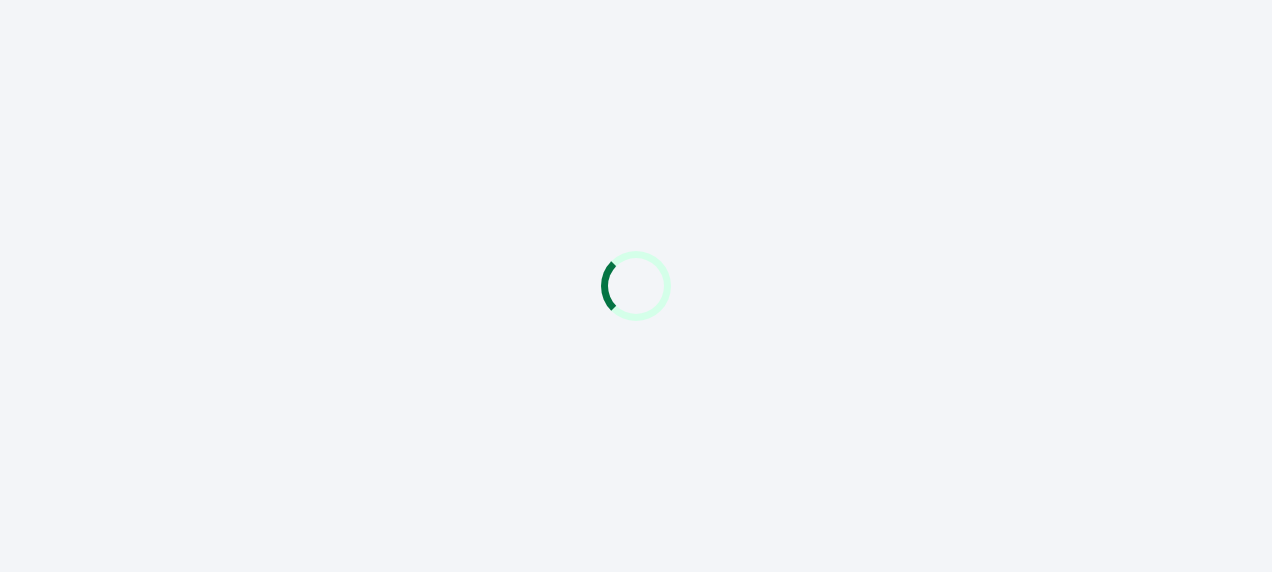 scroll, scrollTop: 0, scrollLeft: 0, axis: both 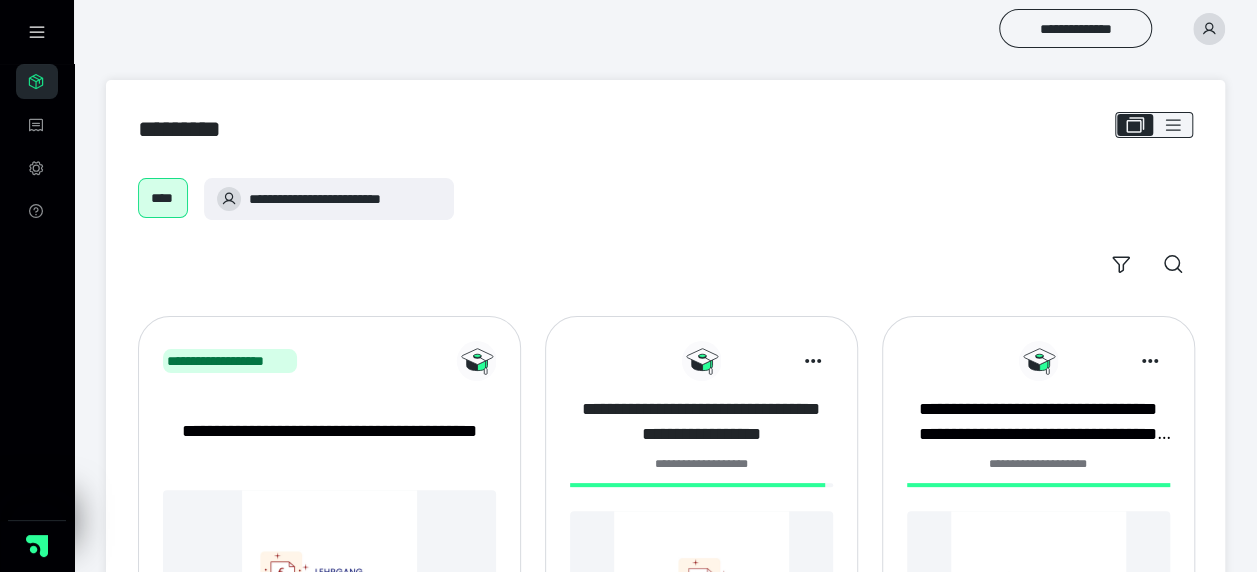 click on "**********" at bounding box center (701, 422) 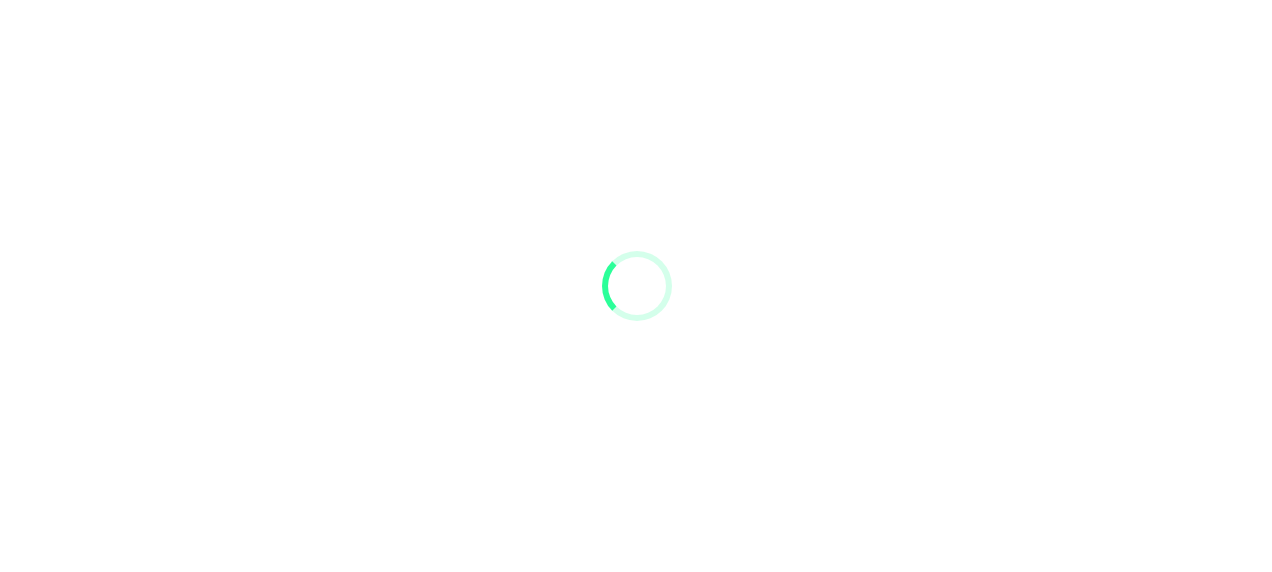 scroll, scrollTop: 0, scrollLeft: 0, axis: both 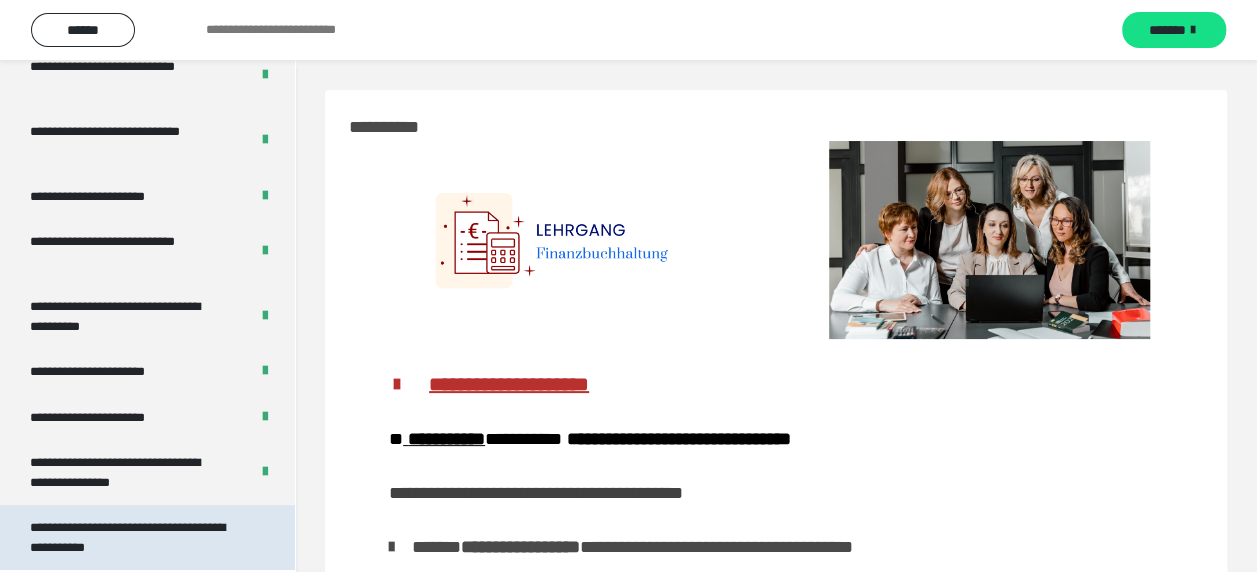 click on "**********" at bounding box center [132, 537] 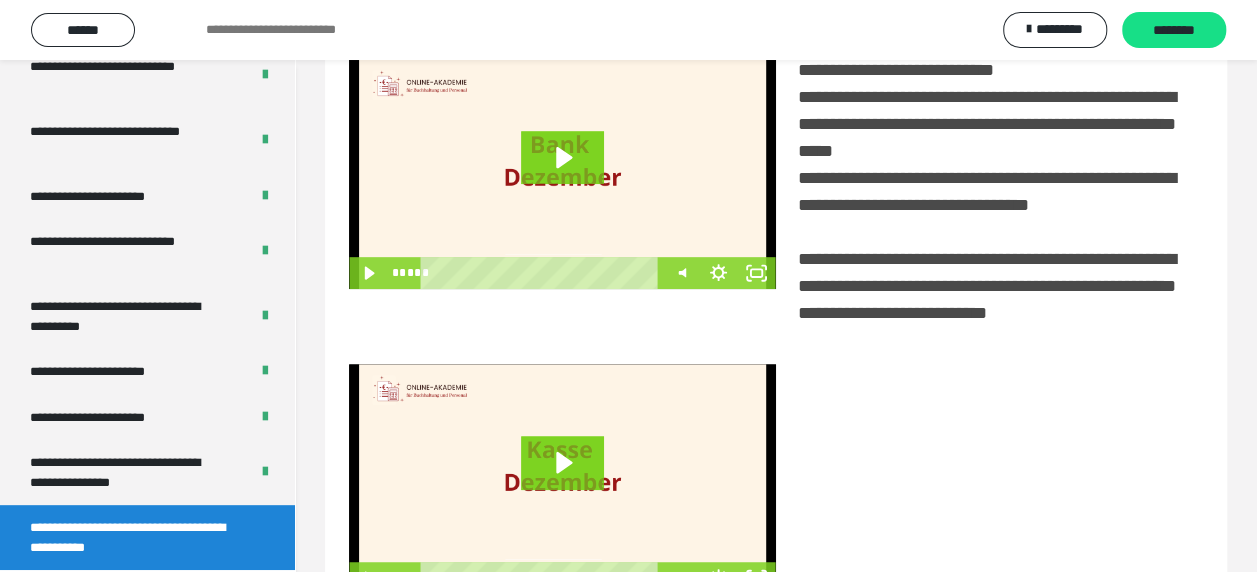 scroll, scrollTop: 516, scrollLeft: 0, axis: vertical 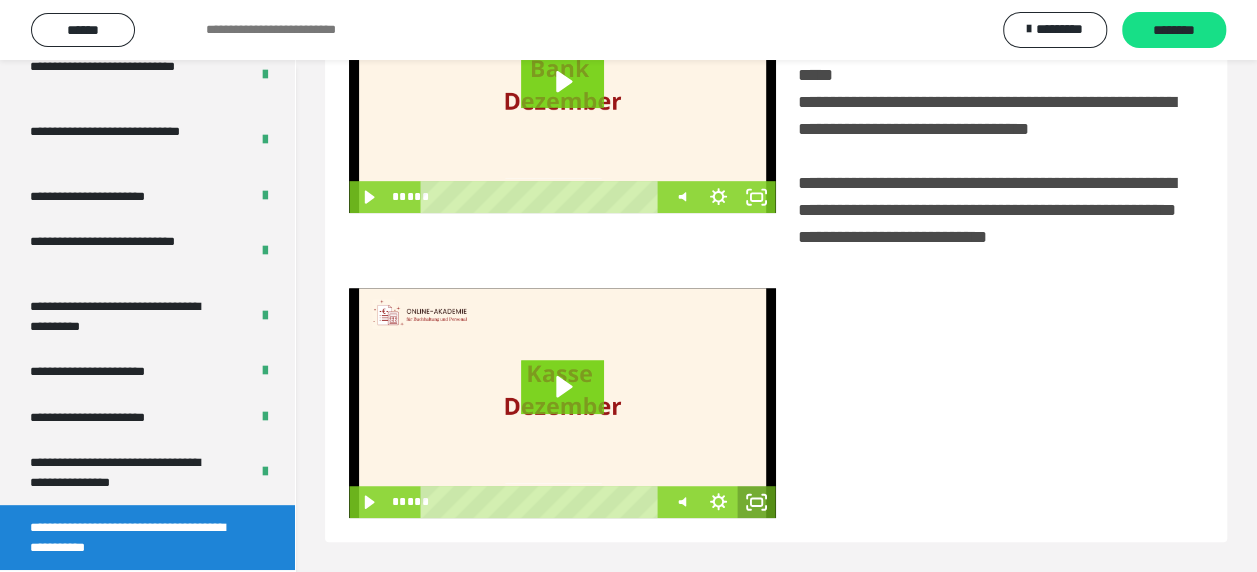 click 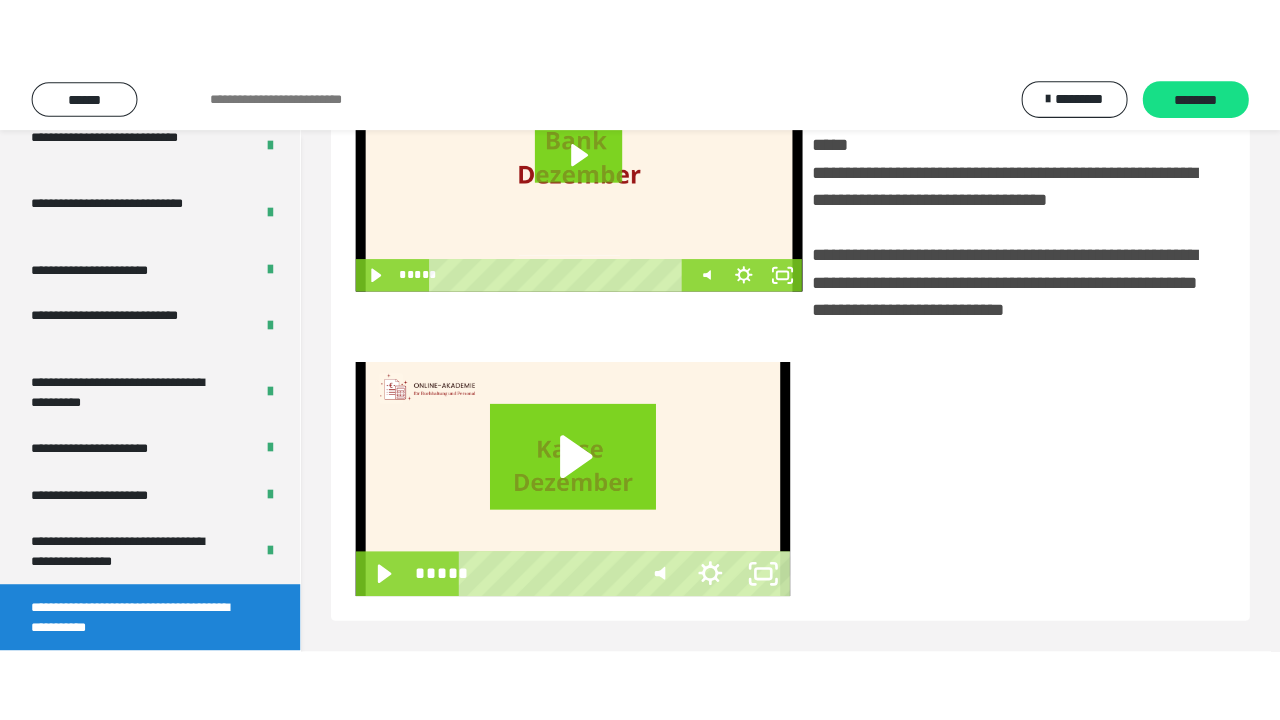 scroll, scrollTop: 382, scrollLeft: 0, axis: vertical 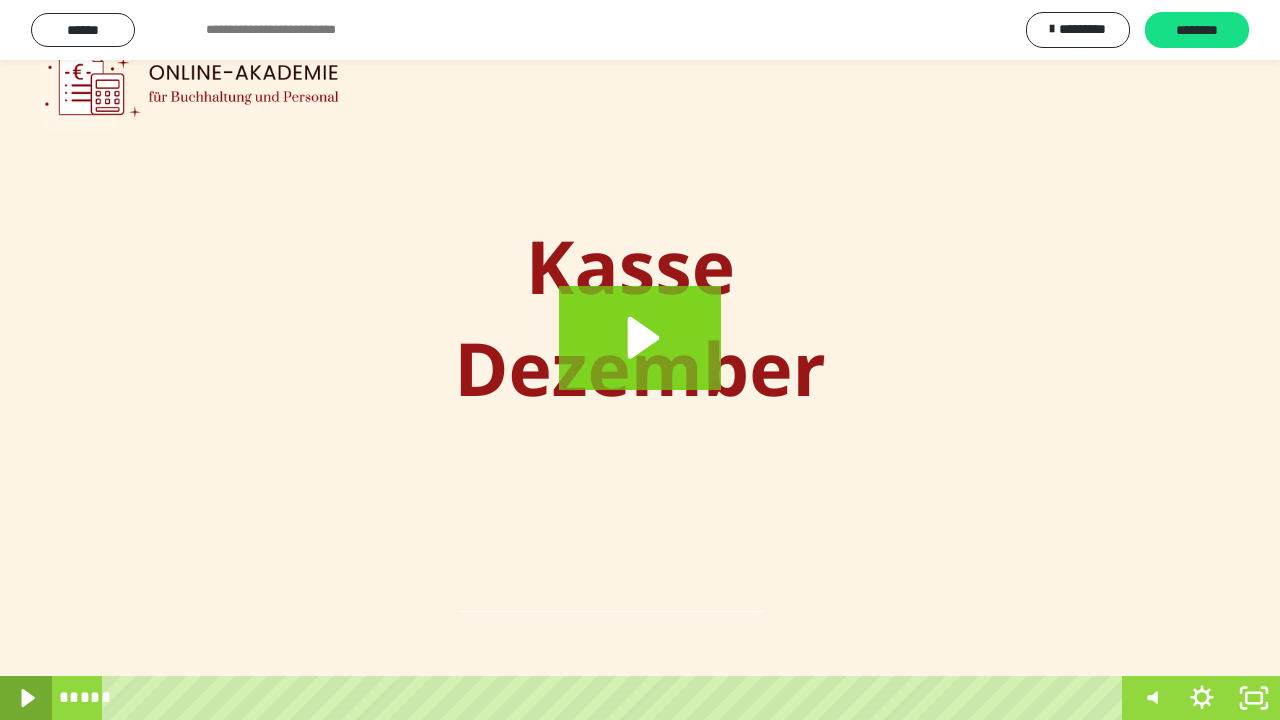 click 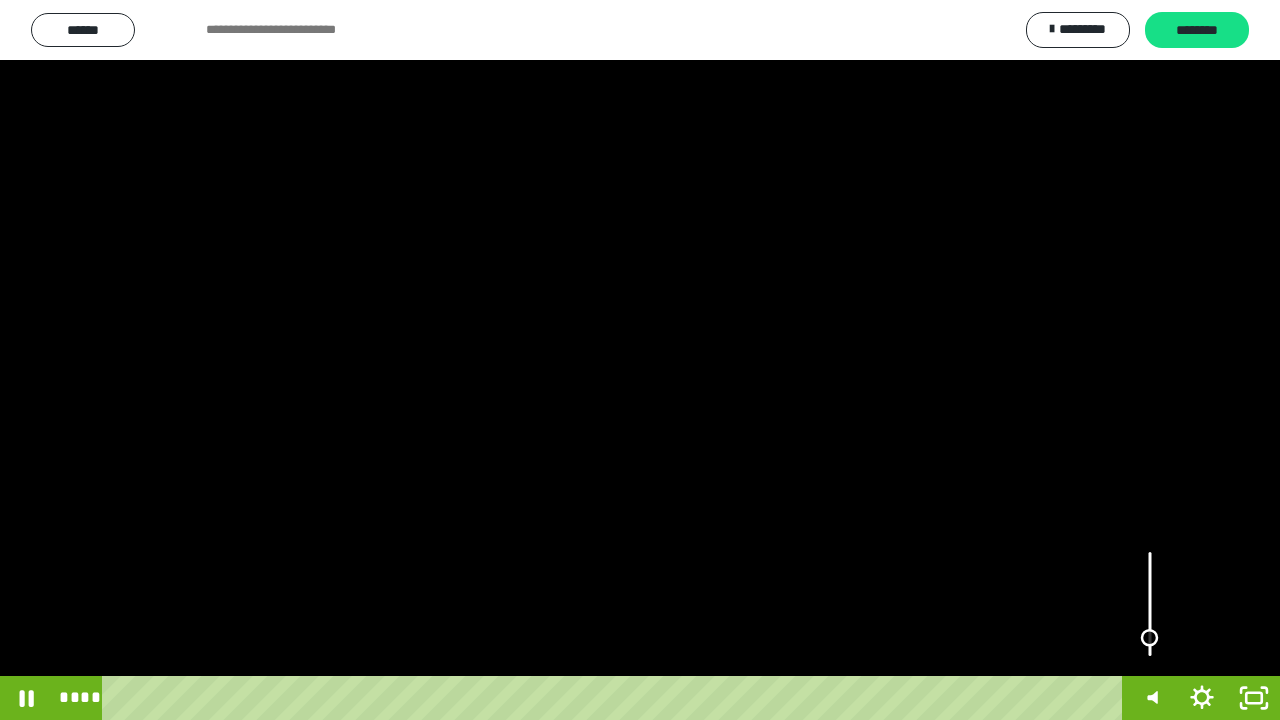 click at bounding box center [1150, 604] 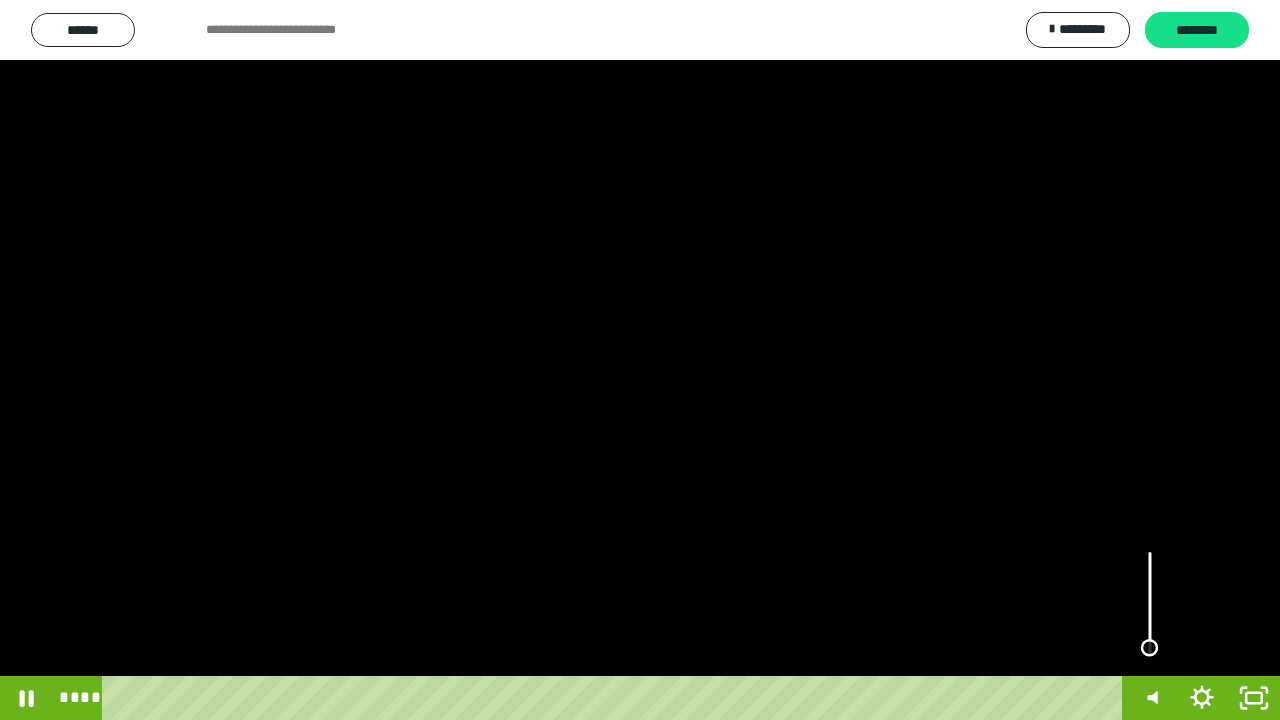 click at bounding box center [1149, 648] 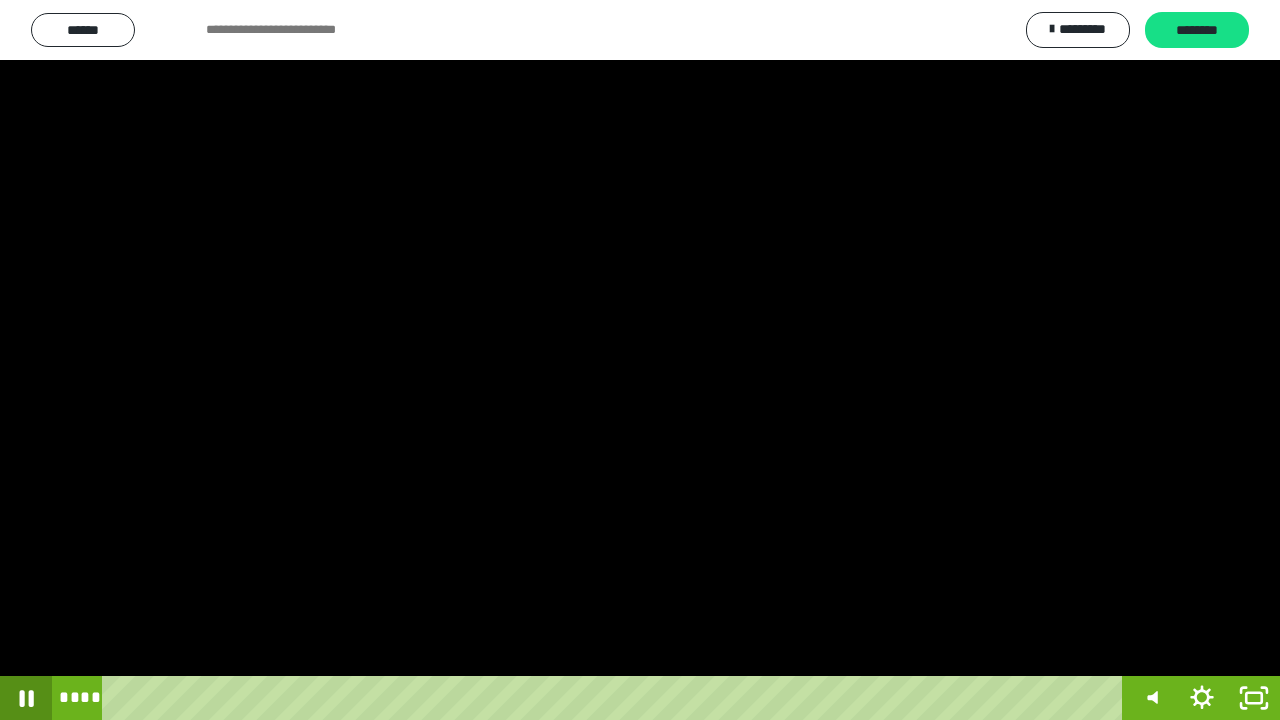 click 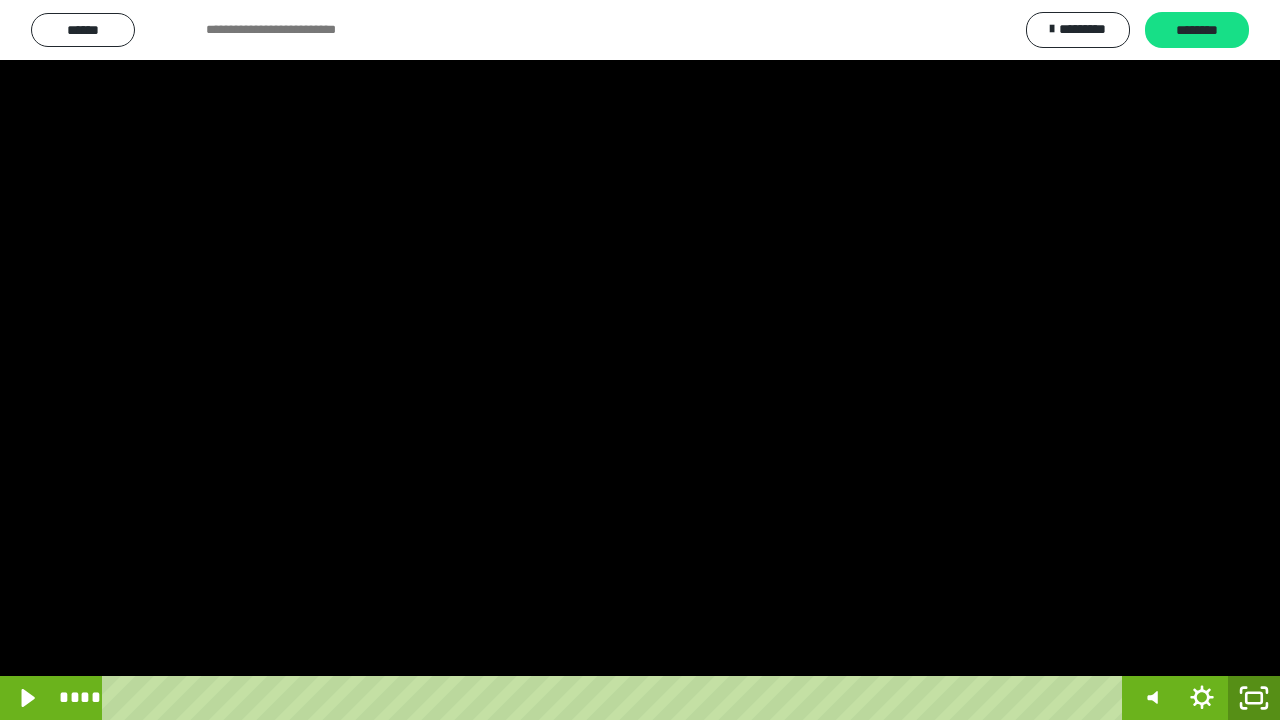 click 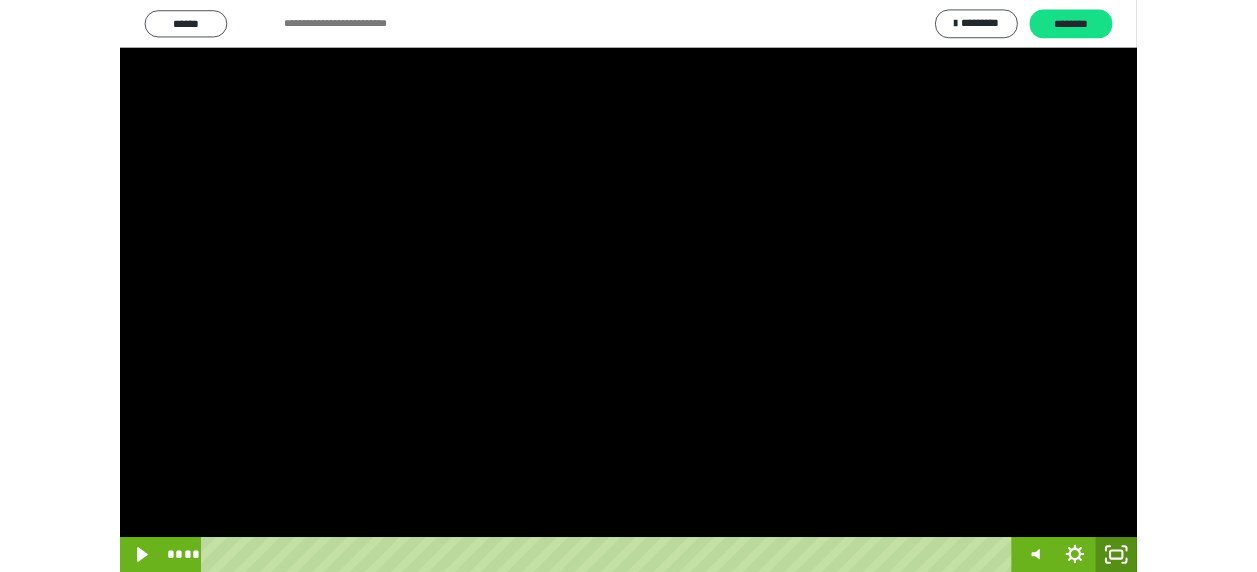 scroll, scrollTop: 374, scrollLeft: 0, axis: vertical 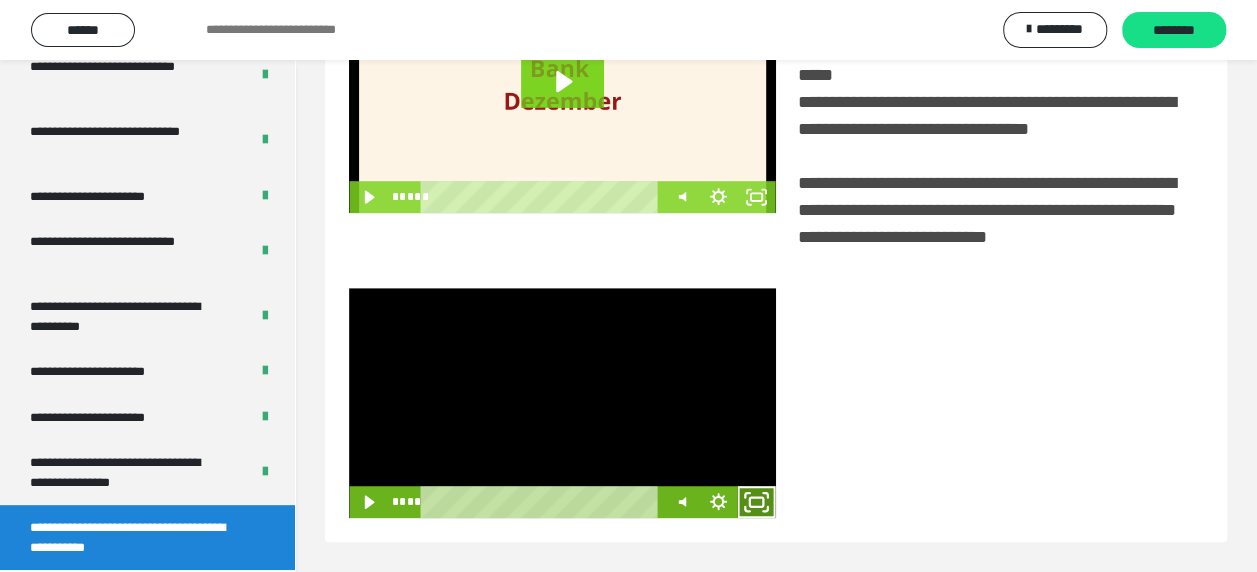 click 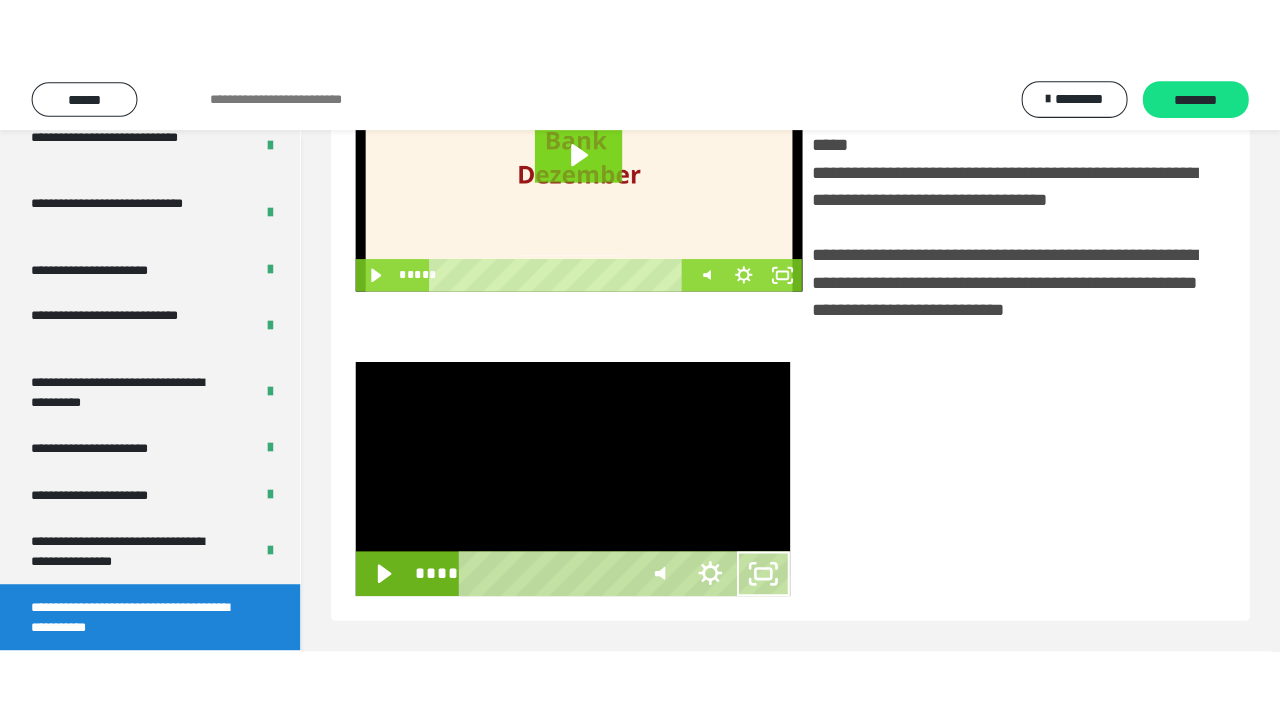 scroll, scrollTop: 382, scrollLeft: 0, axis: vertical 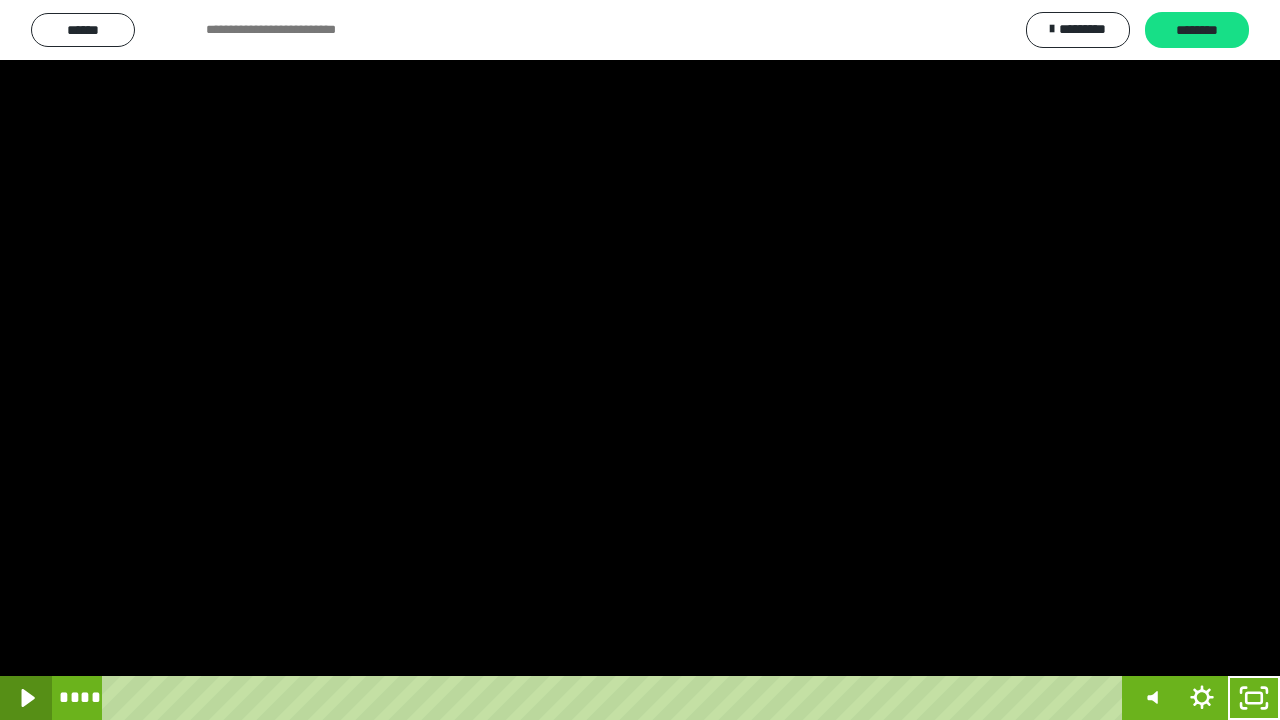 click 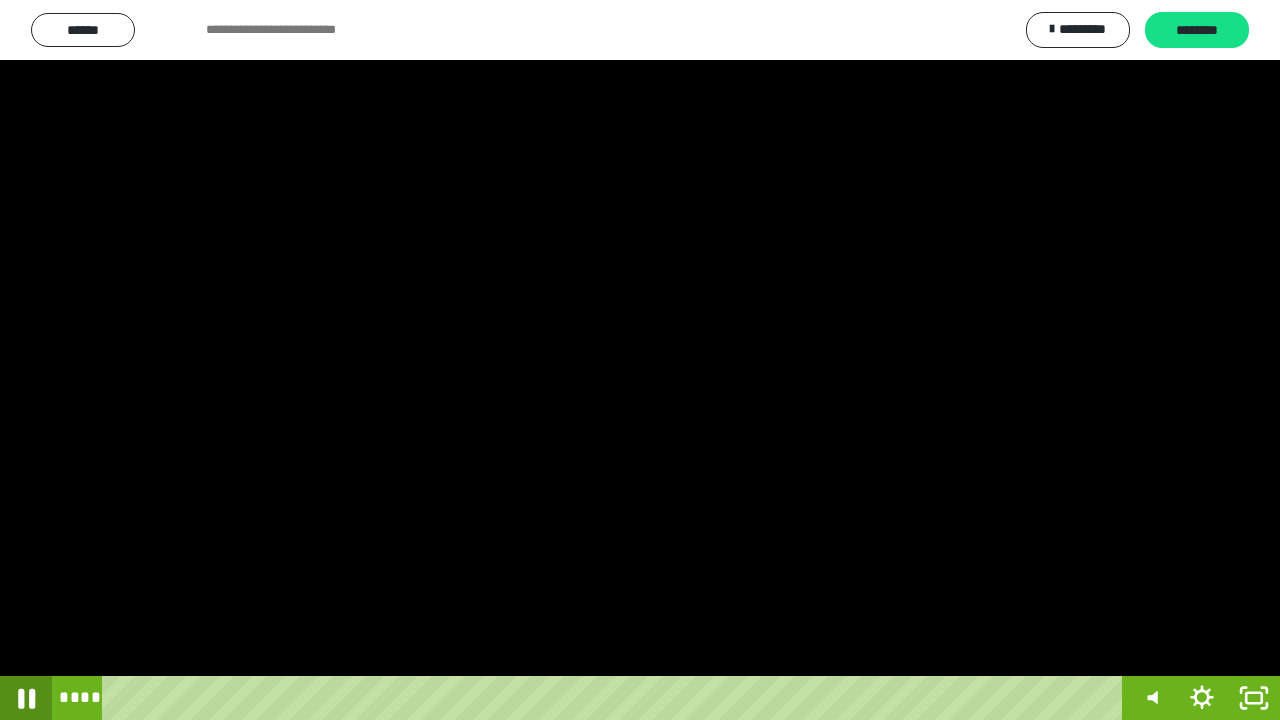 click 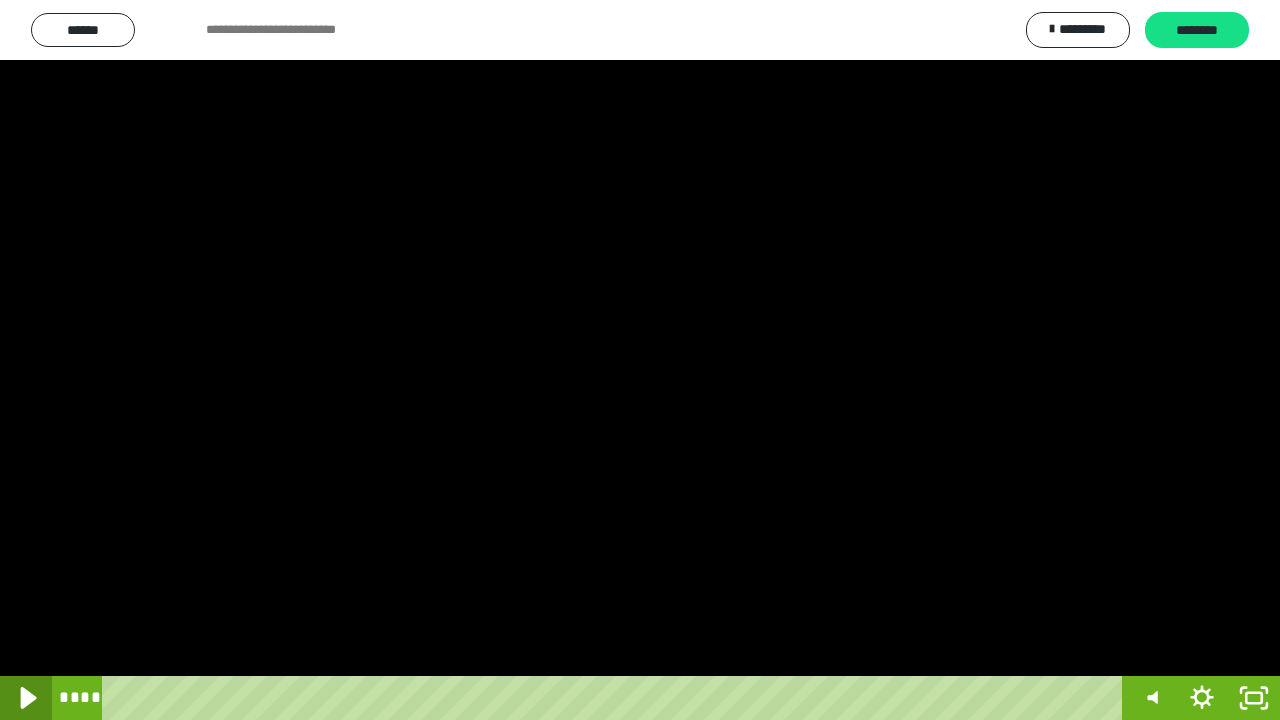 click 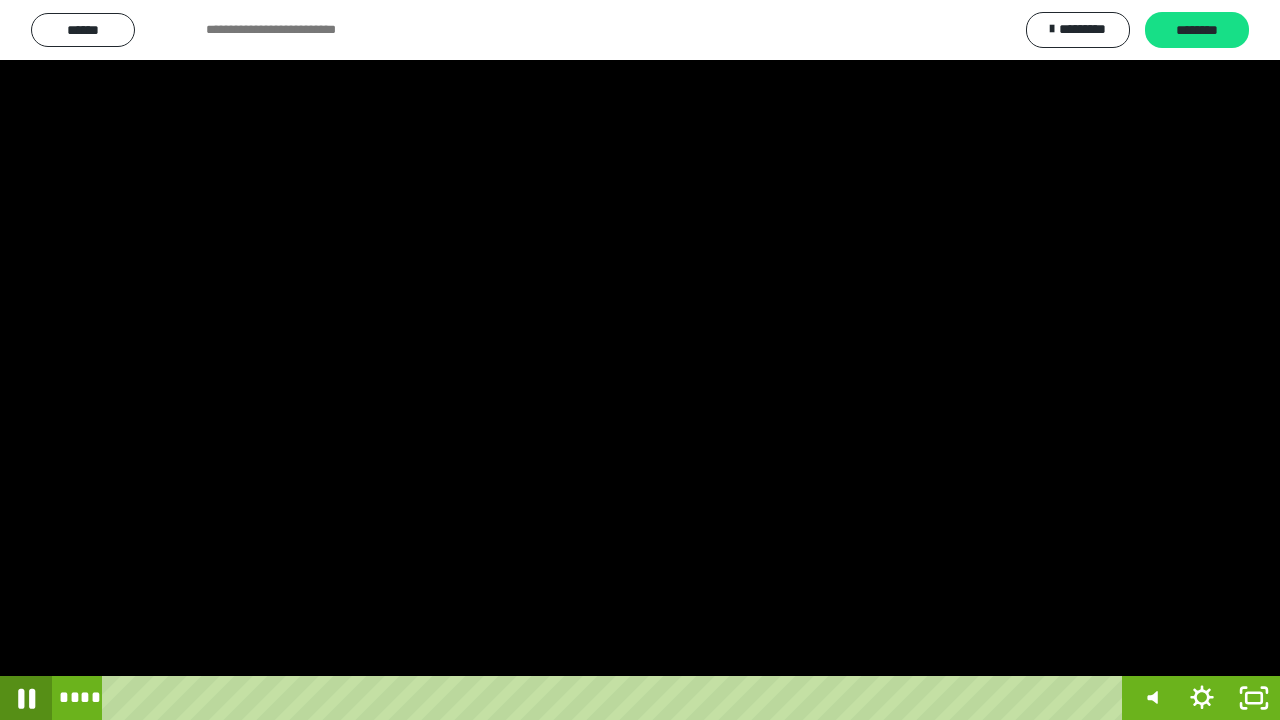 click 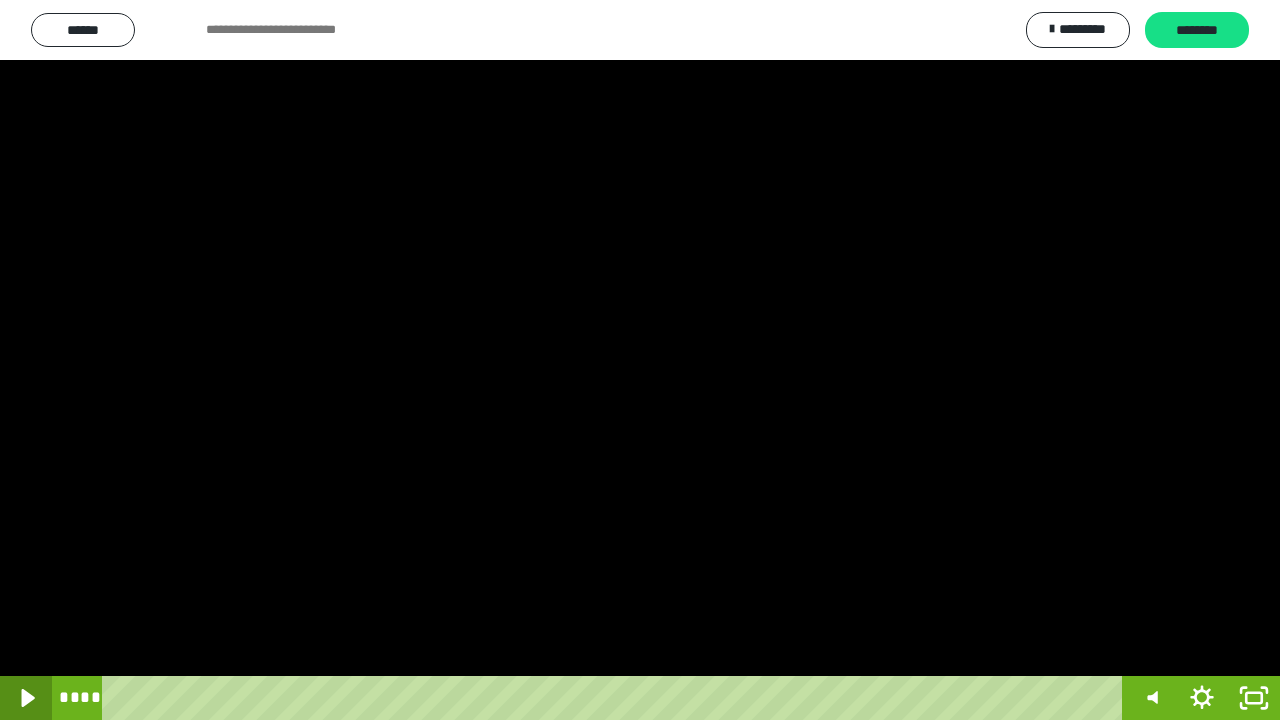 click 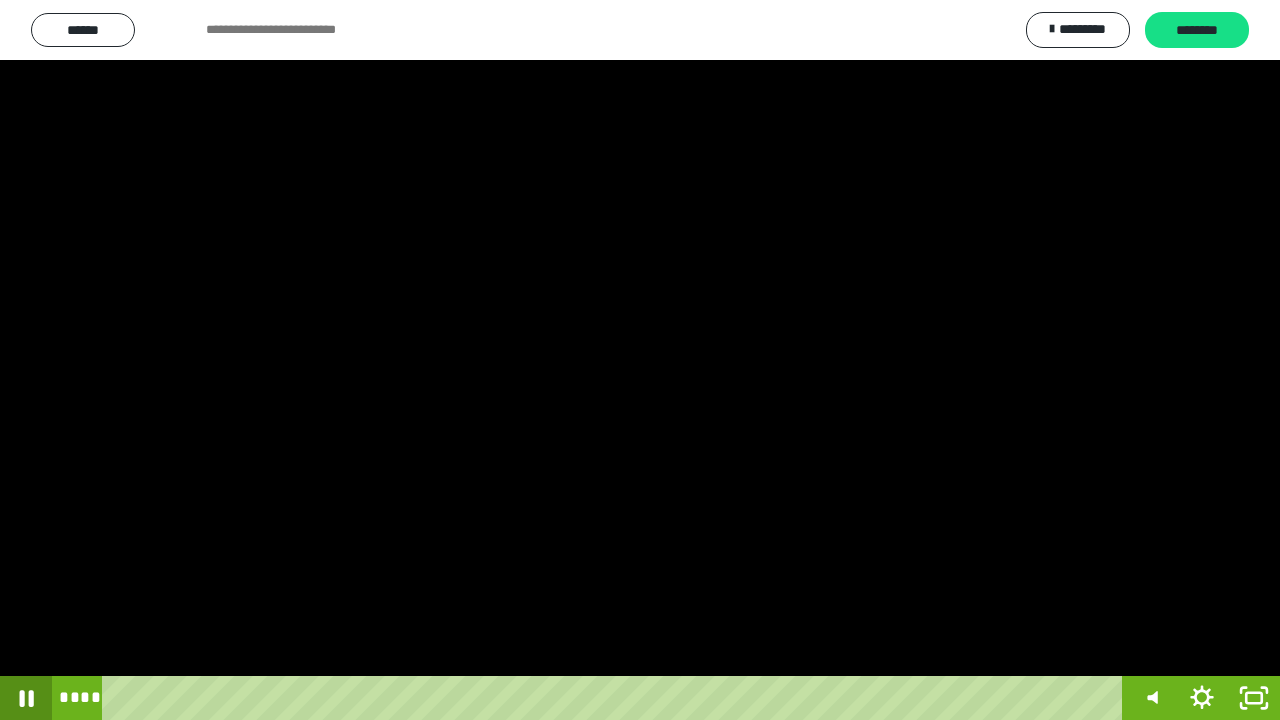click 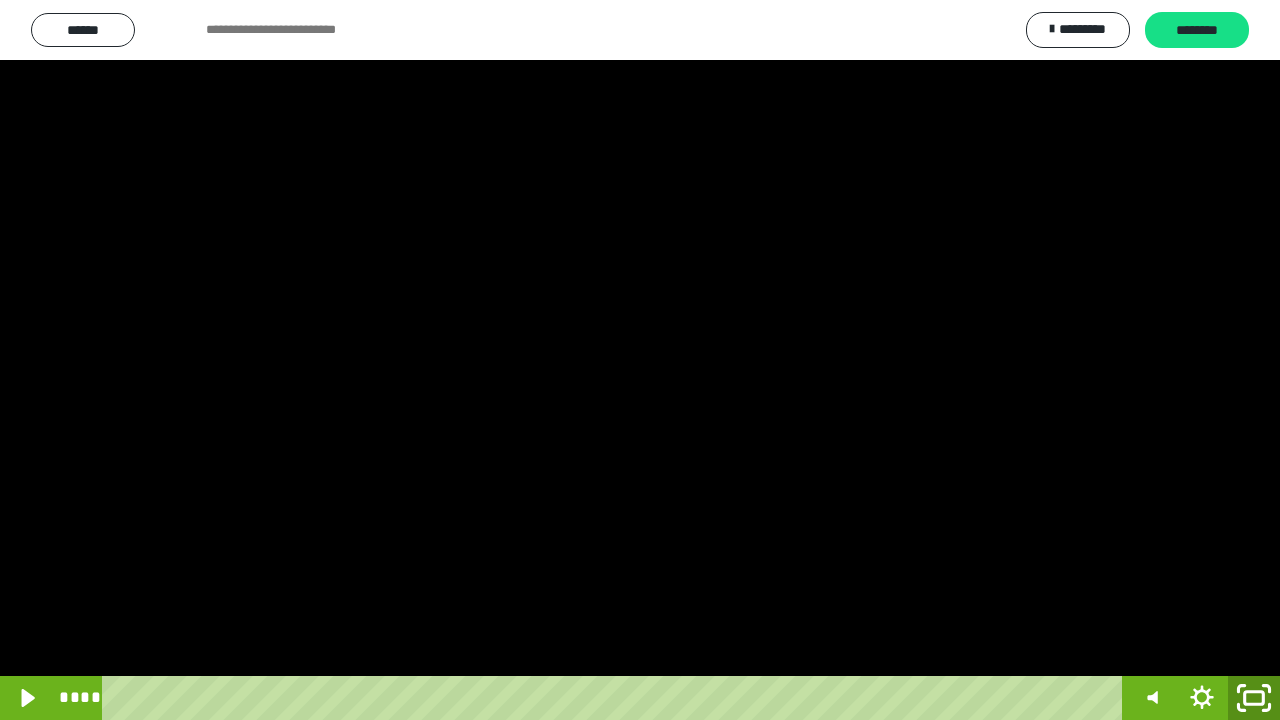 click 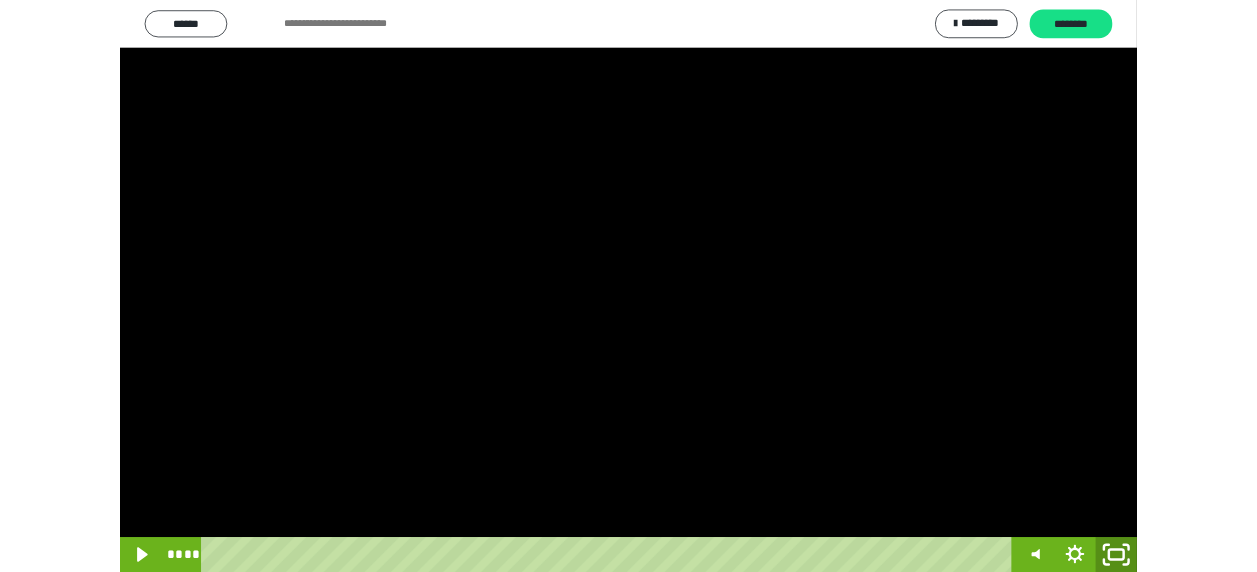 scroll, scrollTop: 374, scrollLeft: 0, axis: vertical 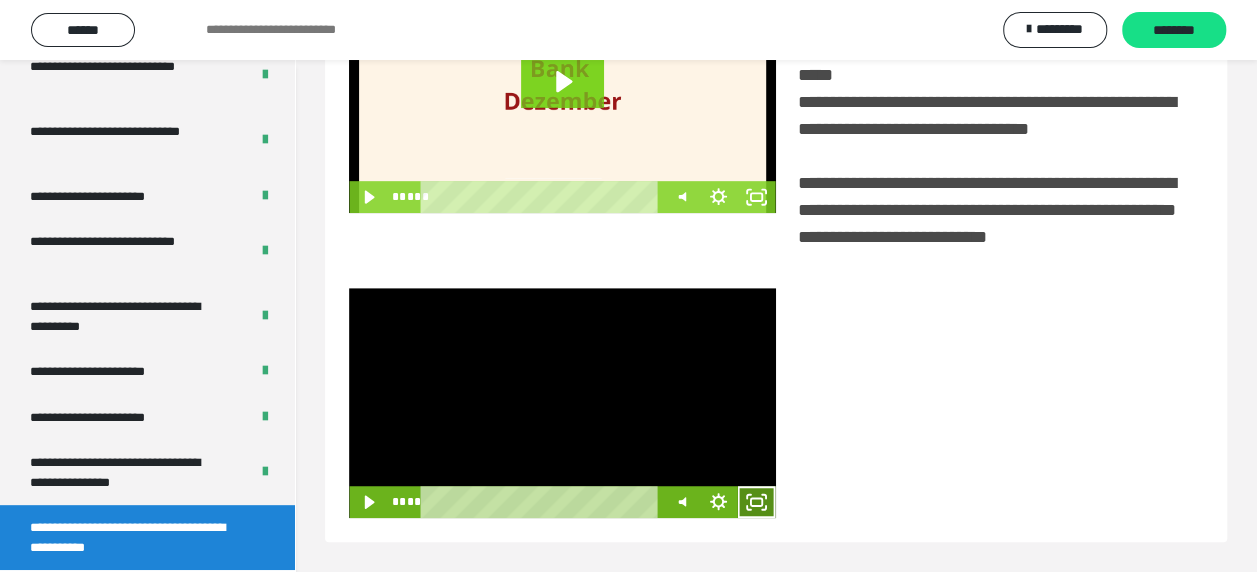 click 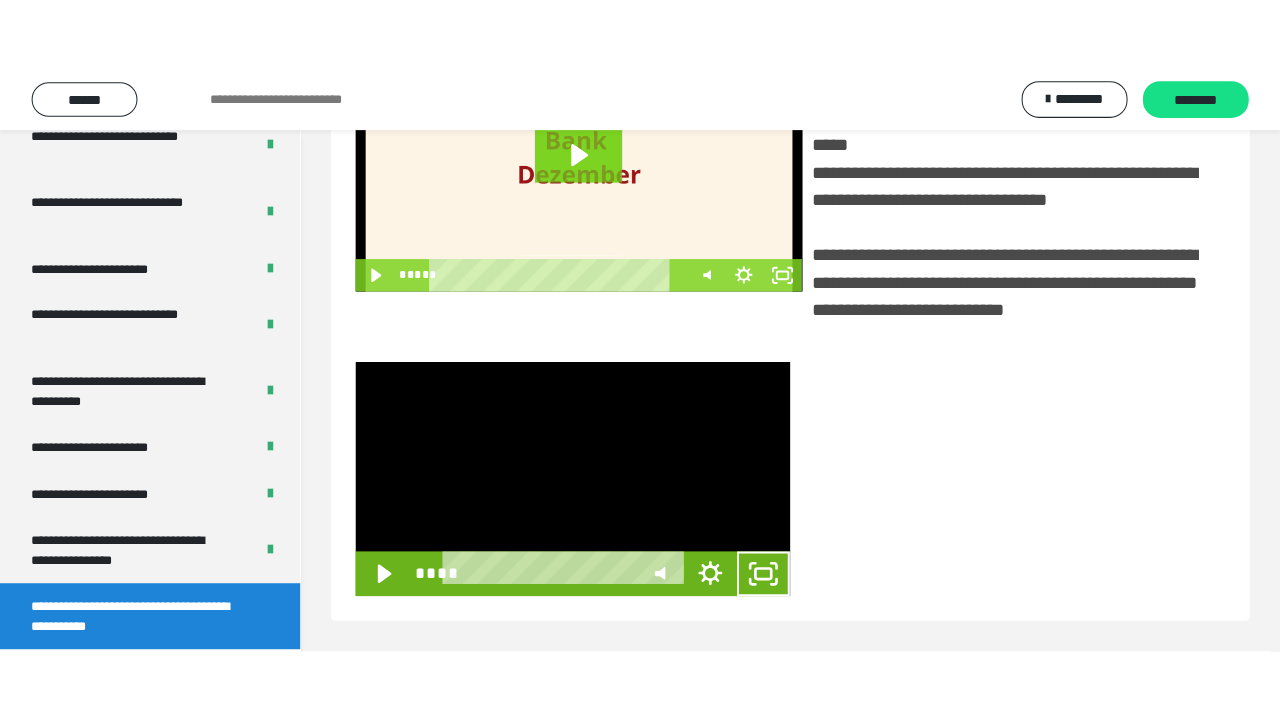 scroll, scrollTop: 382, scrollLeft: 0, axis: vertical 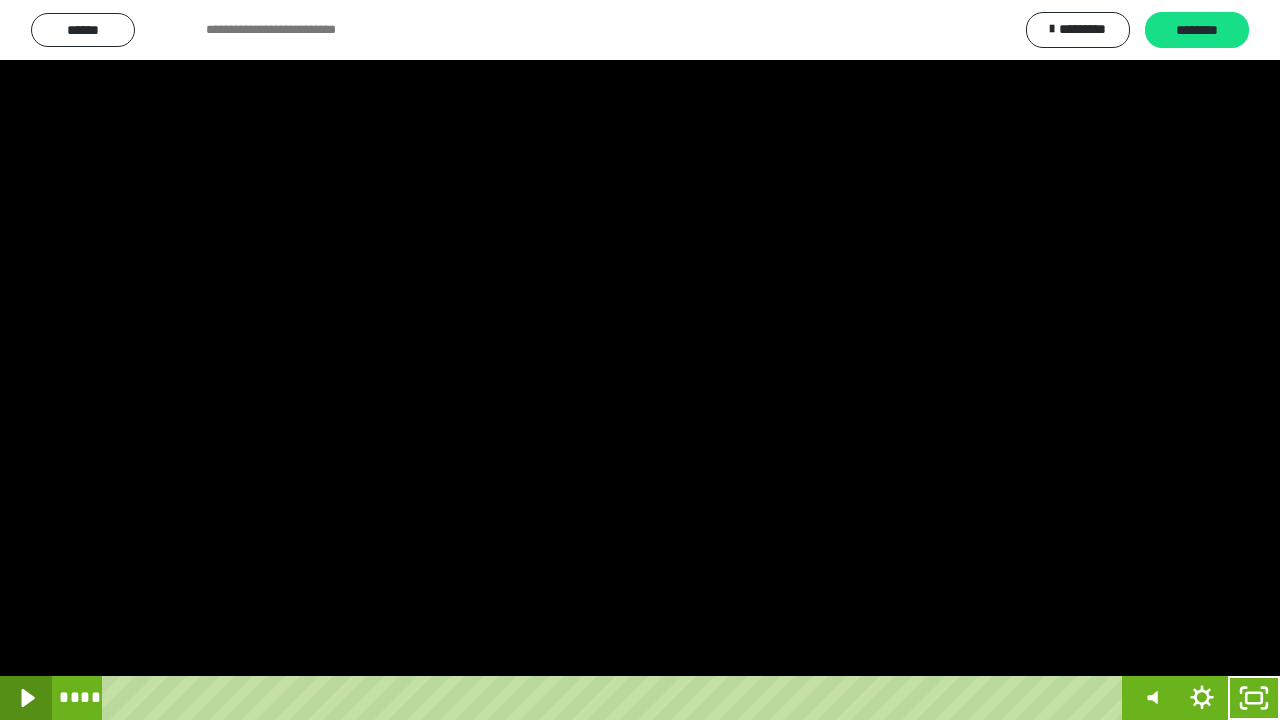 click 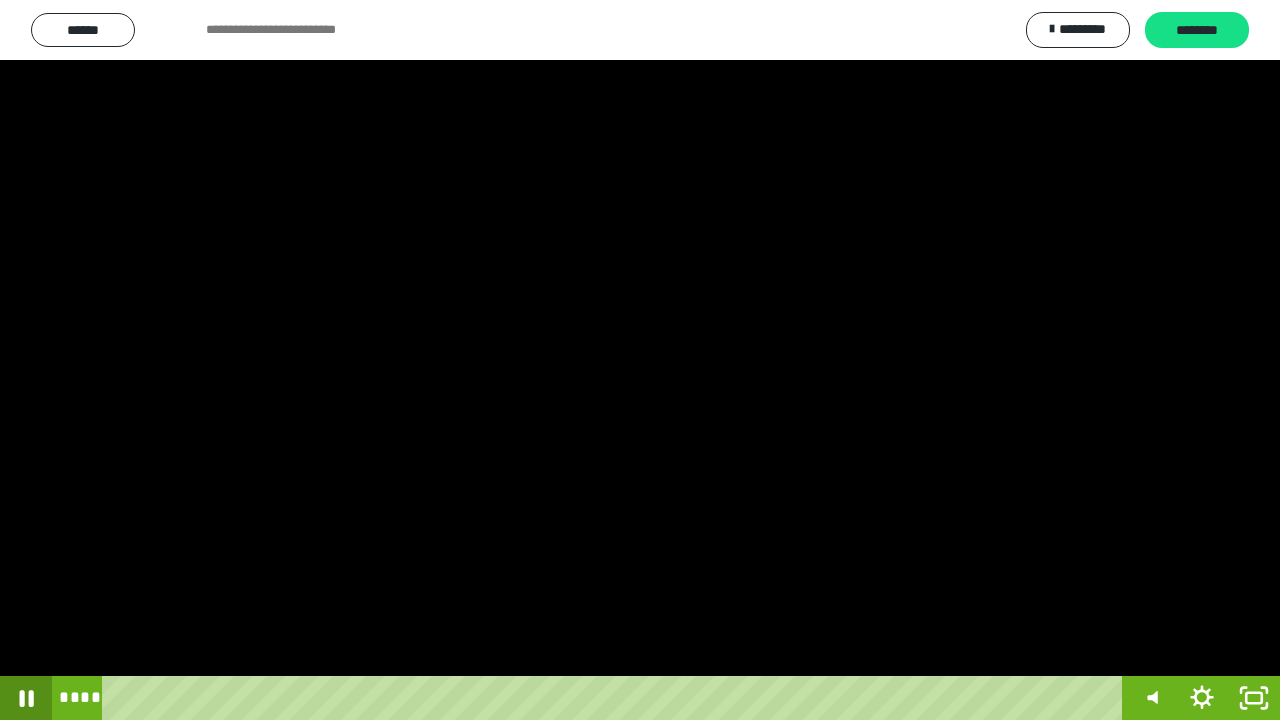 click 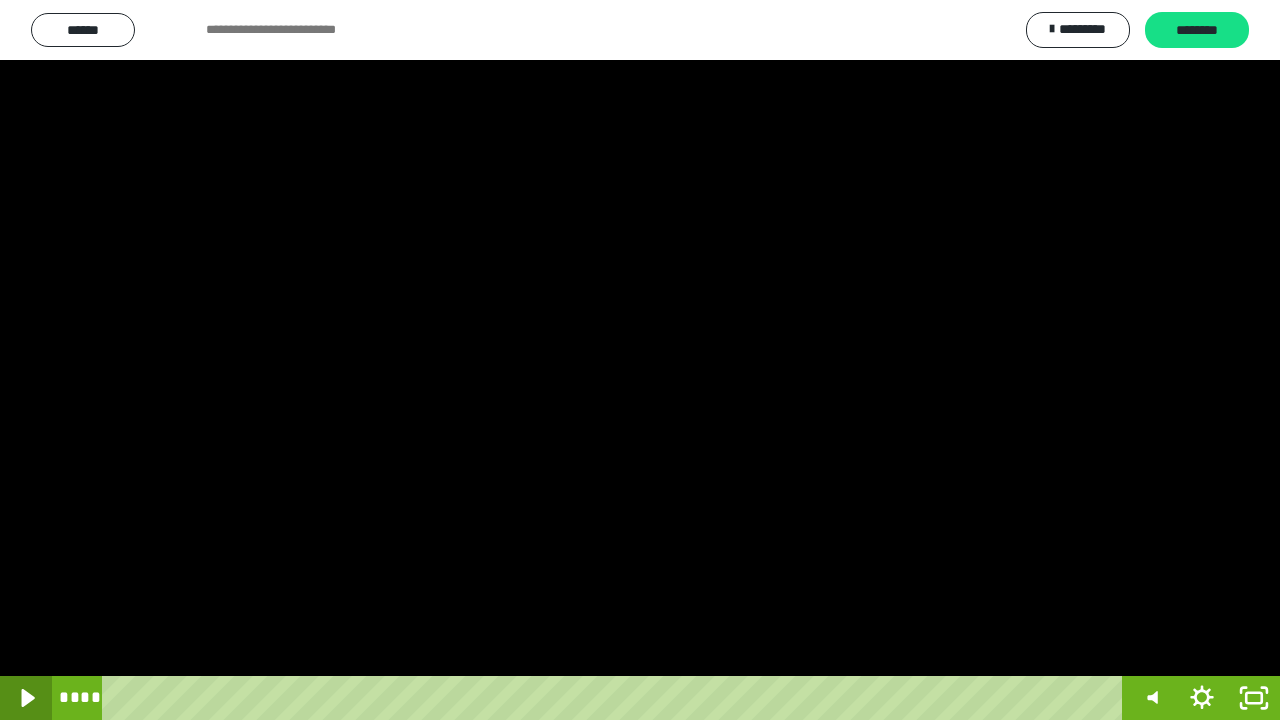 click 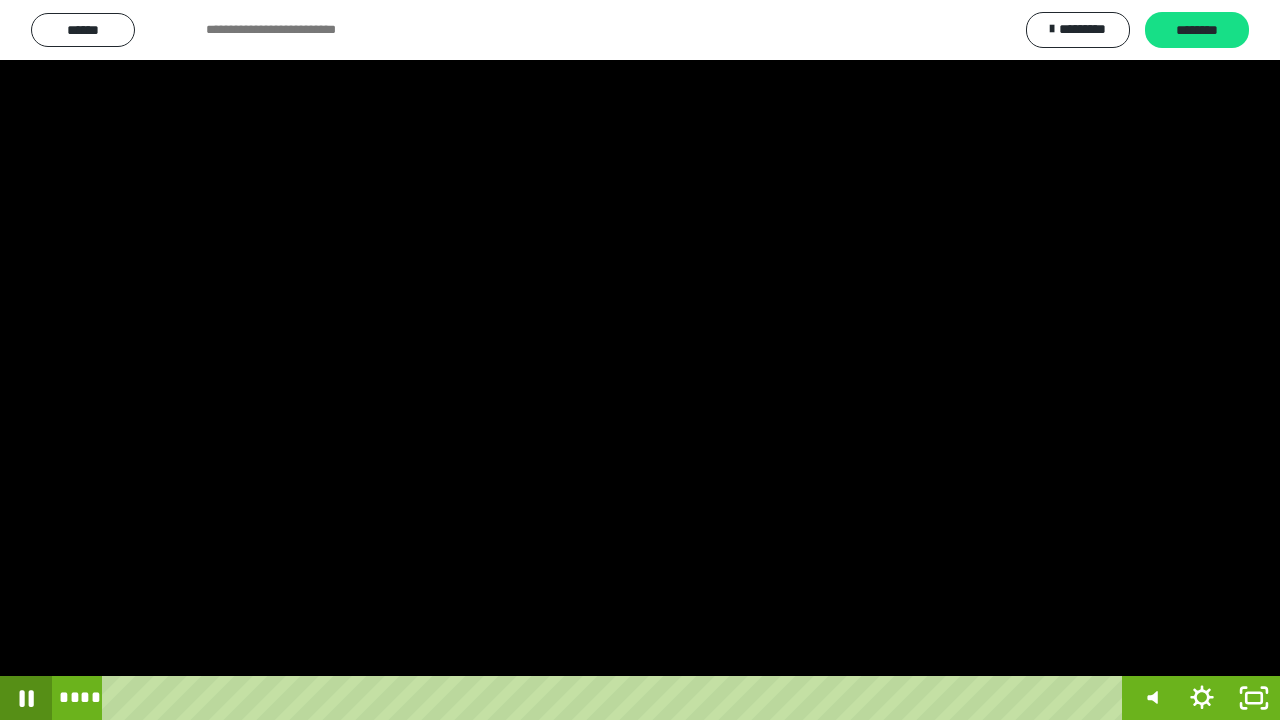click 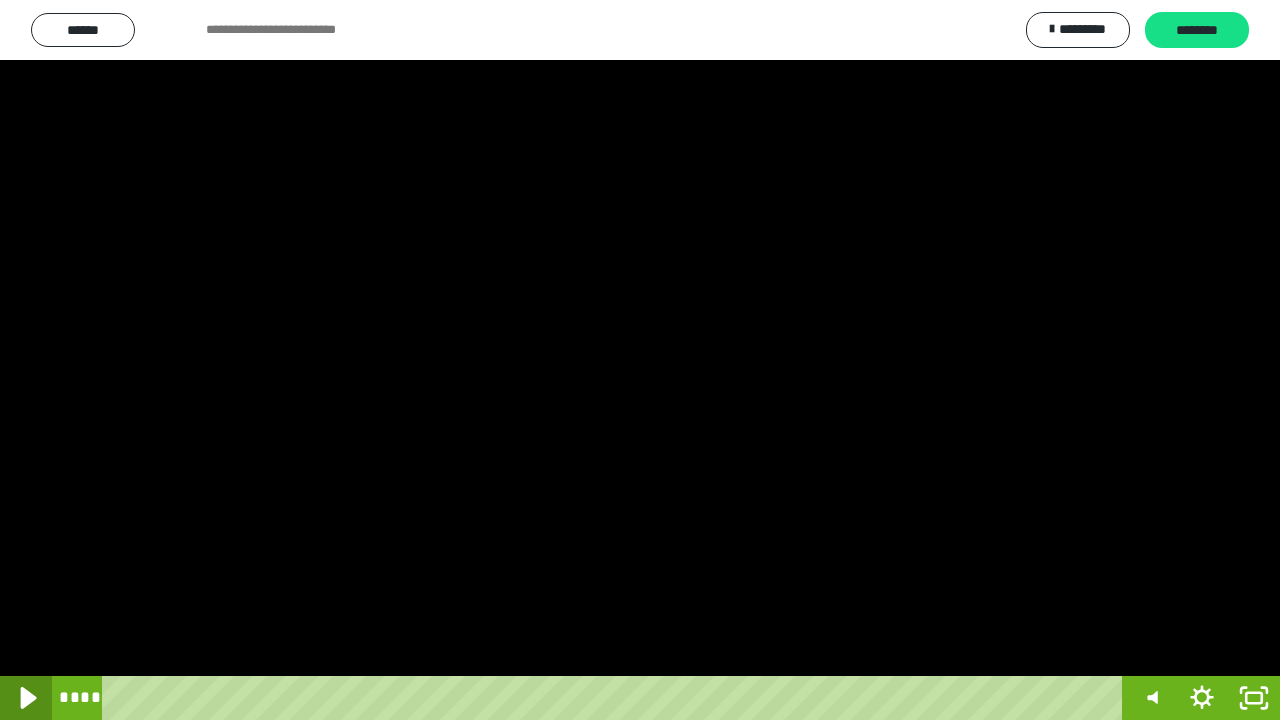 click 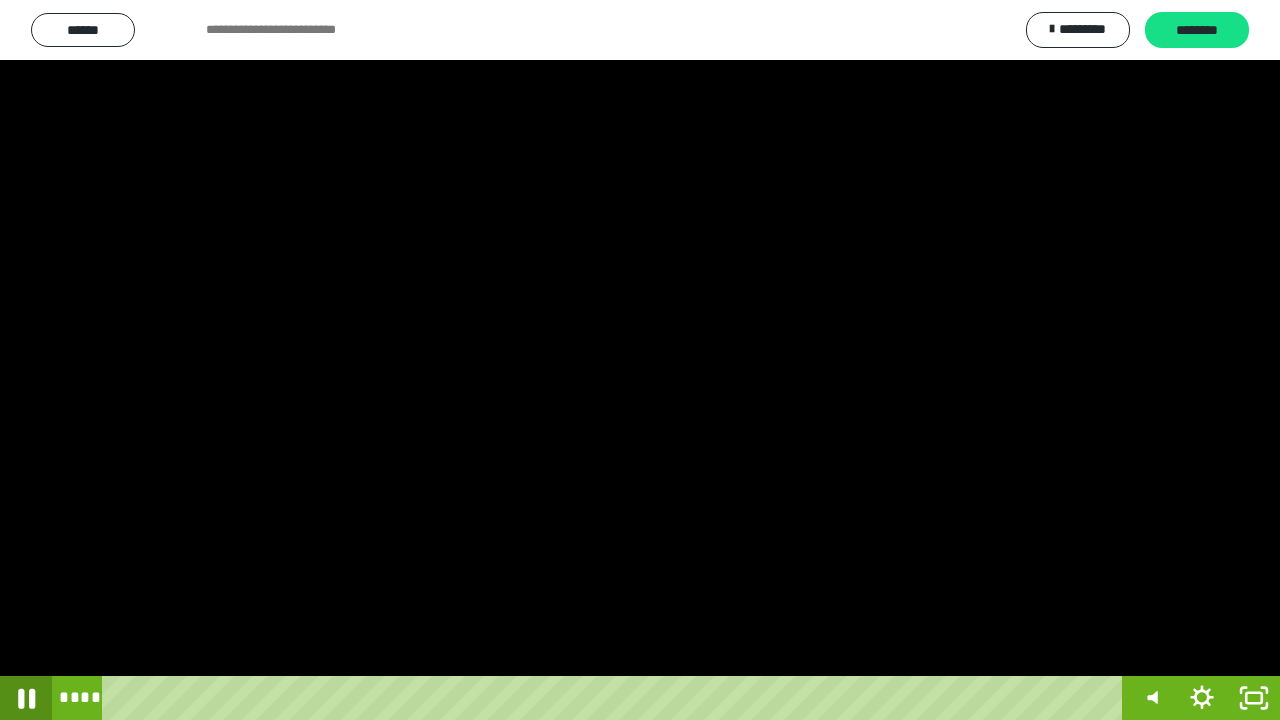 click 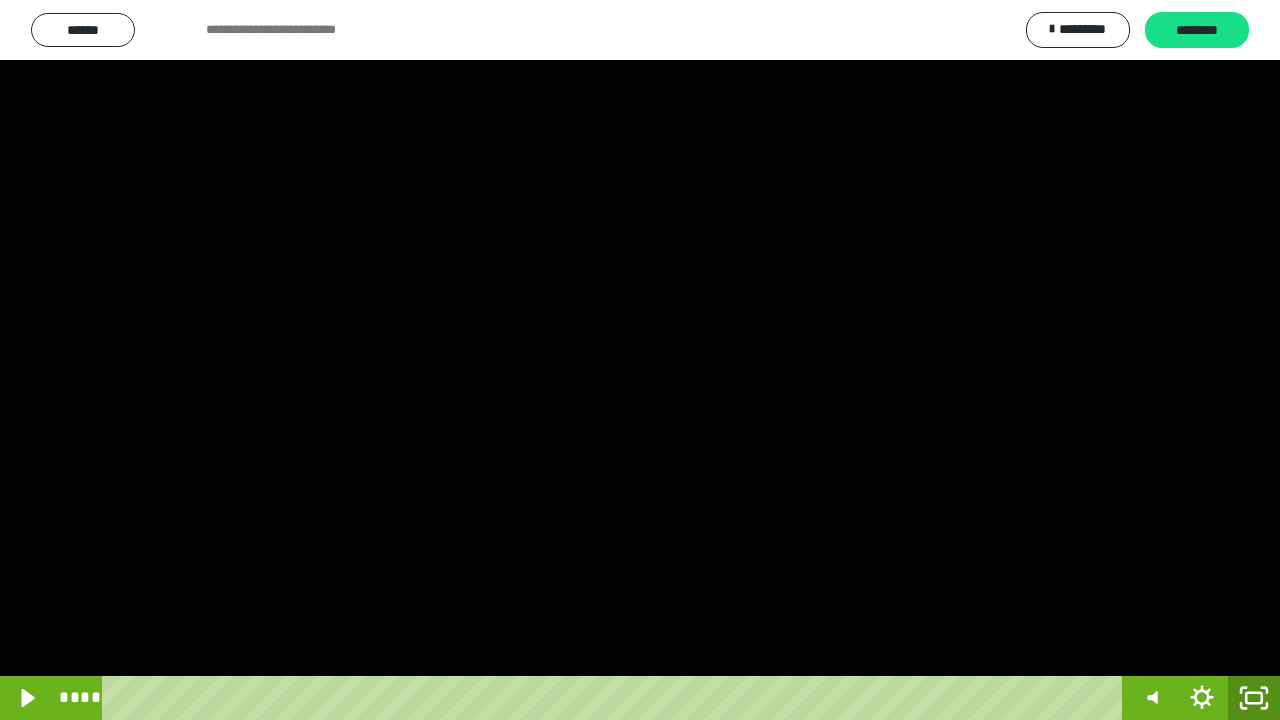 click 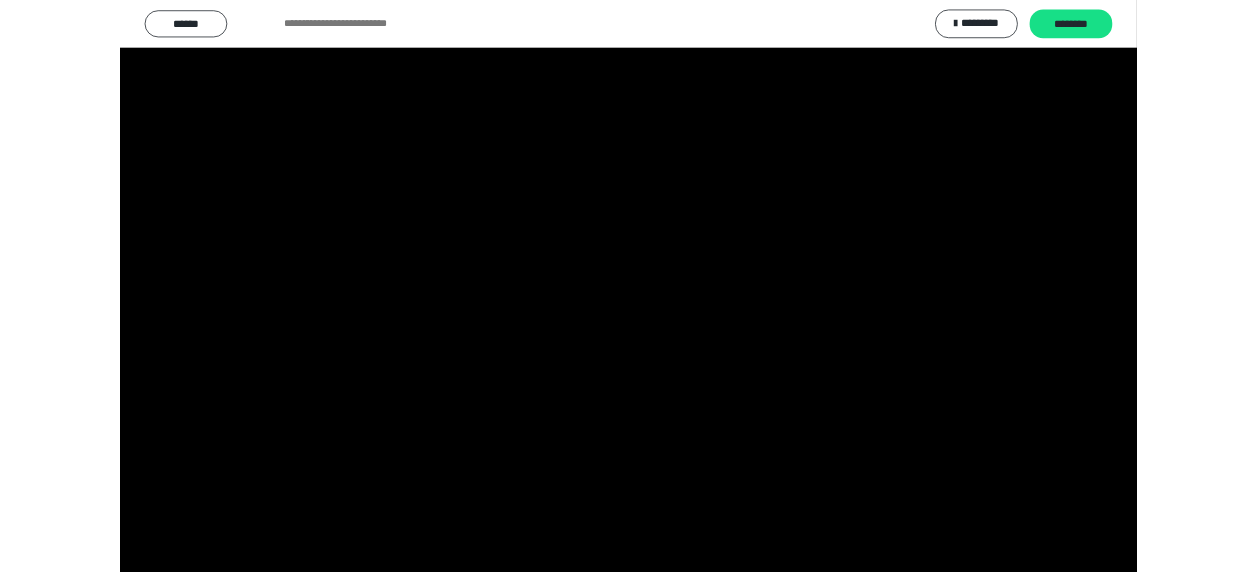 scroll, scrollTop: 374, scrollLeft: 0, axis: vertical 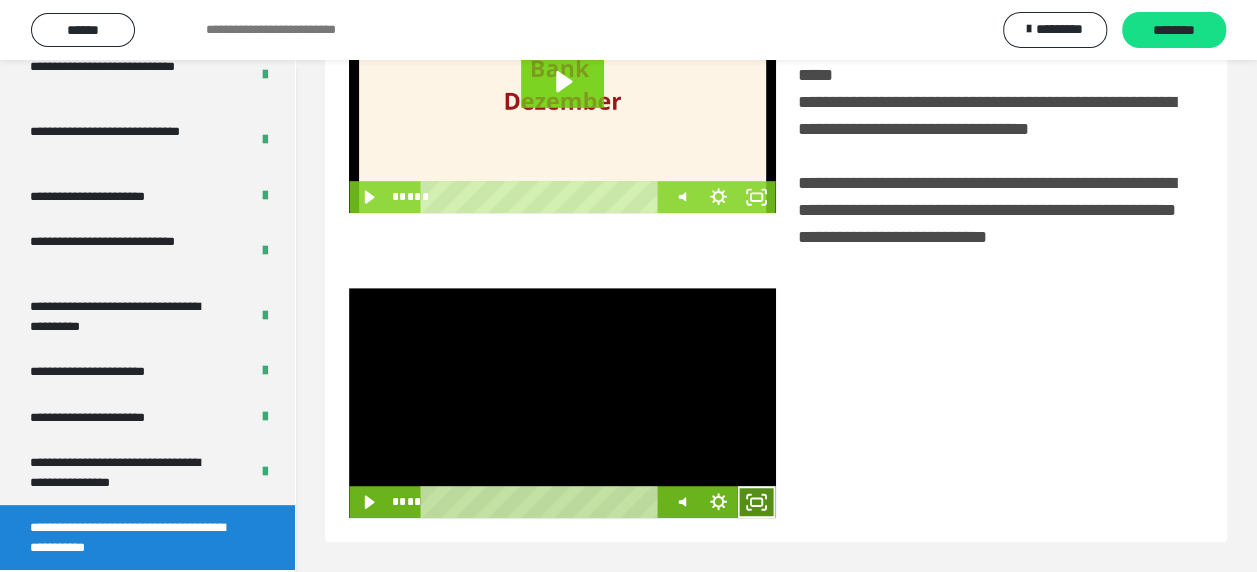 click 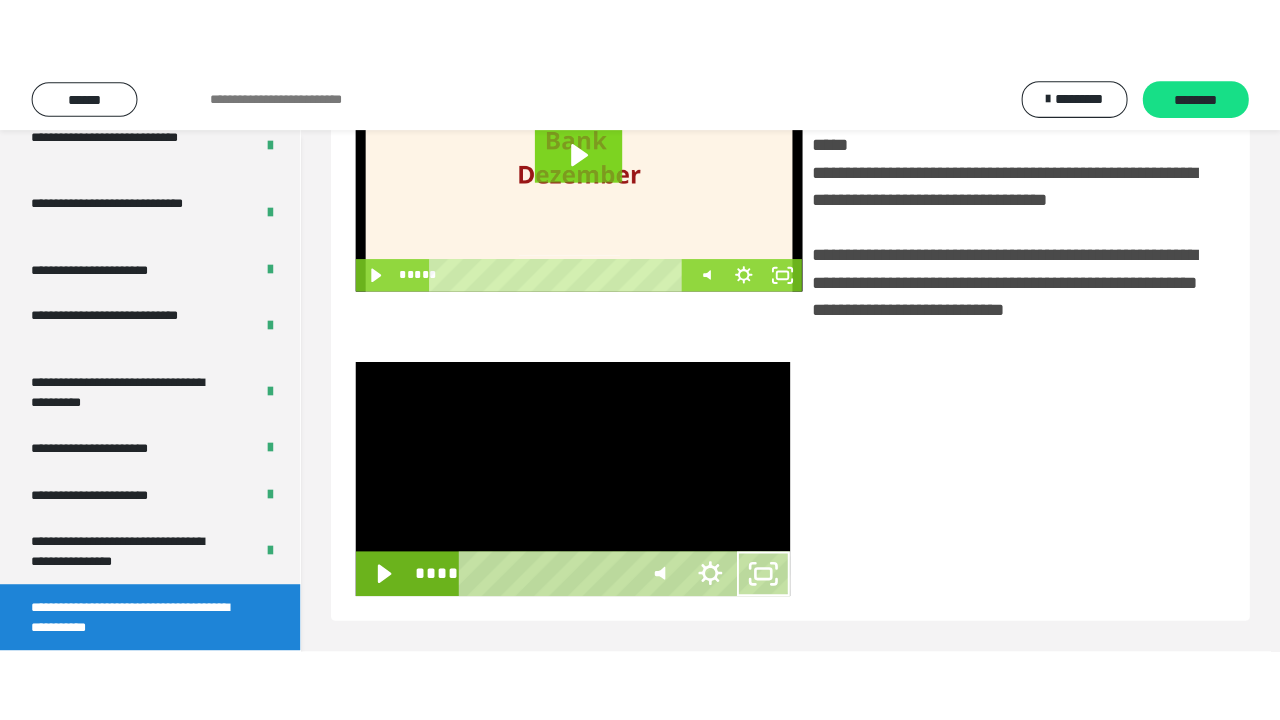 scroll, scrollTop: 382, scrollLeft: 0, axis: vertical 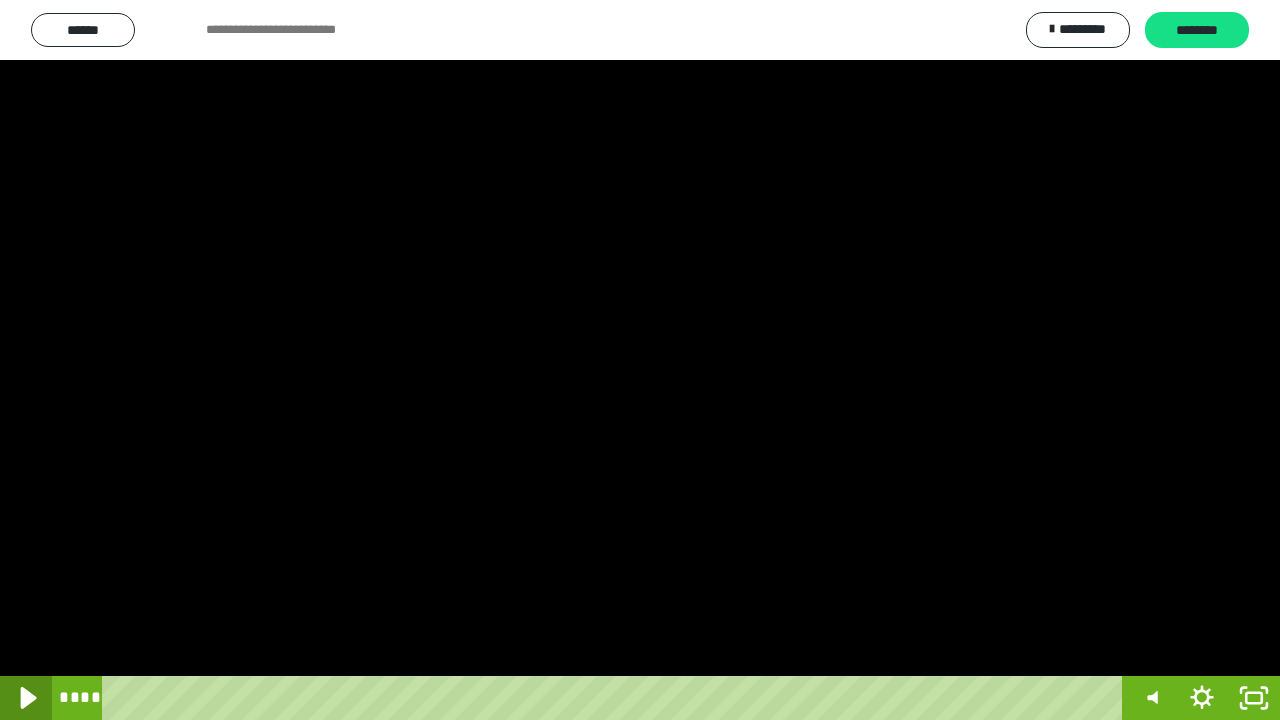 click 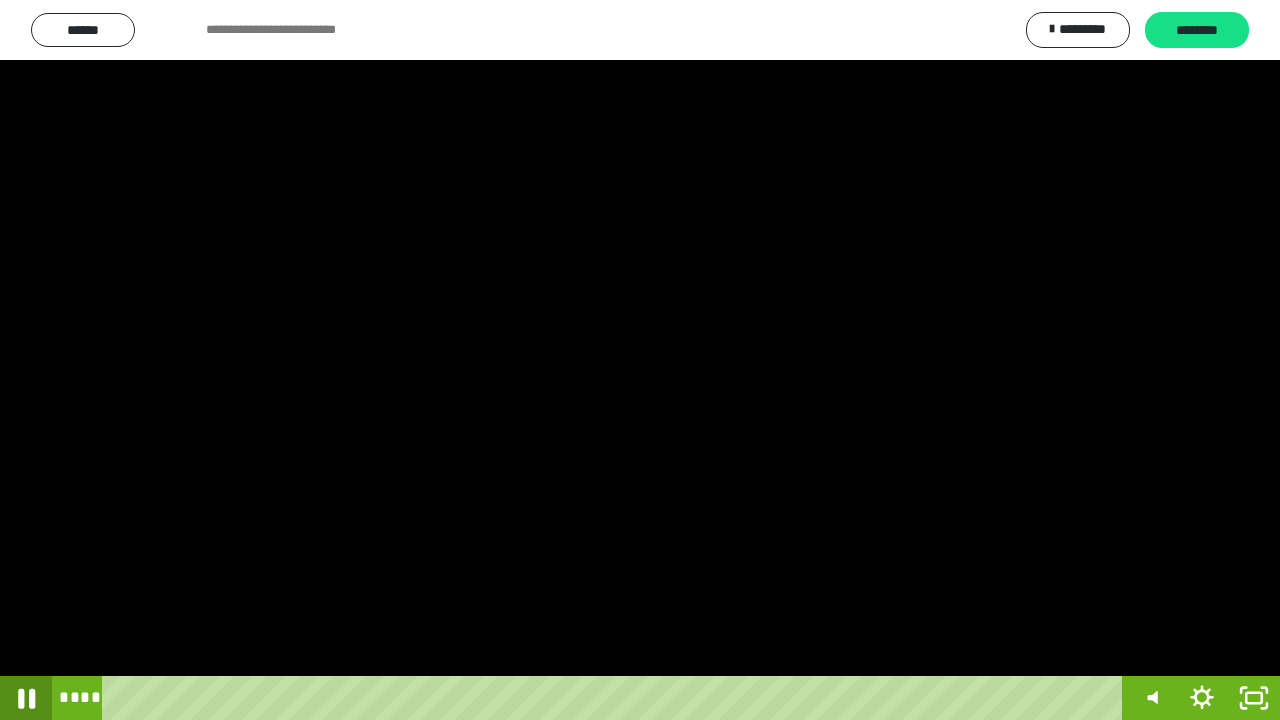 click 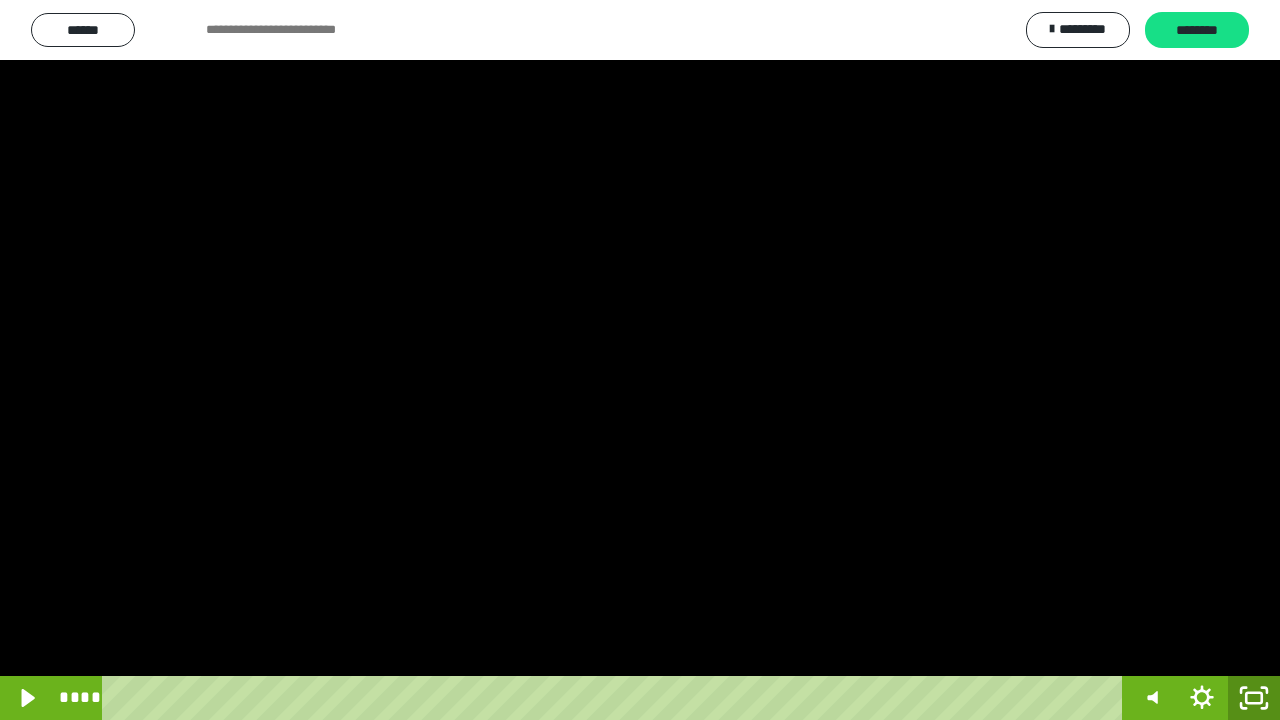 click 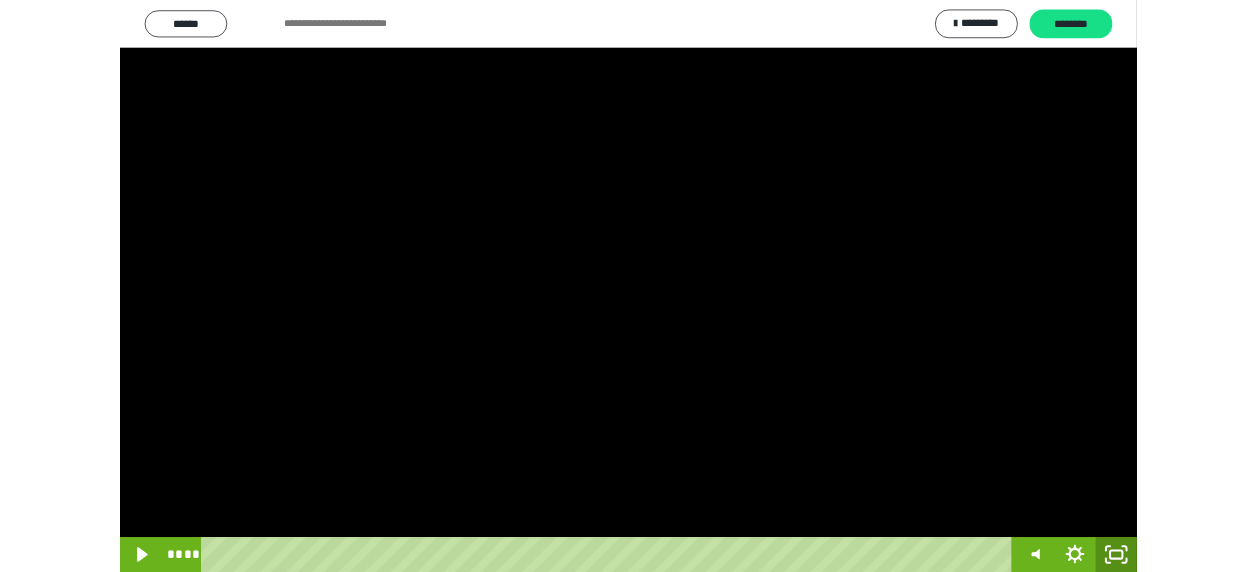scroll, scrollTop: 374, scrollLeft: 0, axis: vertical 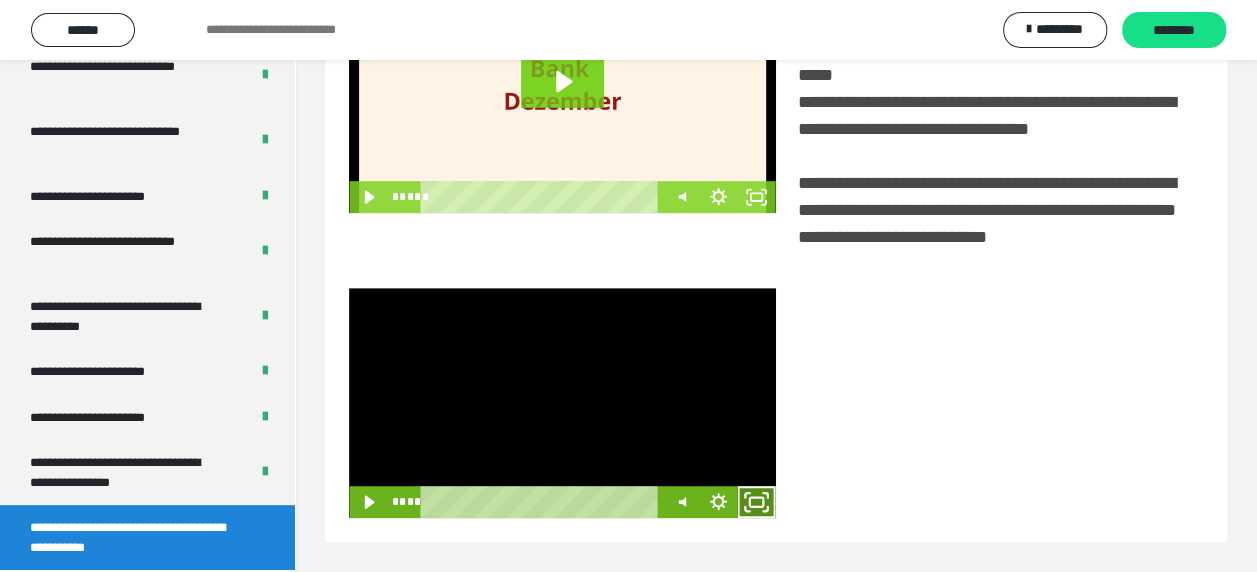click 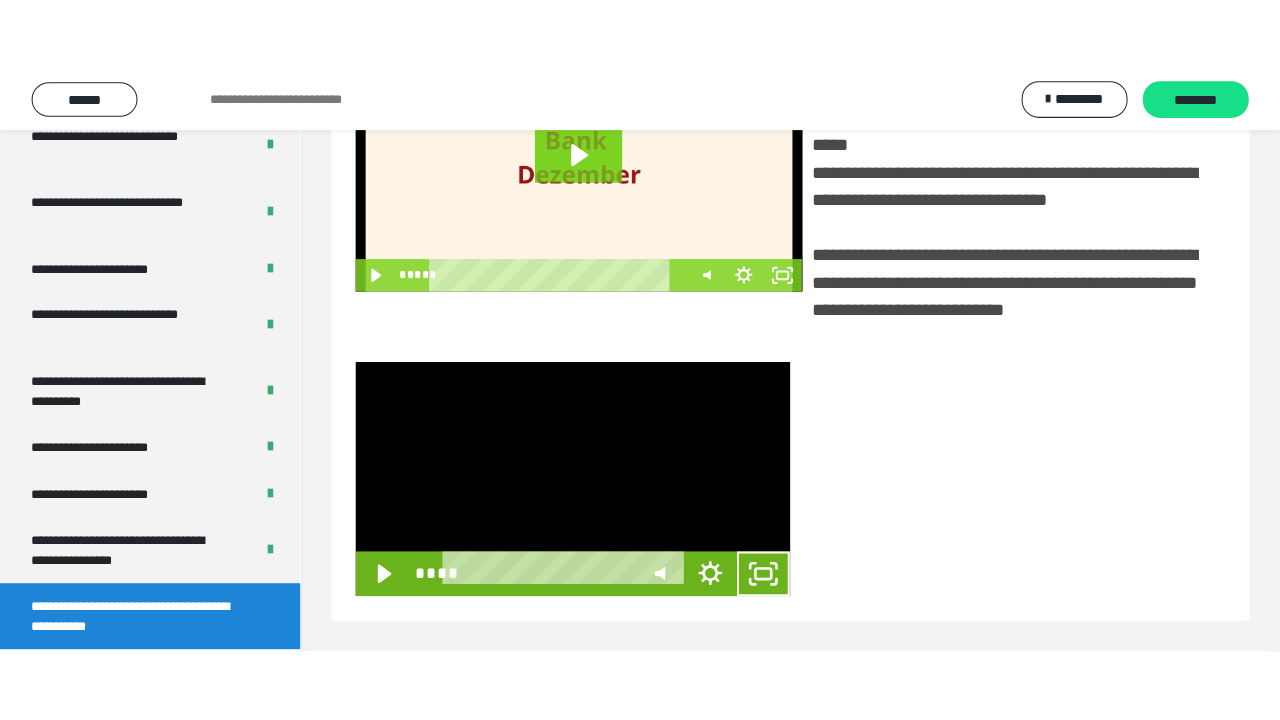 scroll, scrollTop: 382, scrollLeft: 0, axis: vertical 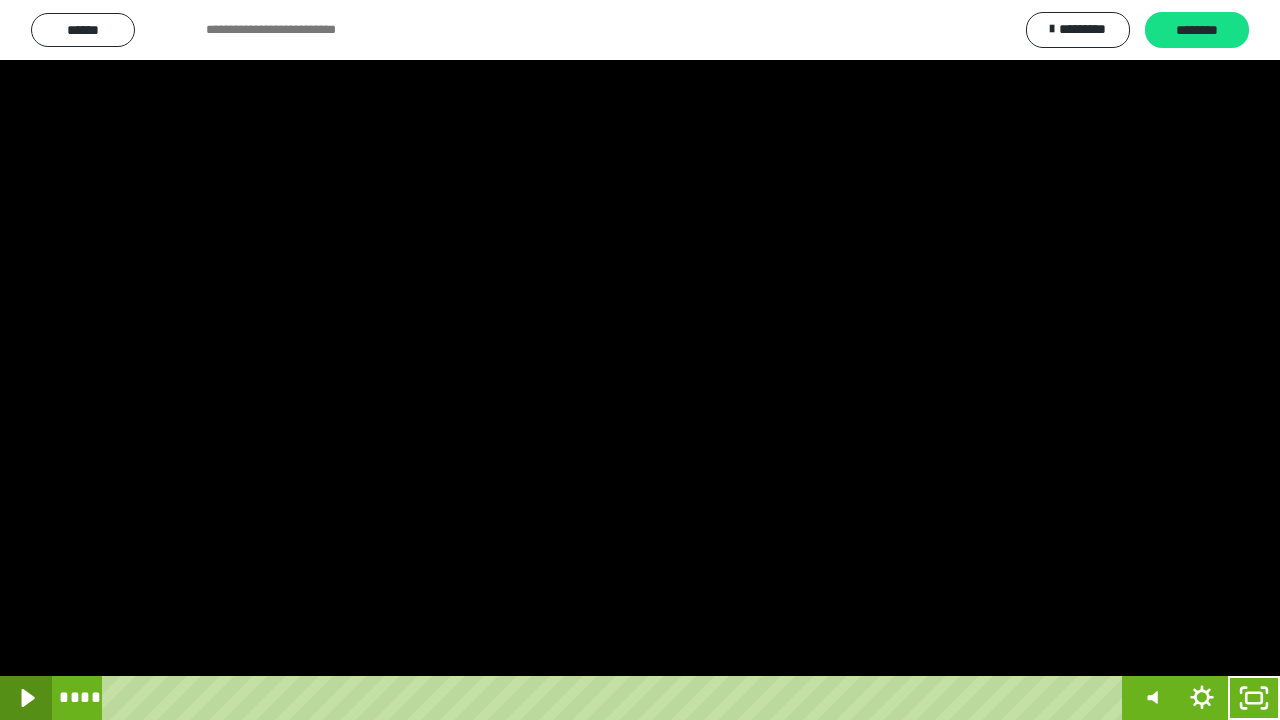 click 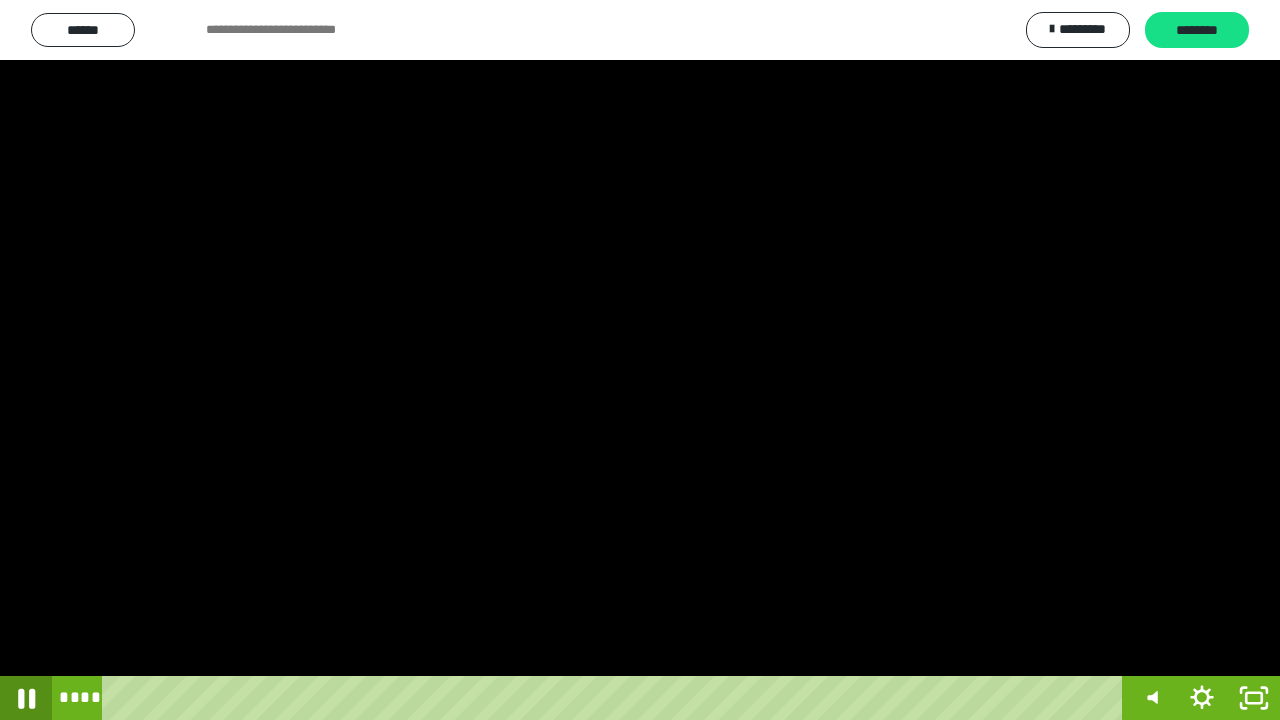 click 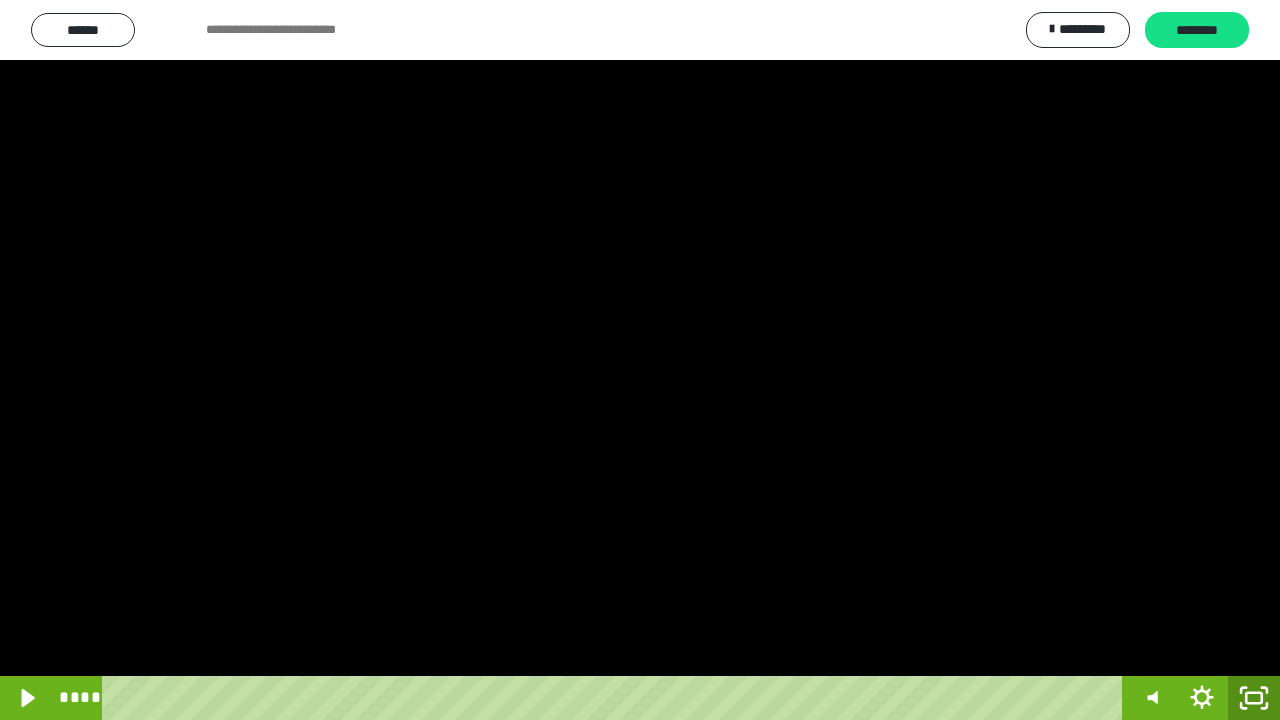 click 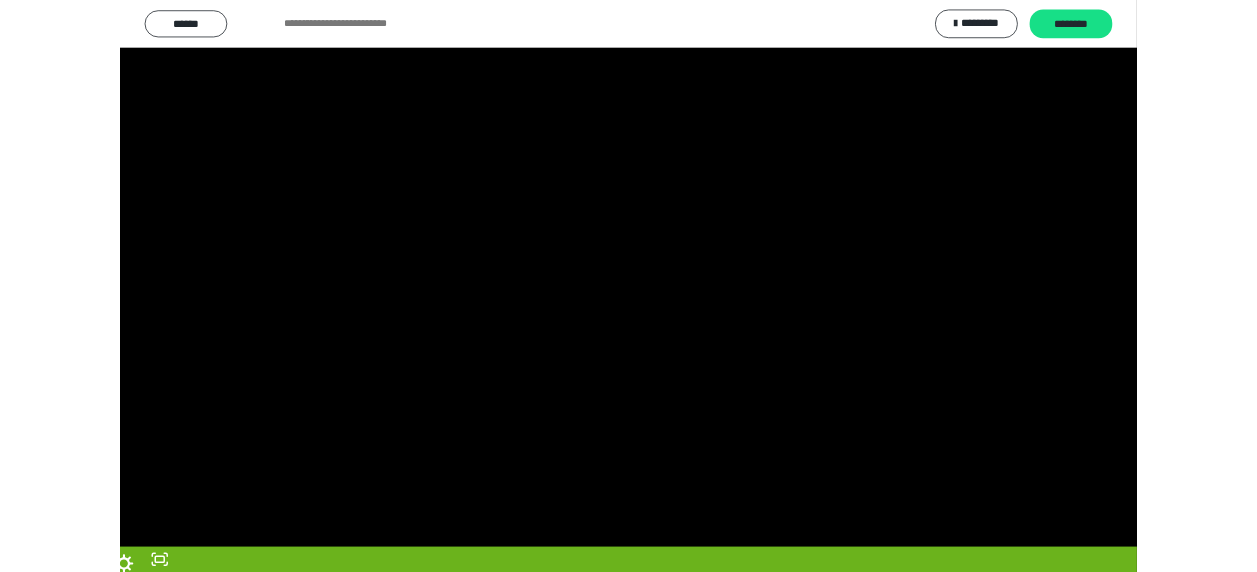 scroll, scrollTop: 374, scrollLeft: 0, axis: vertical 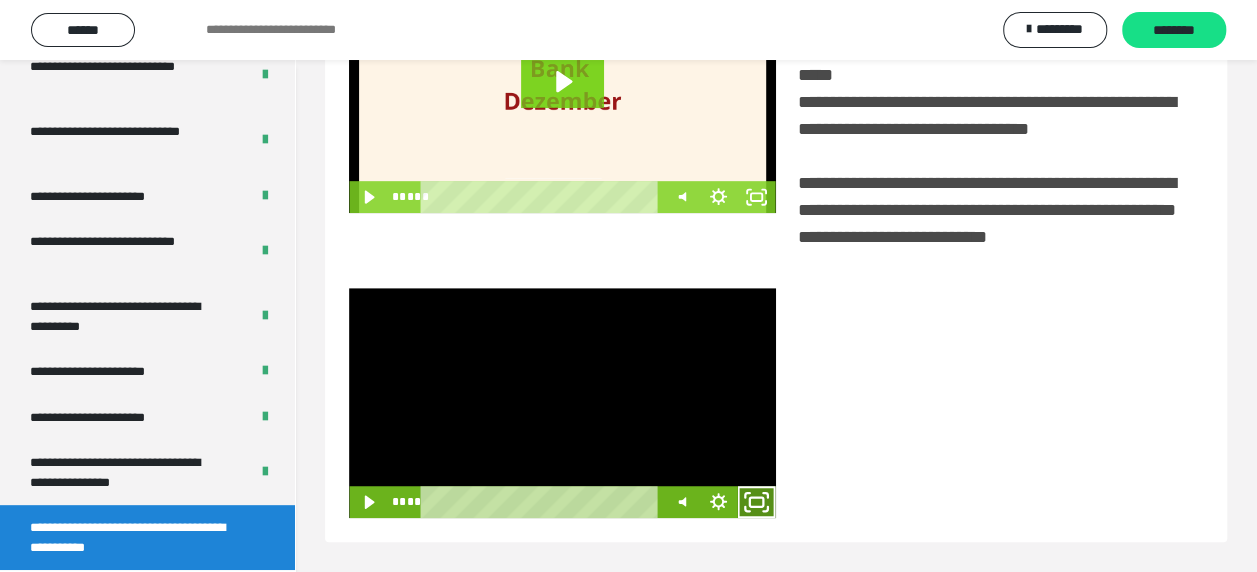 click 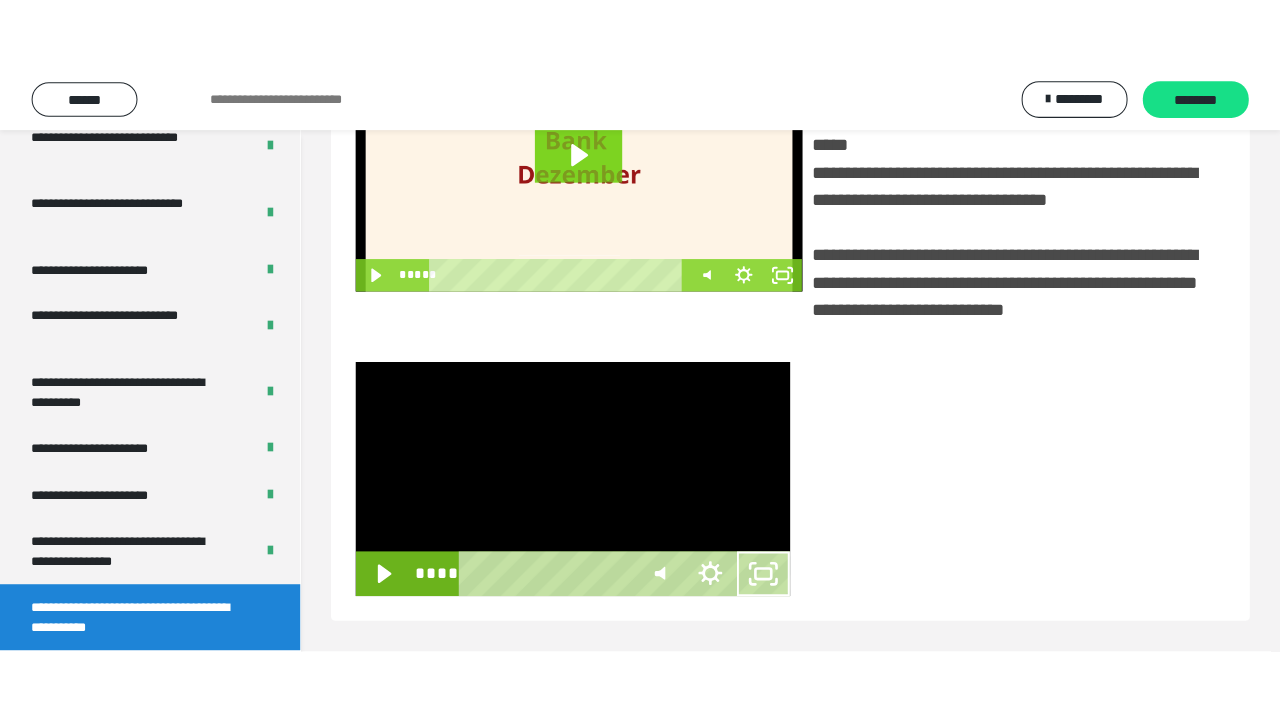 scroll, scrollTop: 382, scrollLeft: 0, axis: vertical 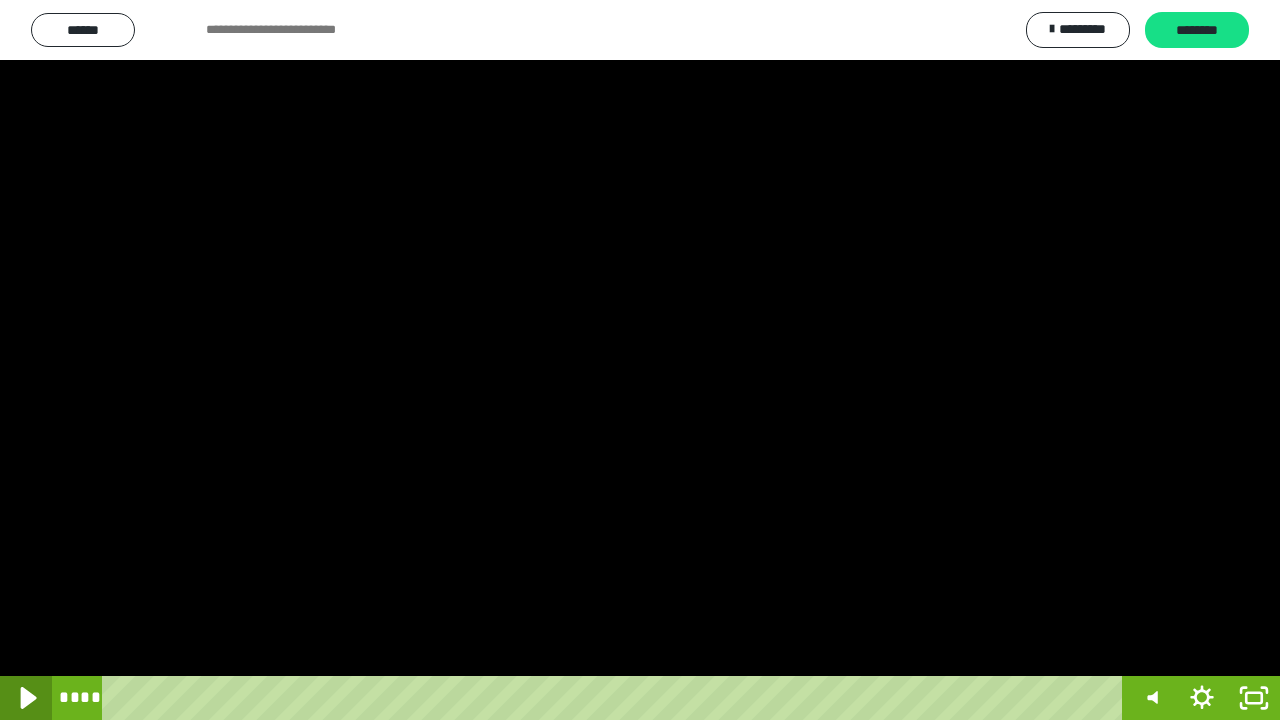 click 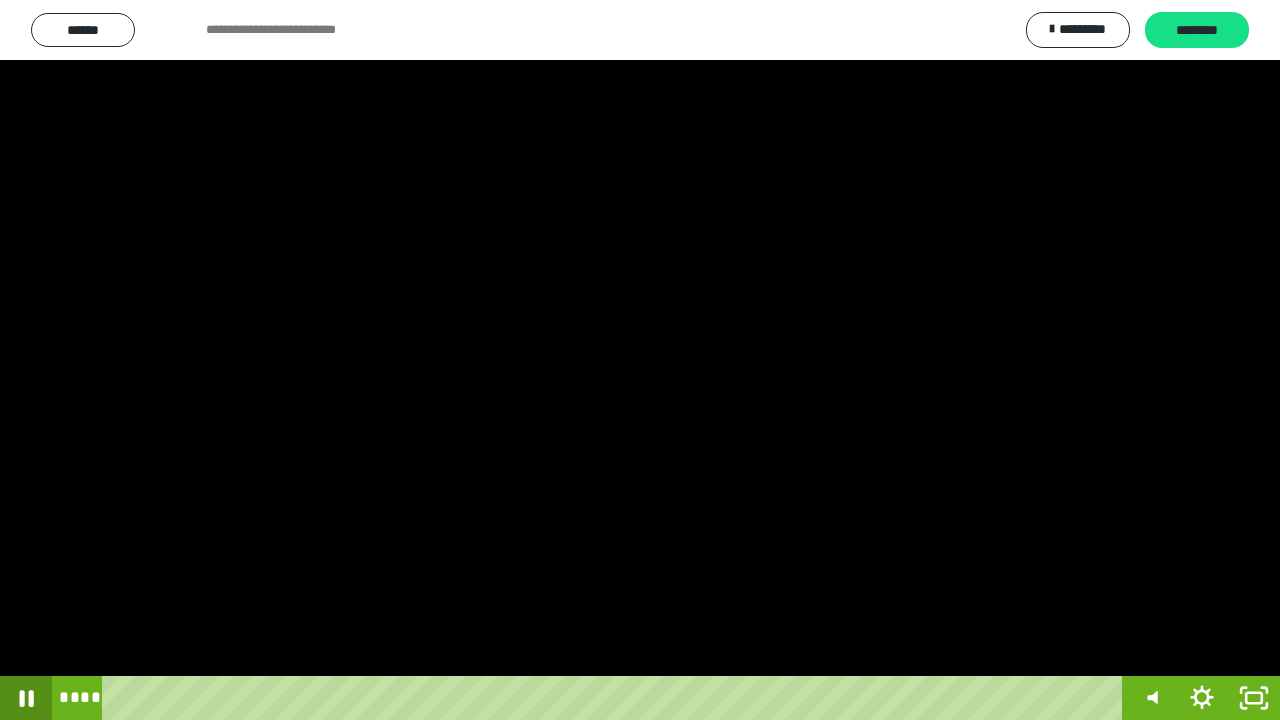 click 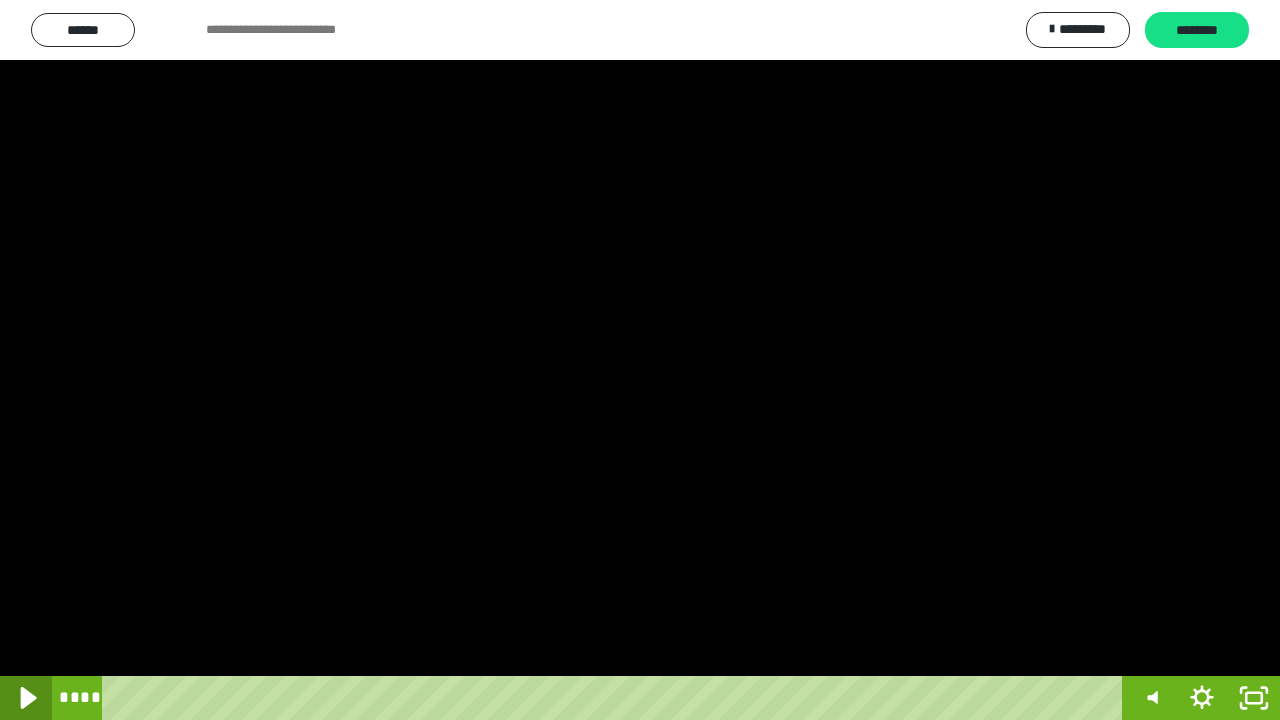 click 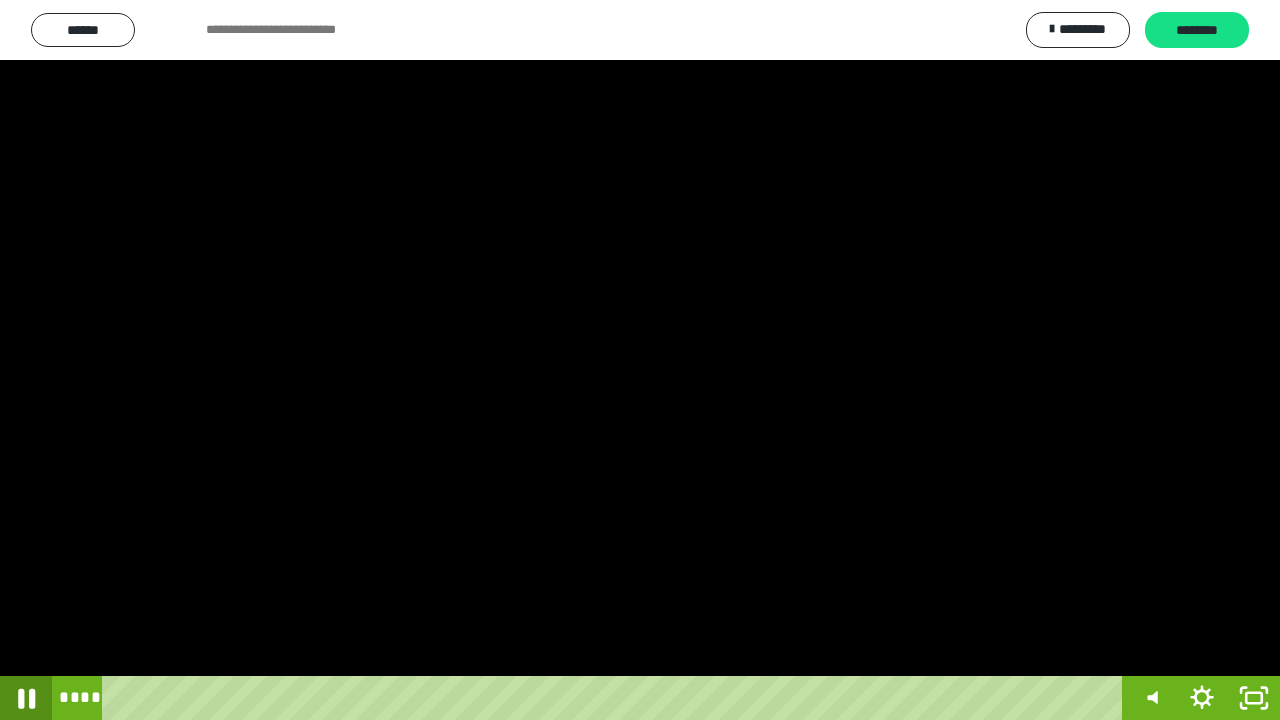 click 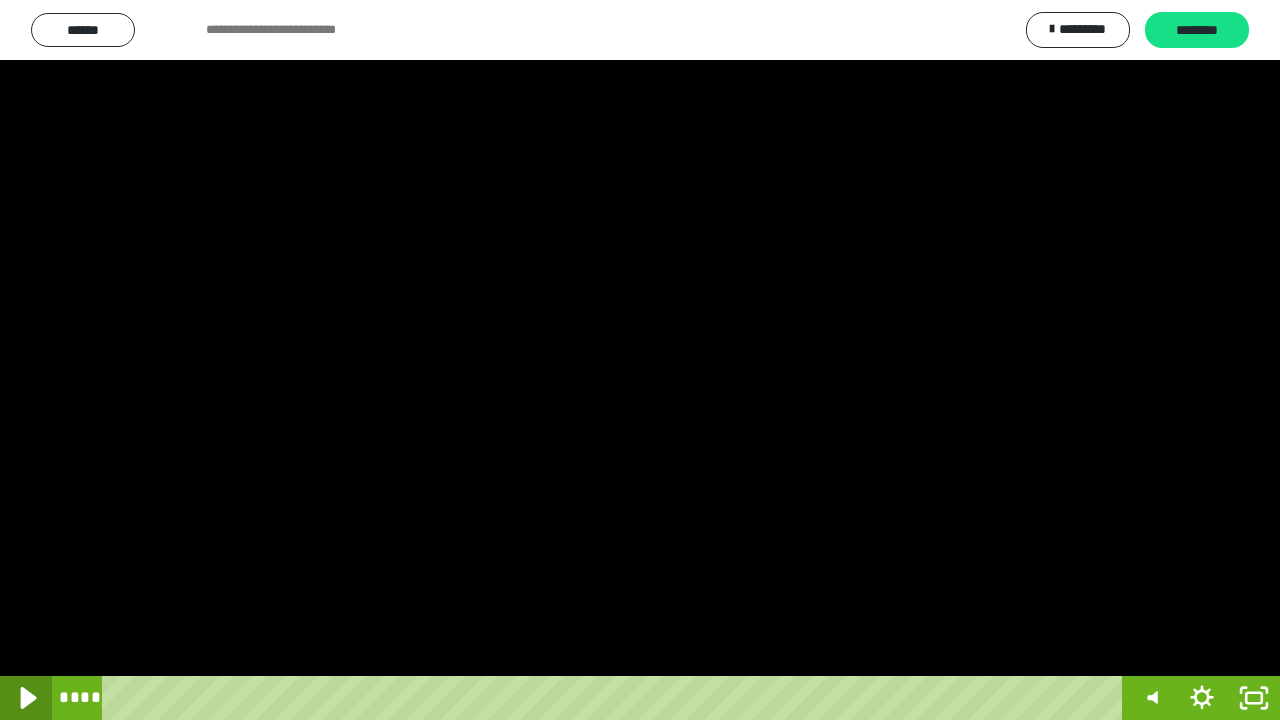 click 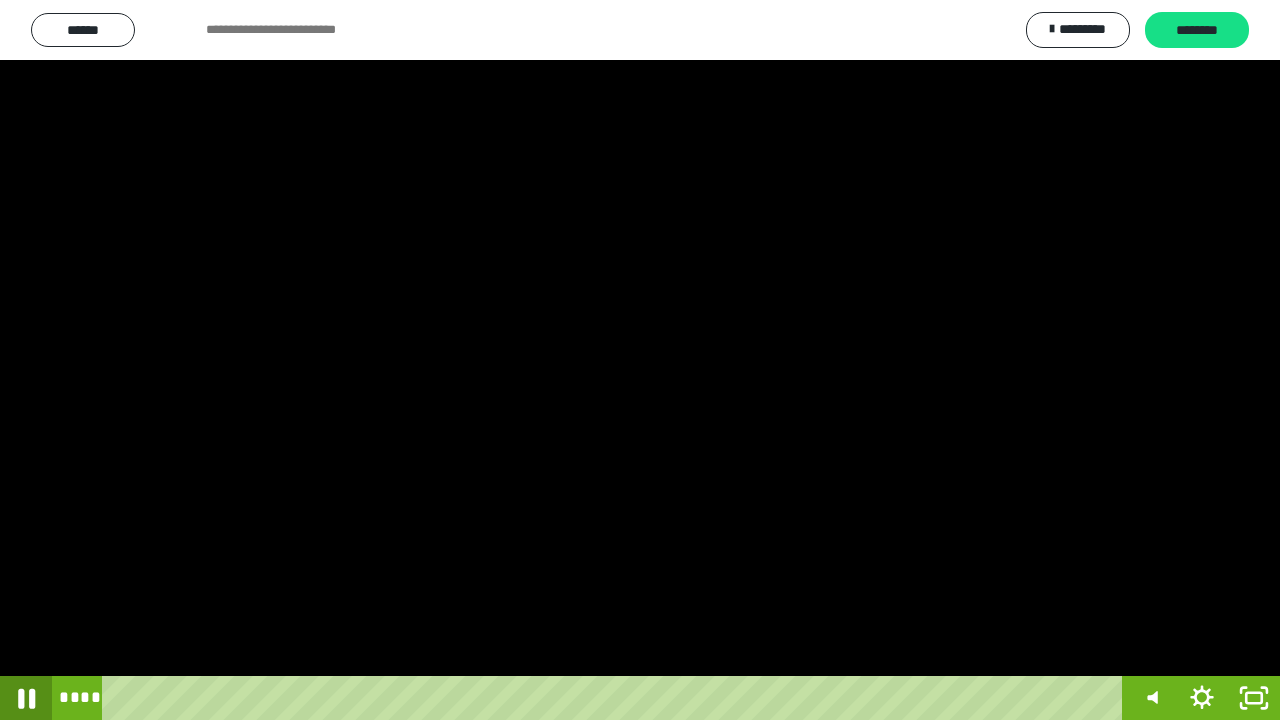 click 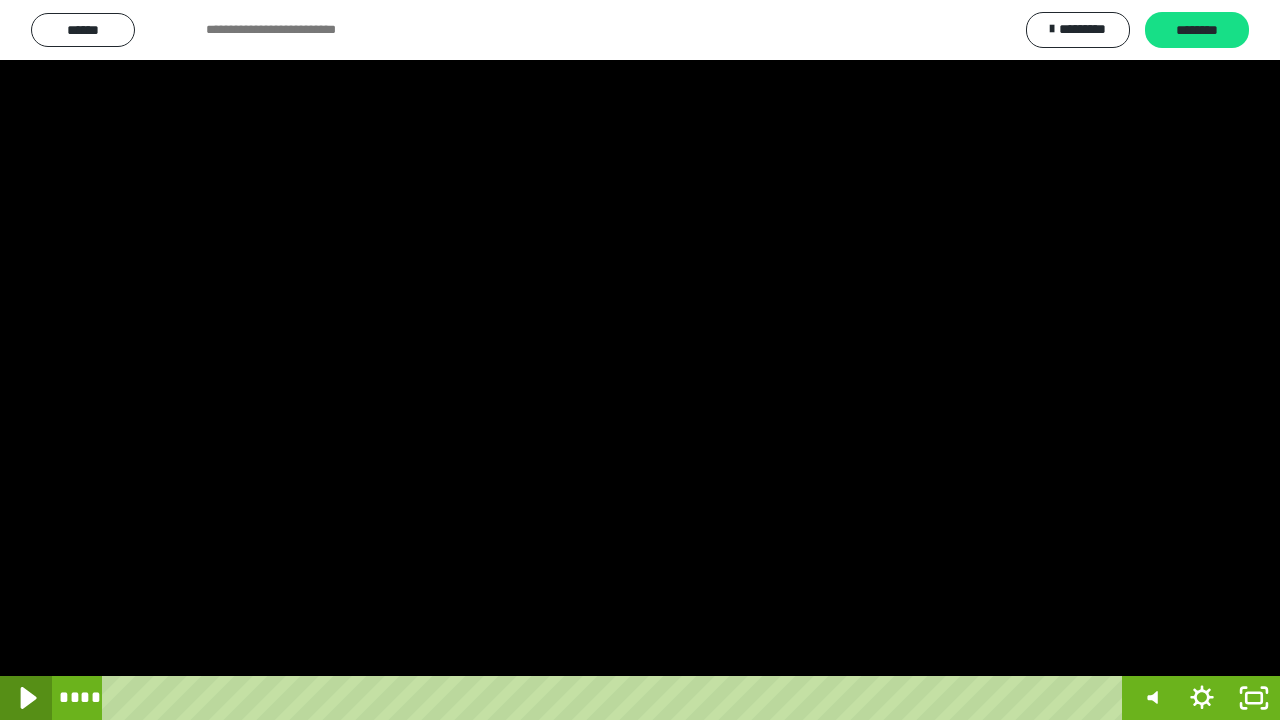 click 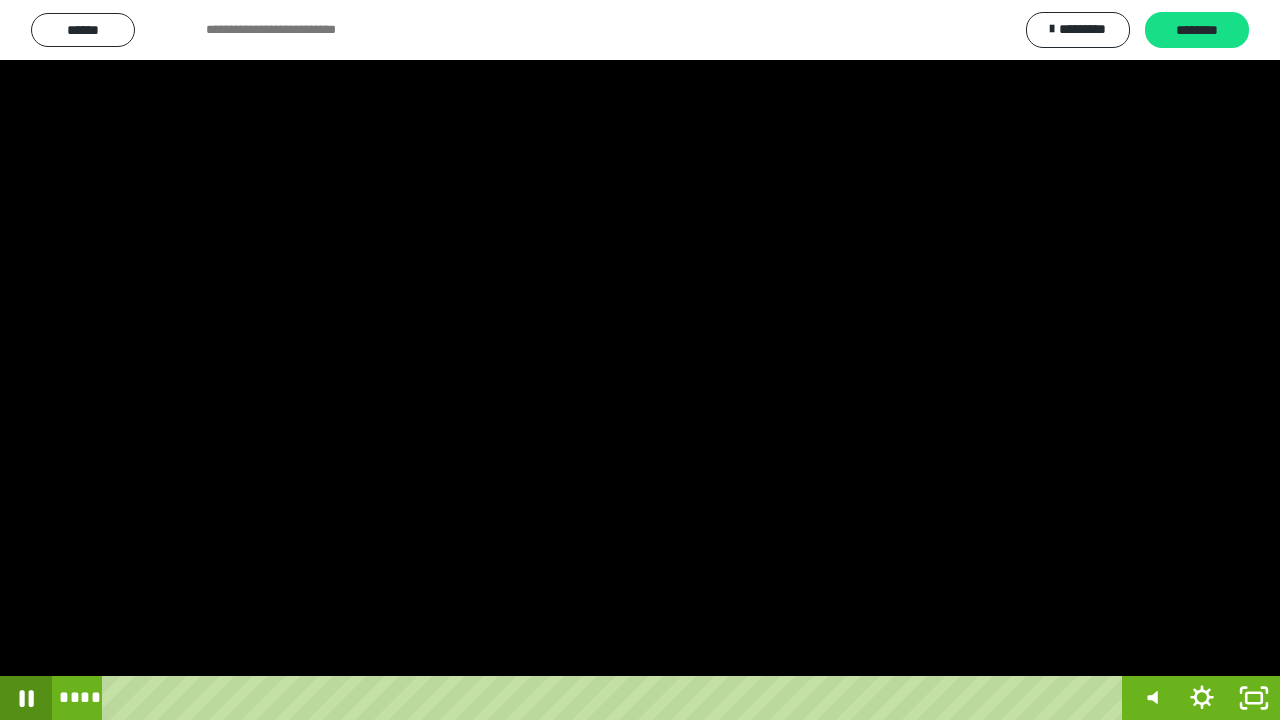 click 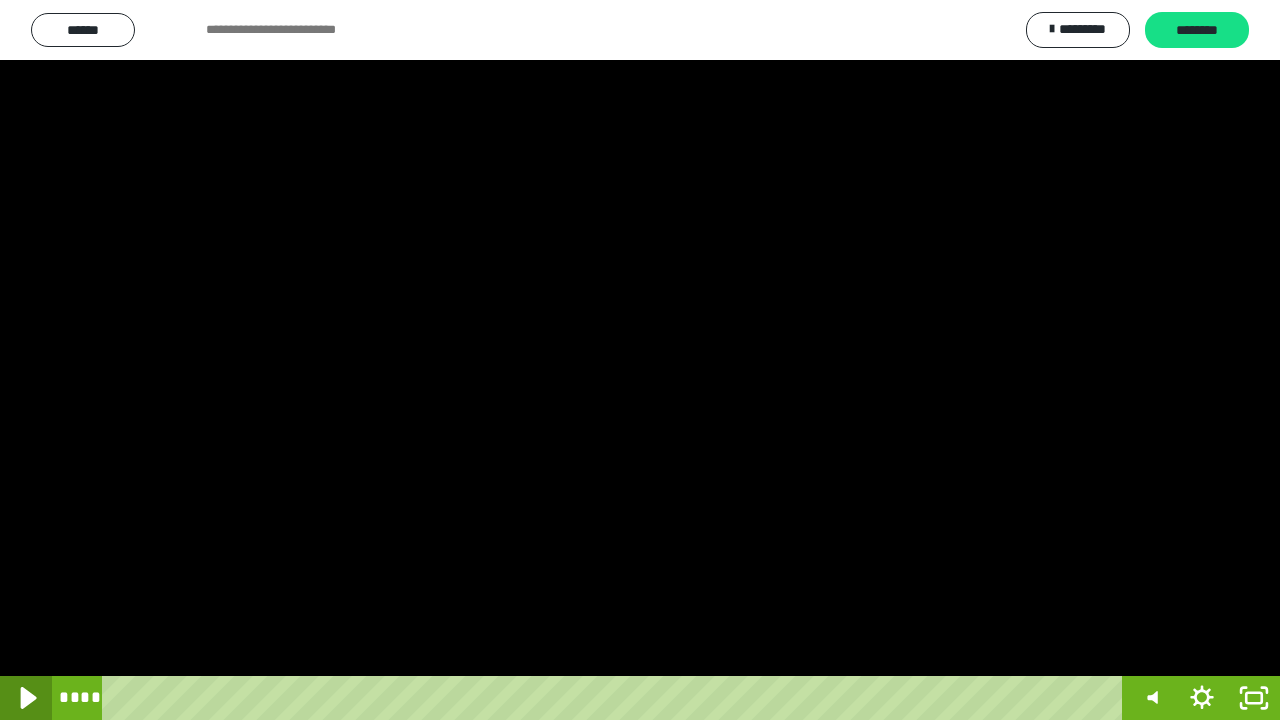 click 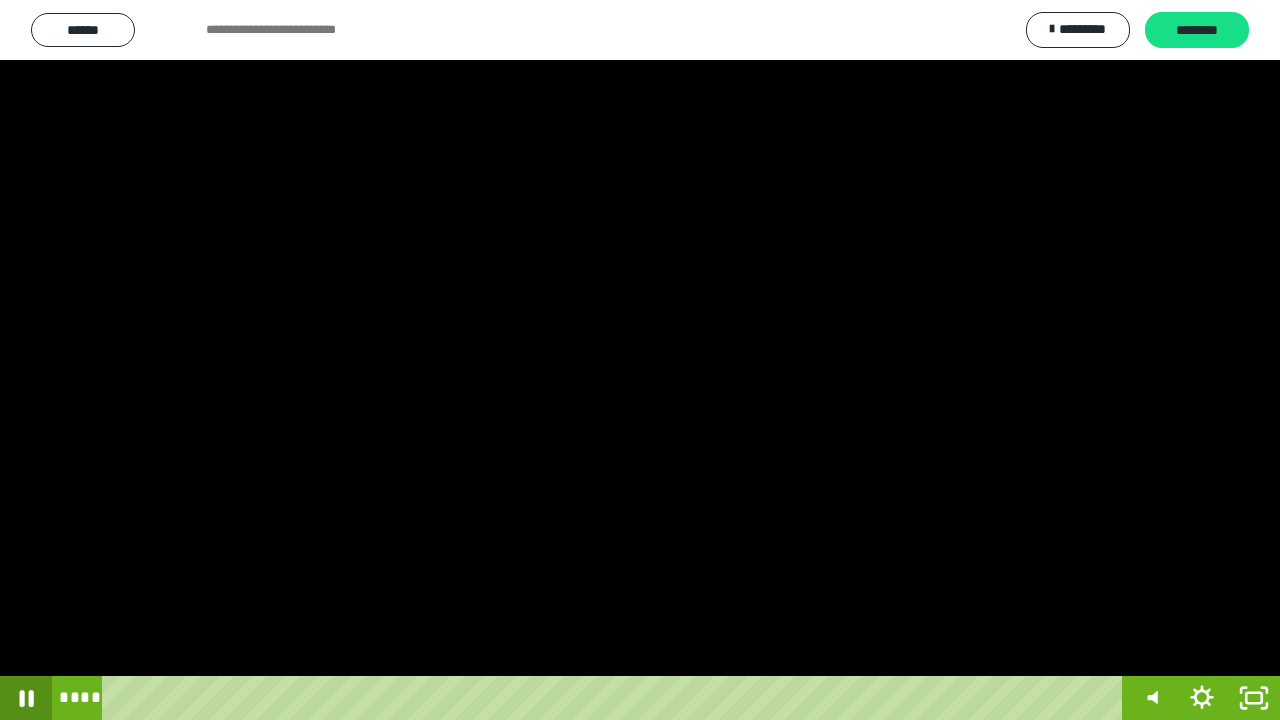 click 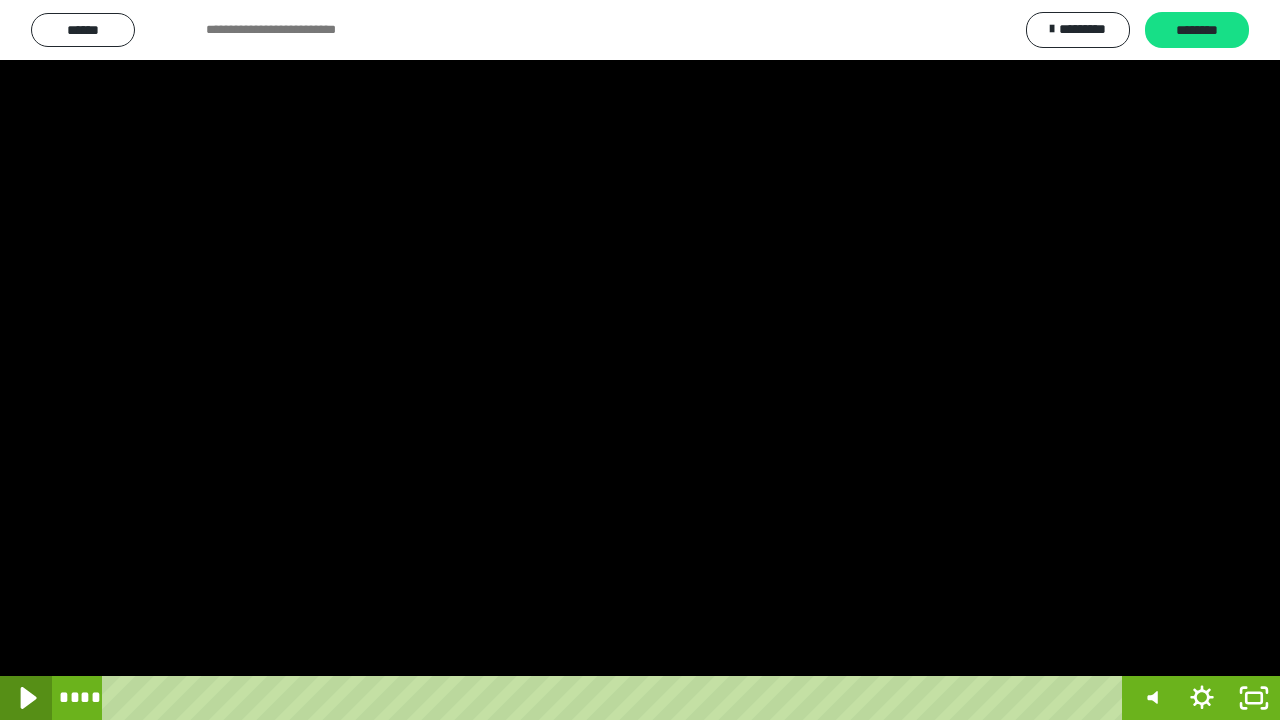 click 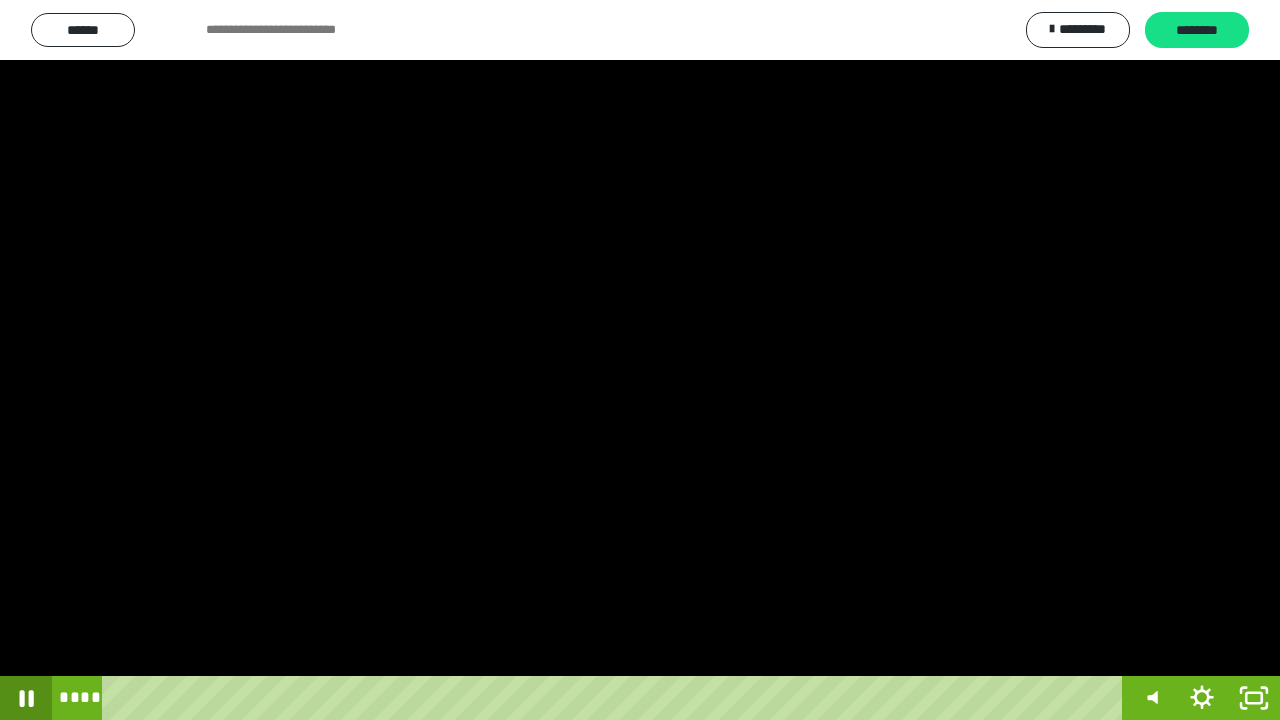 click 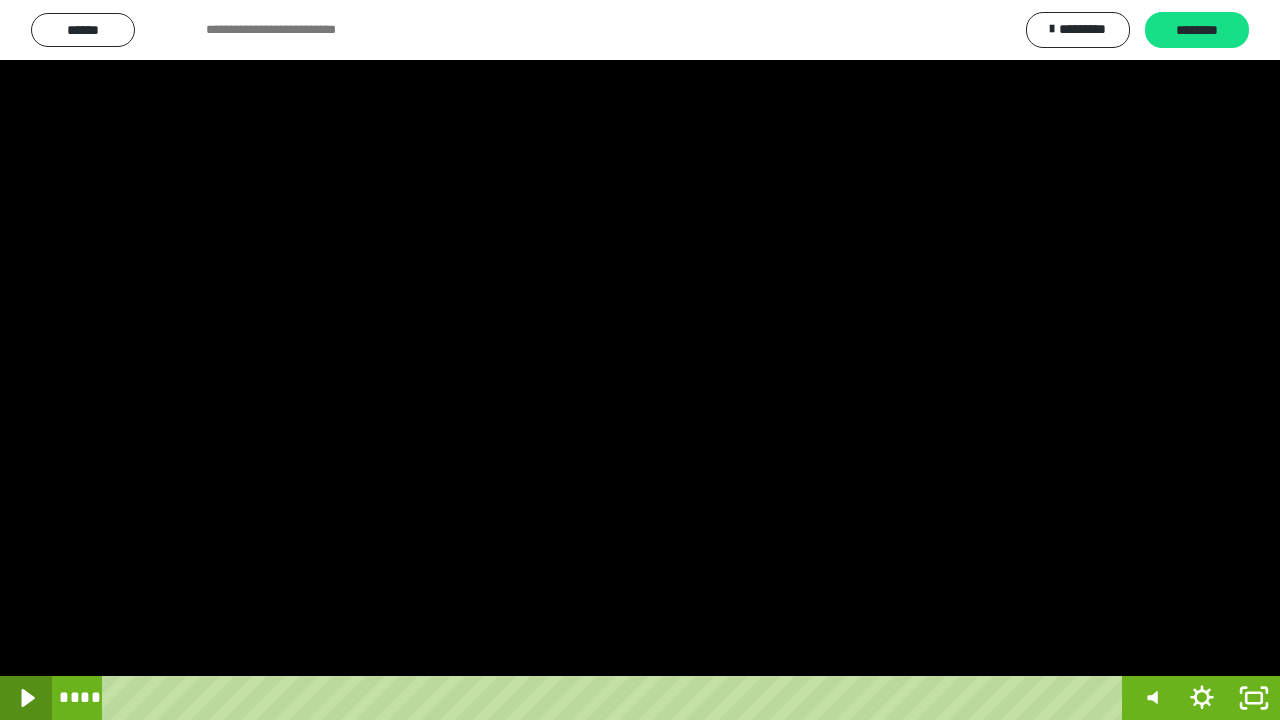 click 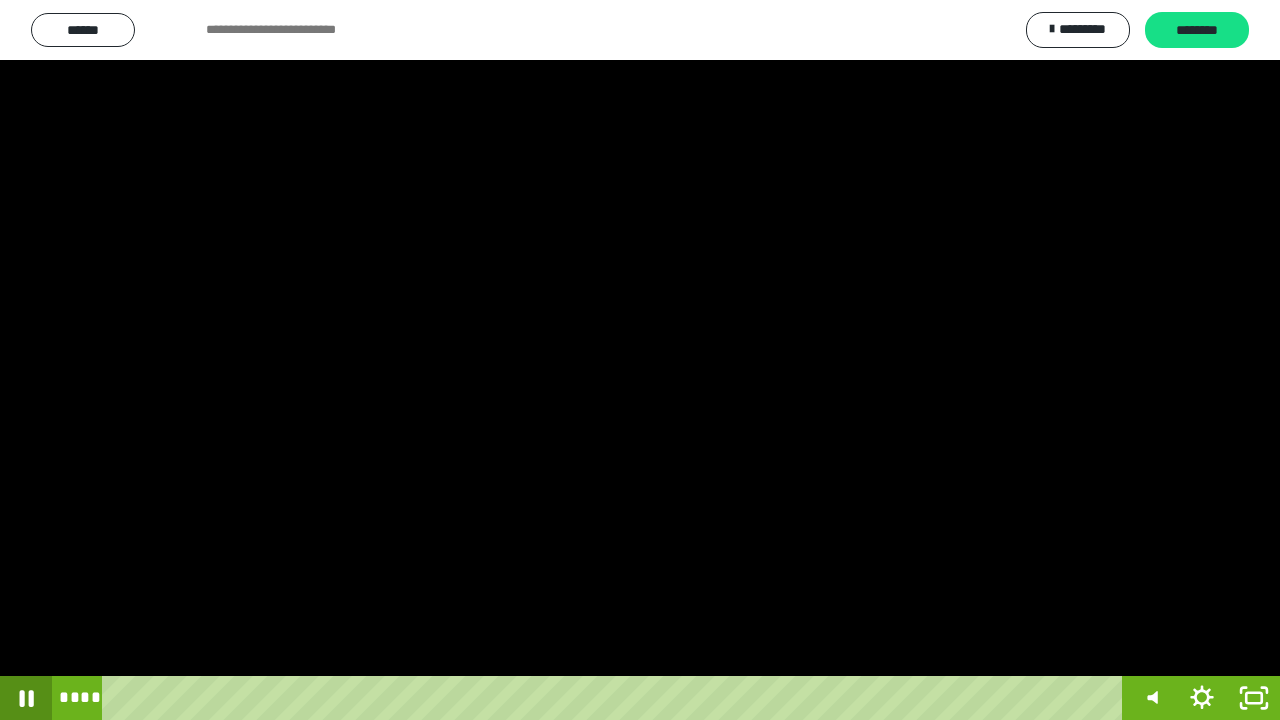 click 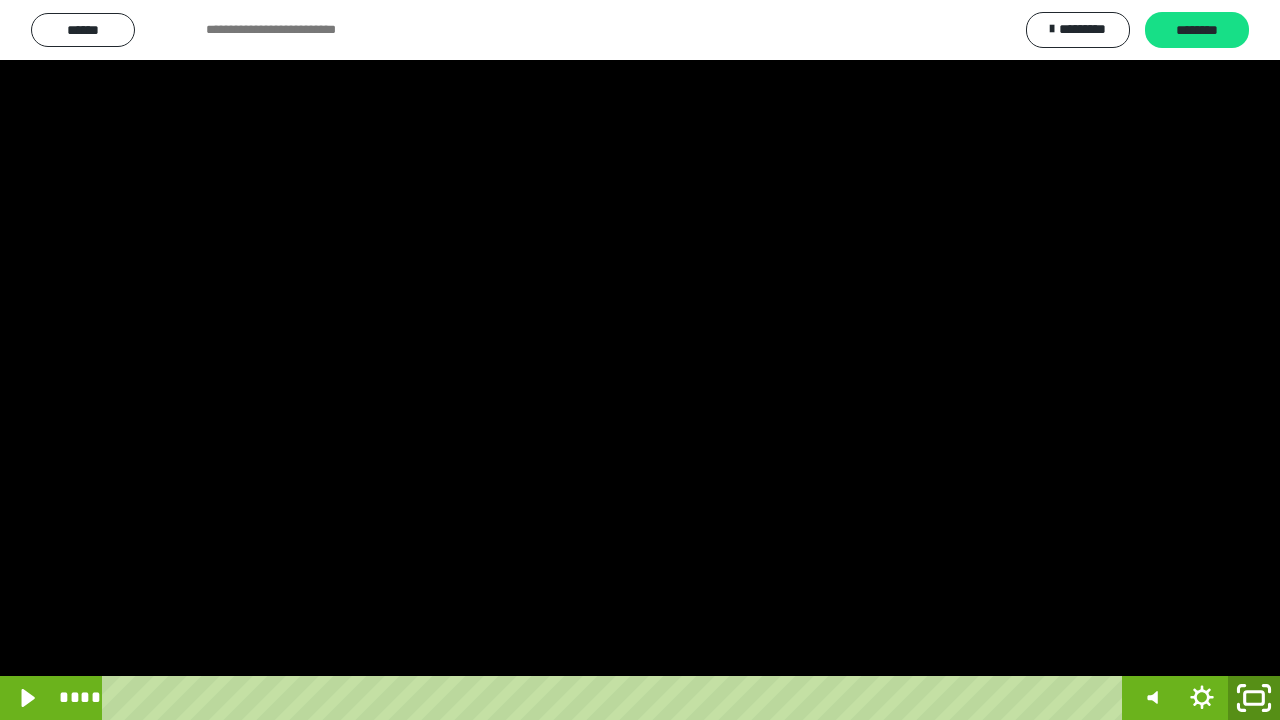 click 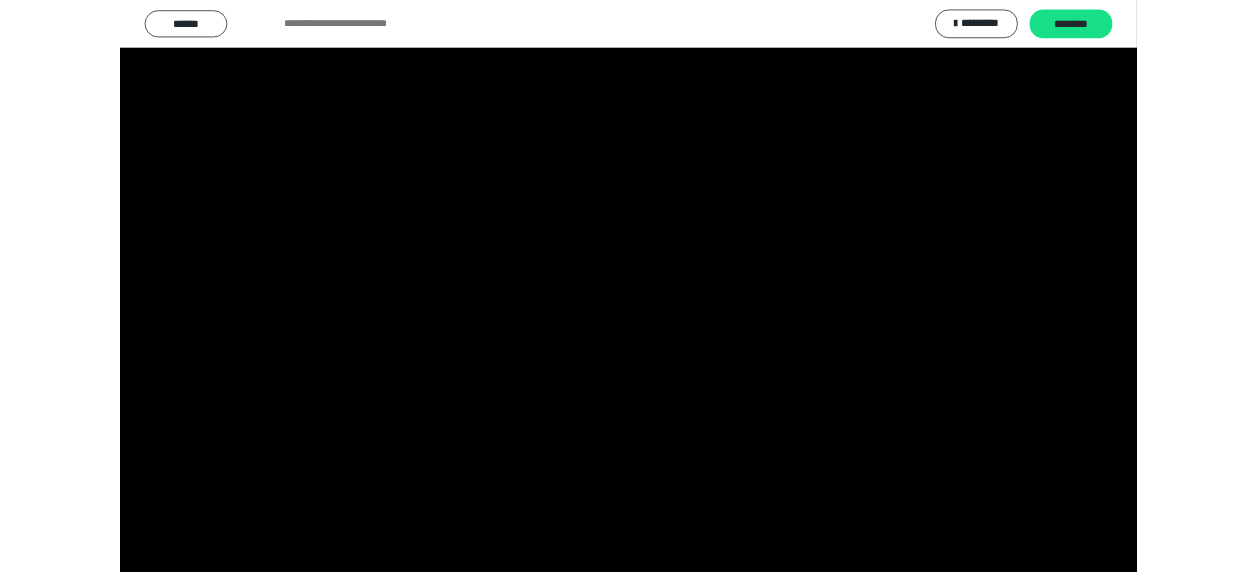scroll, scrollTop: 374, scrollLeft: 0, axis: vertical 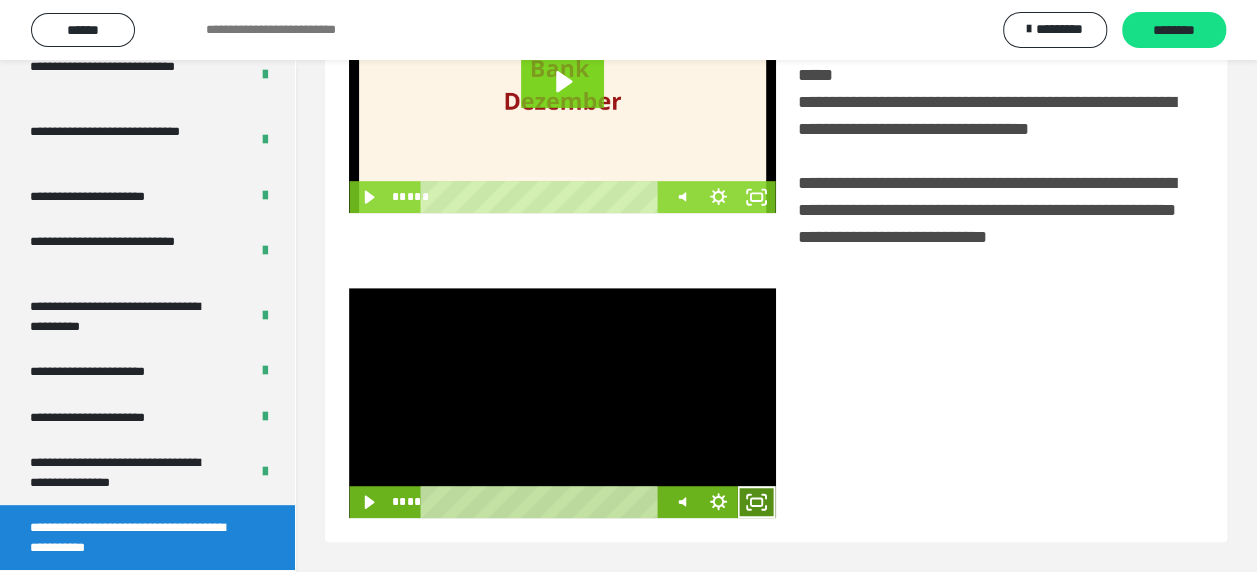 click 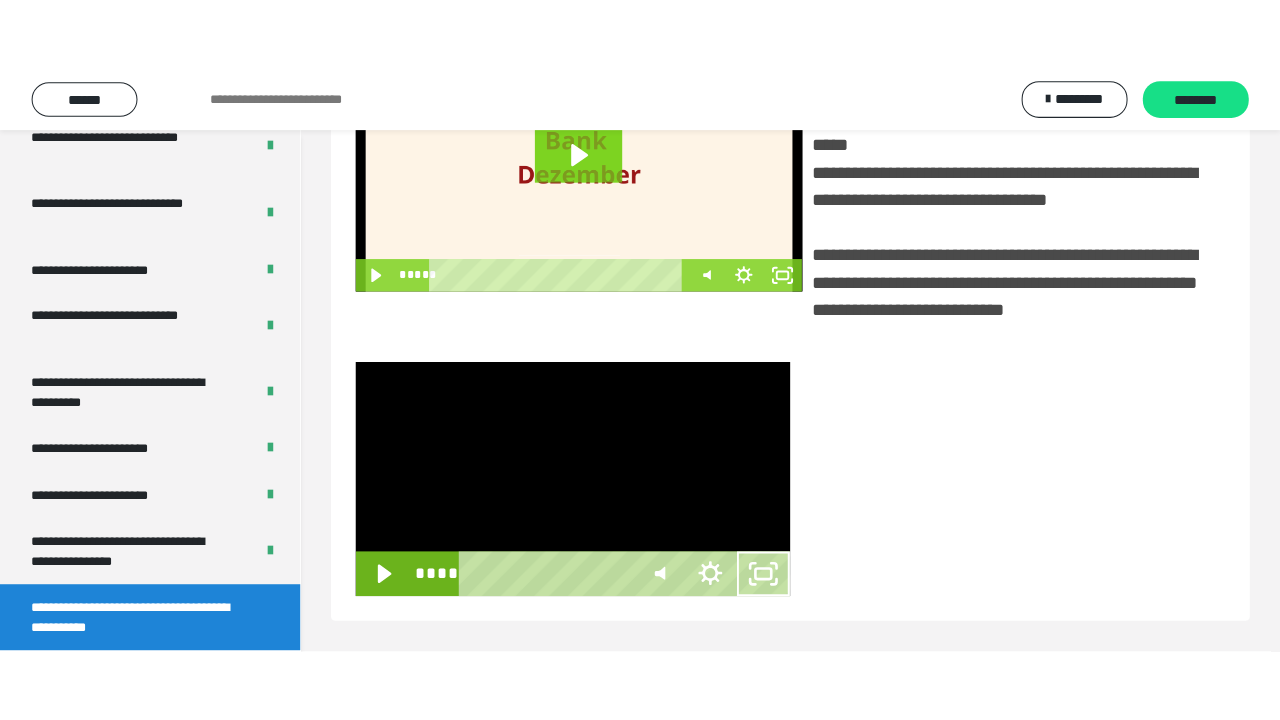 scroll, scrollTop: 382, scrollLeft: 0, axis: vertical 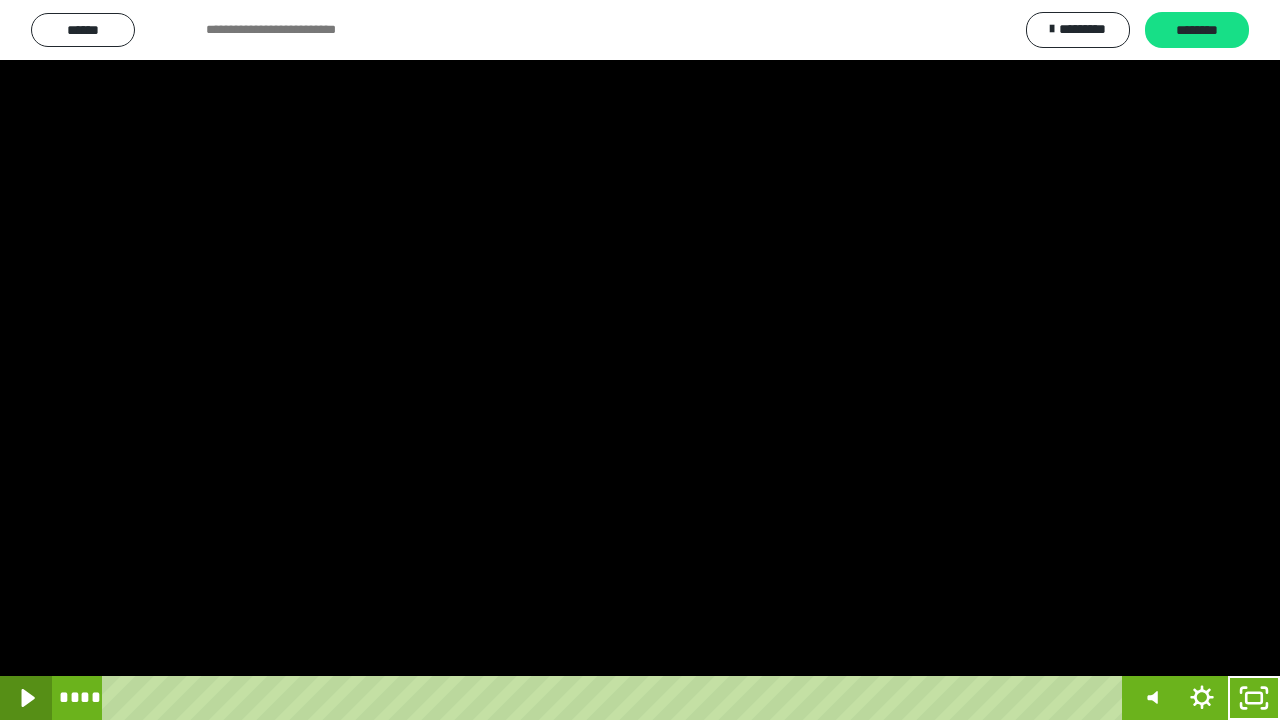 click 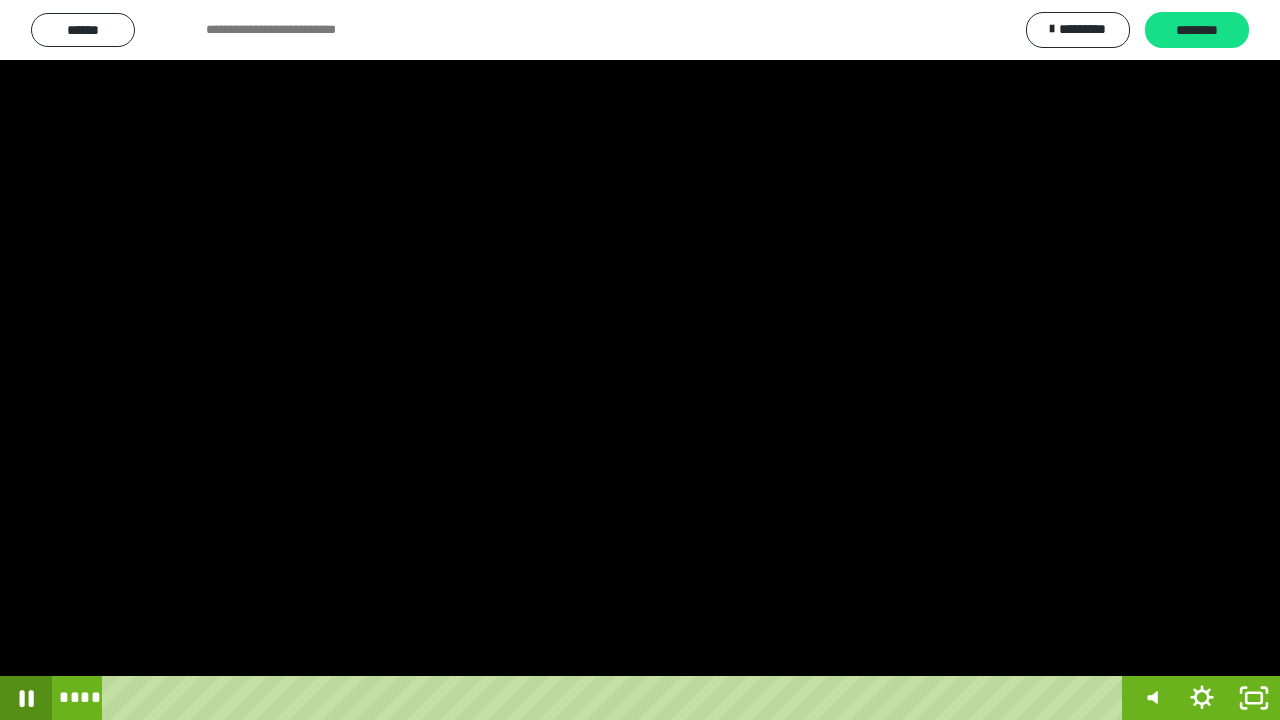 click 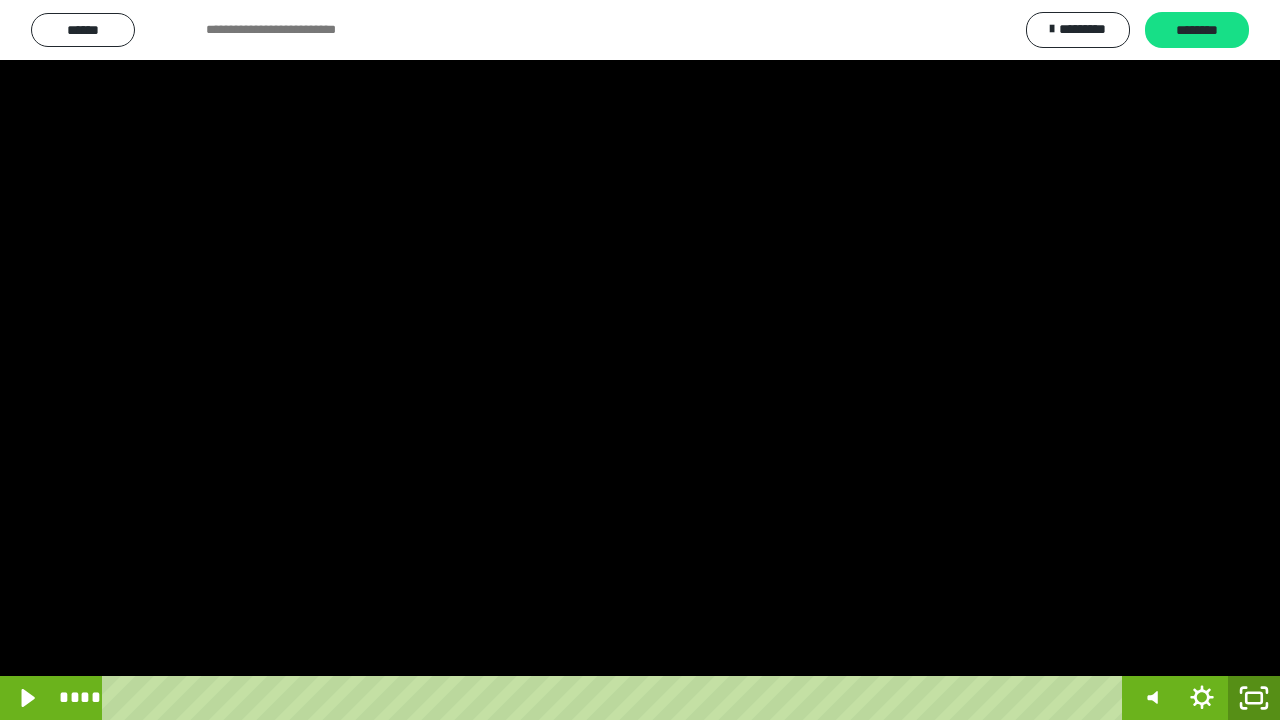 click 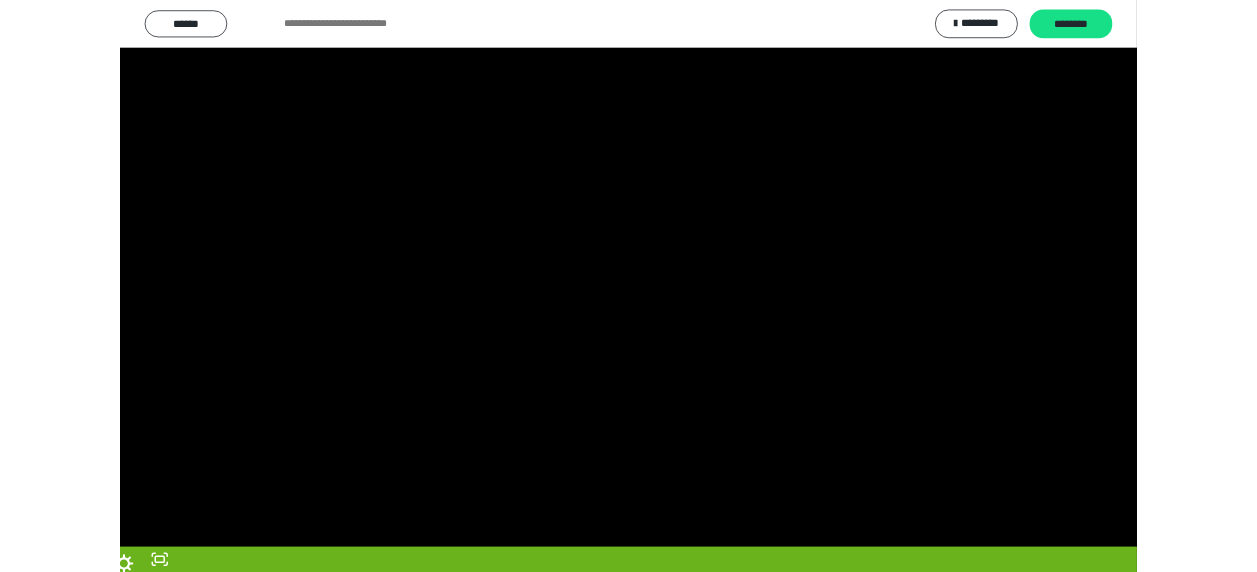 scroll, scrollTop: 374, scrollLeft: 0, axis: vertical 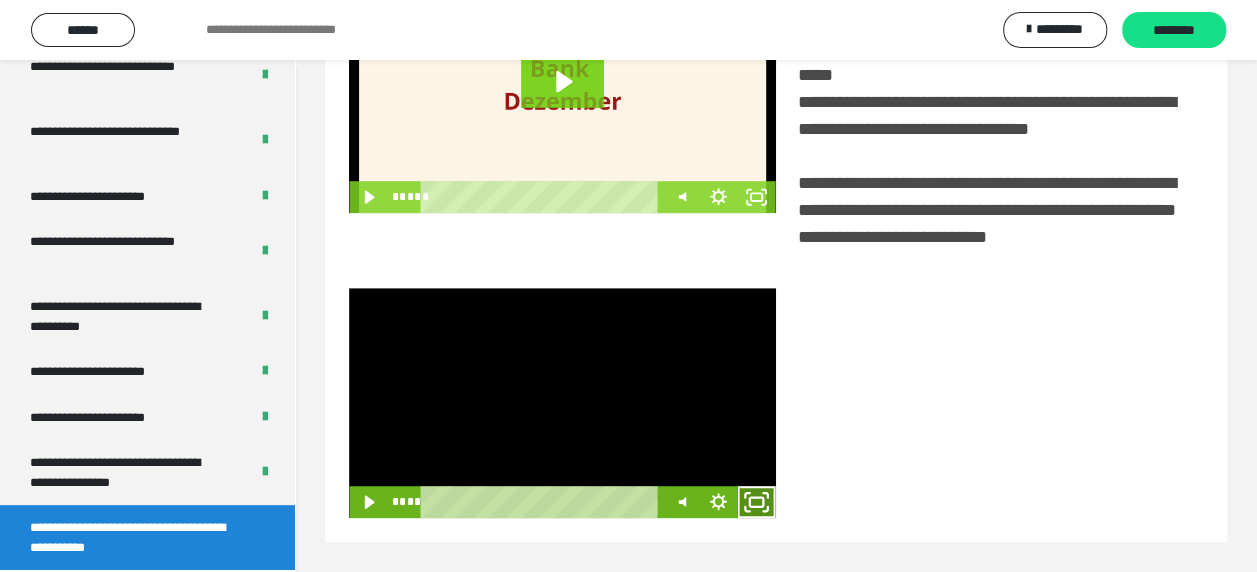 click 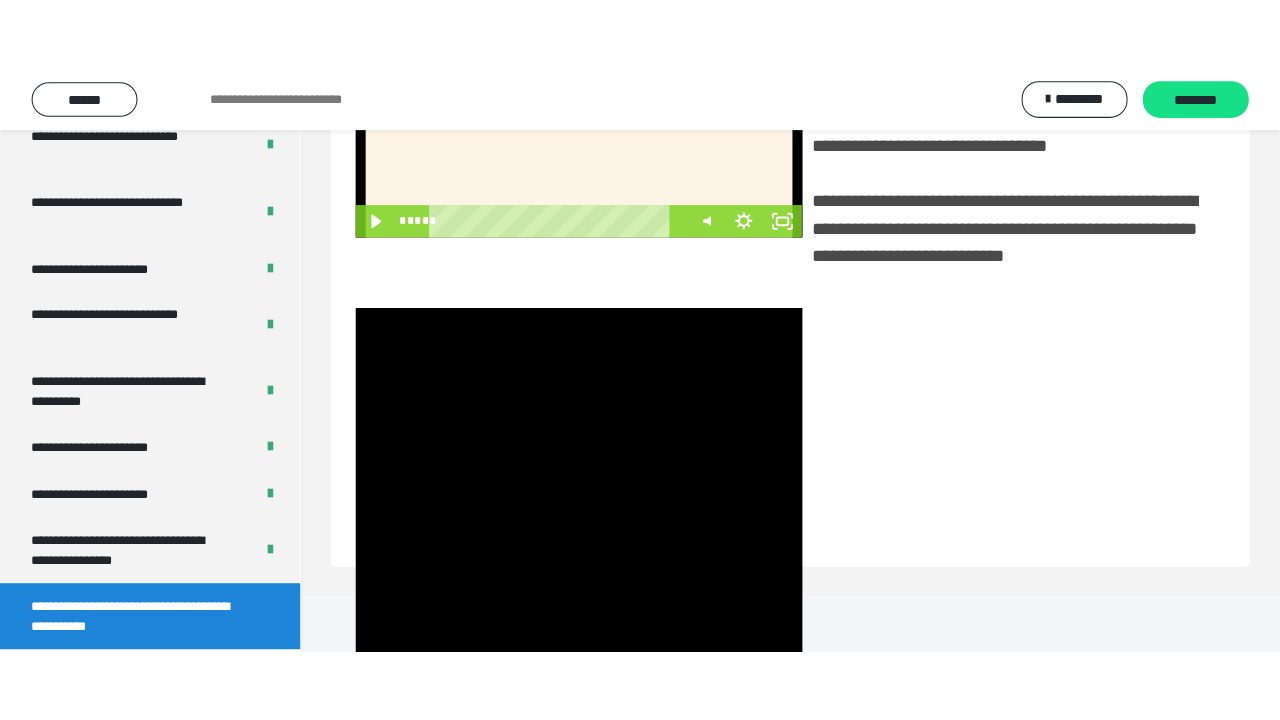 scroll, scrollTop: 382, scrollLeft: 0, axis: vertical 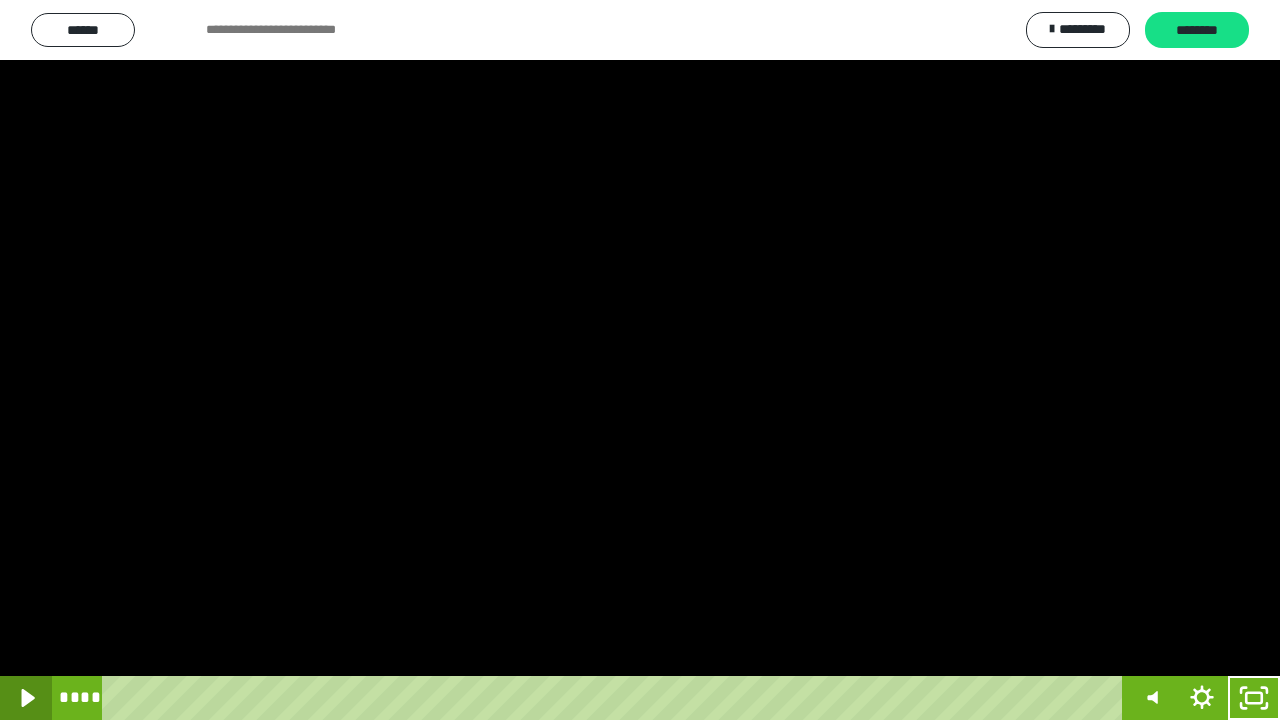 click 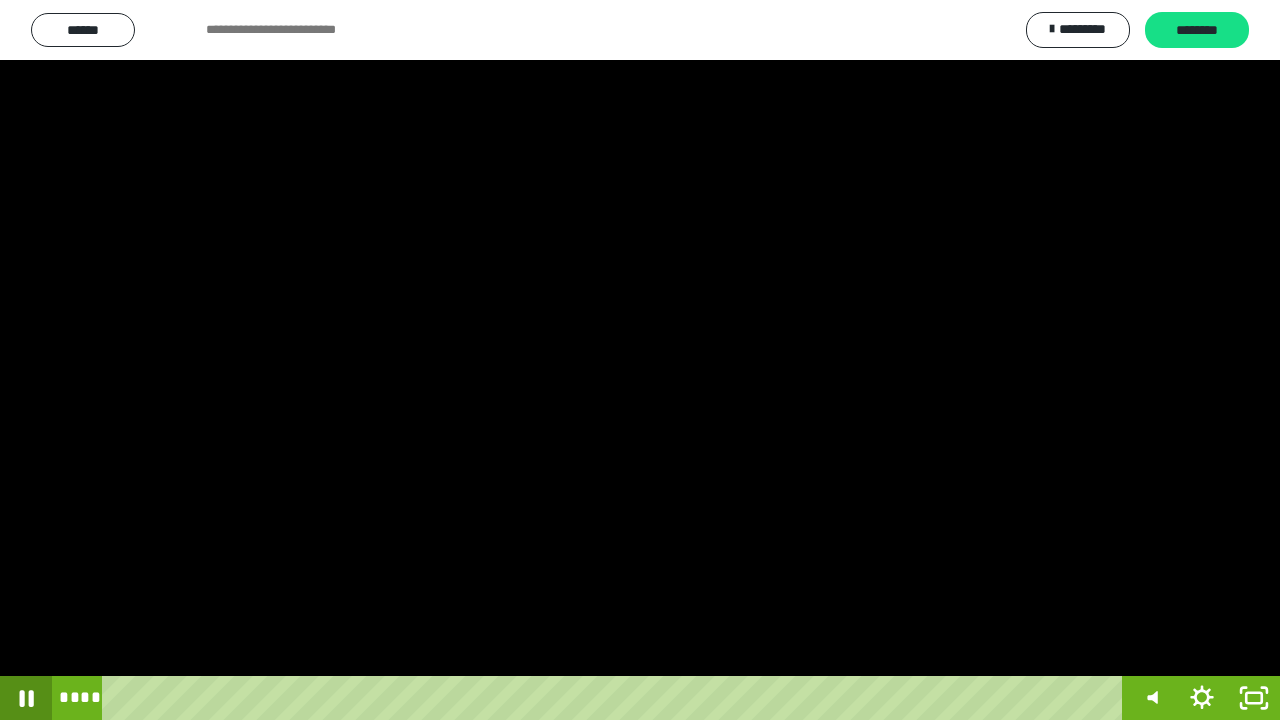 click 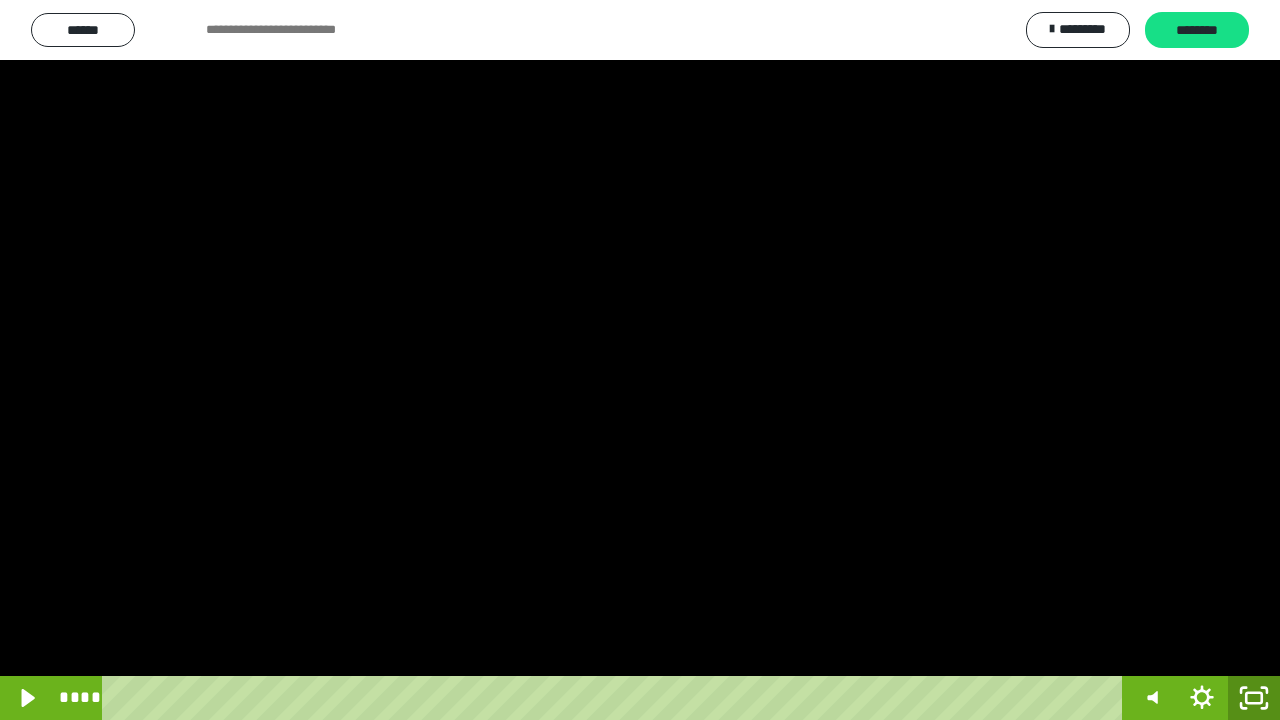 click 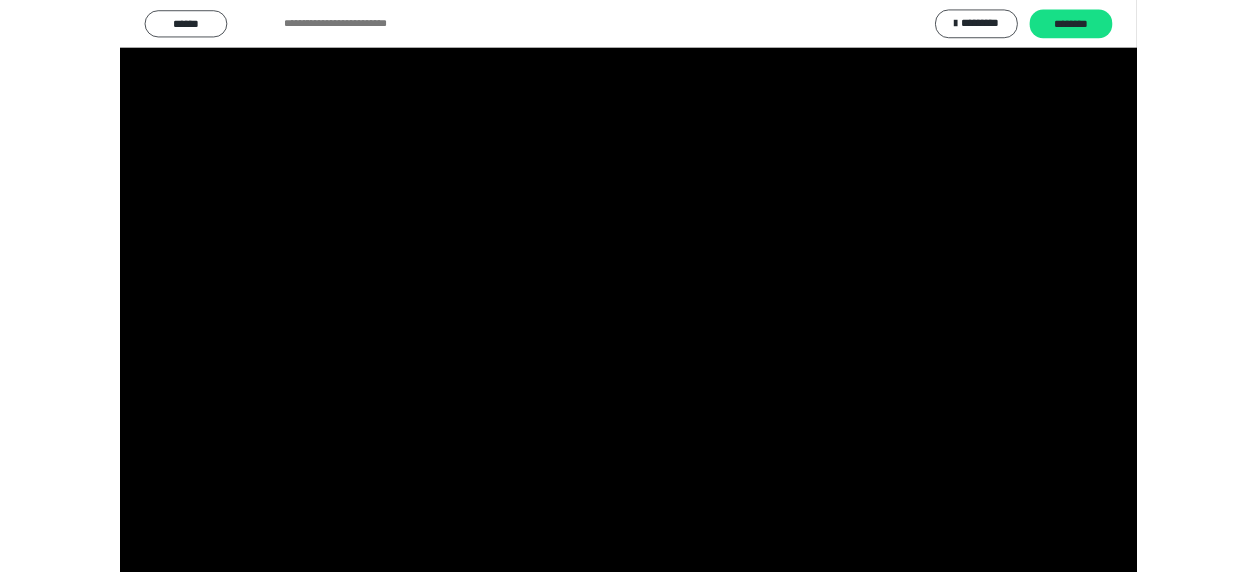 scroll, scrollTop: 374, scrollLeft: 0, axis: vertical 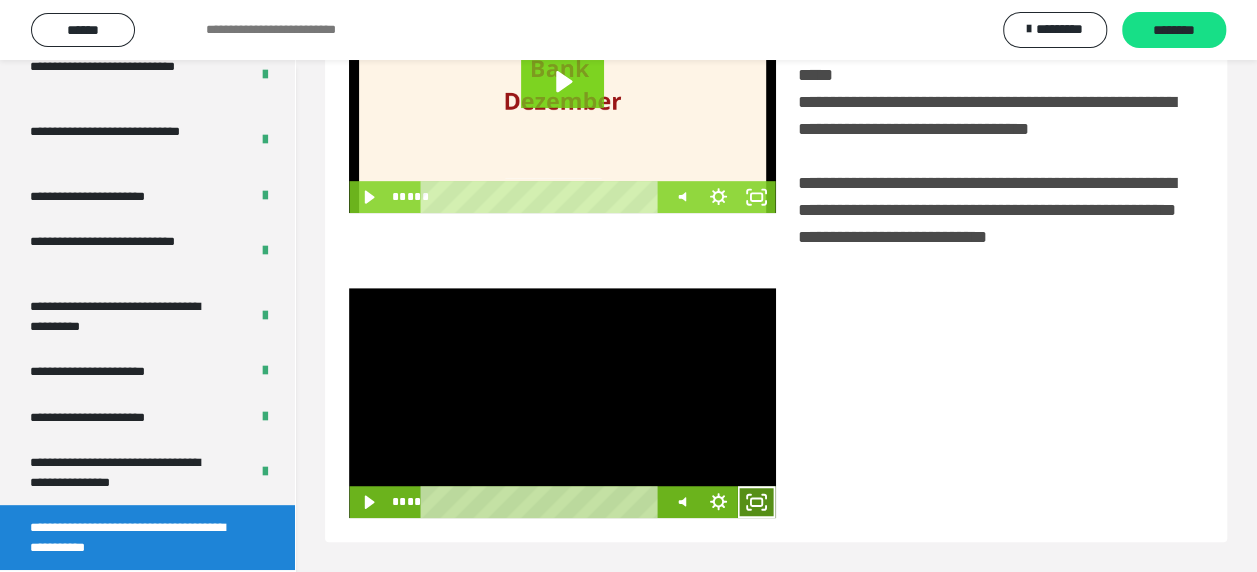 click 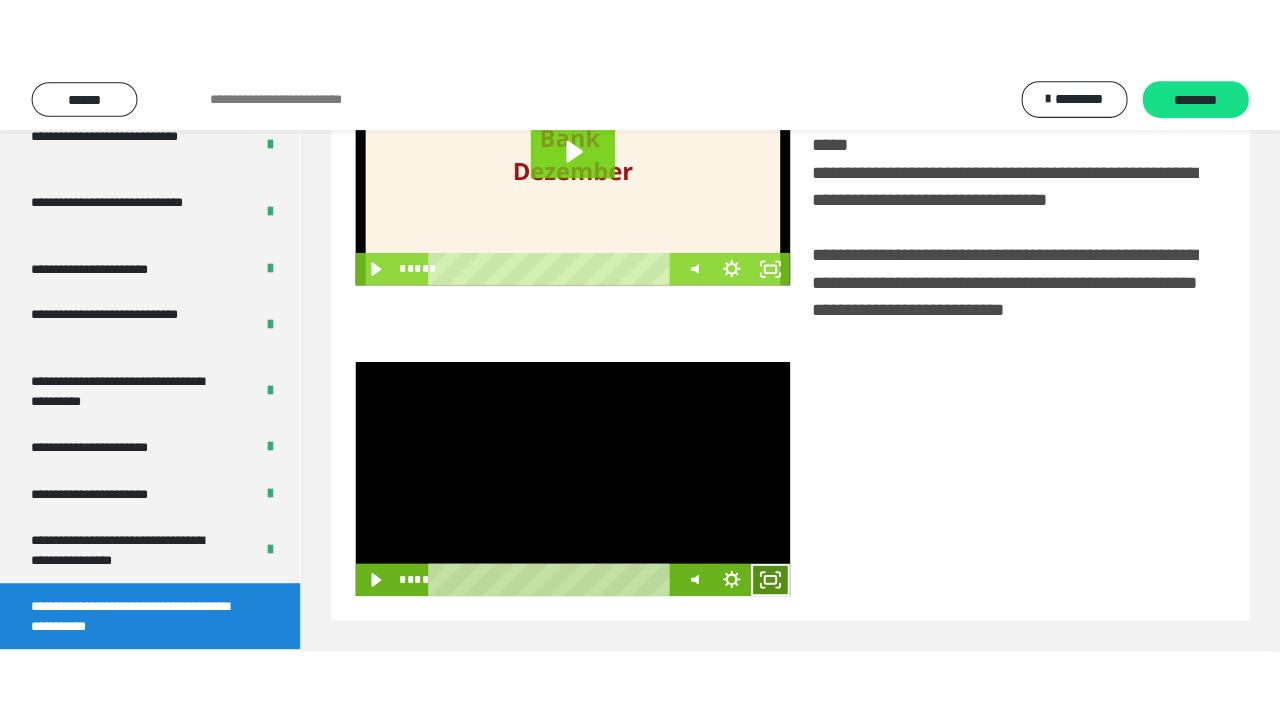 scroll, scrollTop: 382, scrollLeft: 0, axis: vertical 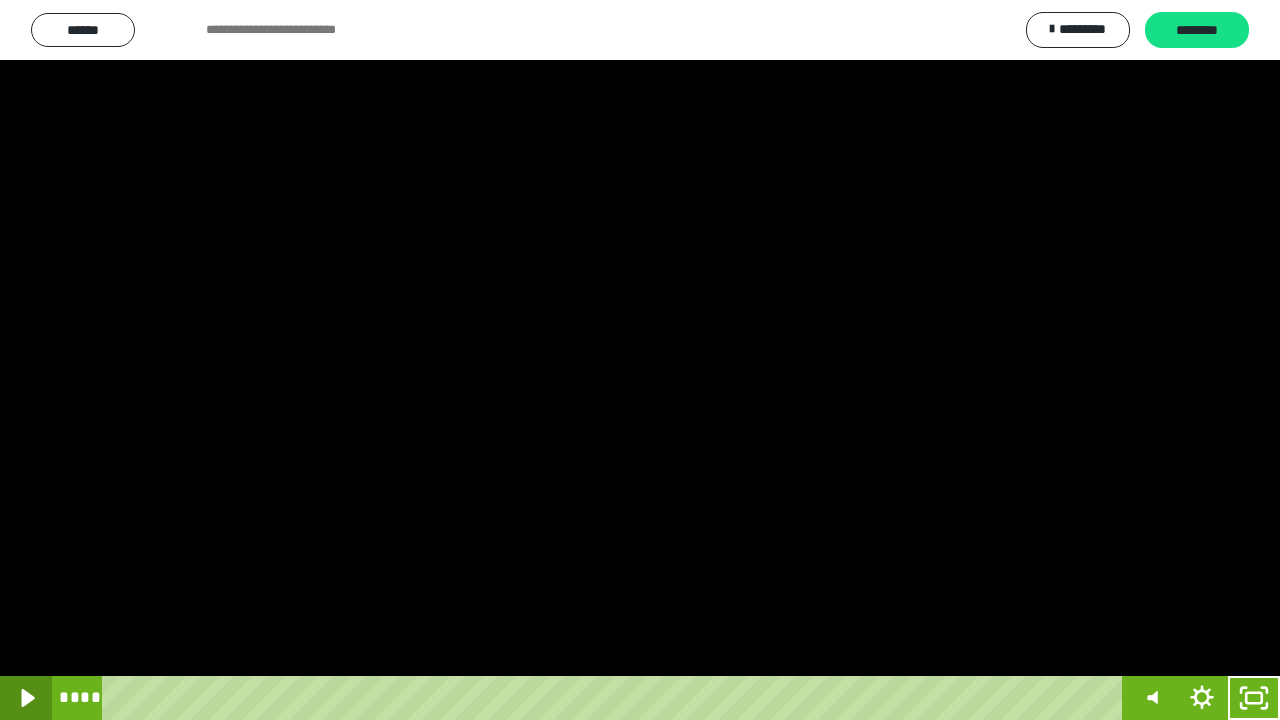 click 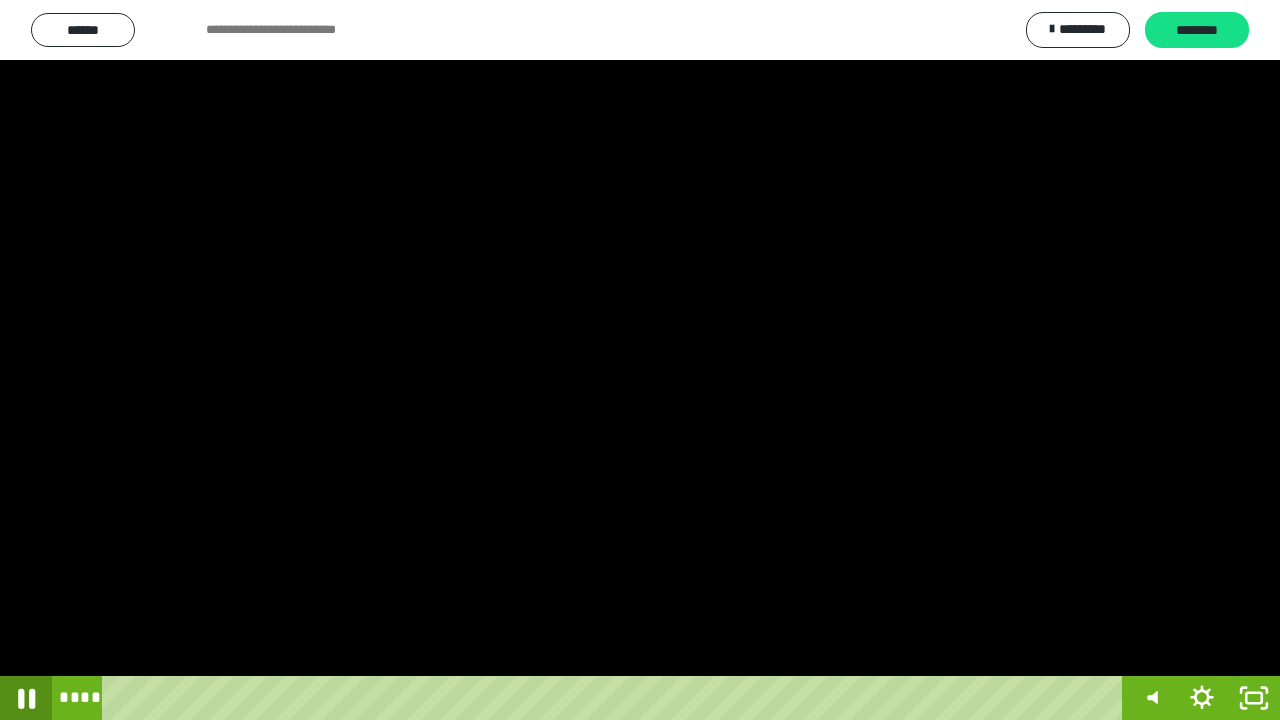 click 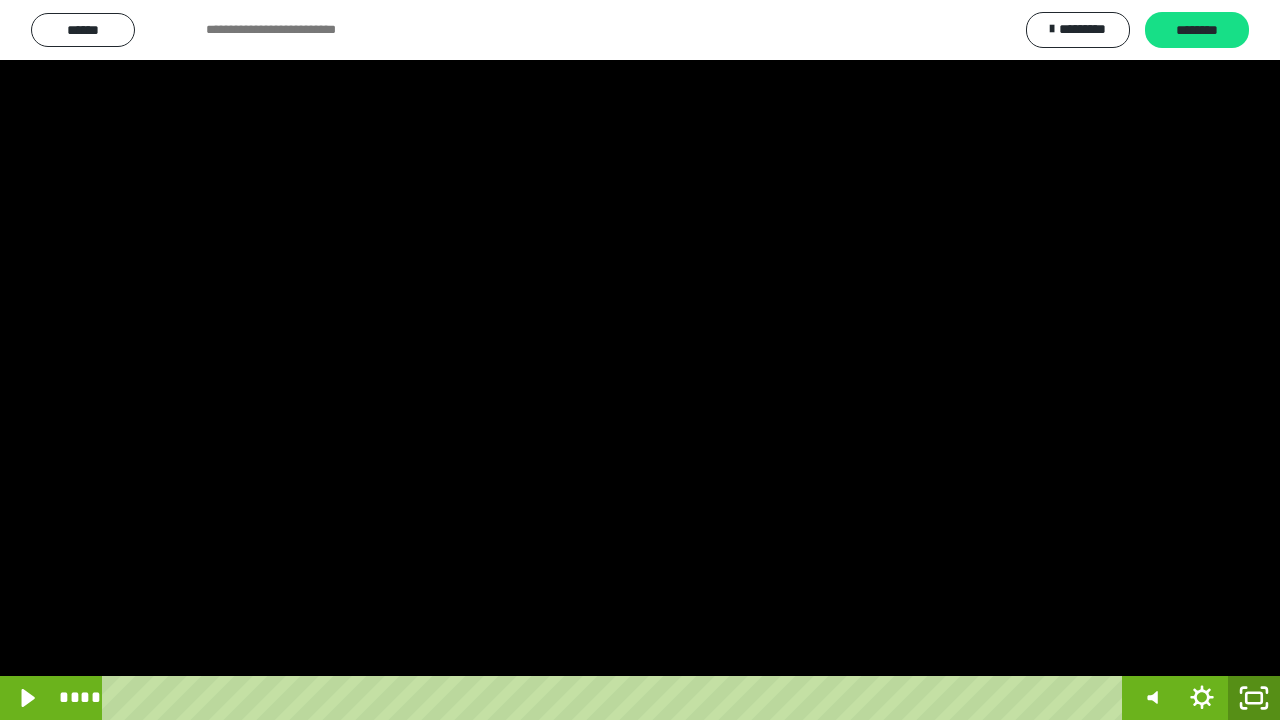 click 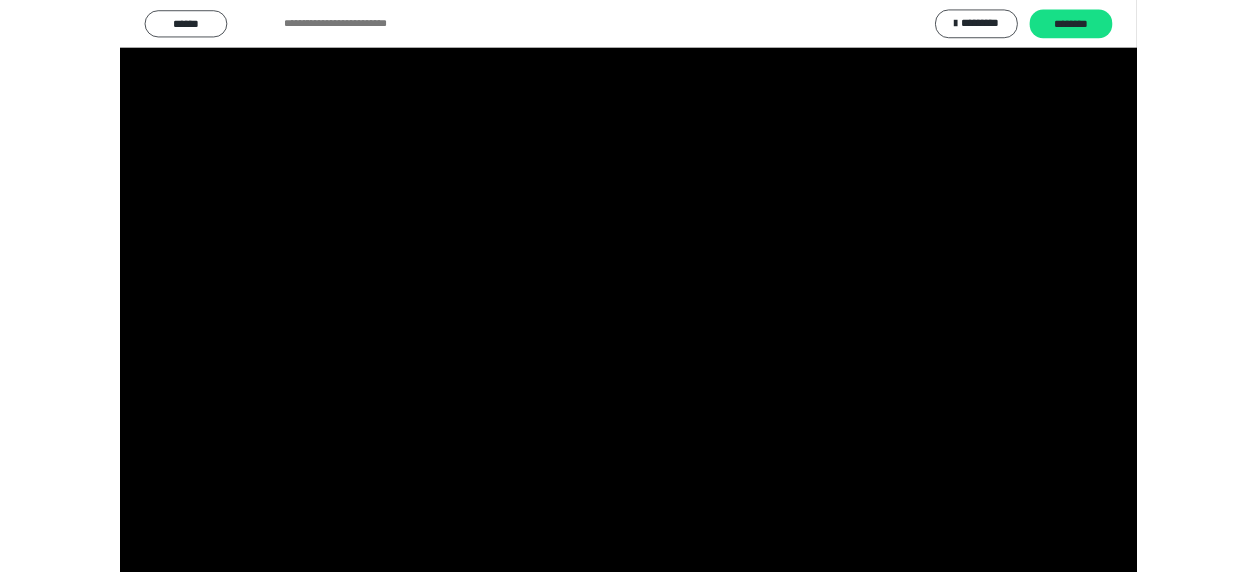 scroll, scrollTop: 374, scrollLeft: 0, axis: vertical 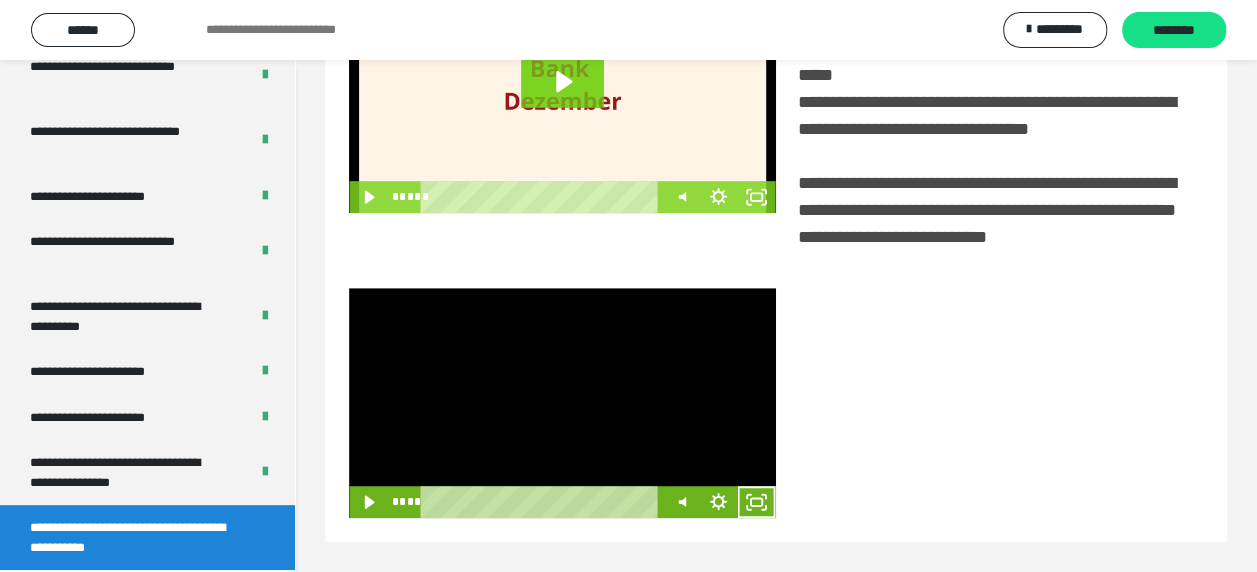 click 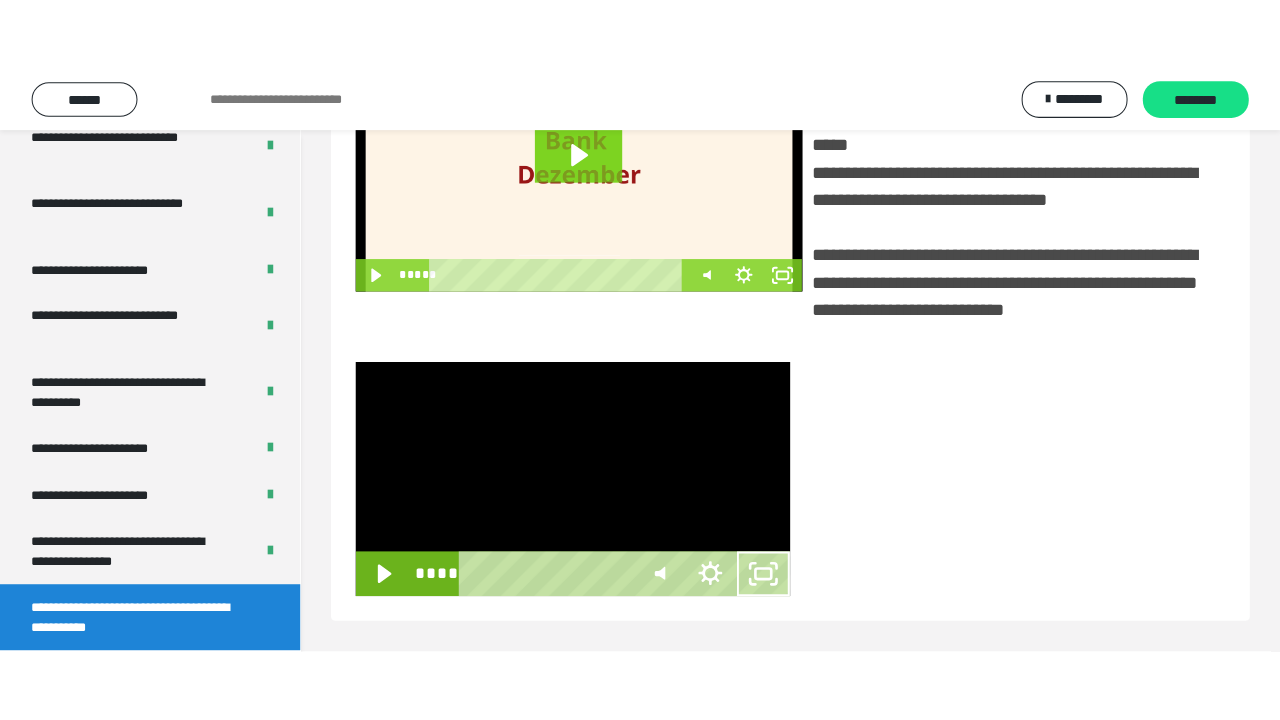 scroll, scrollTop: 382, scrollLeft: 0, axis: vertical 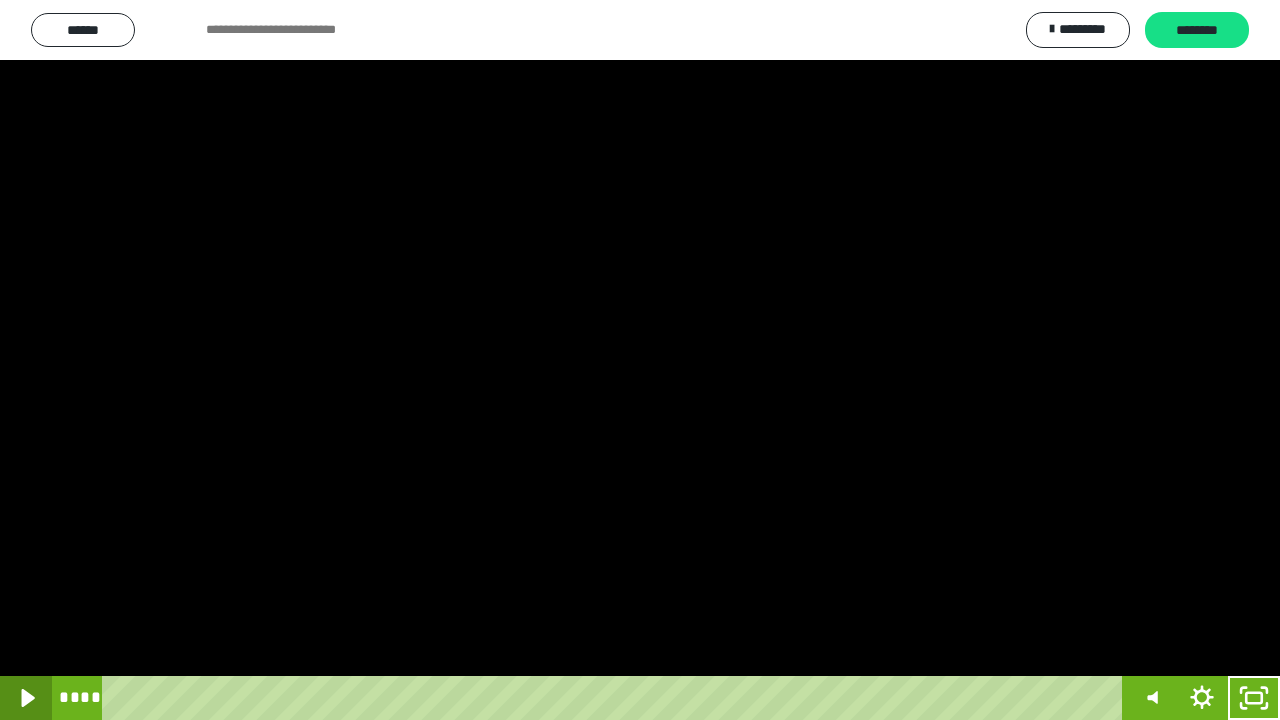 click 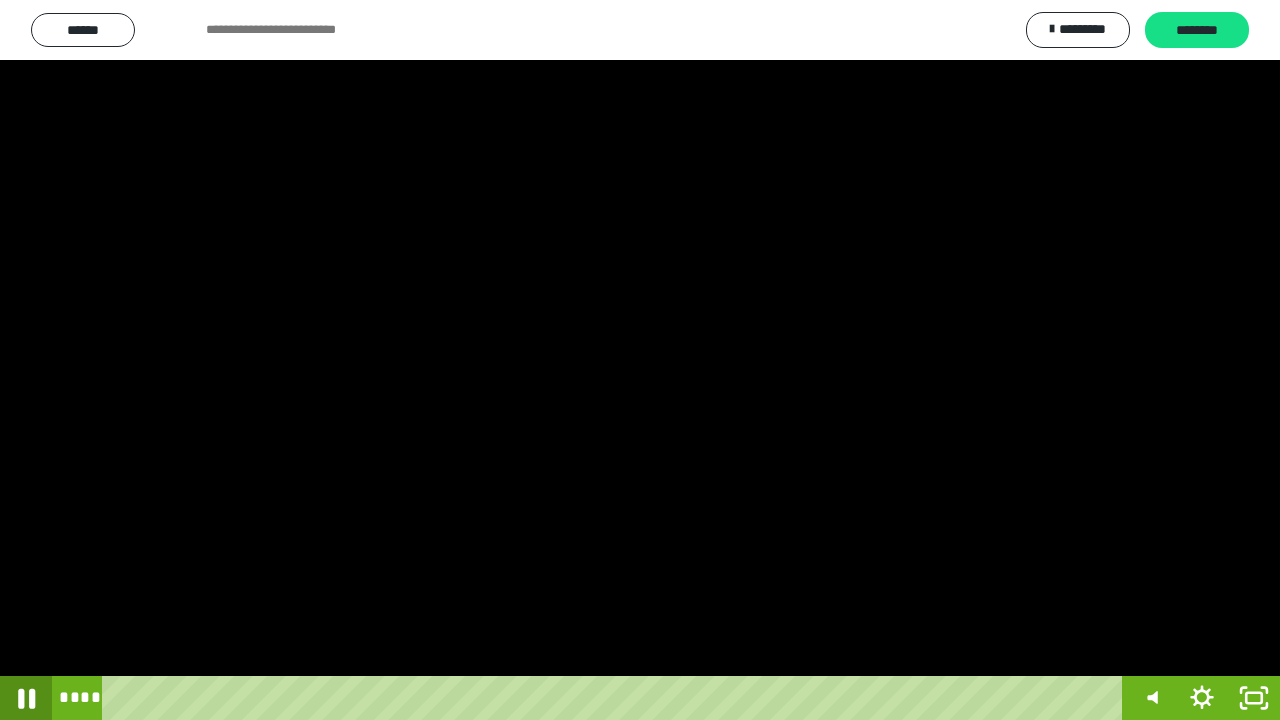 click 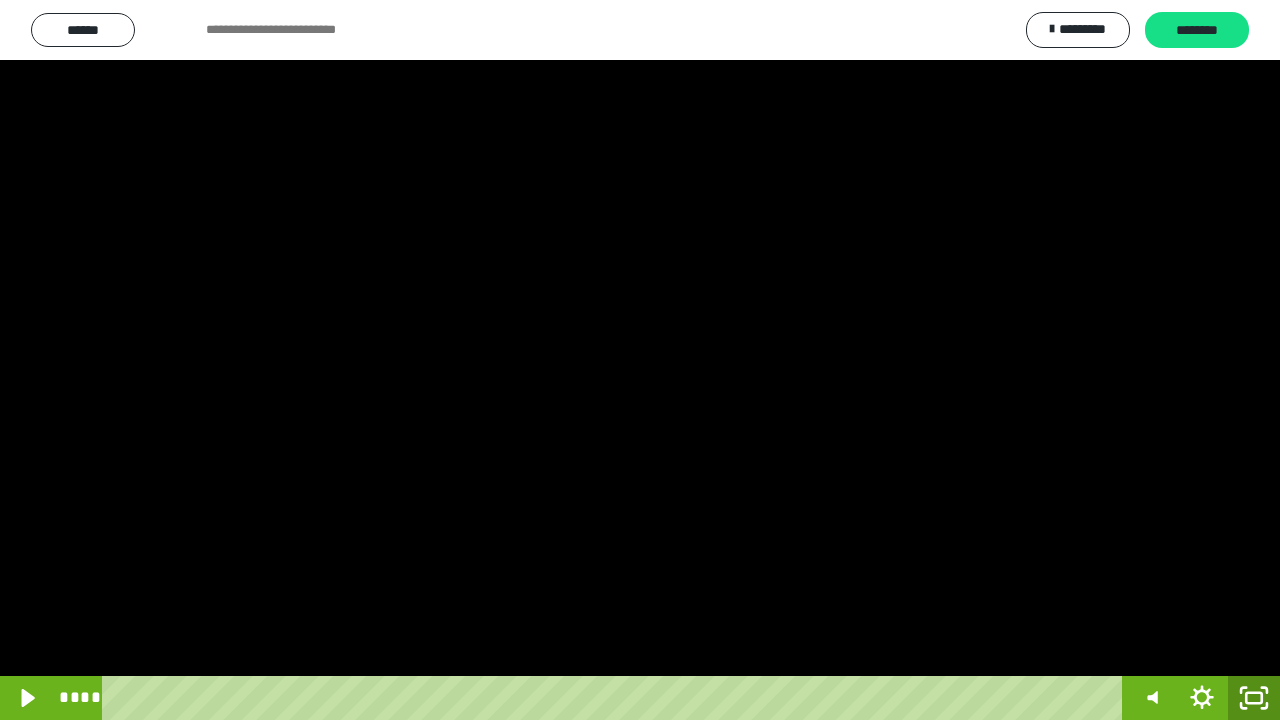 click 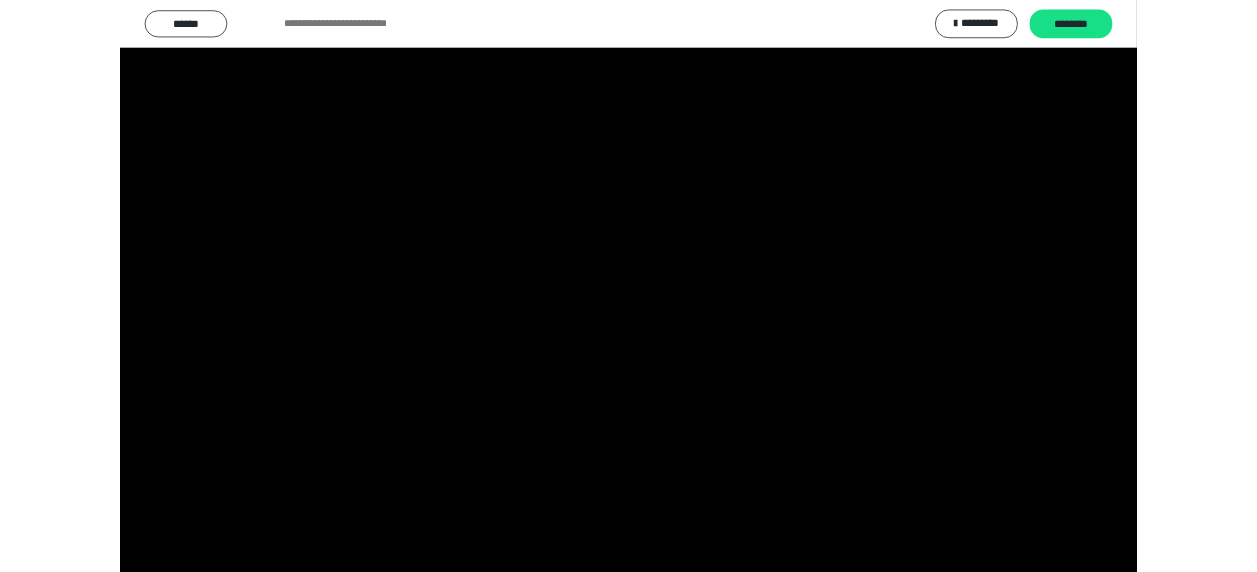 scroll, scrollTop: 374, scrollLeft: 0, axis: vertical 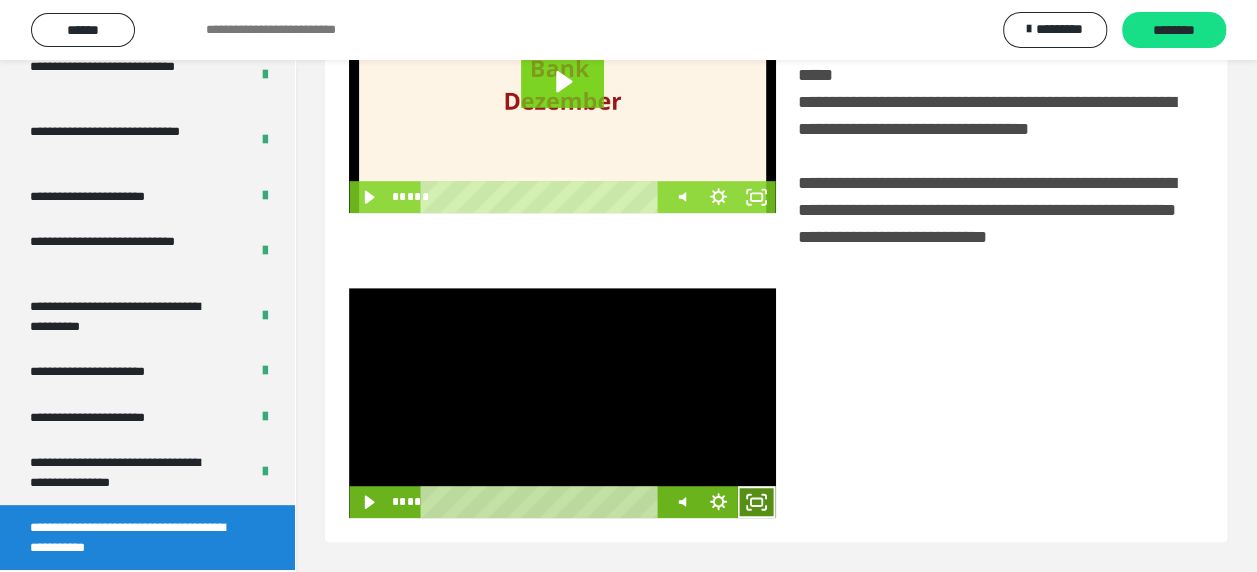 click 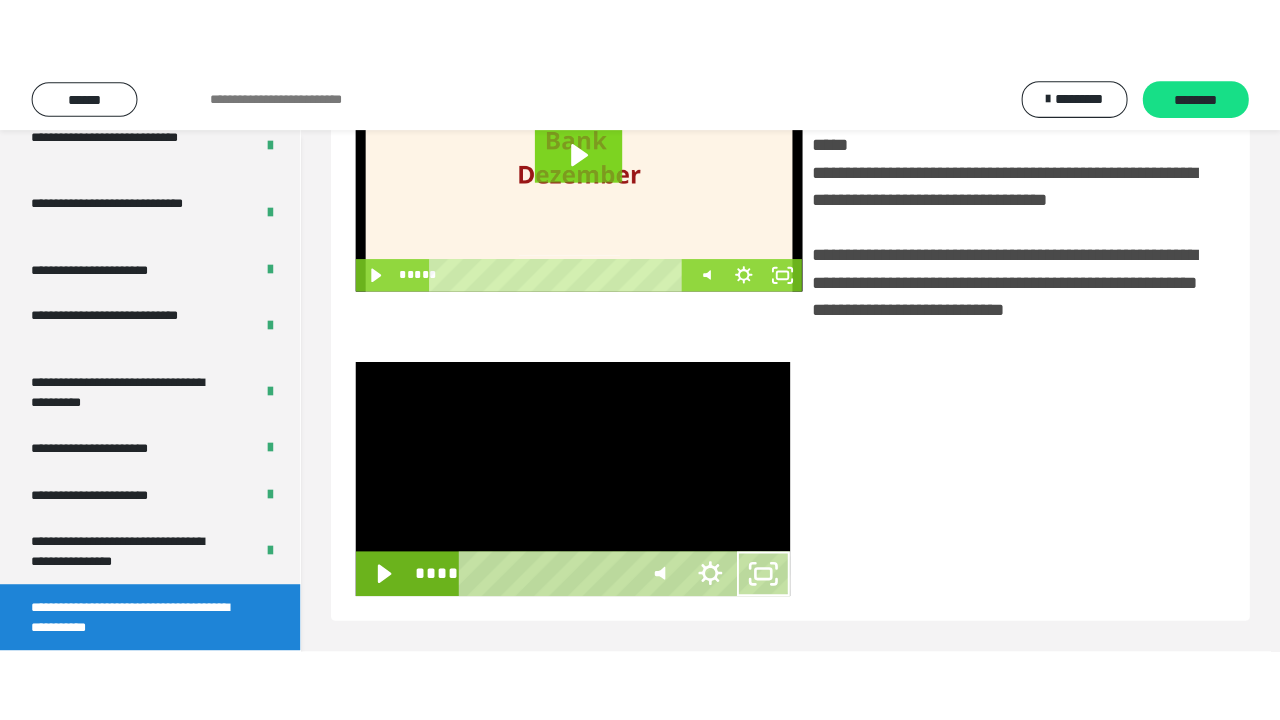 scroll, scrollTop: 382, scrollLeft: 0, axis: vertical 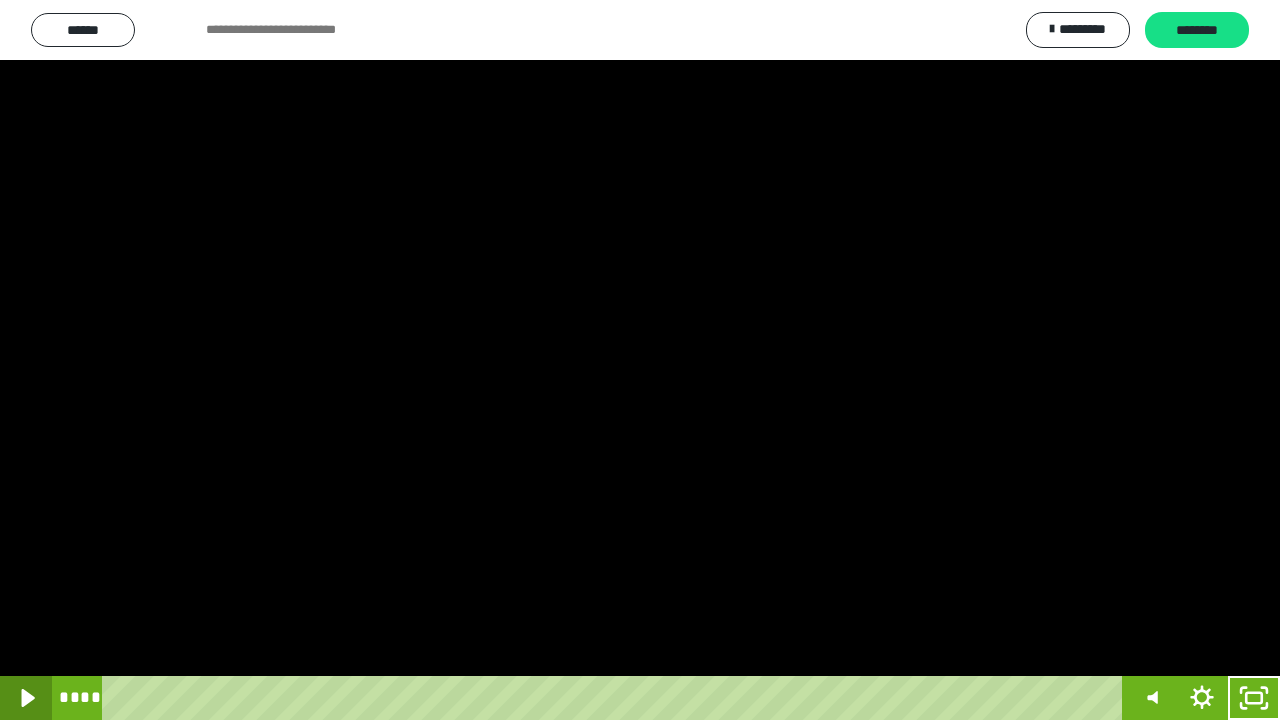click 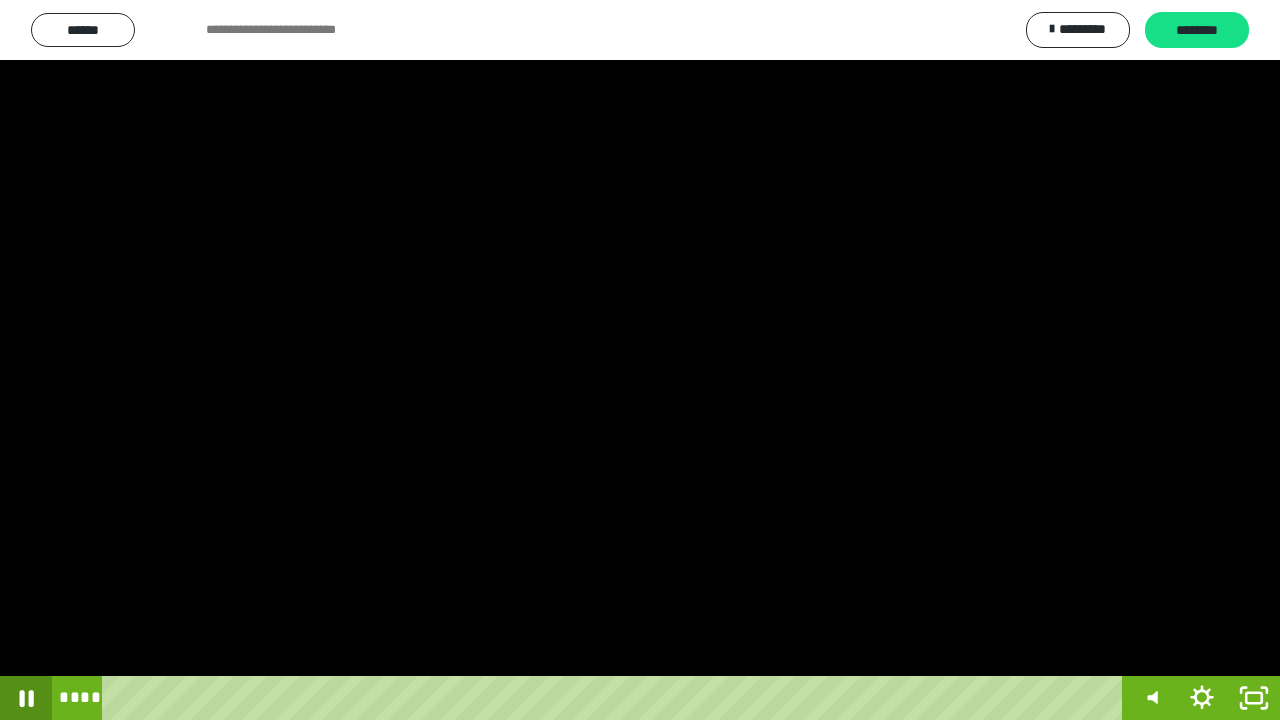 click 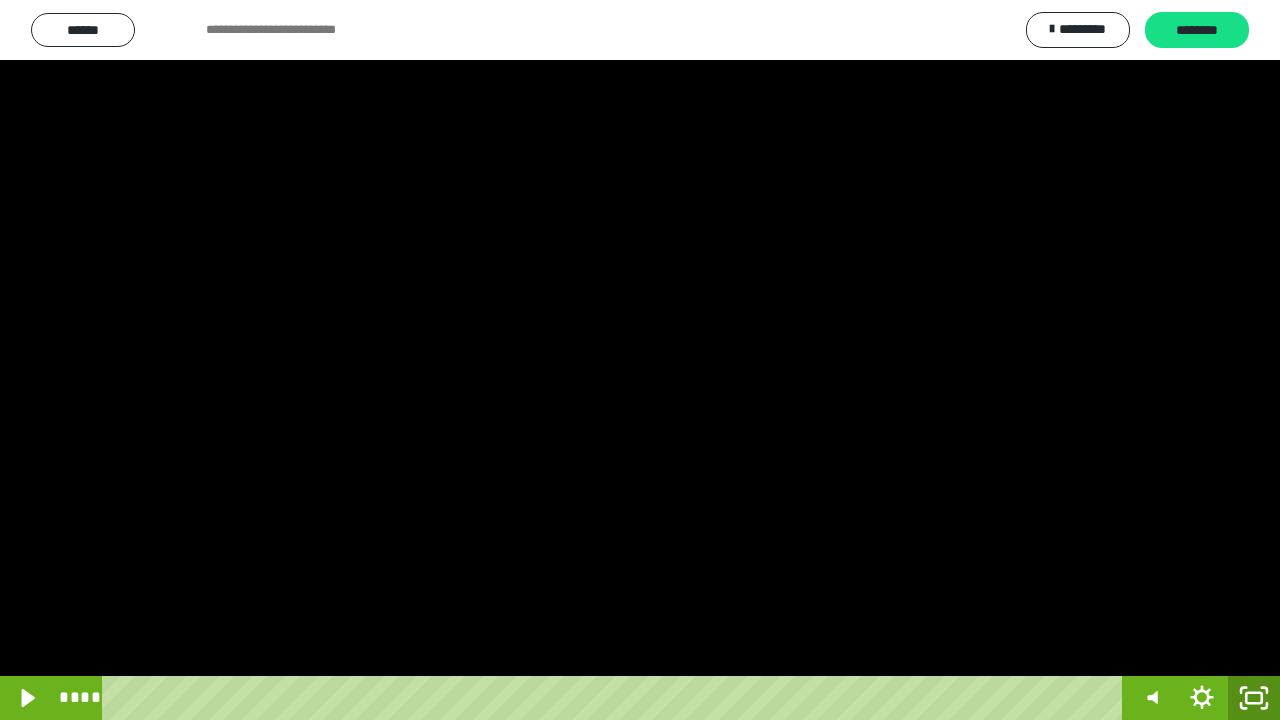 click 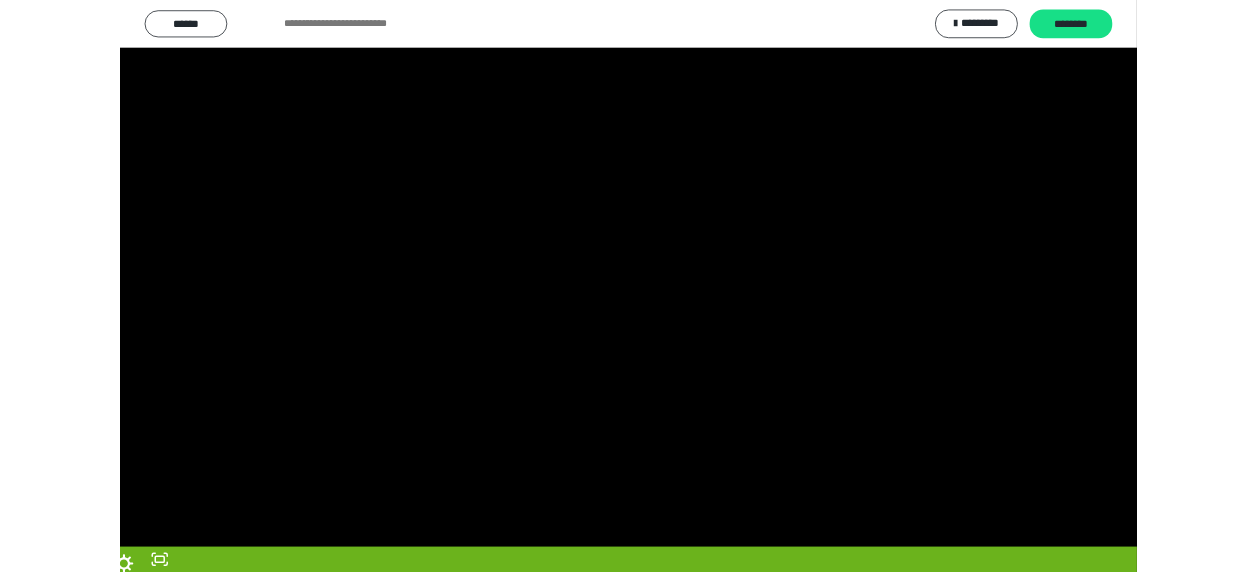 scroll, scrollTop: 374, scrollLeft: 0, axis: vertical 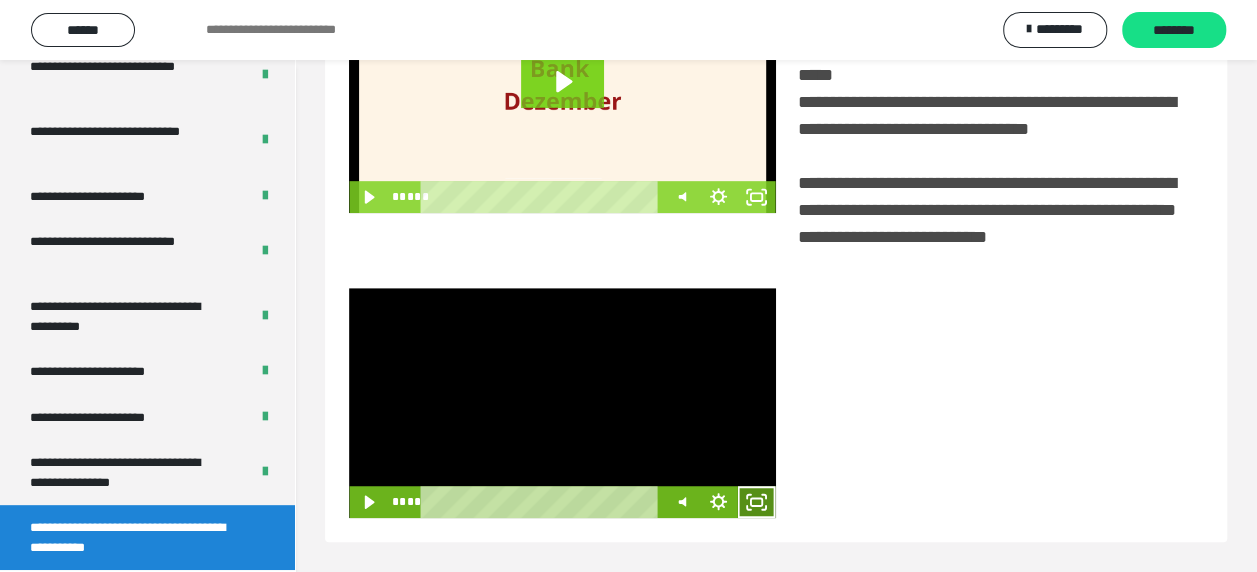 click 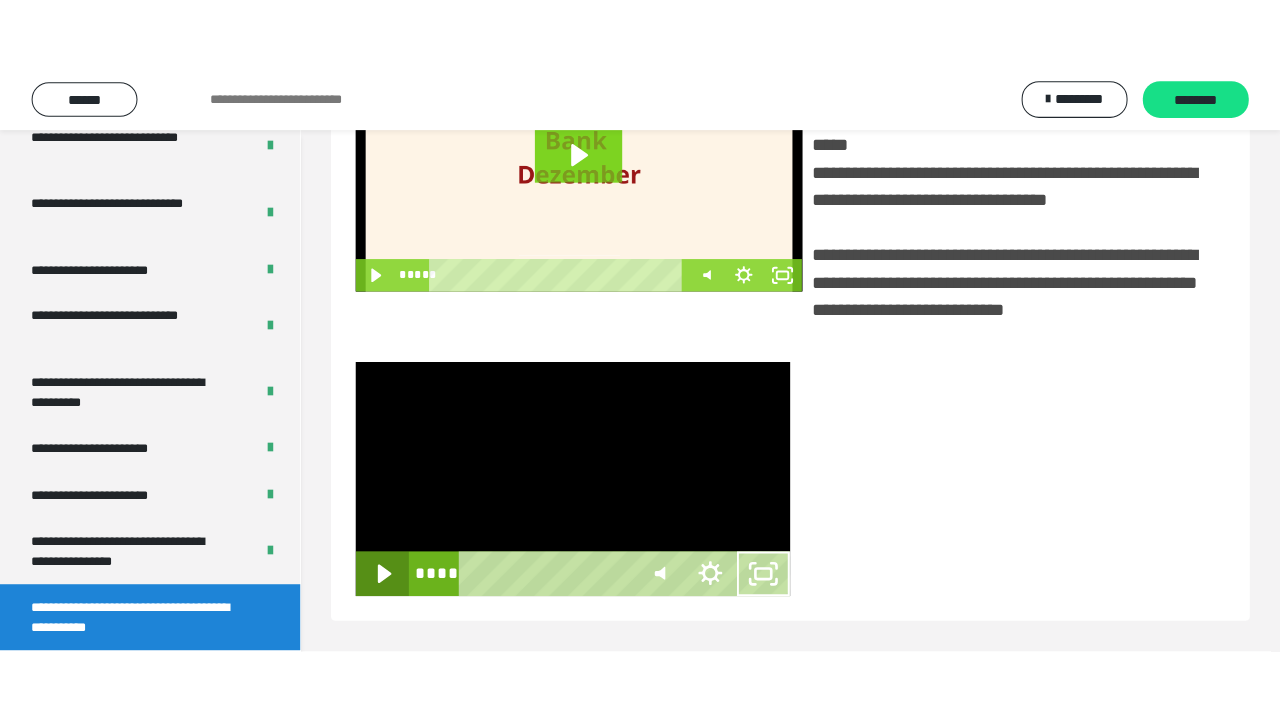 scroll, scrollTop: 382, scrollLeft: 0, axis: vertical 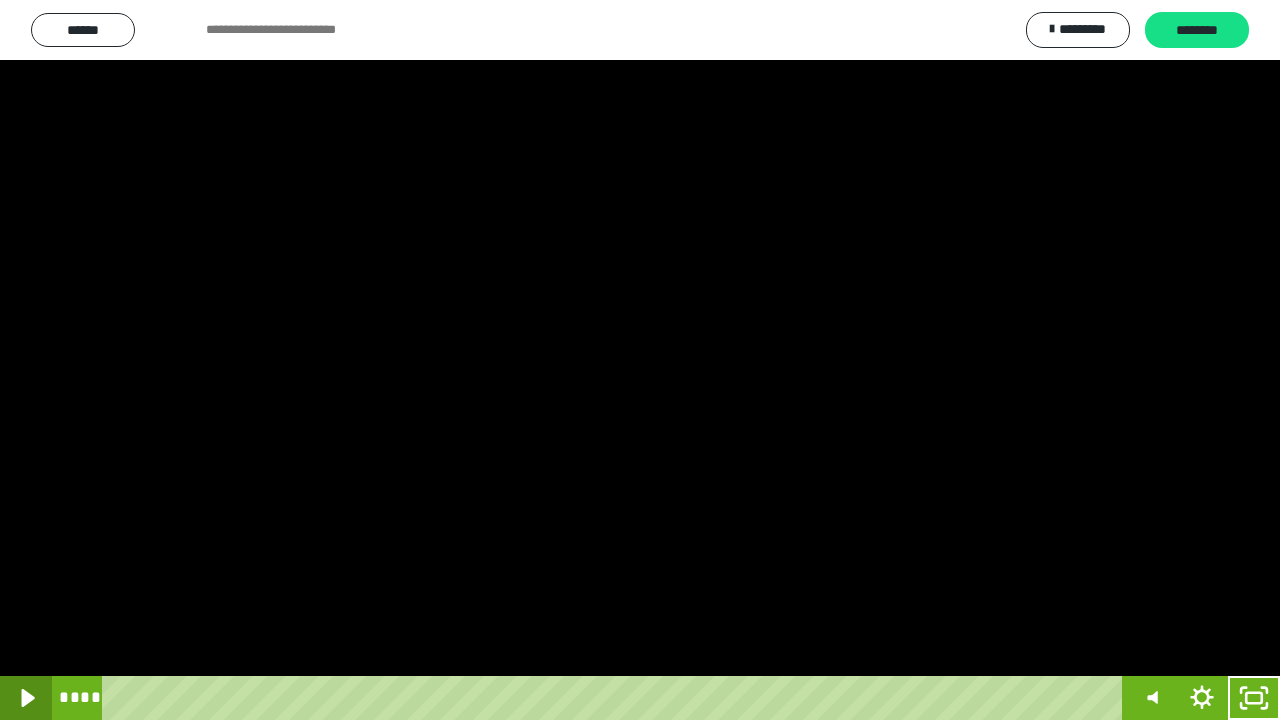 click 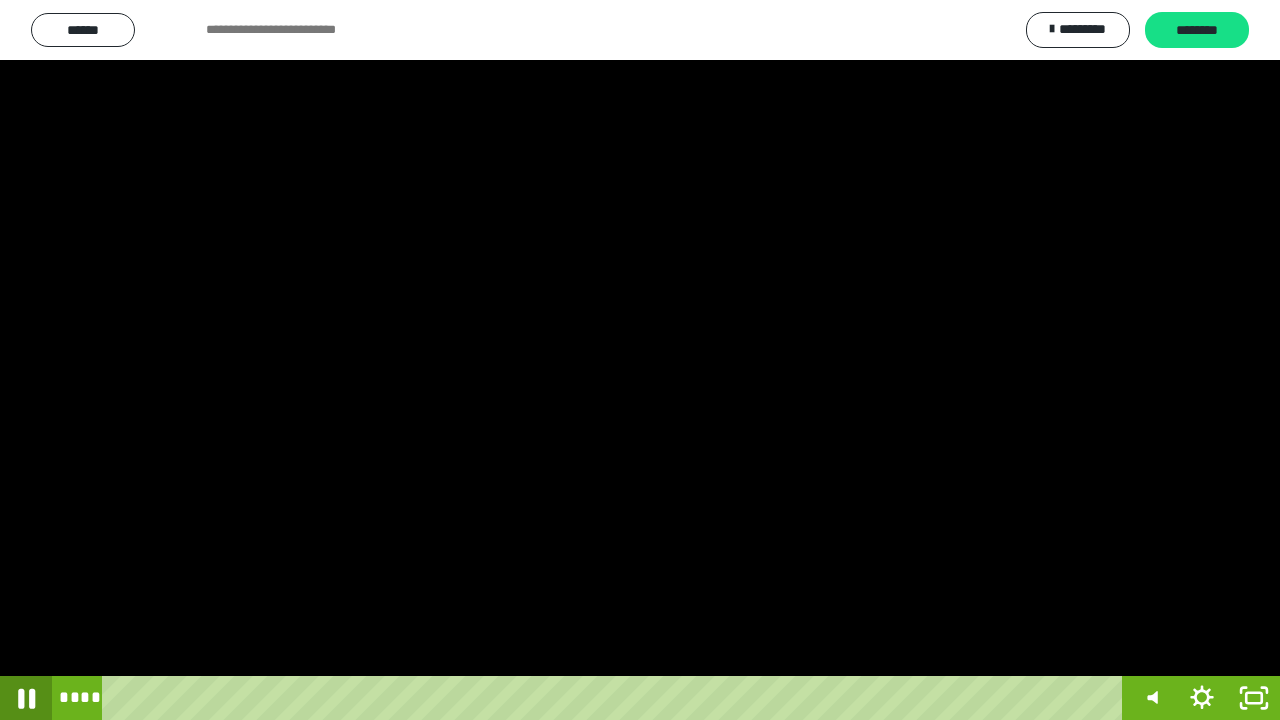 click 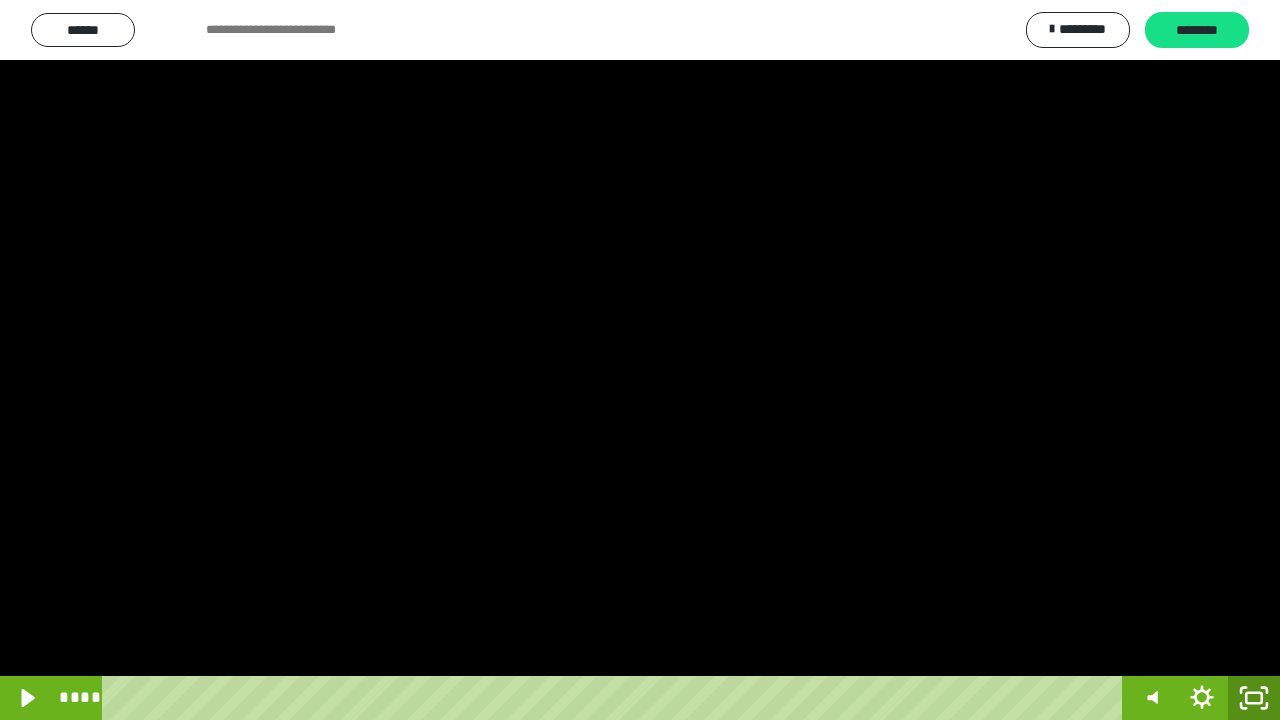 click 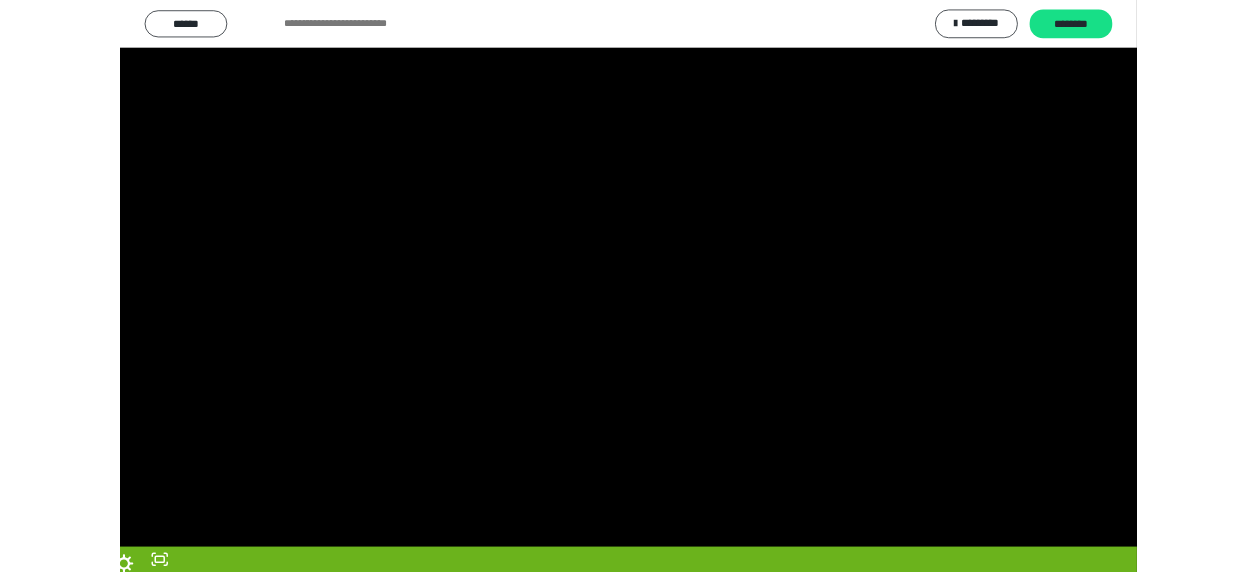 scroll, scrollTop: 374, scrollLeft: 0, axis: vertical 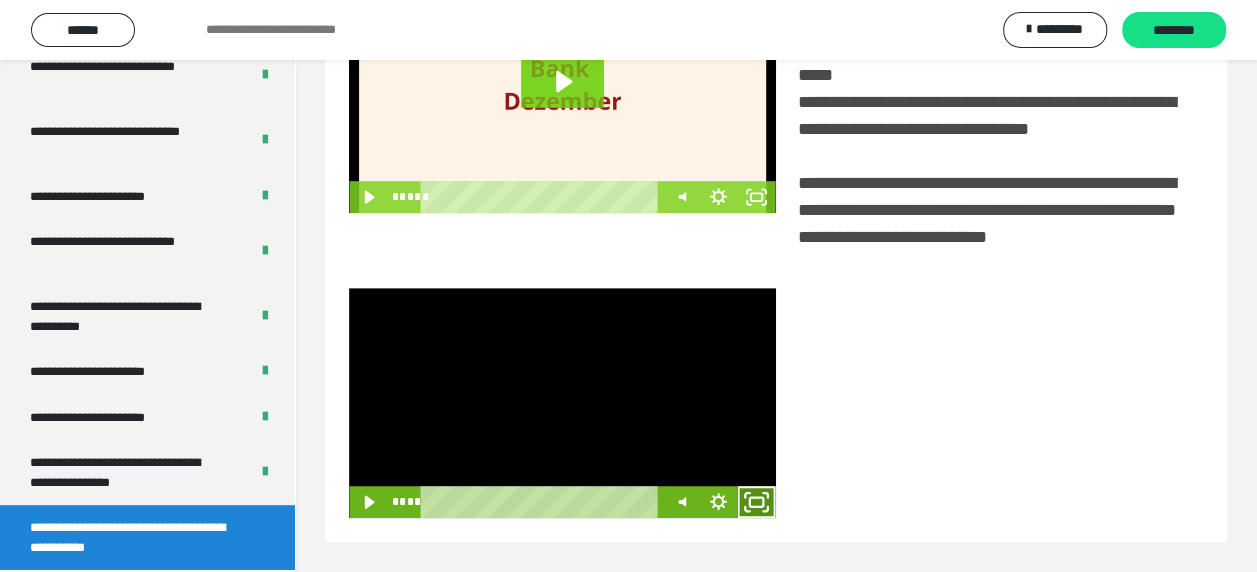 click 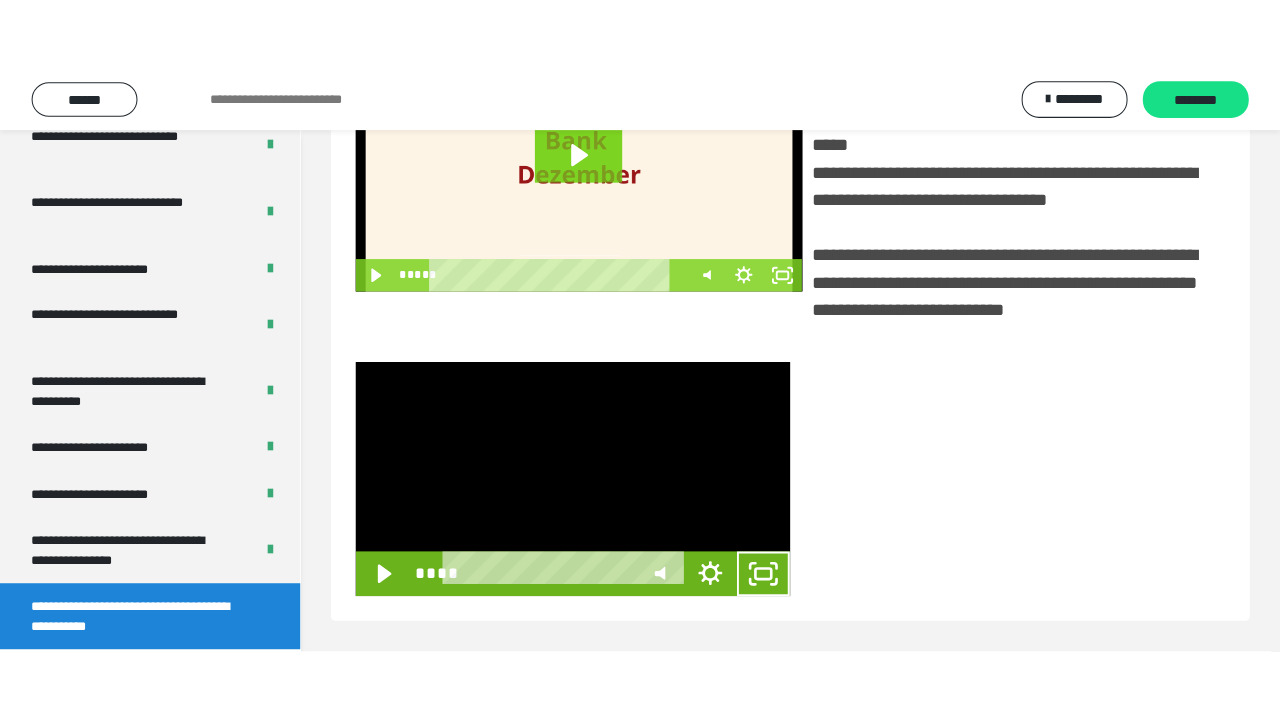 scroll, scrollTop: 382, scrollLeft: 0, axis: vertical 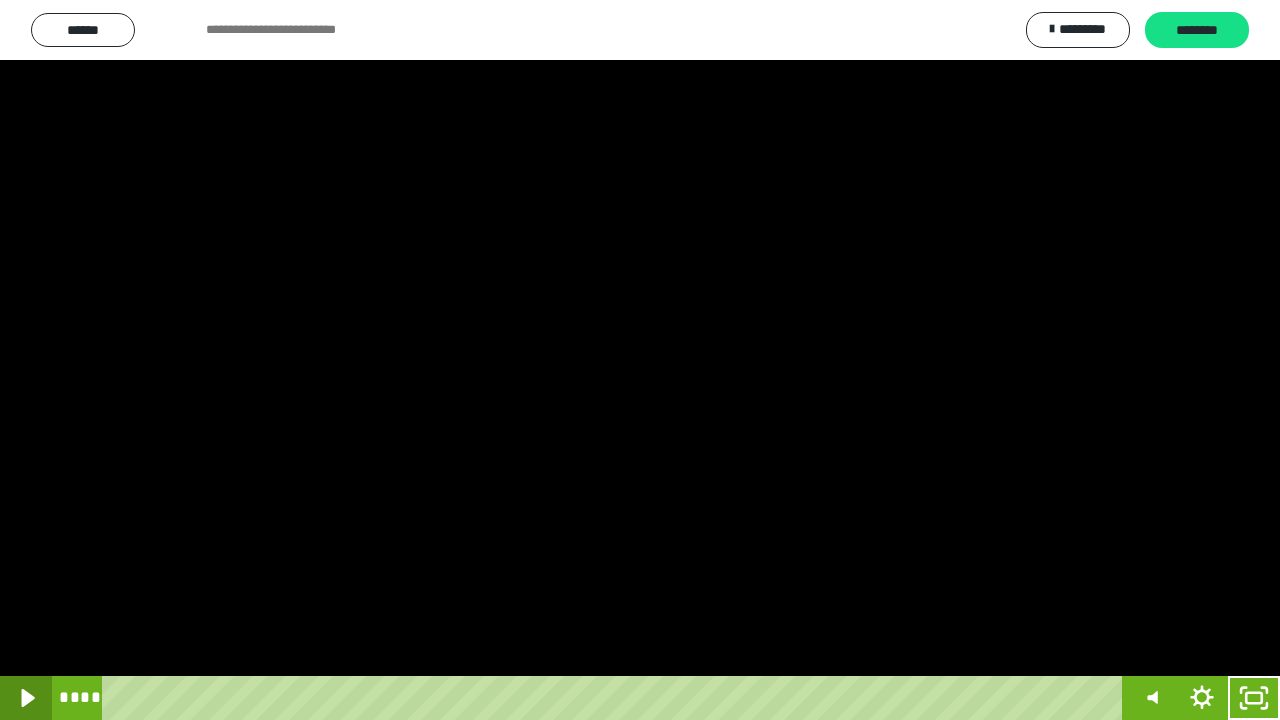 click 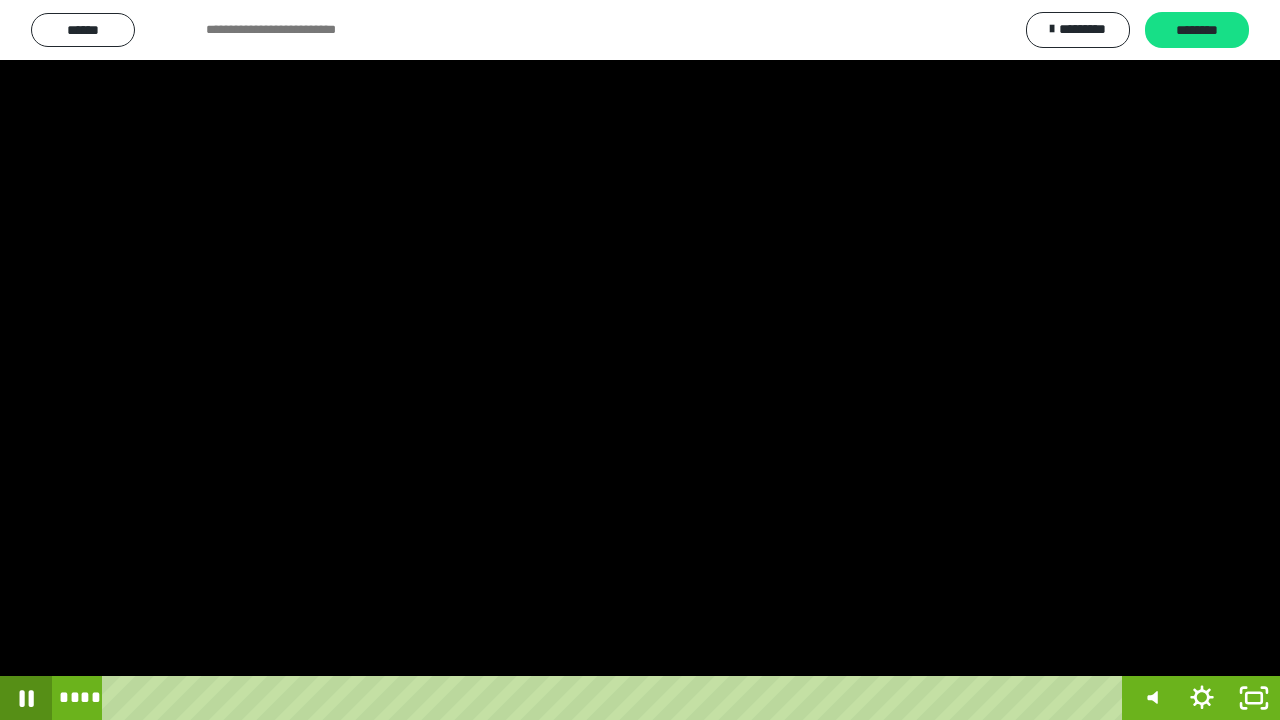 click 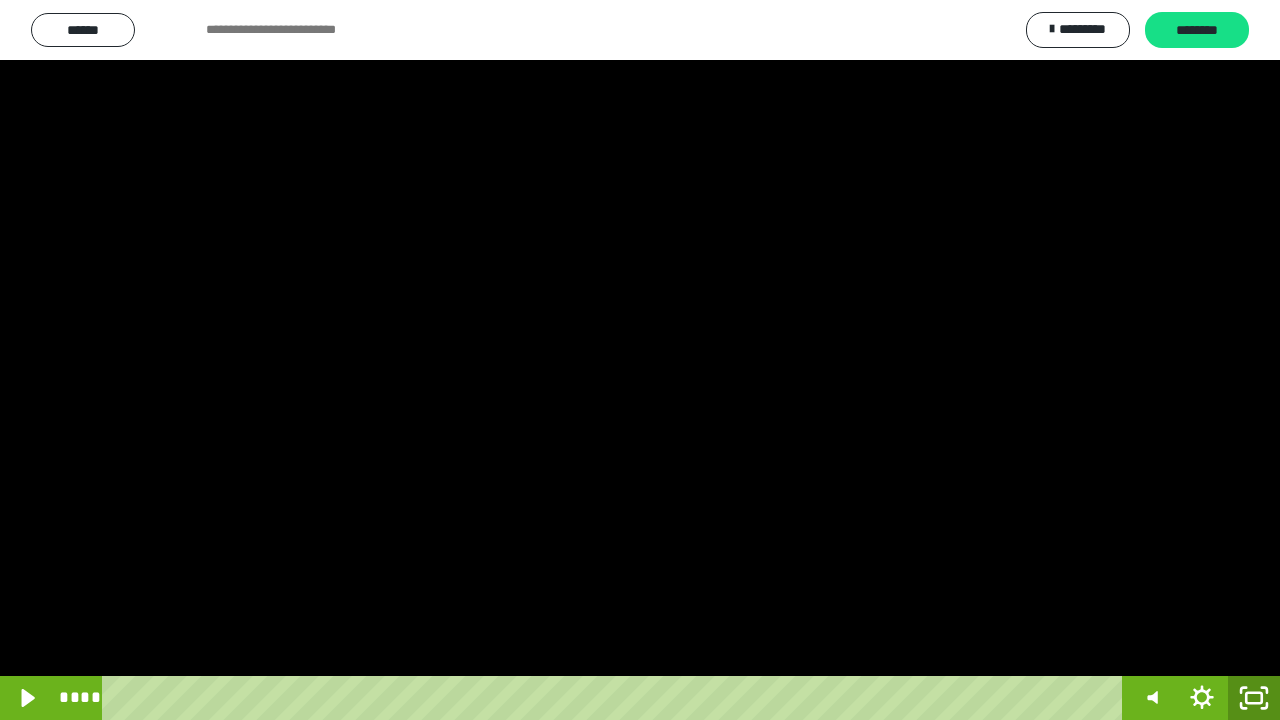 click 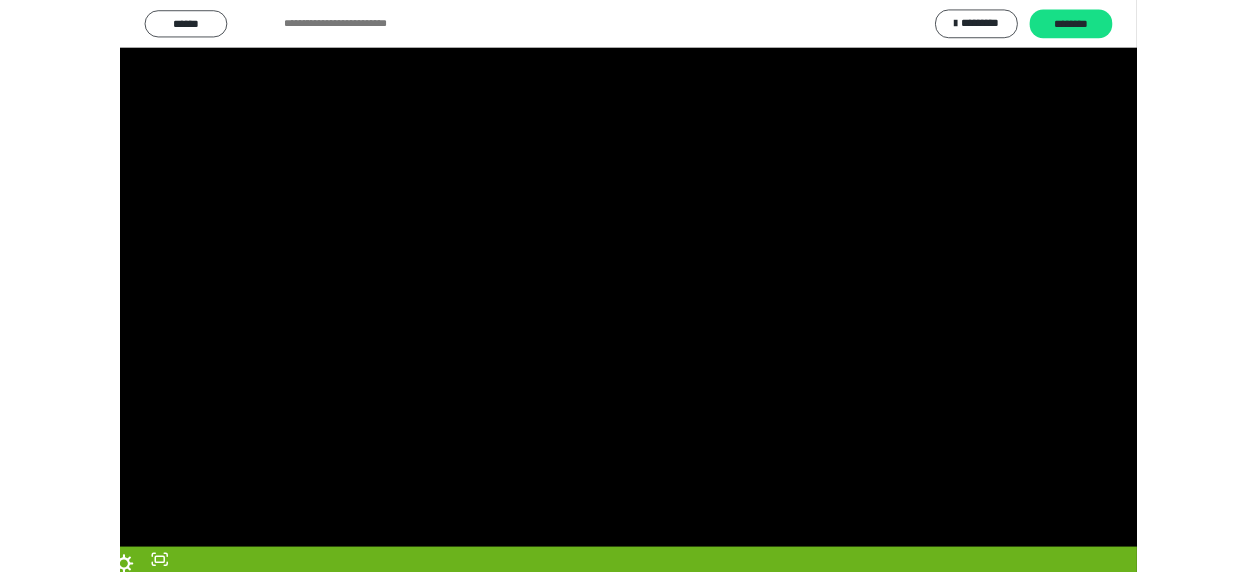 scroll, scrollTop: 374, scrollLeft: 0, axis: vertical 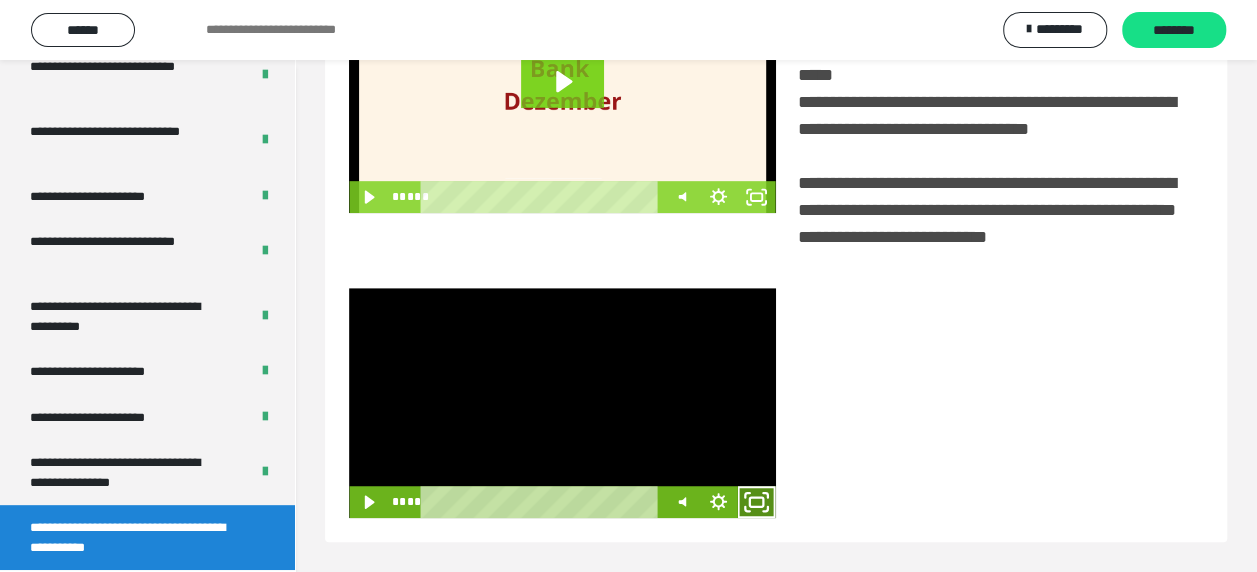 click 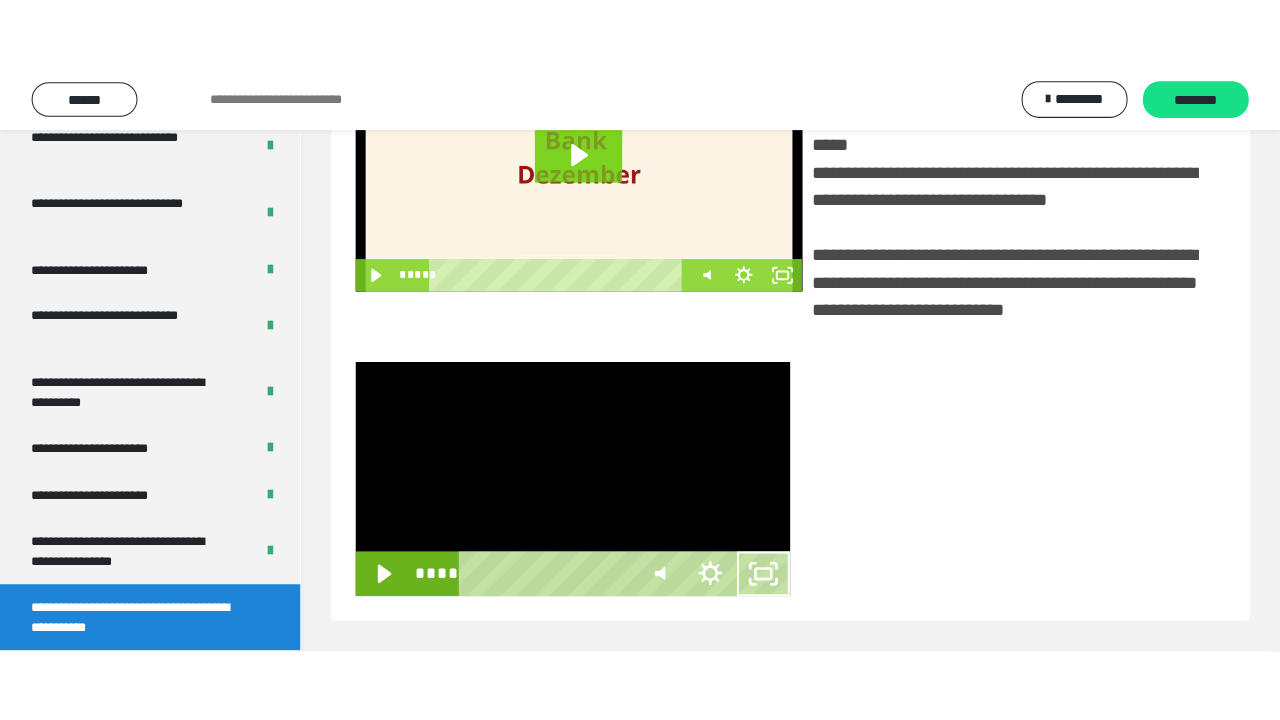 scroll, scrollTop: 382, scrollLeft: 0, axis: vertical 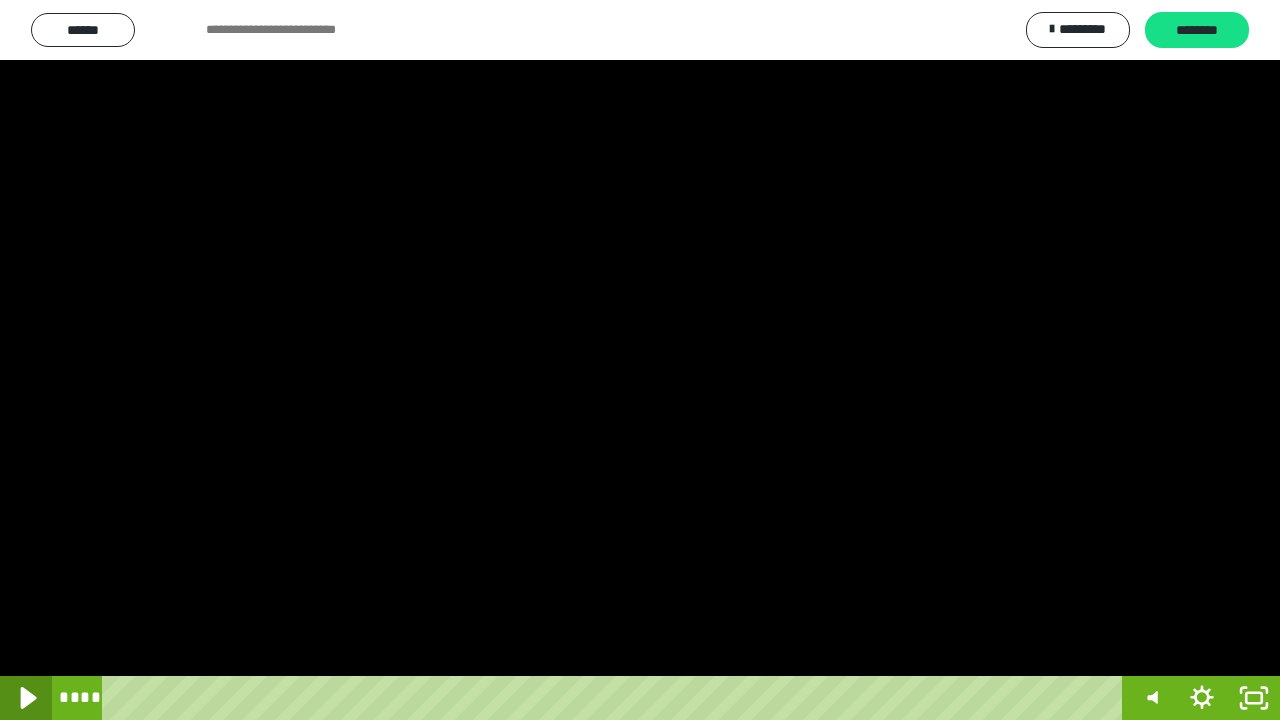 click 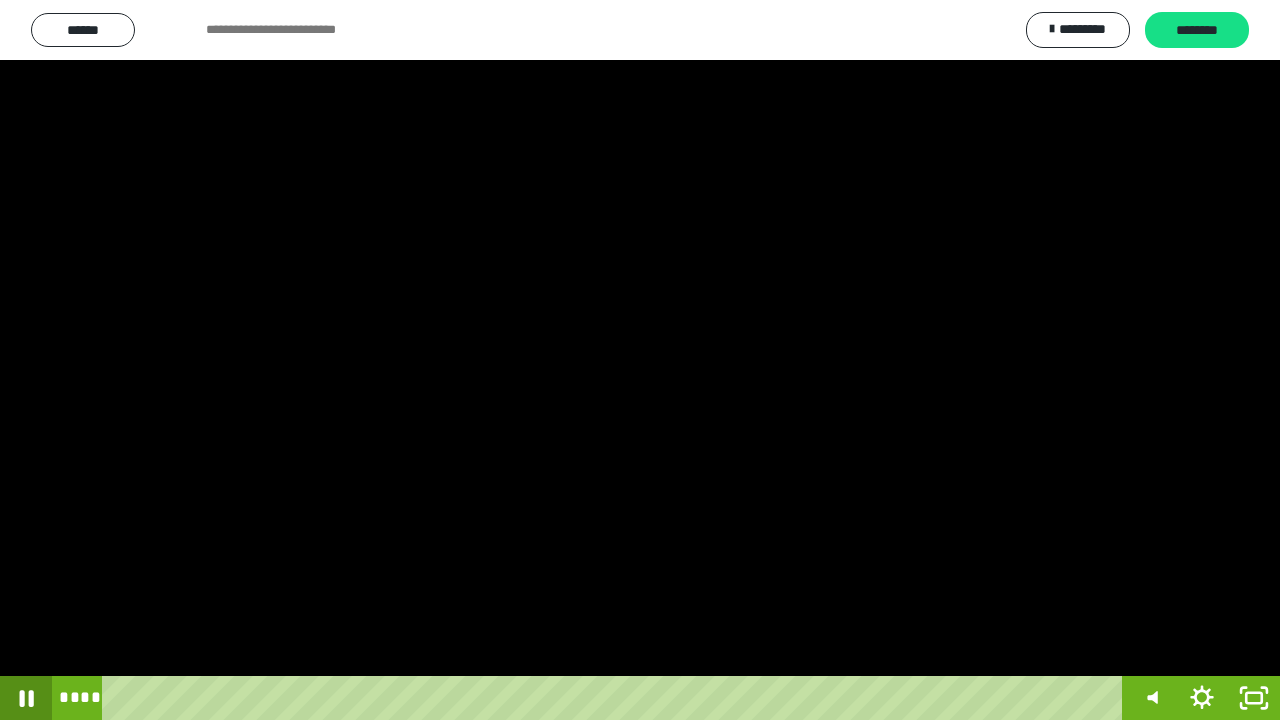 click 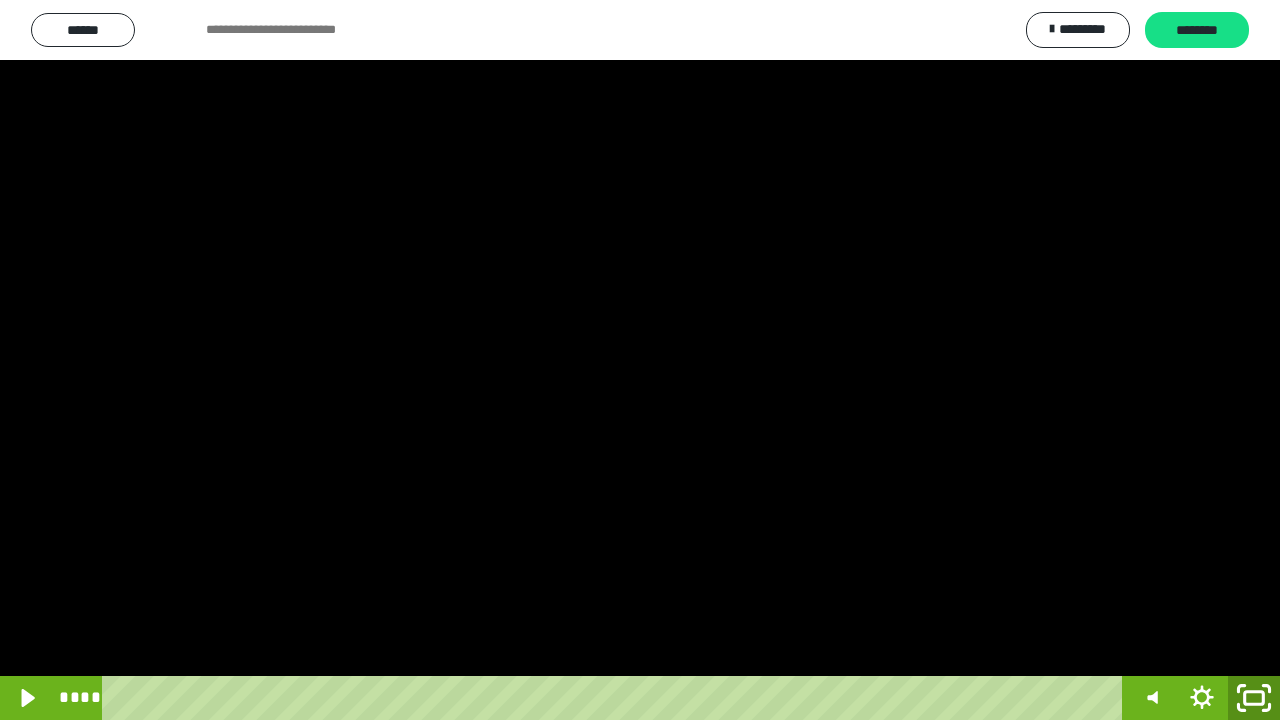 click 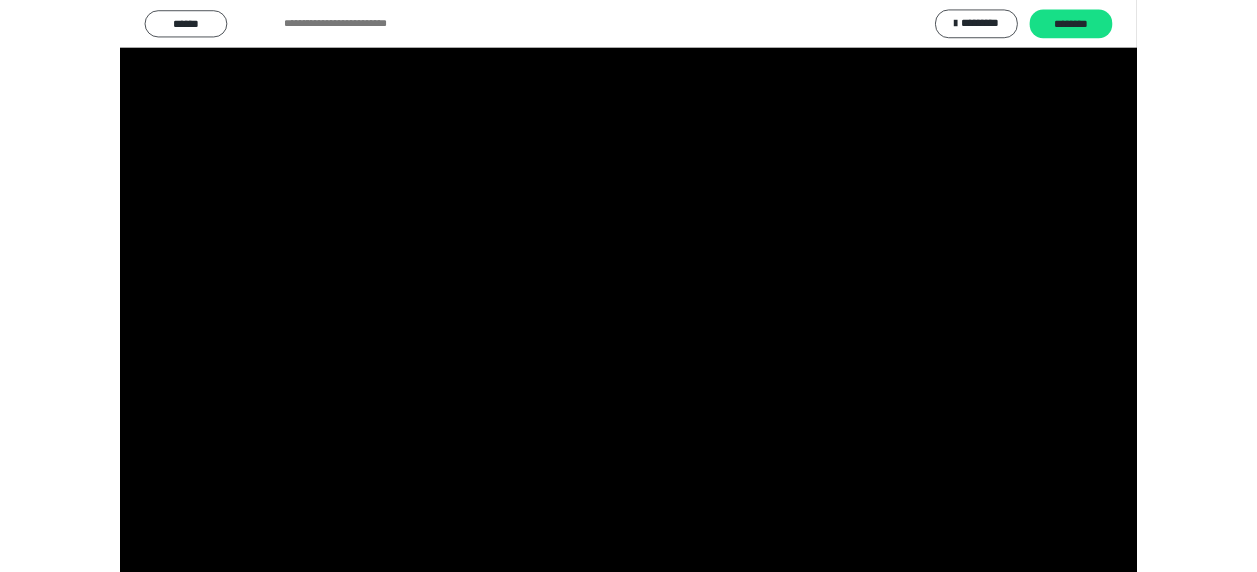 scroll, scrollTop: 374, scrollLeft: 0, axis: vertical 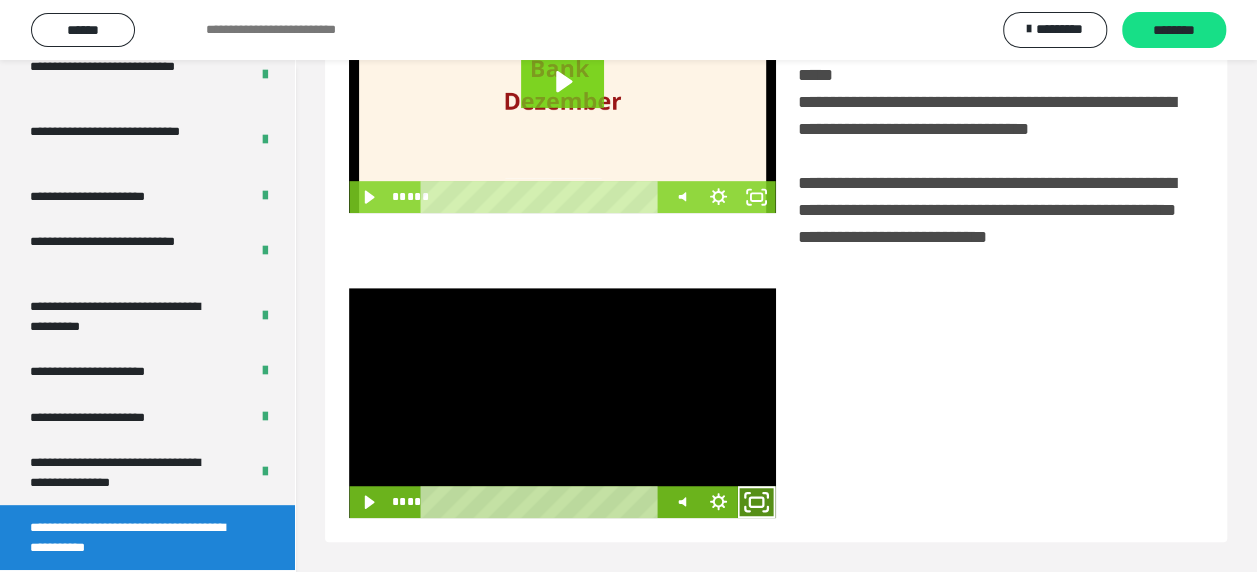 click 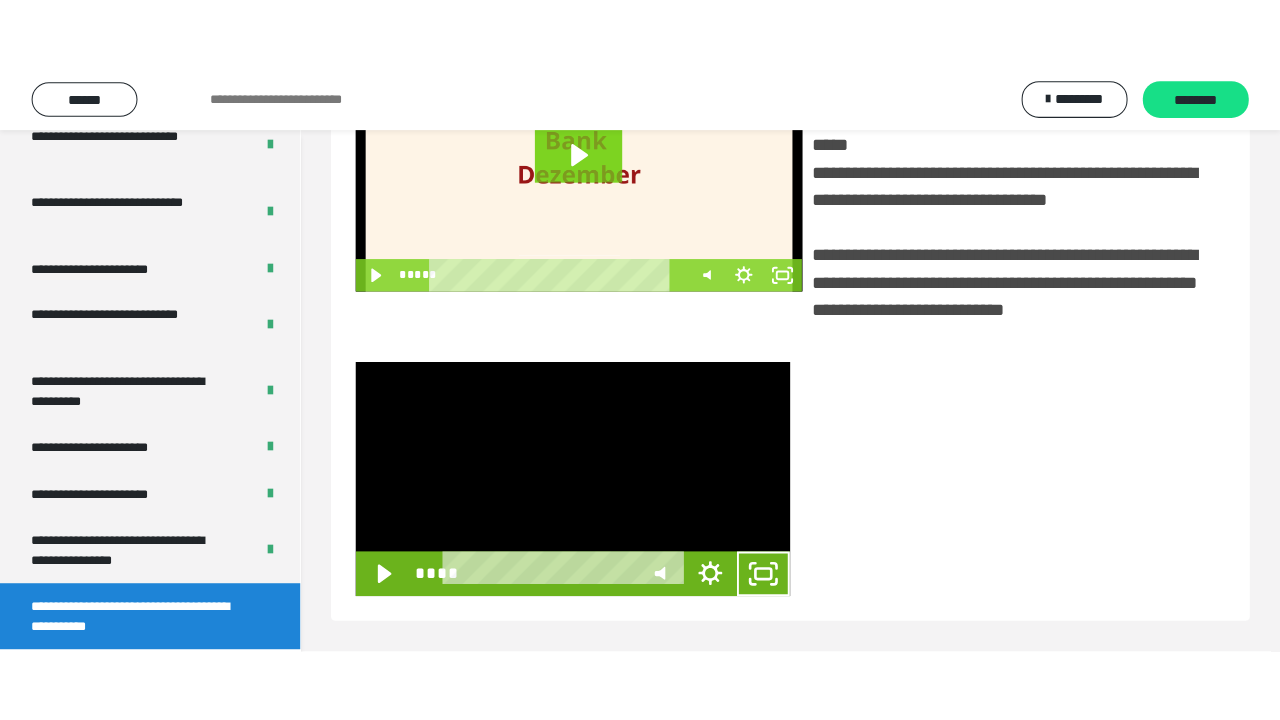 scroll, scrollTop: 382, scrollLeft: 0, axis: vertical 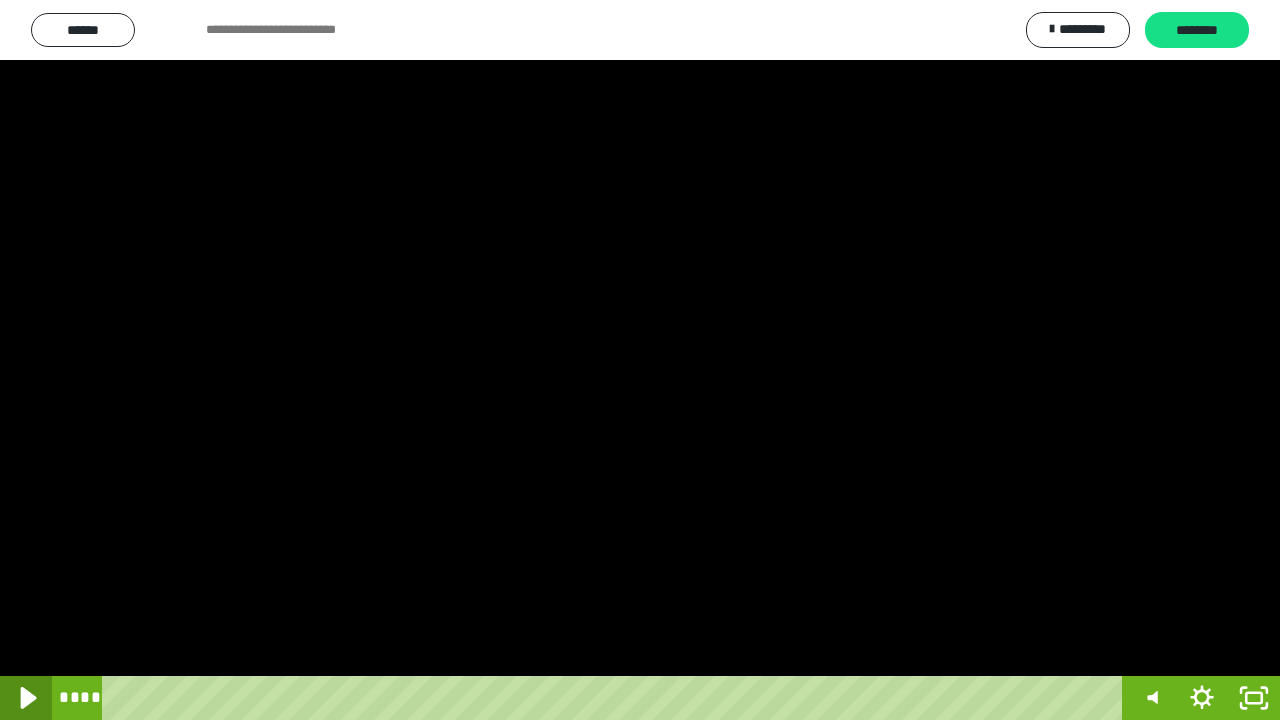 click 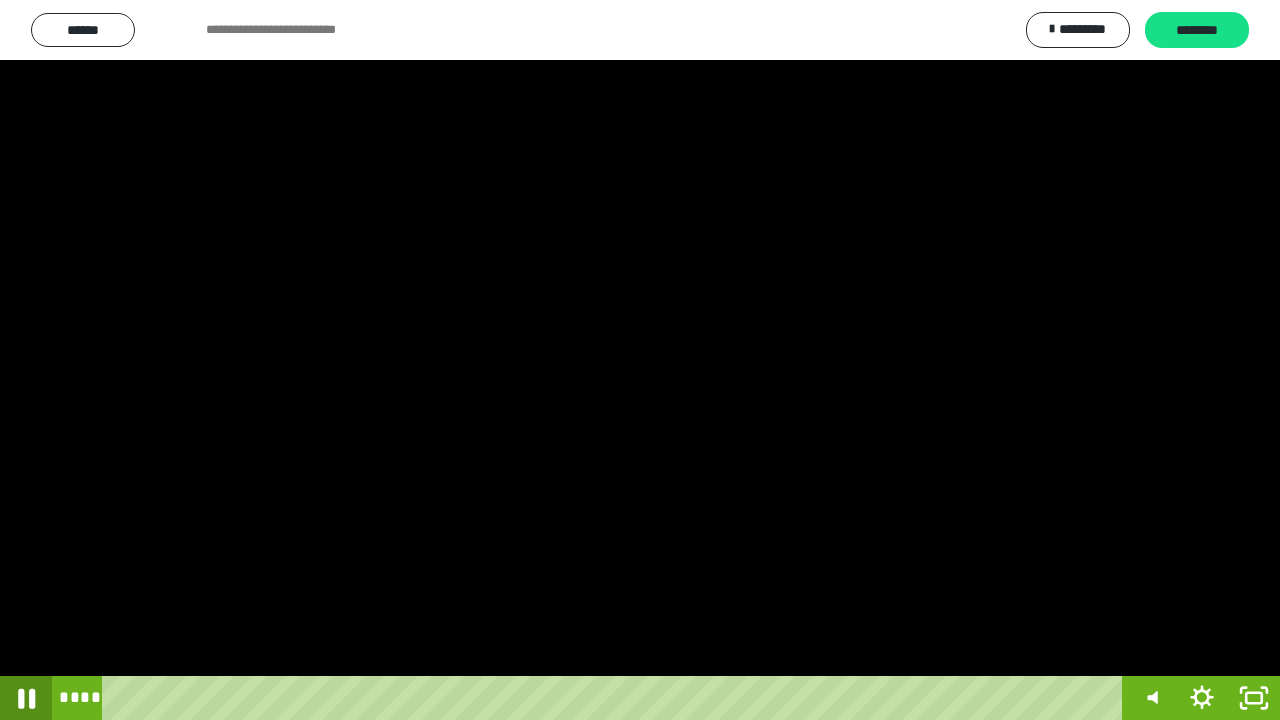 click 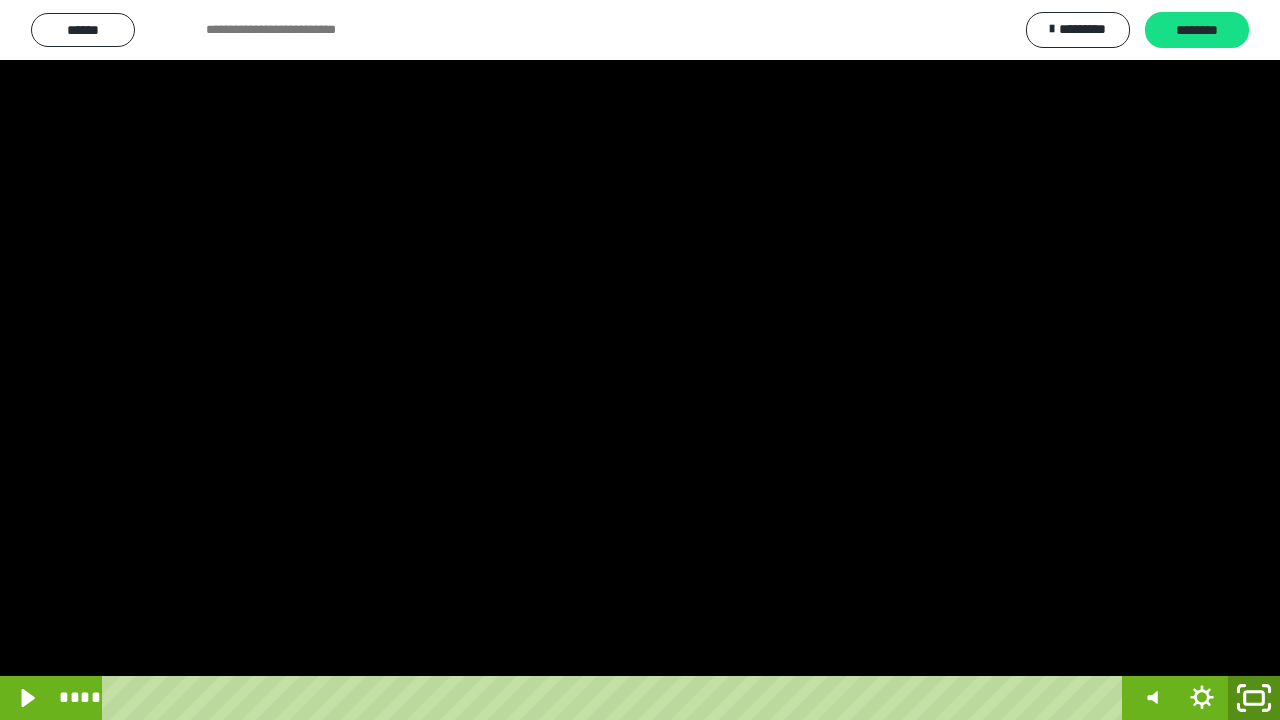 click 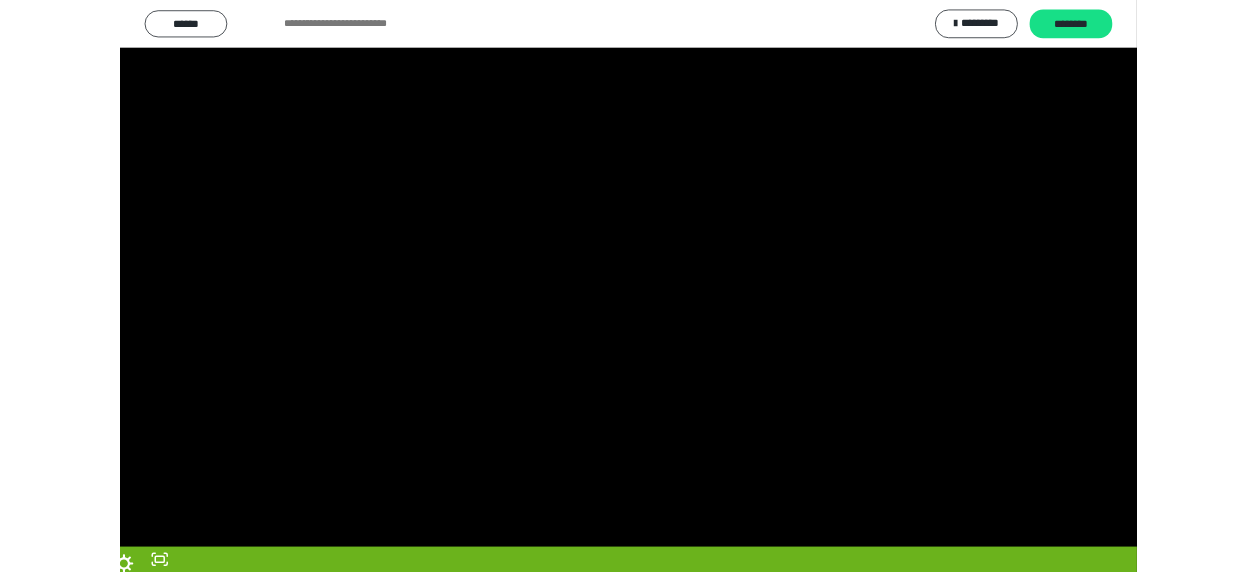 scroll, scrollTop: 374, scrollLeft: 0, axis: vertical 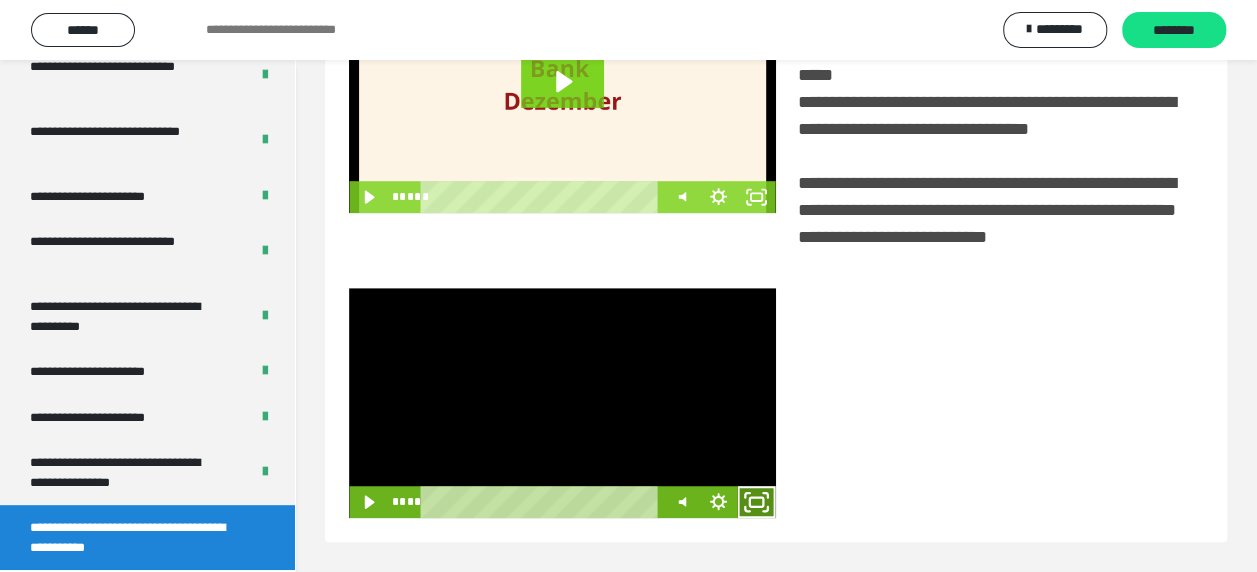 click 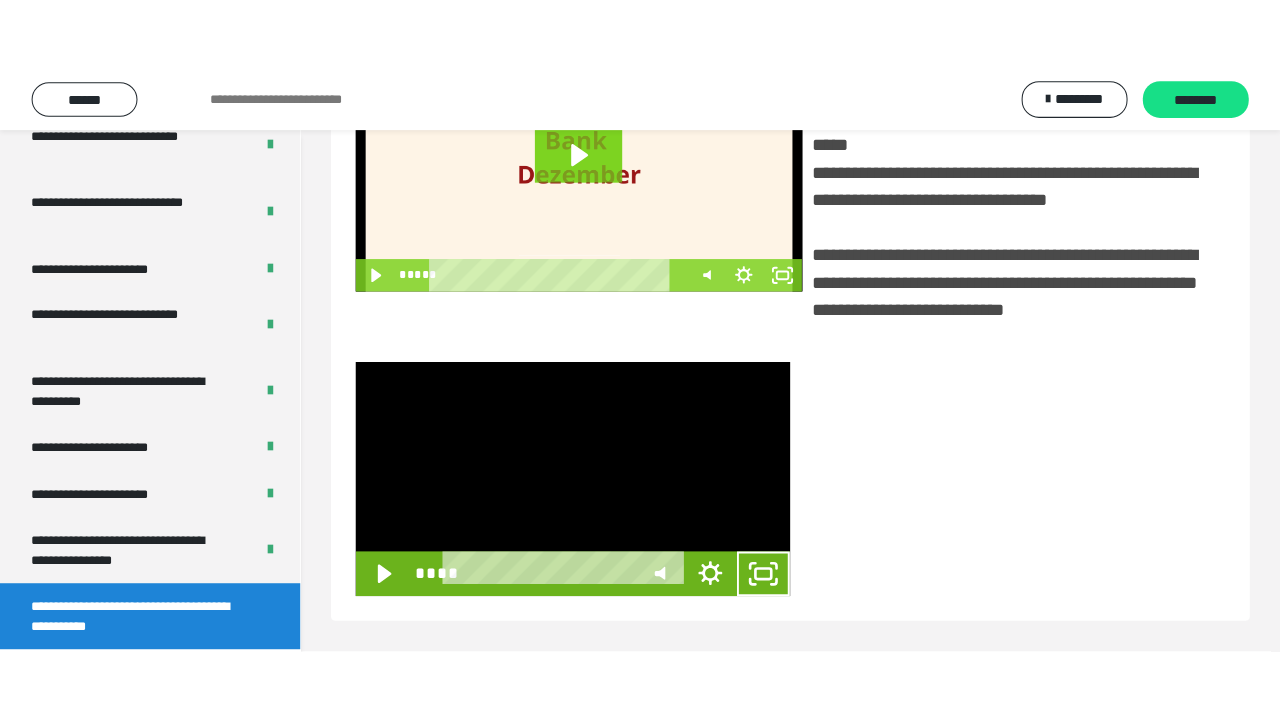 scroll, scrollTop: 382, scrollLeft: 0, axis: vertical 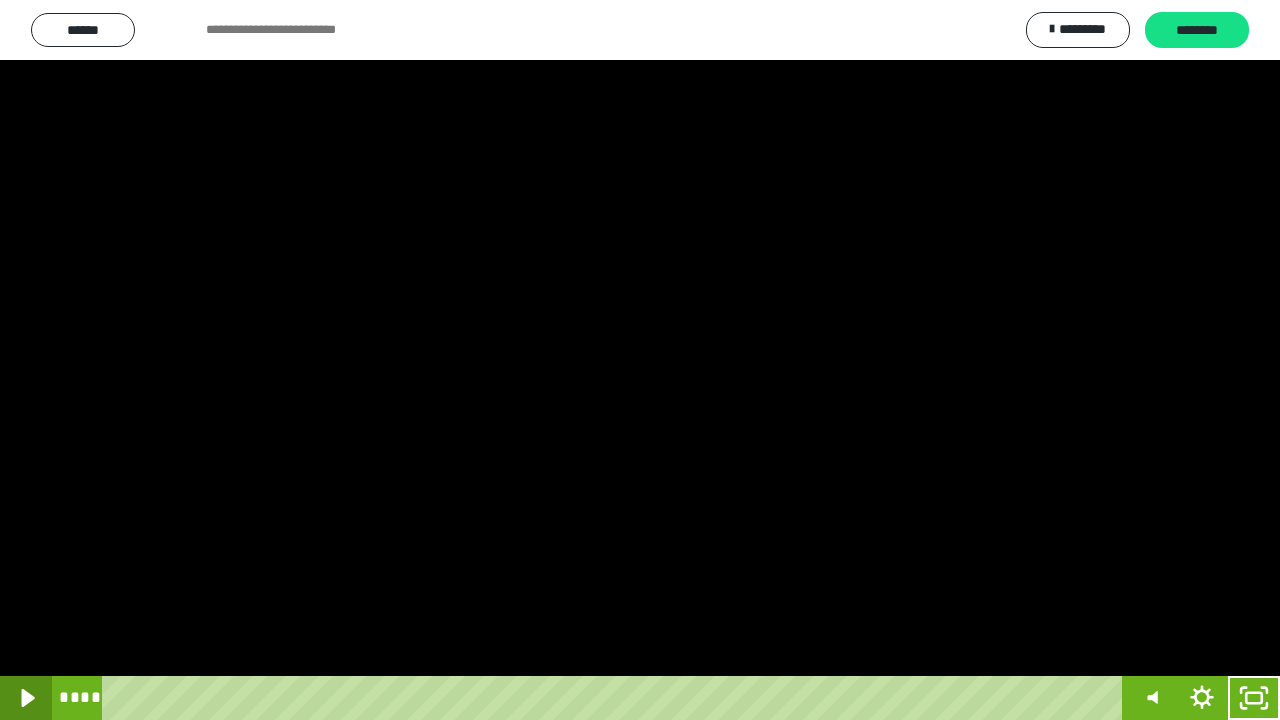 click 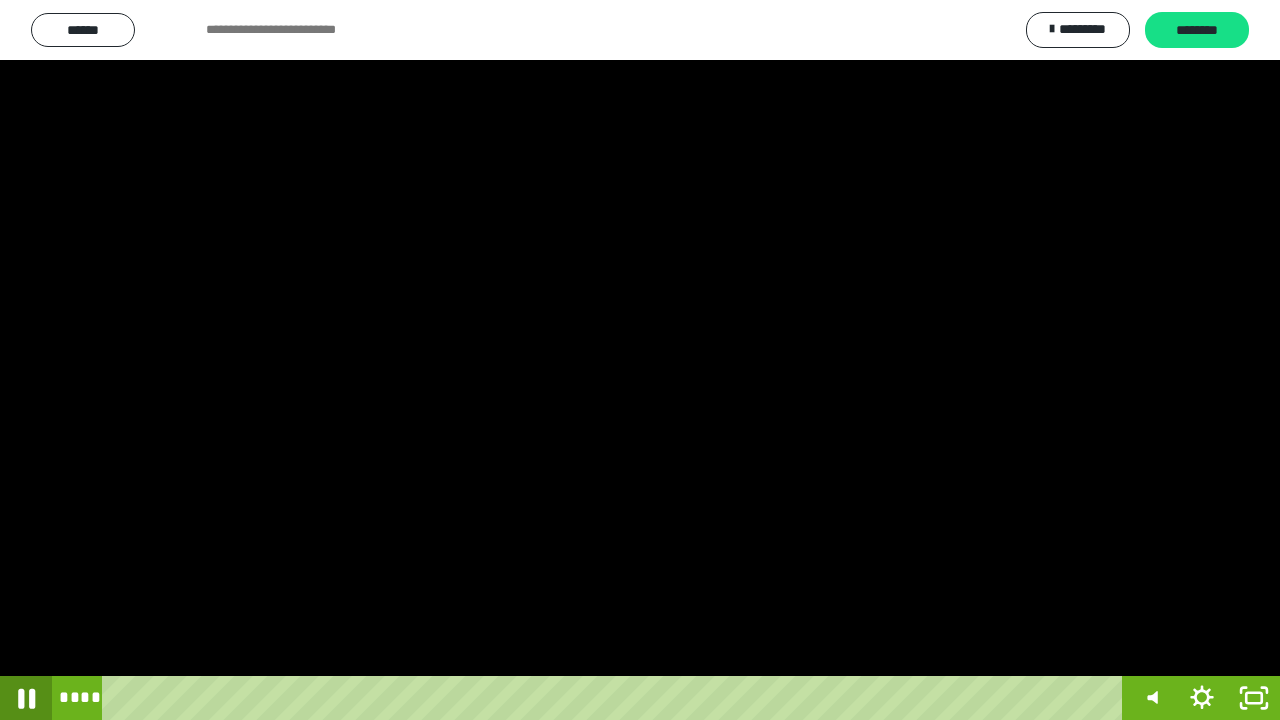 click 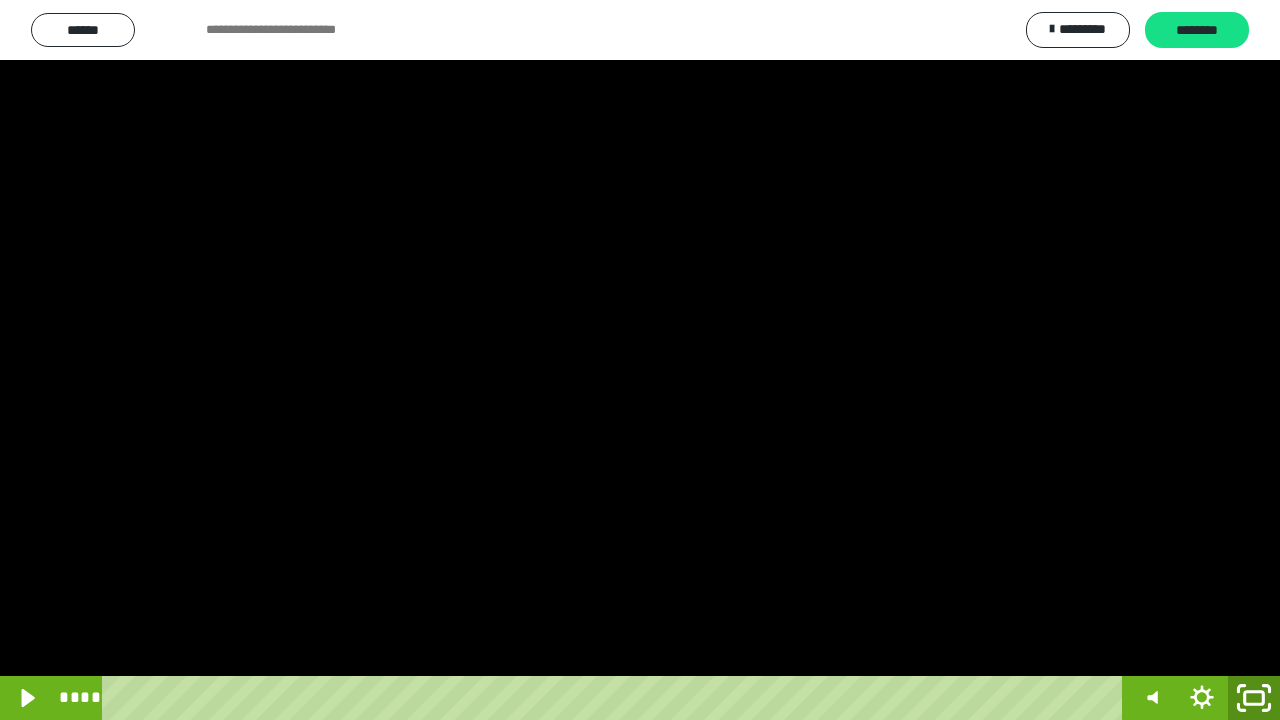 click 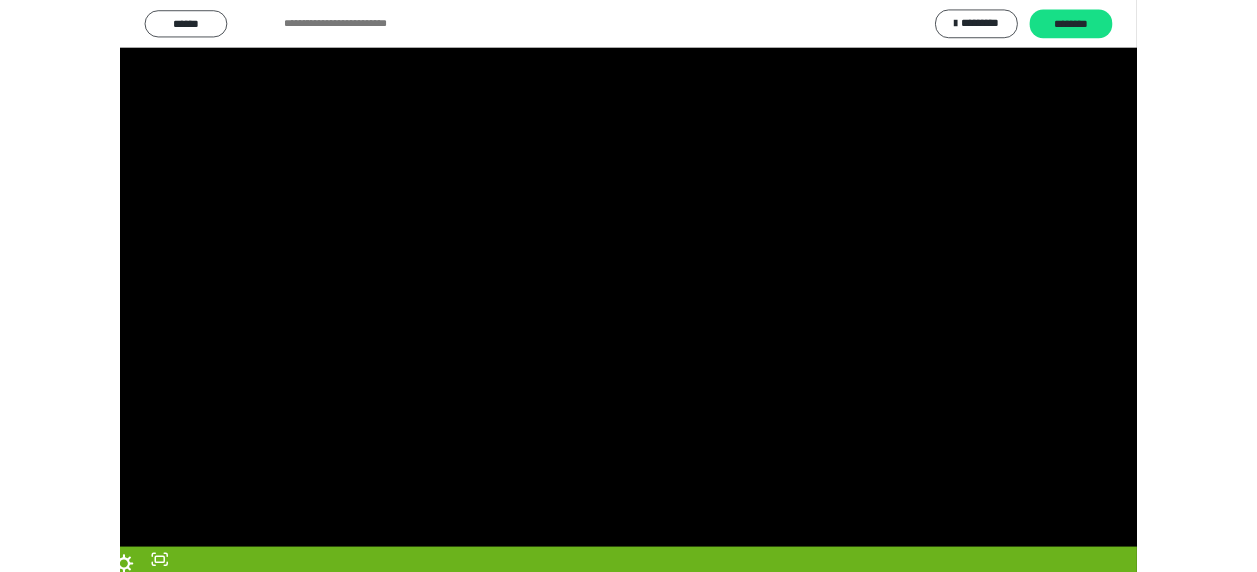 scroll, scrollTop: 374, scrollLeft: 0, axis: vertical 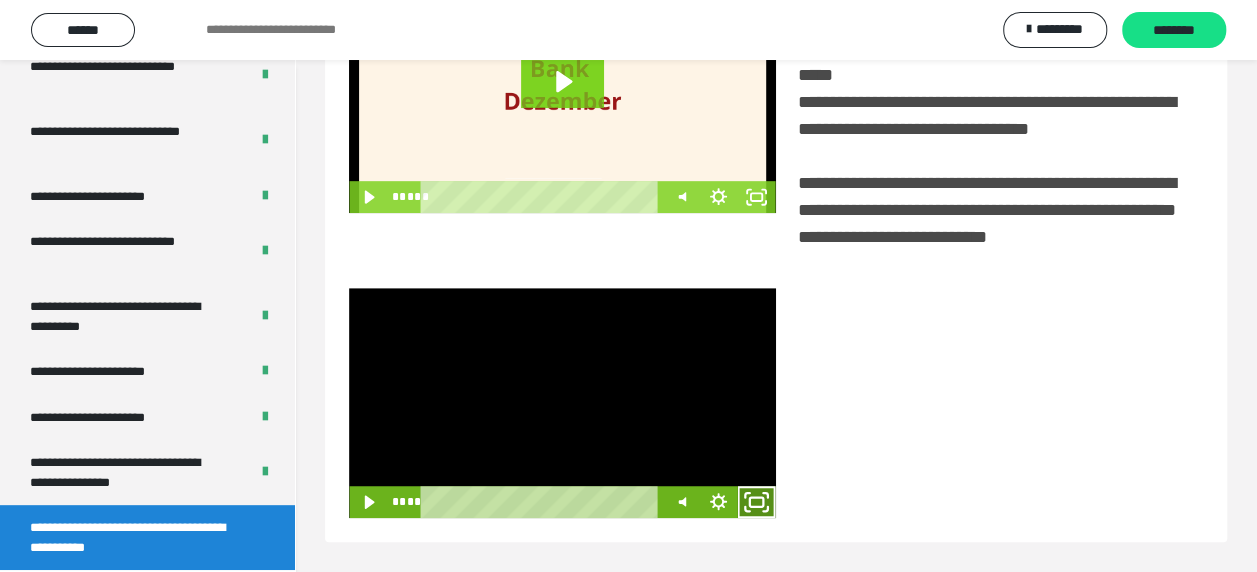 click 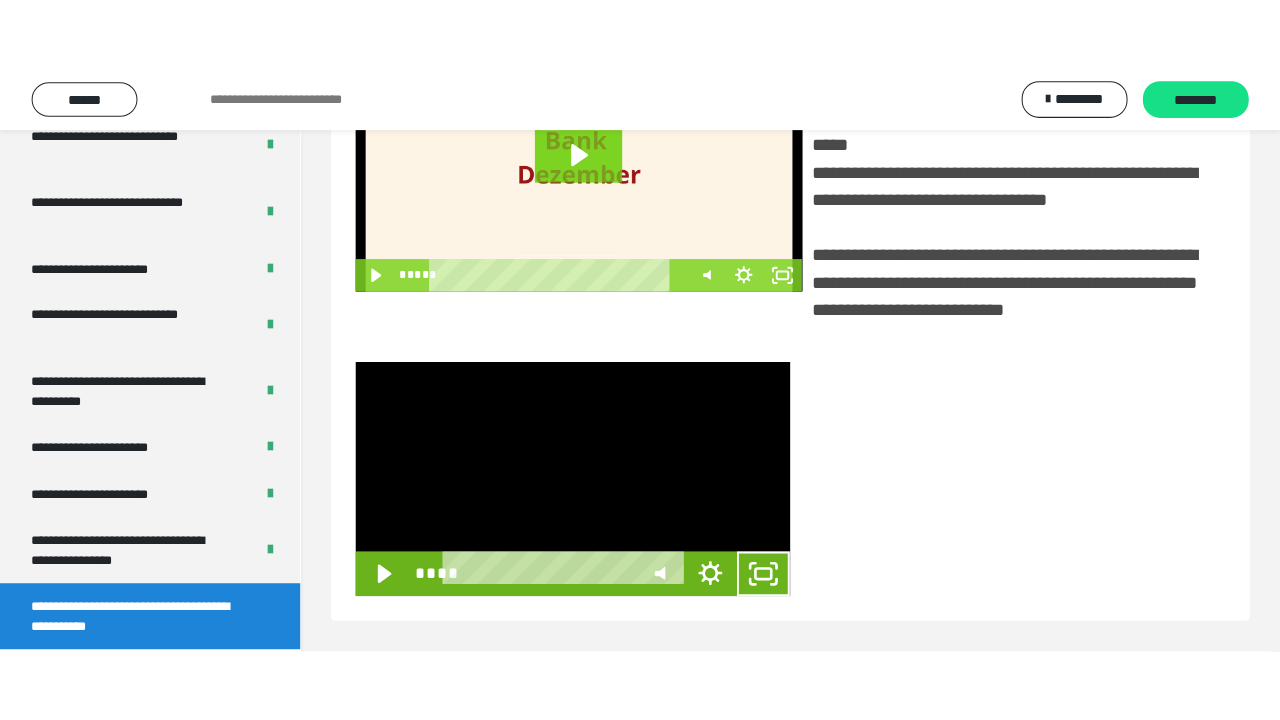scroll, scrollTop: 382, scrollLeft: 0, axis: vertical 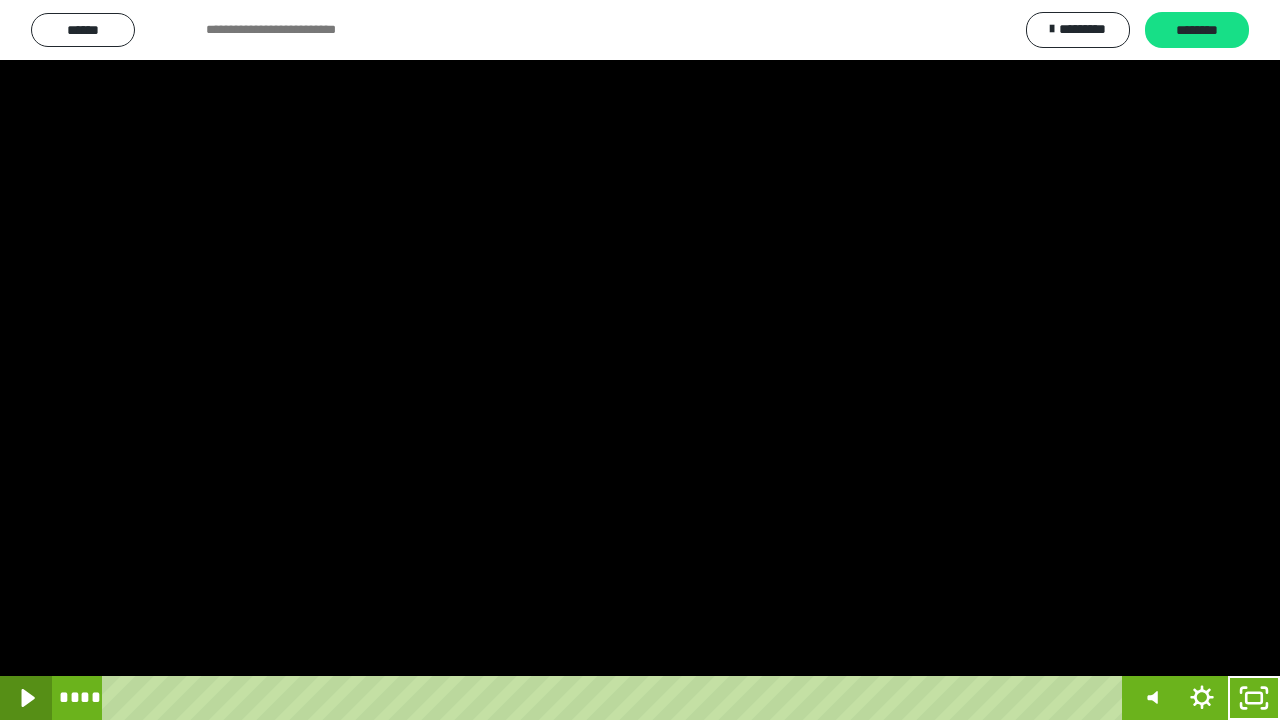 click 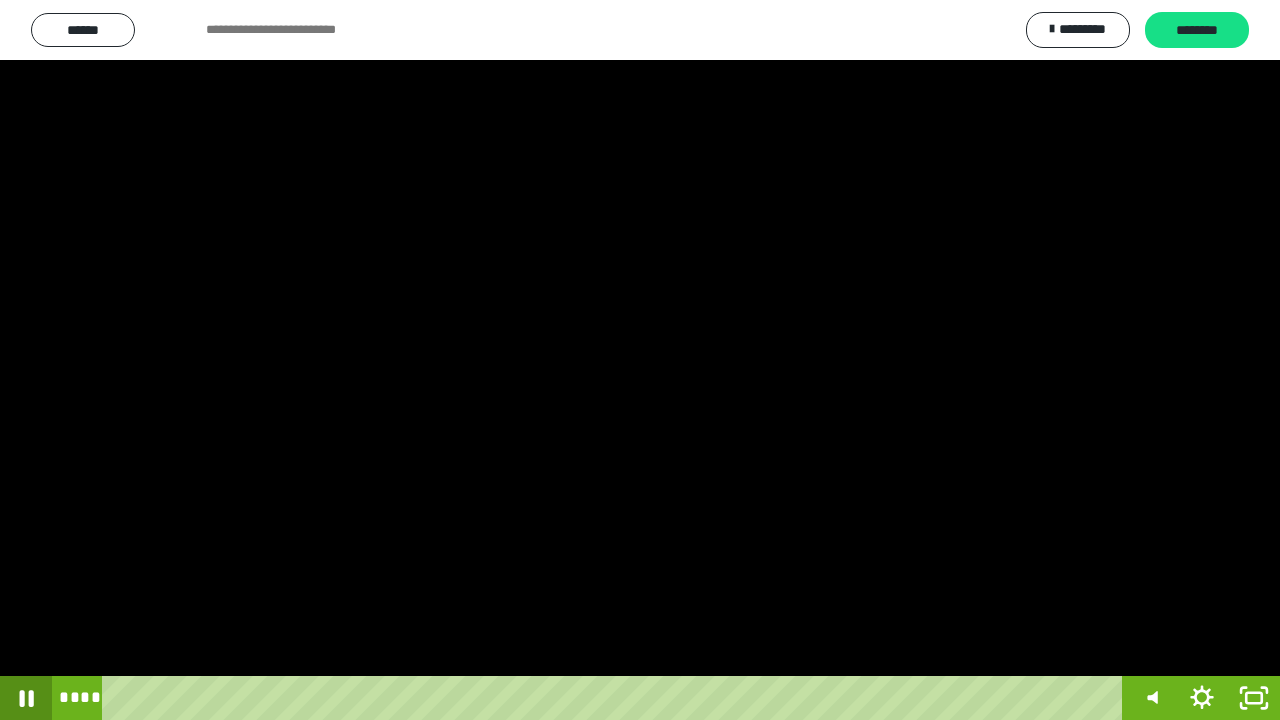 click 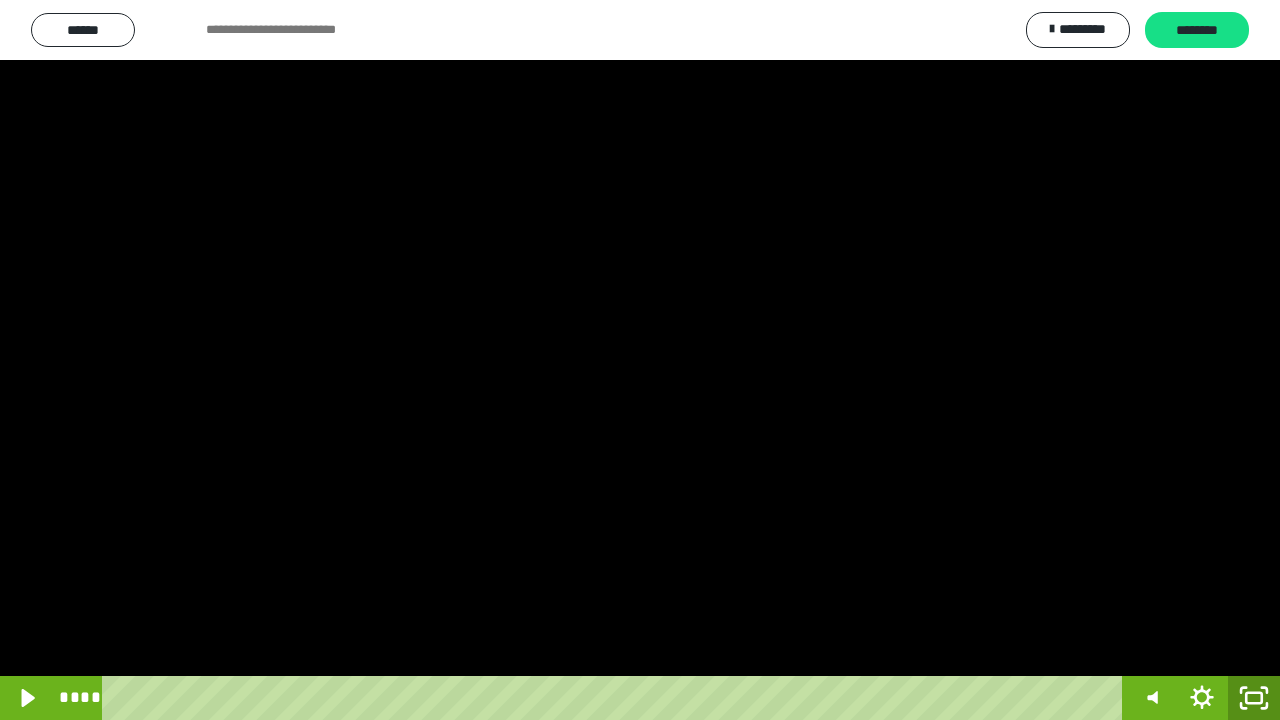 click 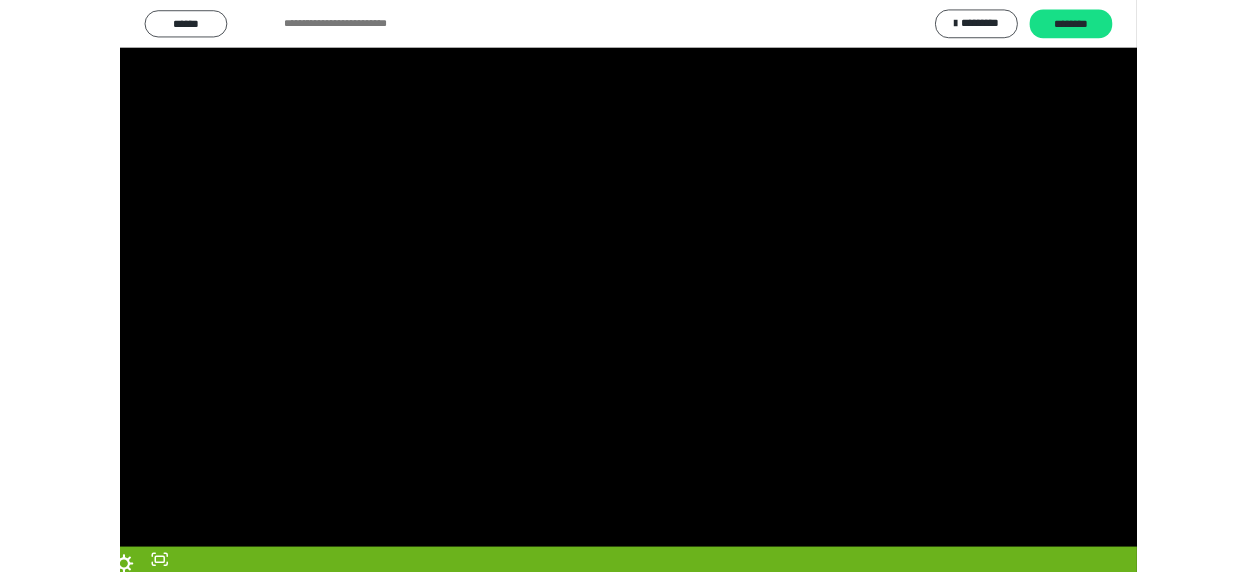 scroll, scrollTop: 374, scrollLeft: 0, axis: vertical 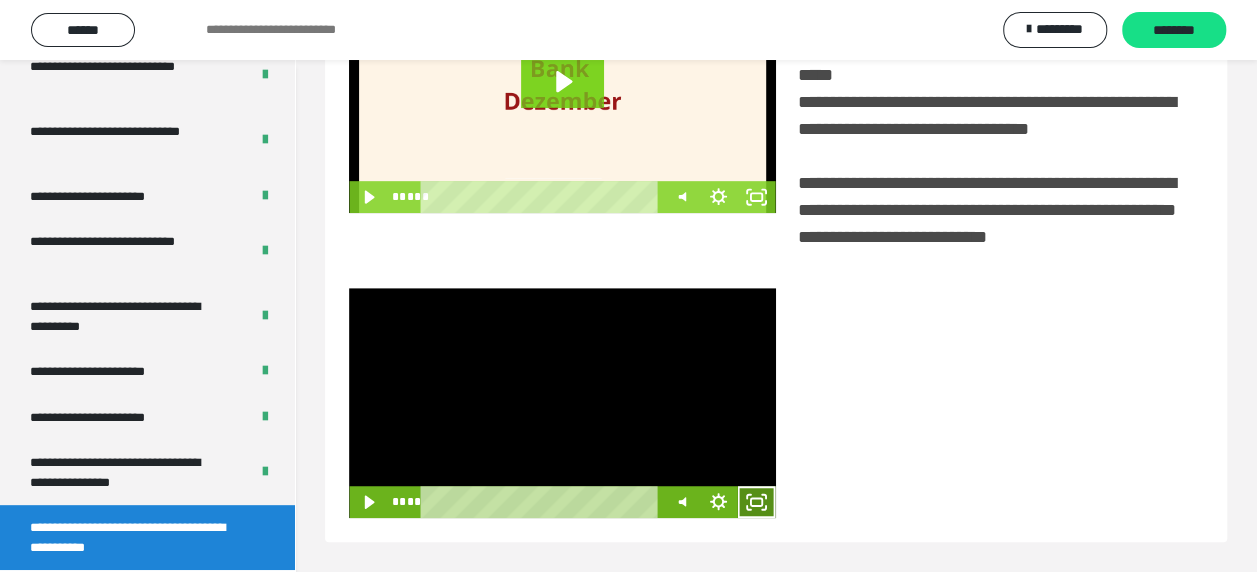 click 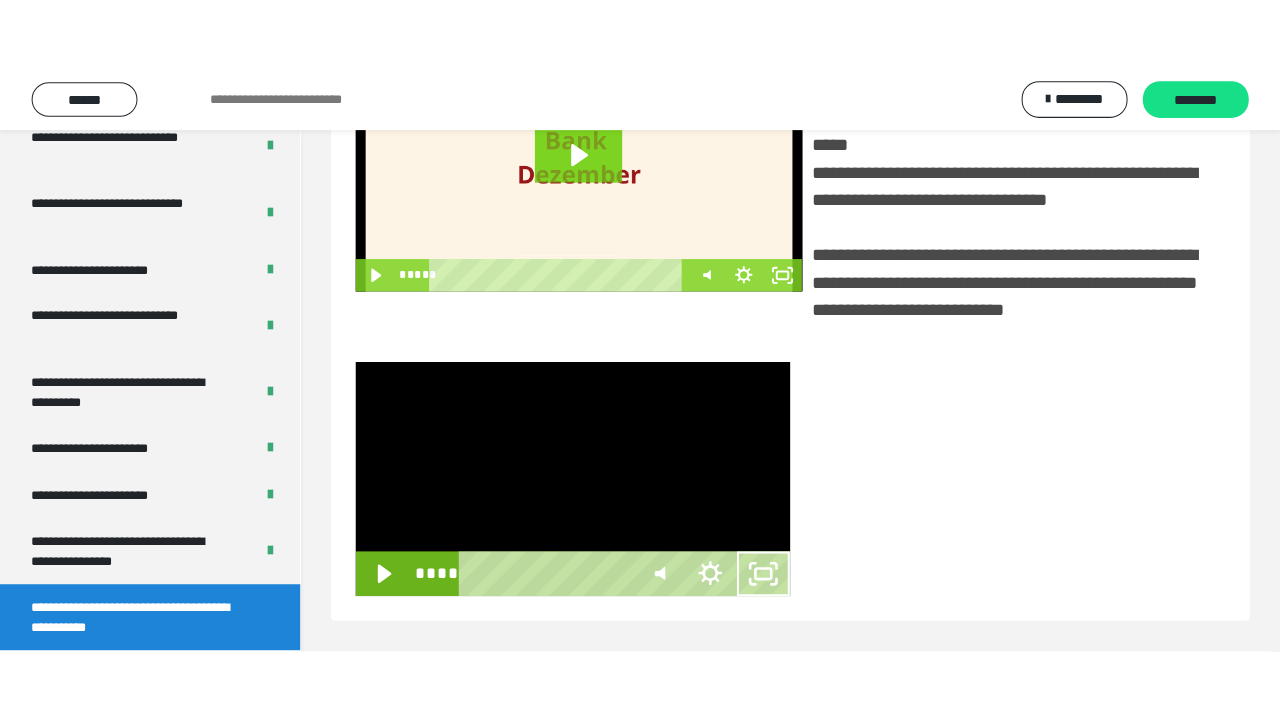 scroll, scrollTop: 382, scrollLeft: 0, axis: vertical 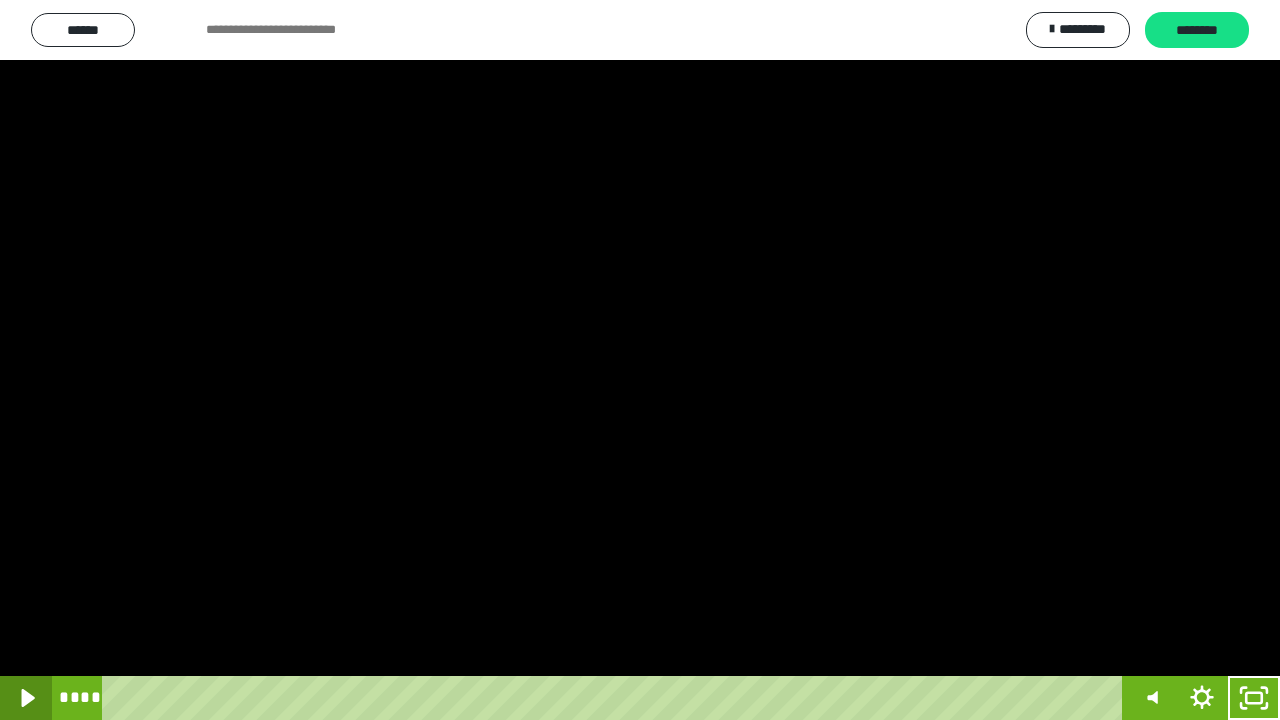click 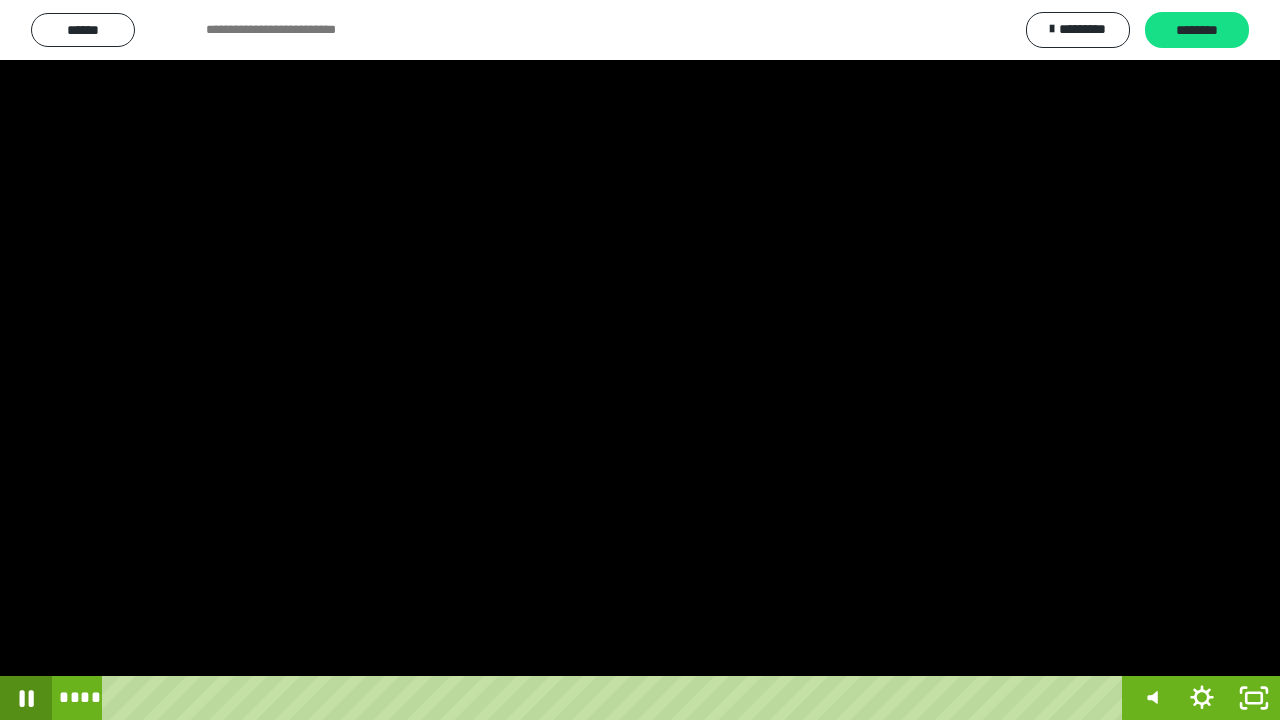 click 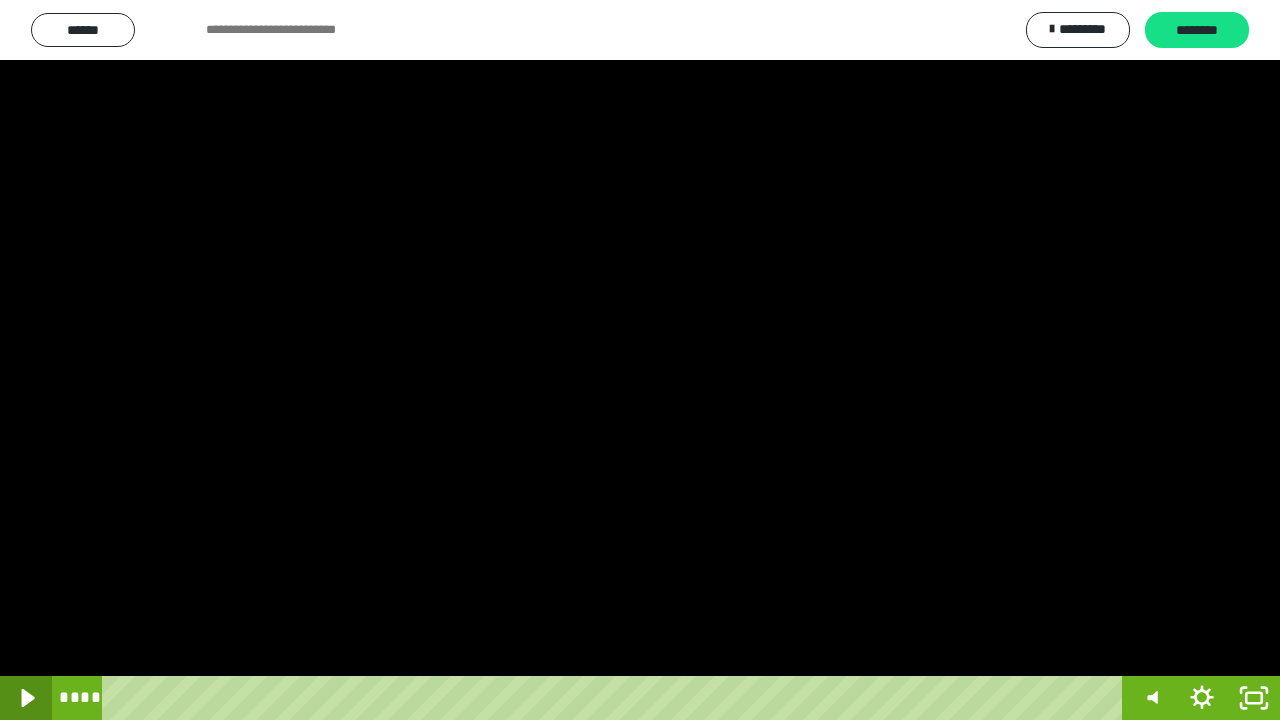 click 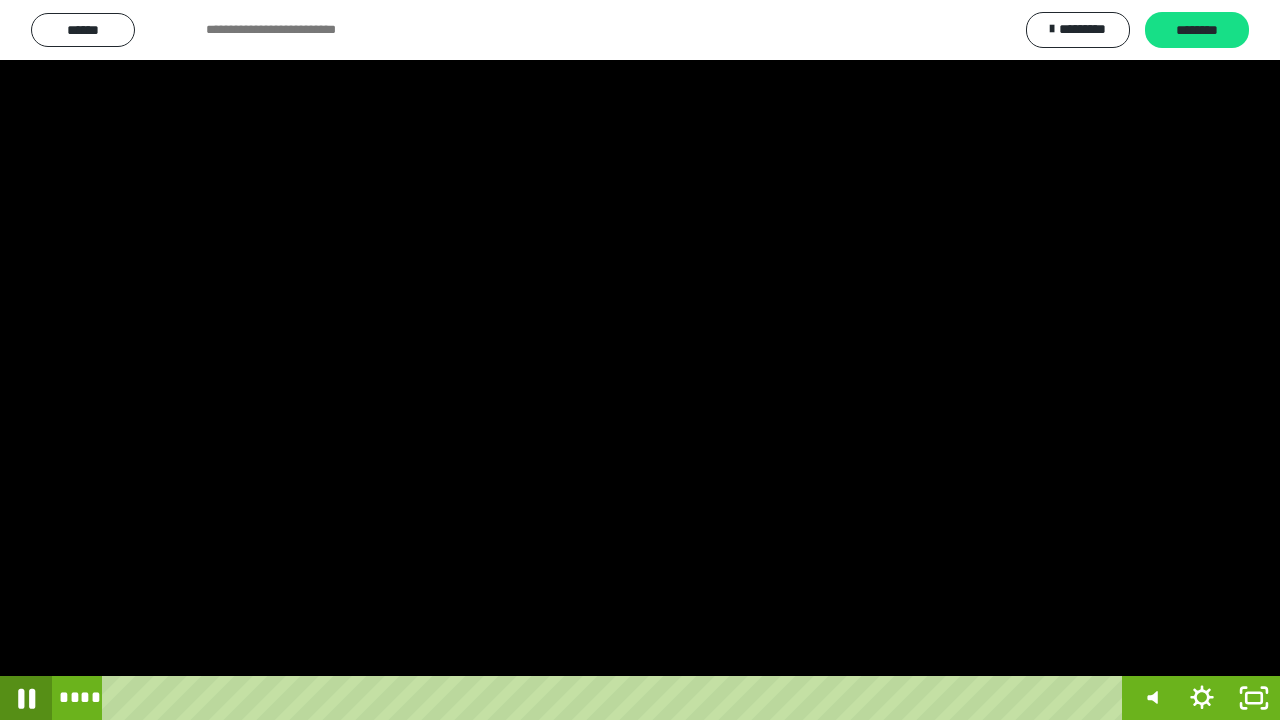 click 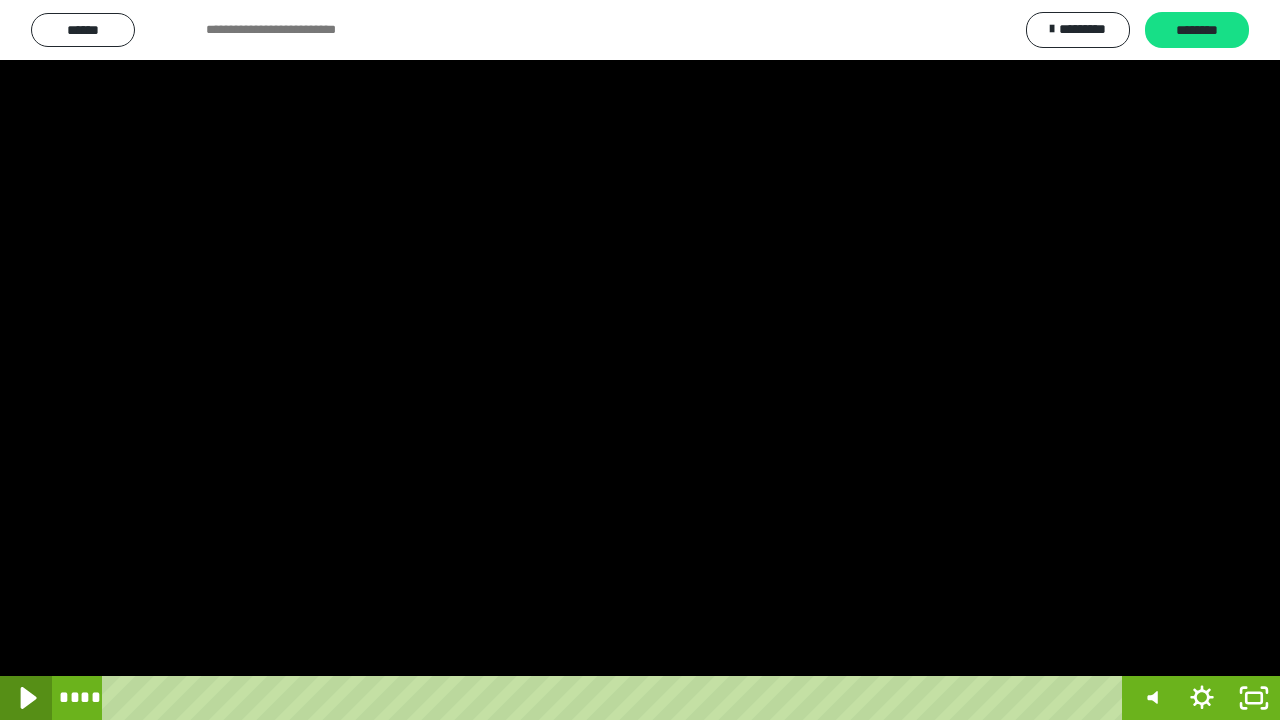 click 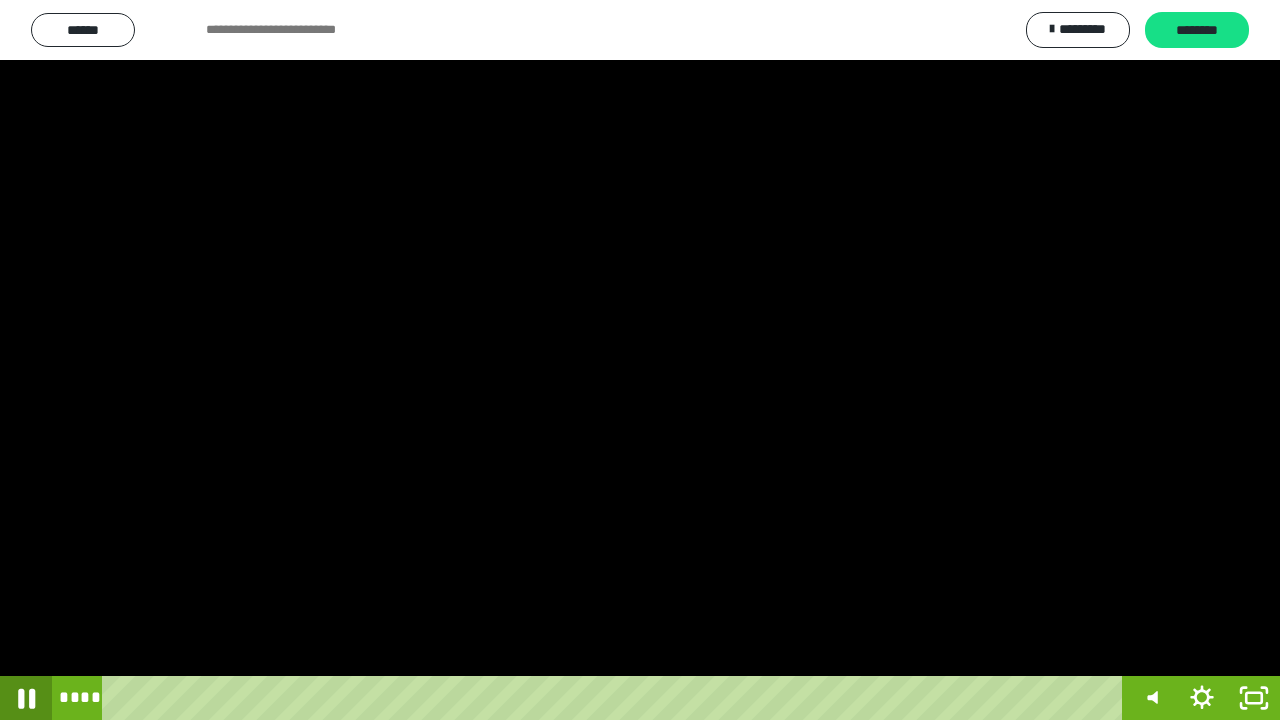 click 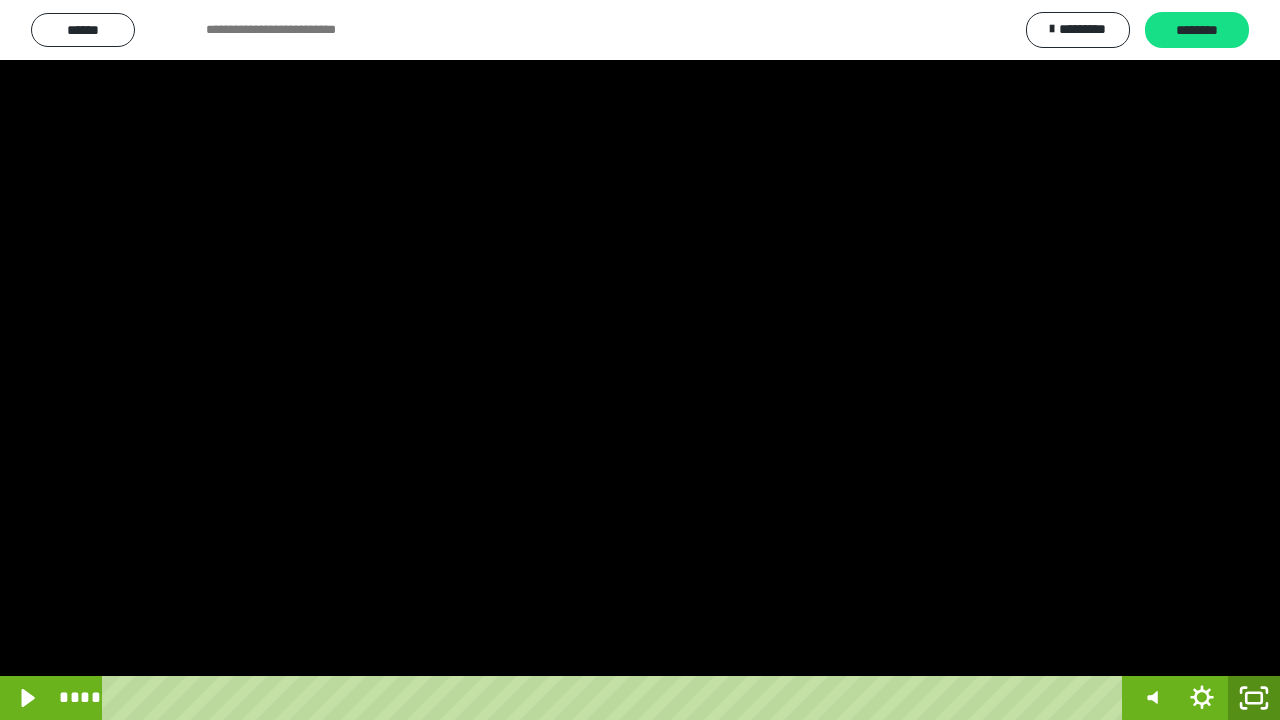 click 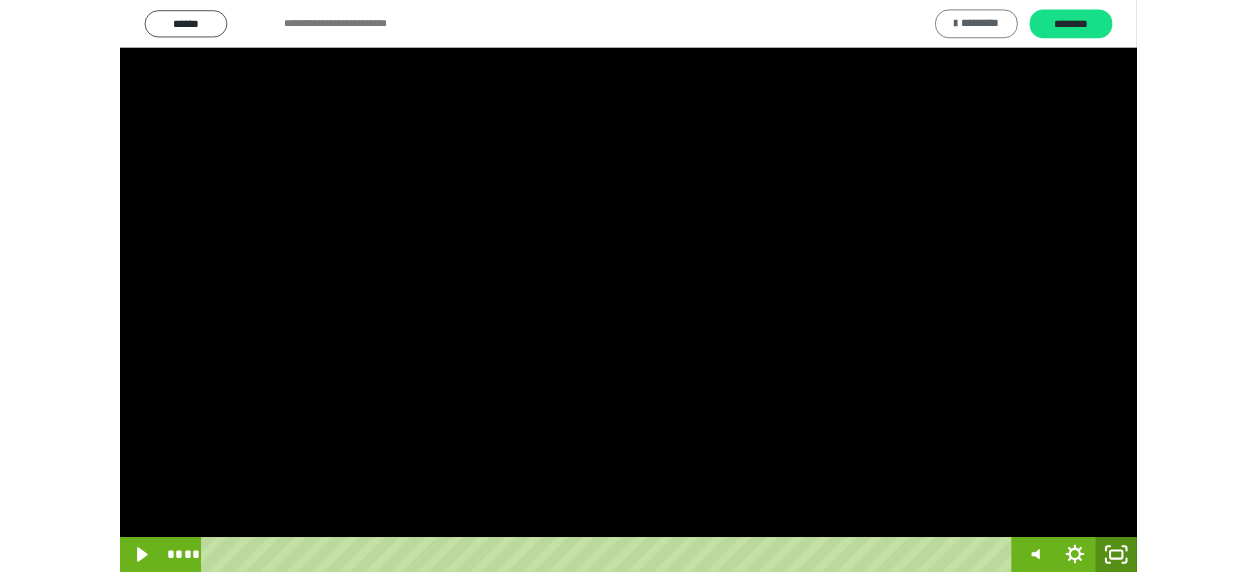 scroll, scrollTop: 374, scrollLeft: 0, axis: vertical 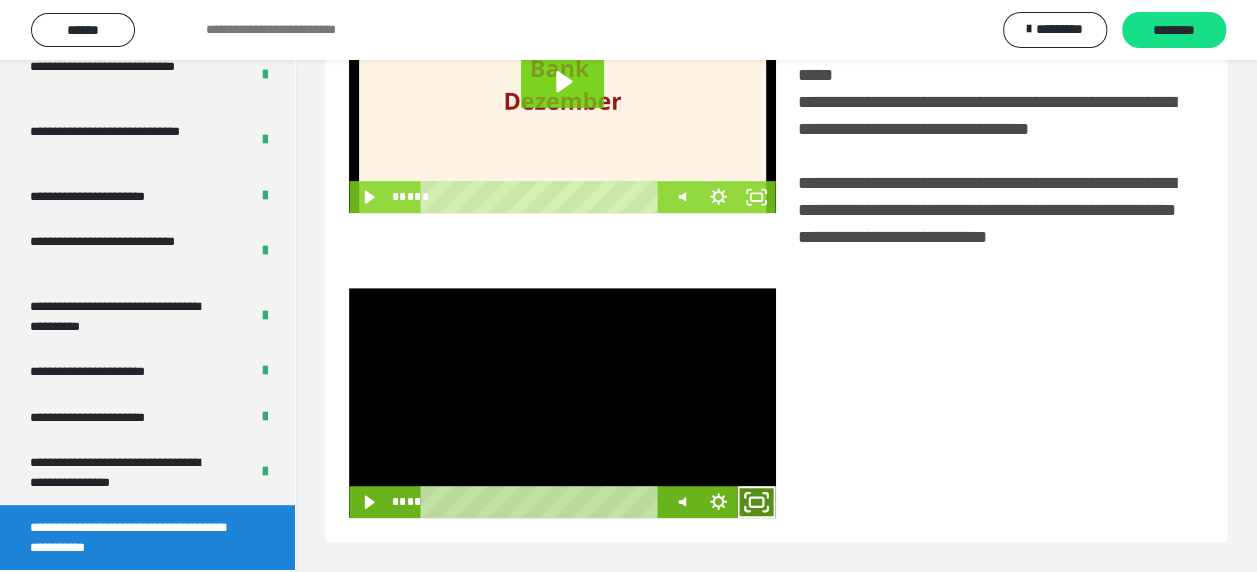 click 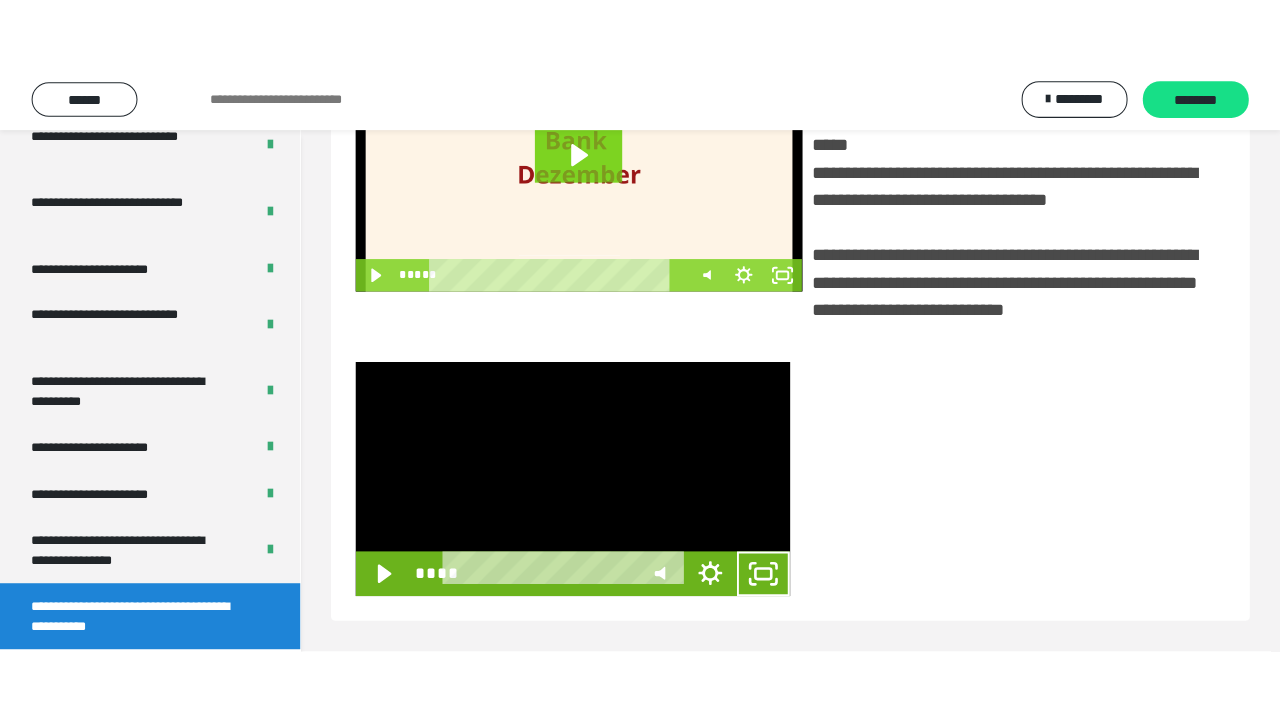scroll, scrollTop: 382, scrollLeft: 0, axis: vertical 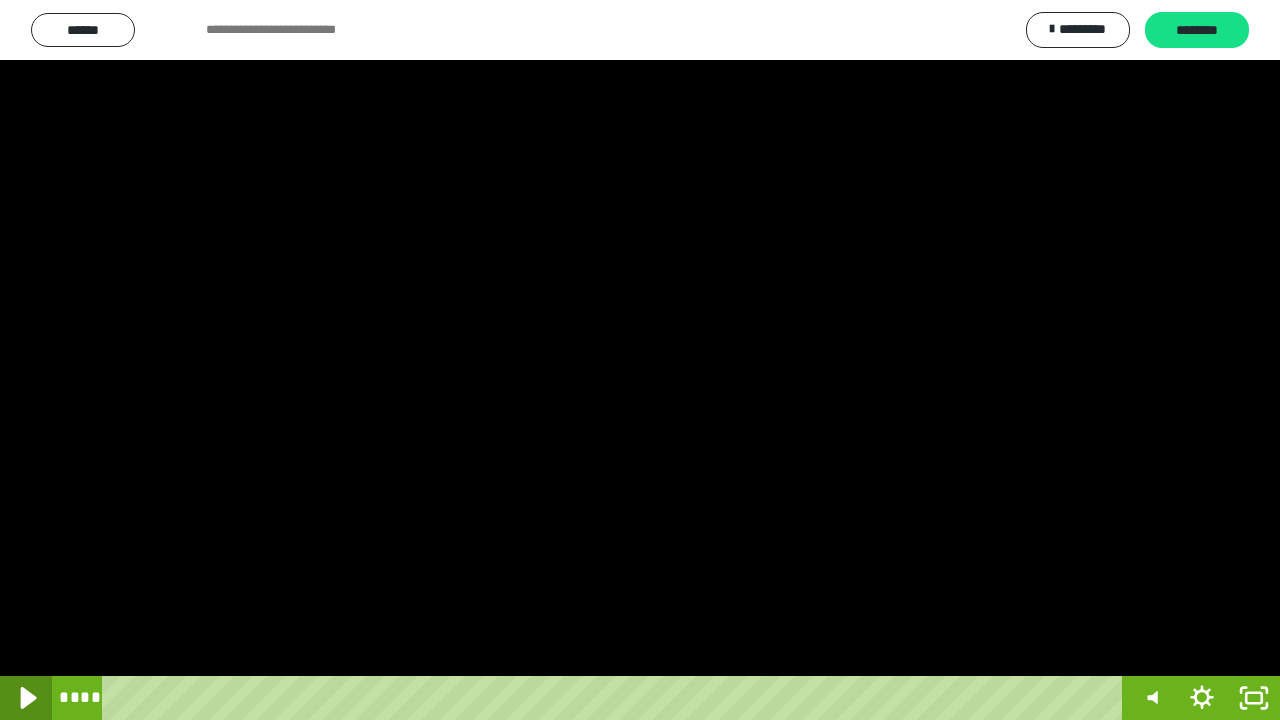 click 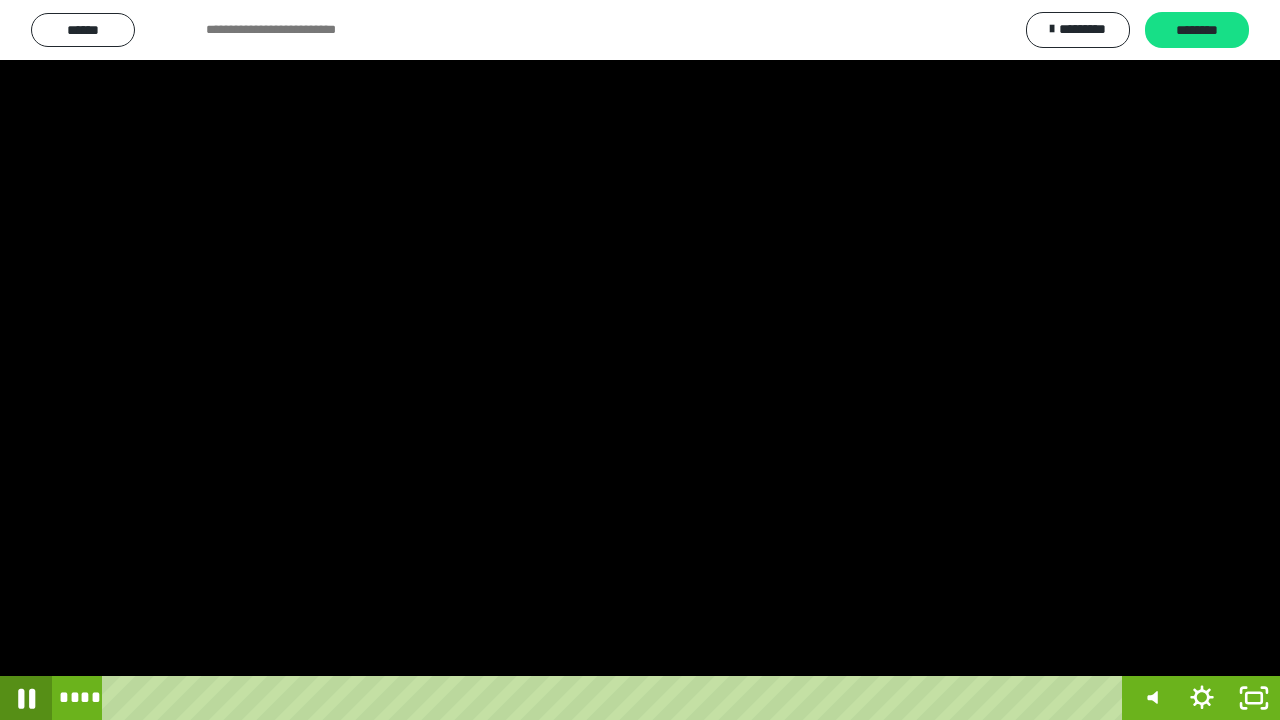 click 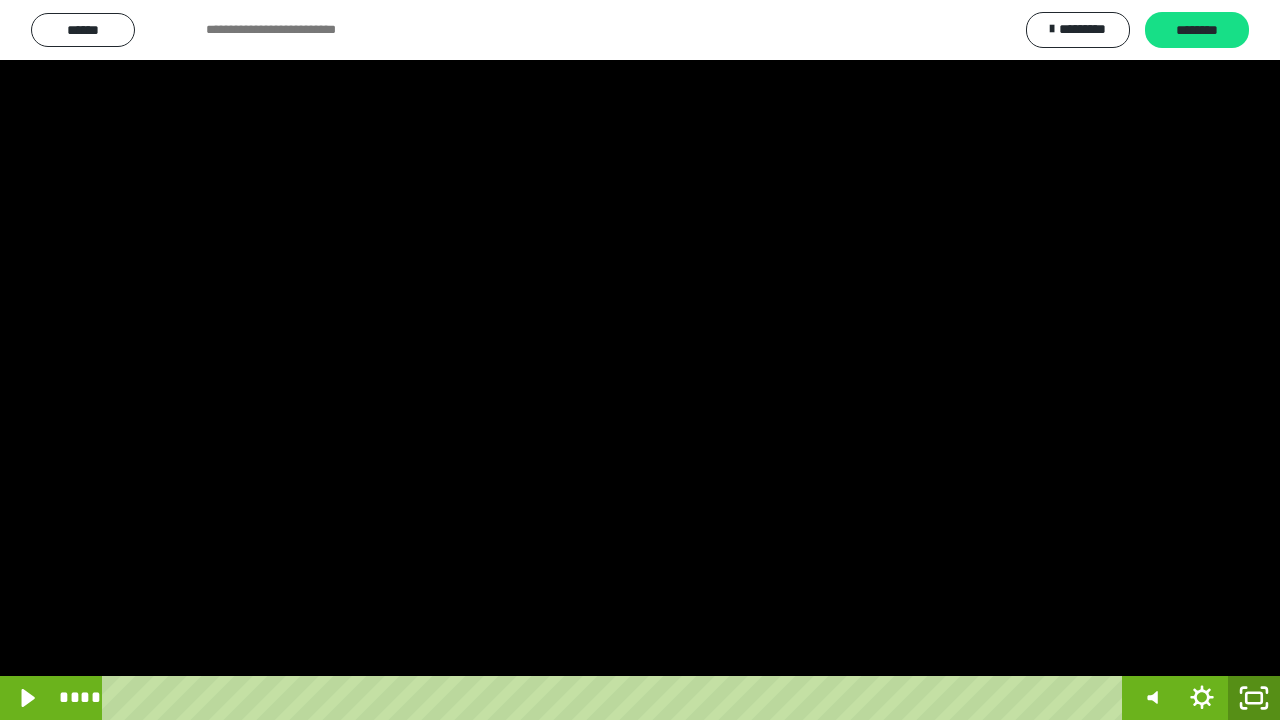 click 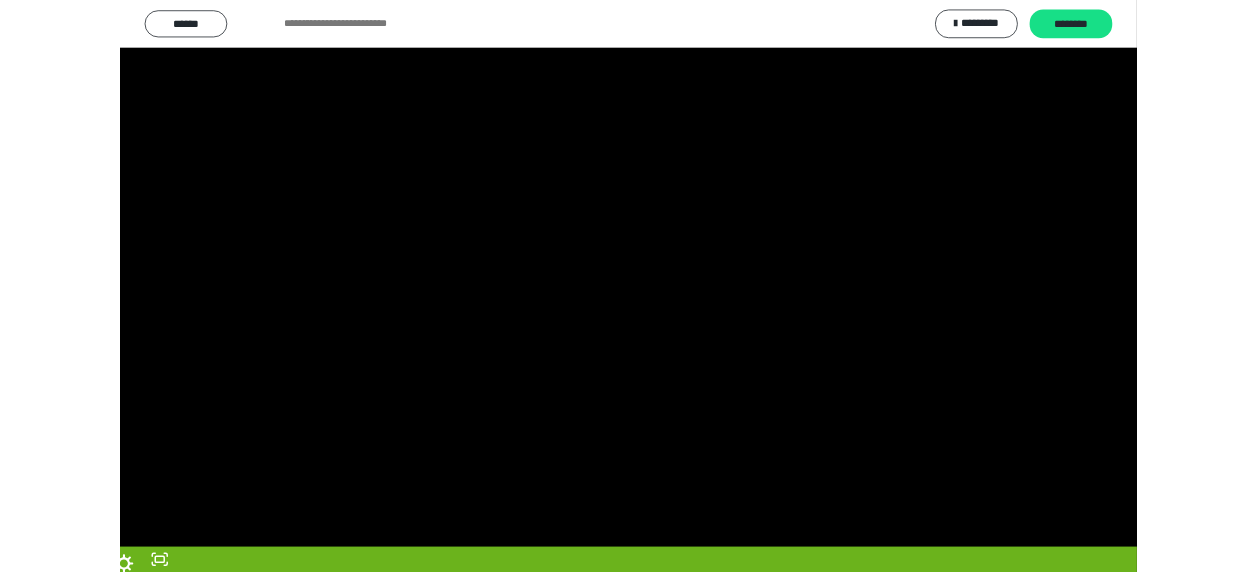 scroll, scrollTop: 374, scrollLeft: 0, axis: vertical 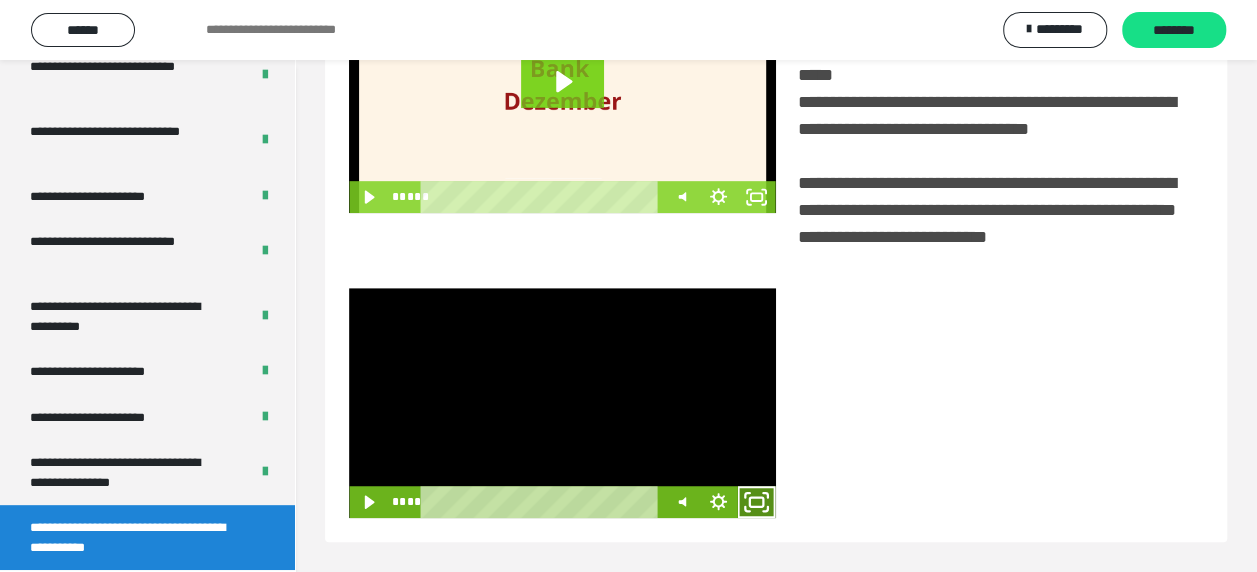 click 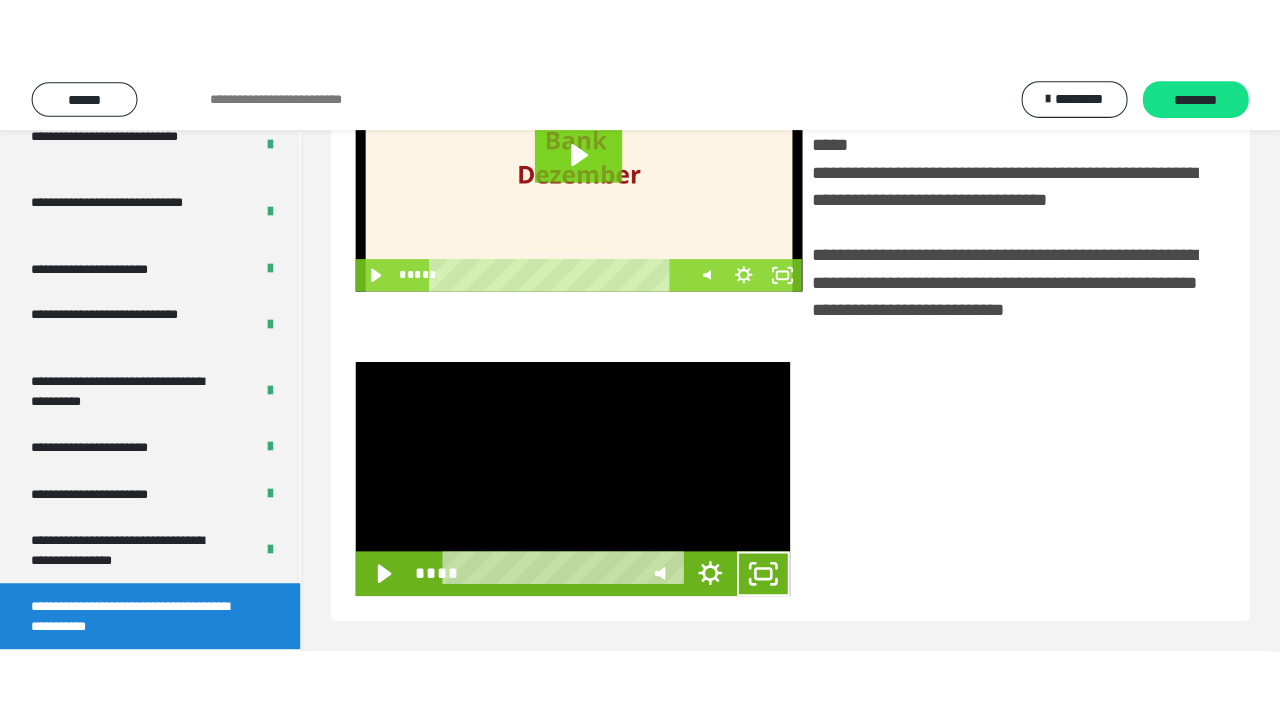scroll, scrollTop: 382, scrollLeft: 0, axis: vertical 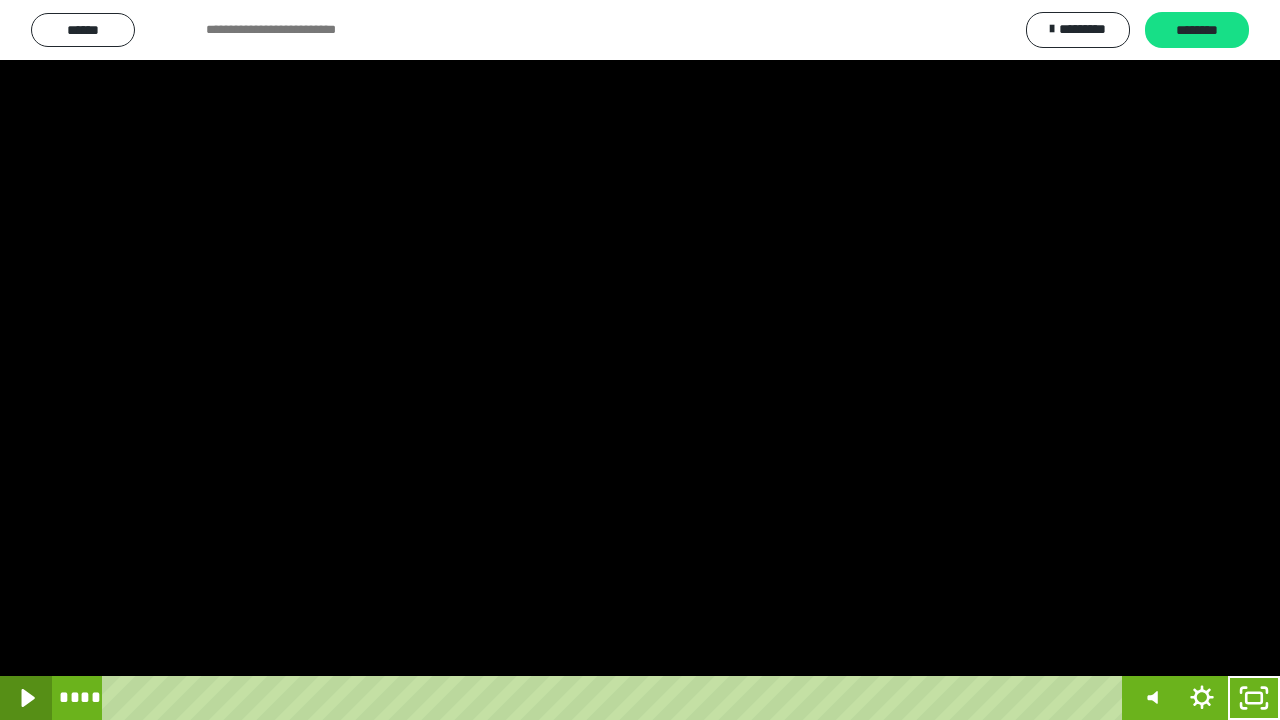 click 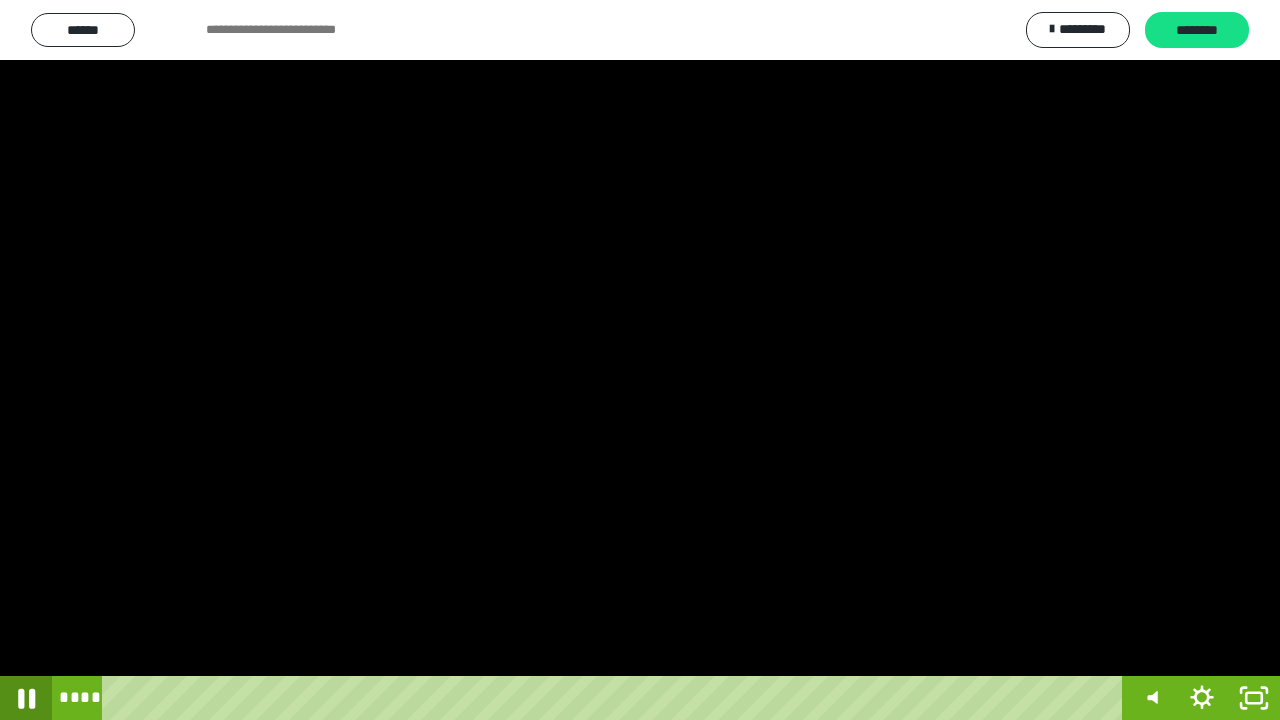 click 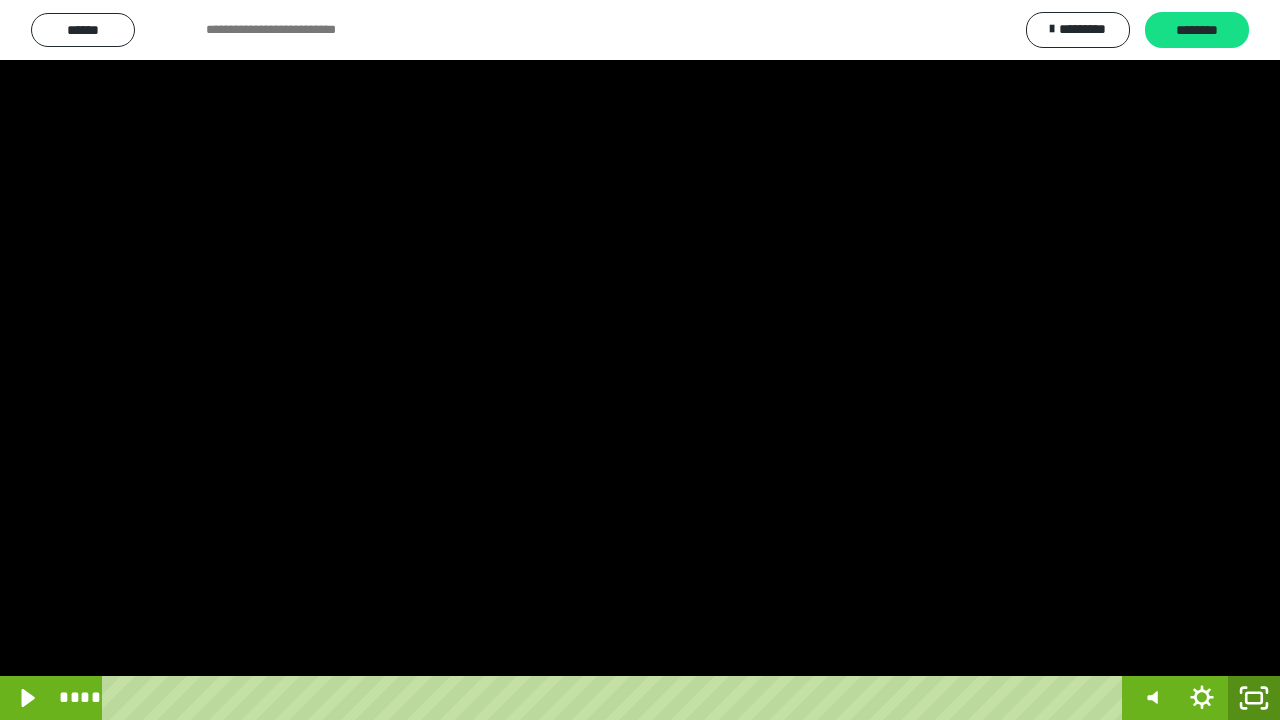 click 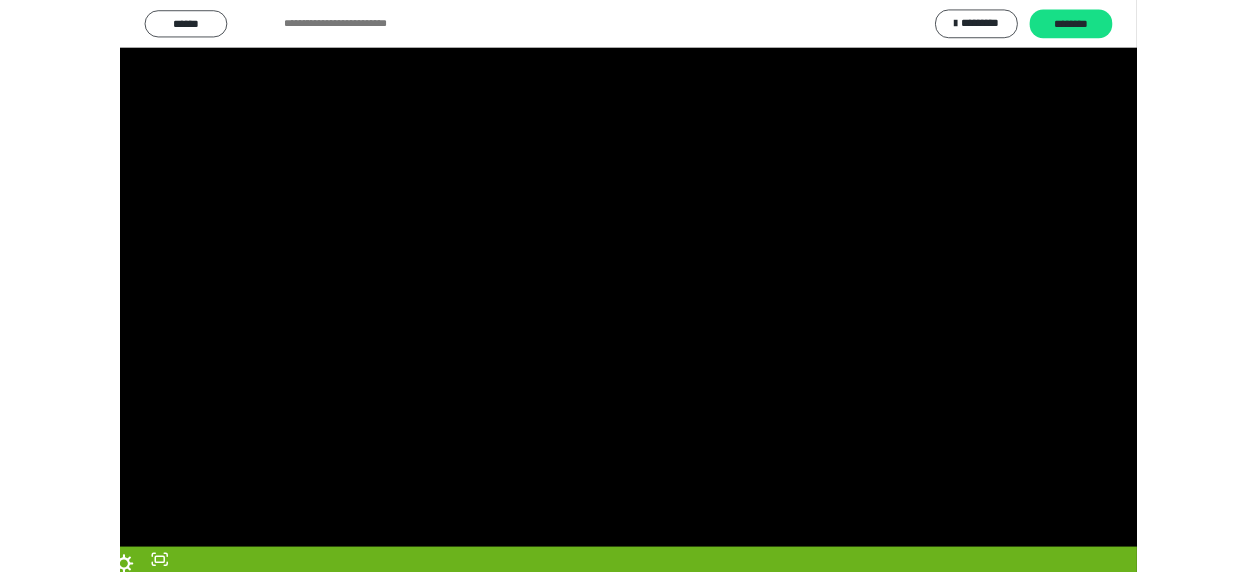 scroll, scrollTop: 374, scrollLeft: 0, axis: vertical 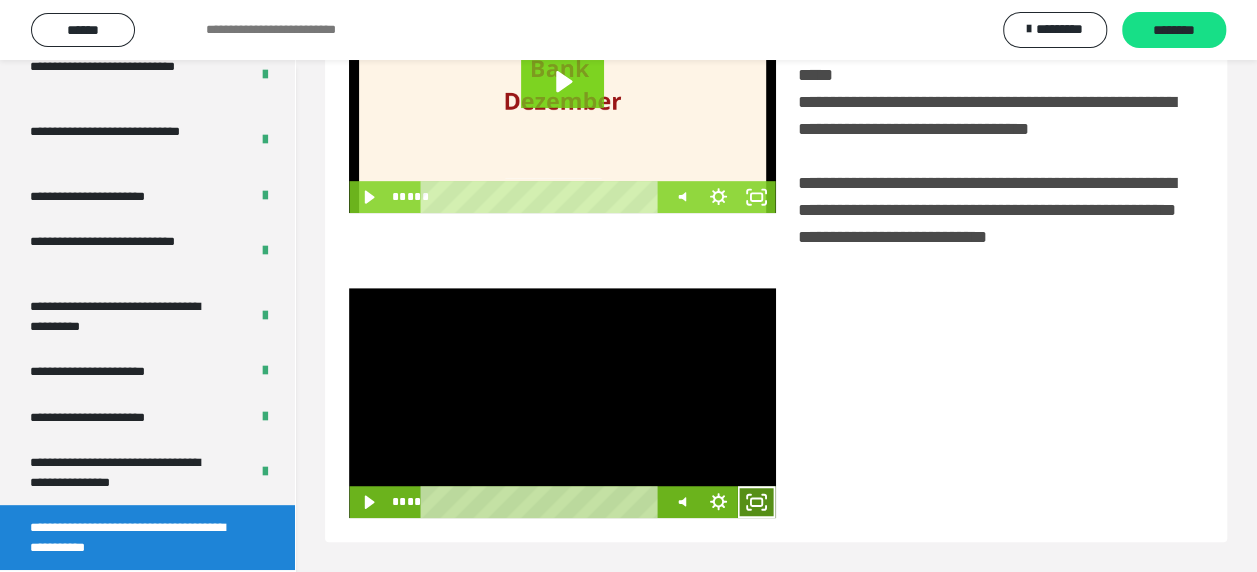 click 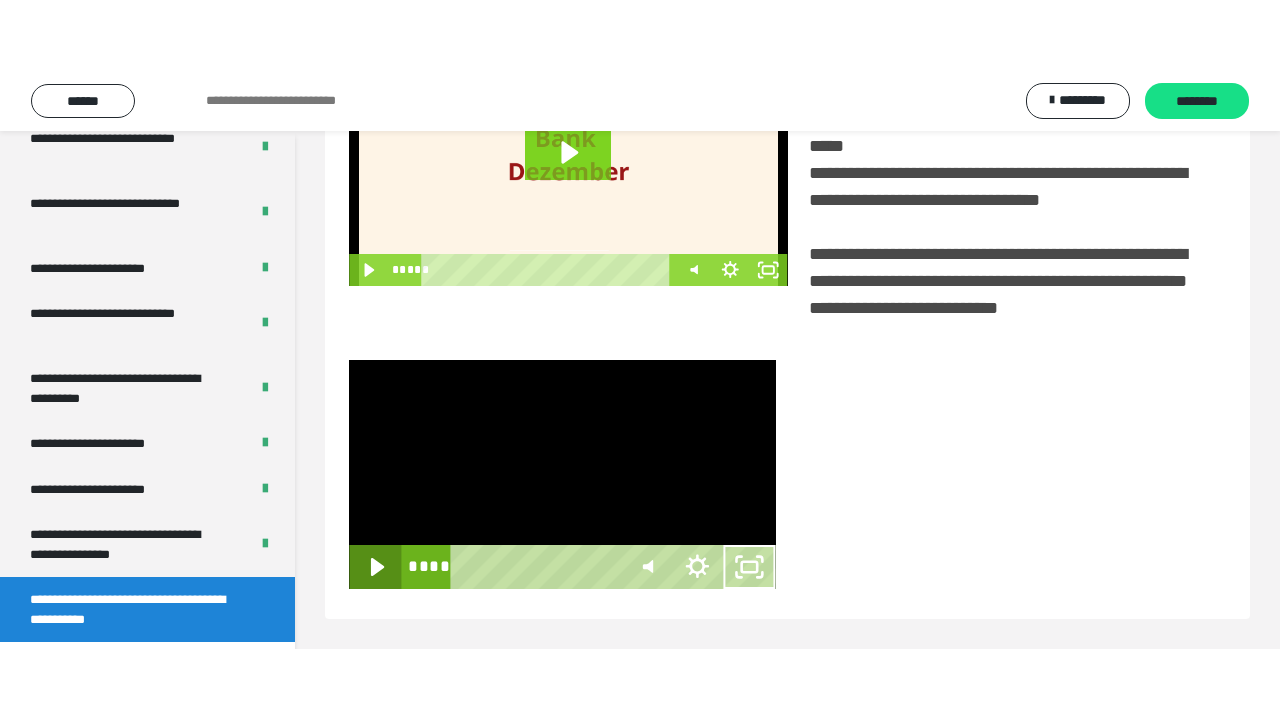 scroll, scrollTop: 382, scrollLeft: 0, axis: vertical 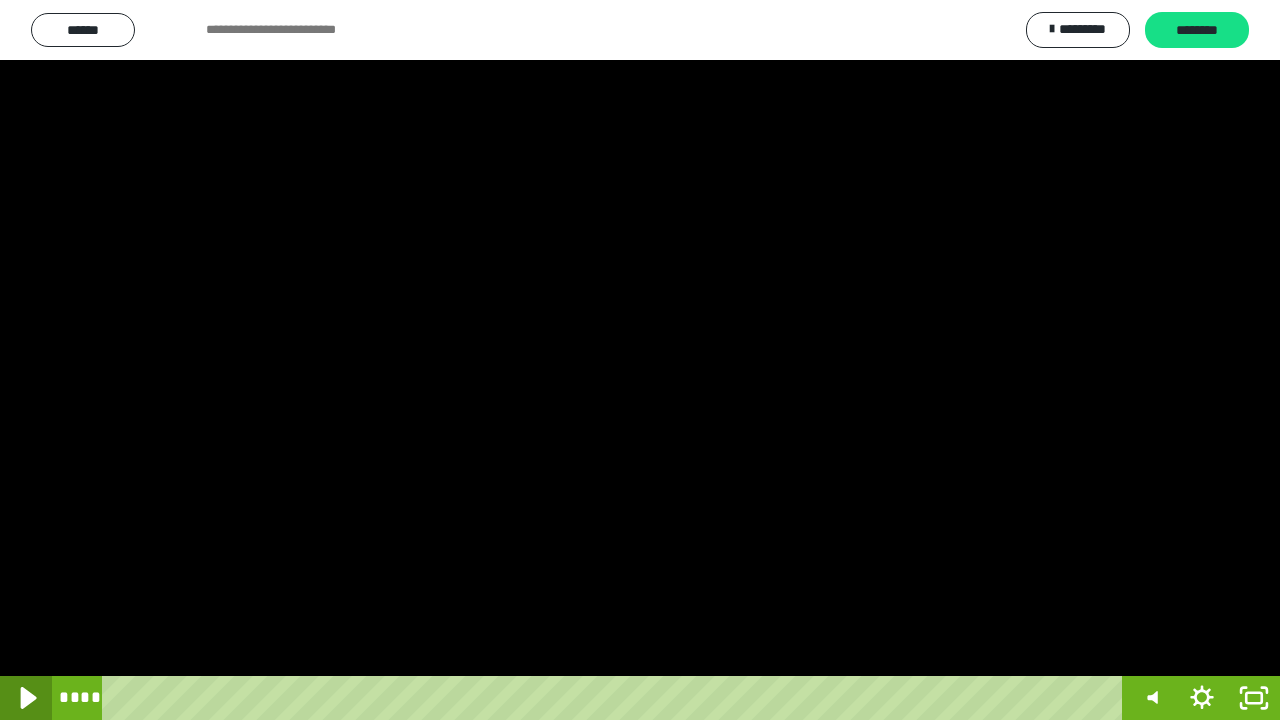 click 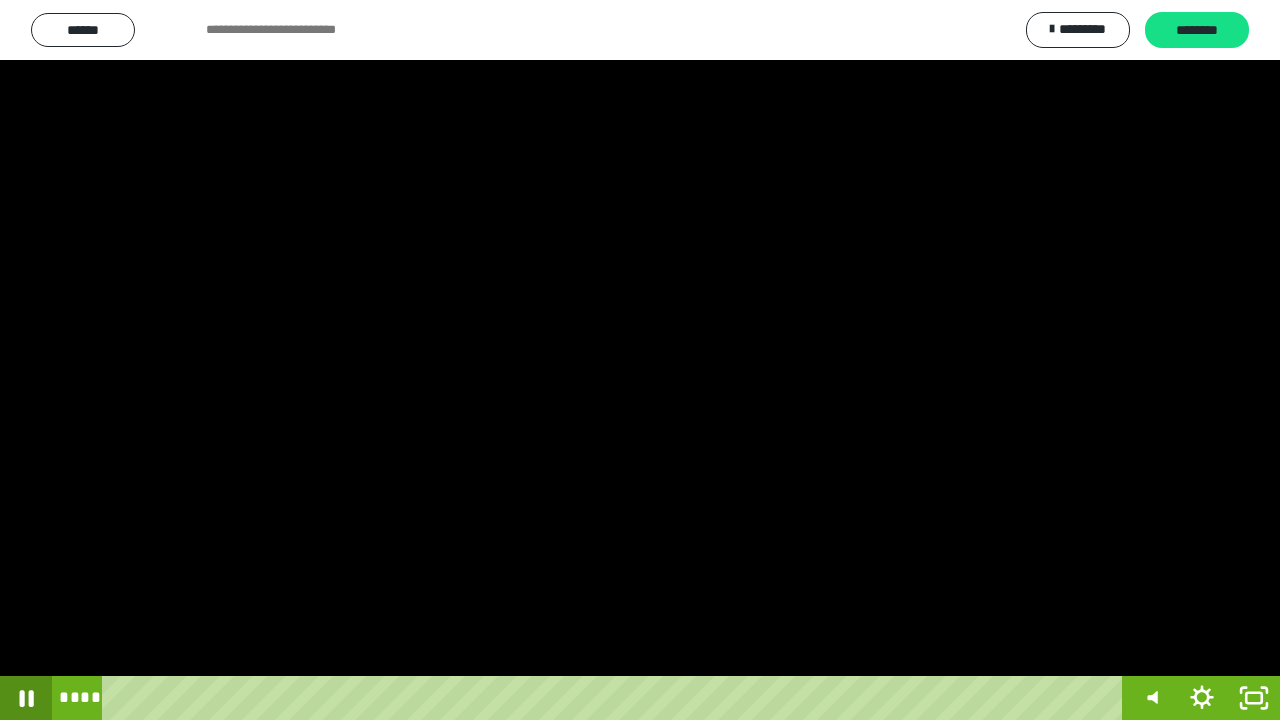click 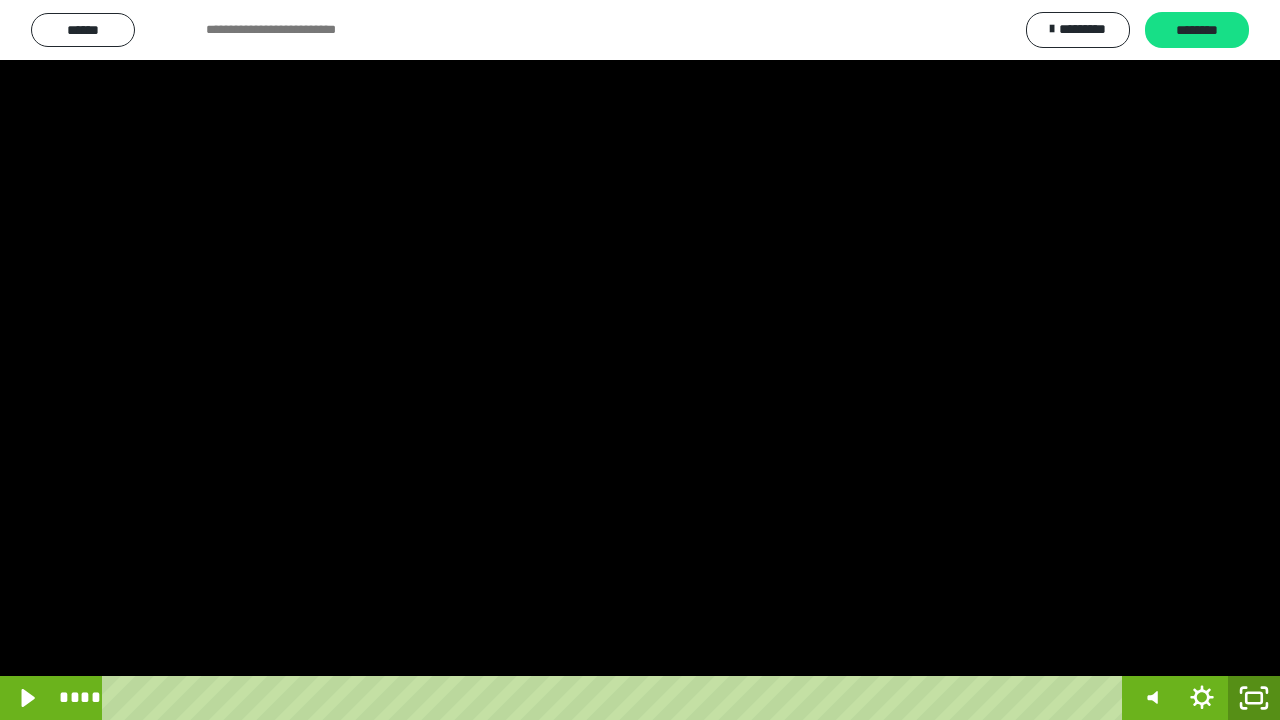 click 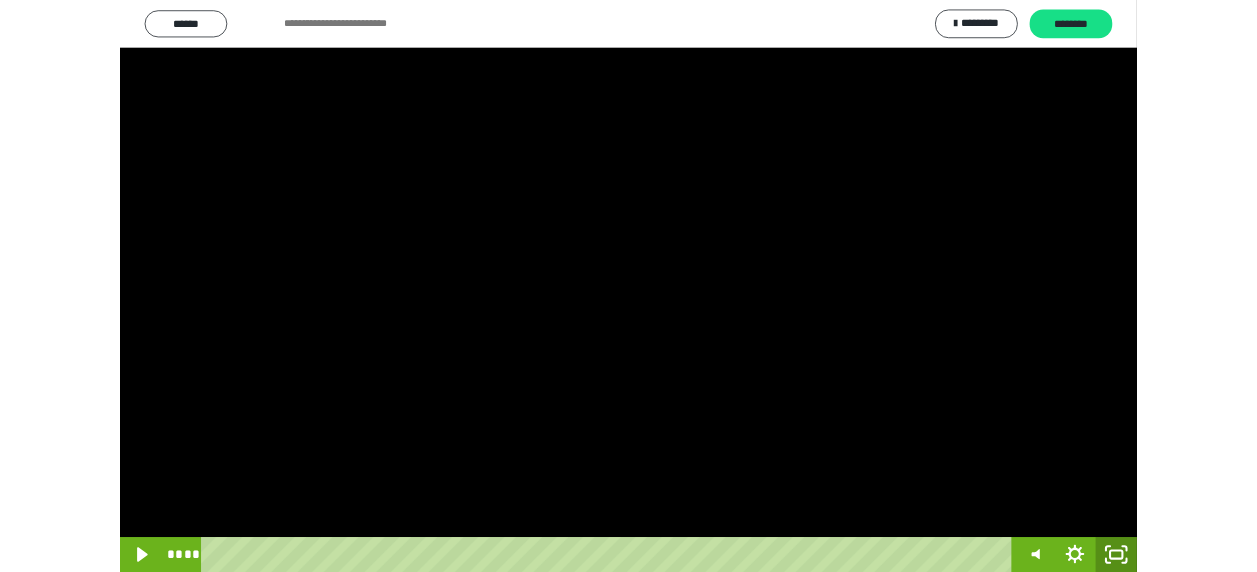 scroll, scrollTop: 374, scrollLeft: 0, axis: vertical 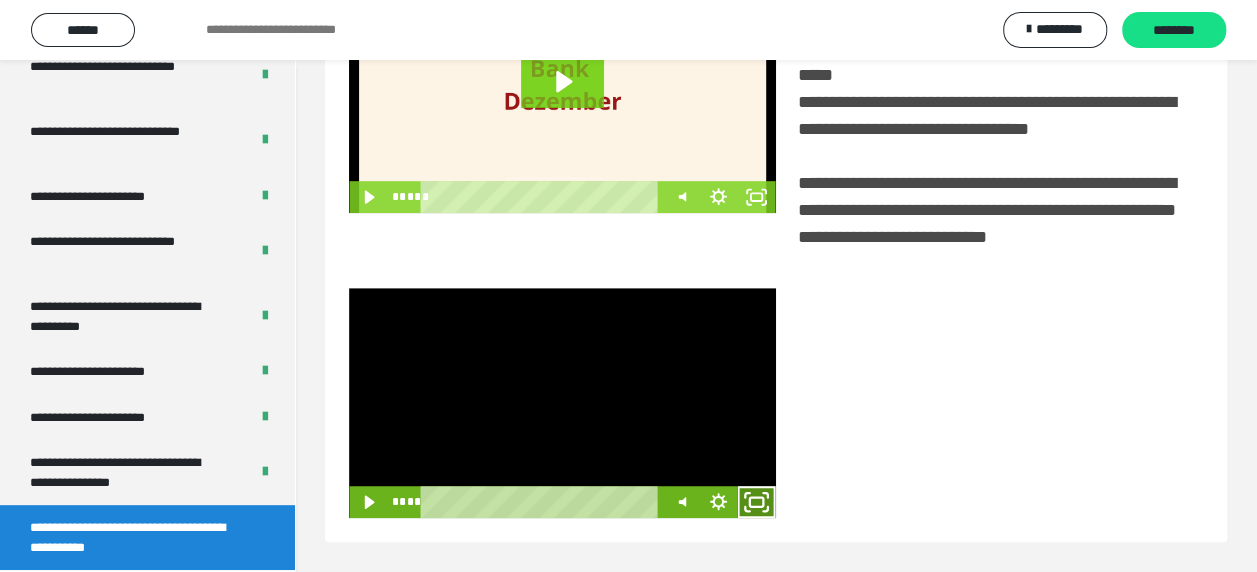click 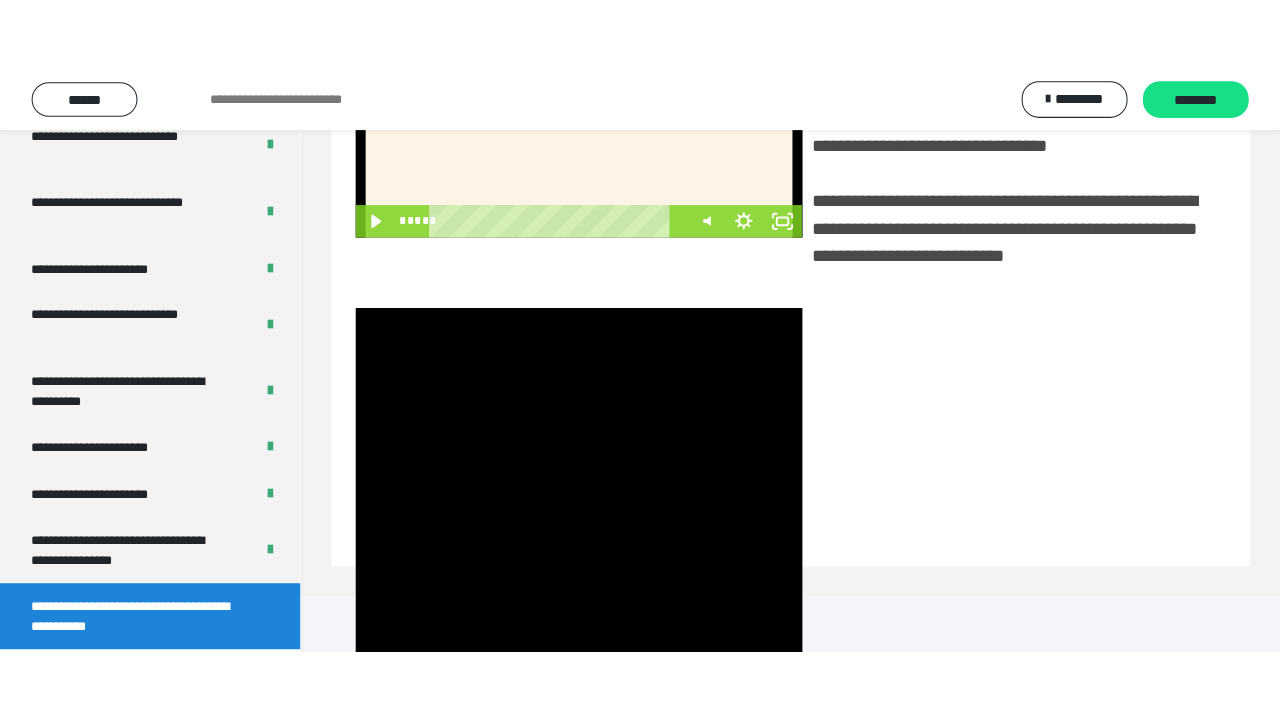 scroll, scrollTop: 382, scrollLeft: 0, axis: vertical 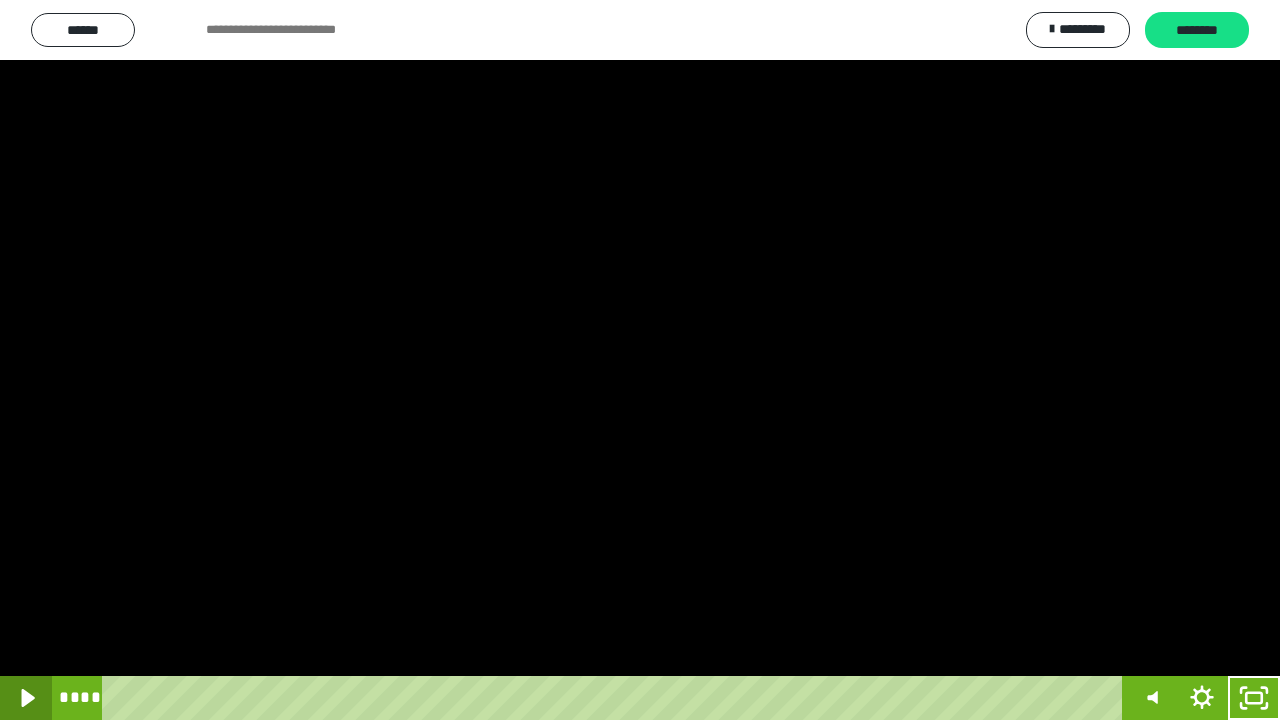 click 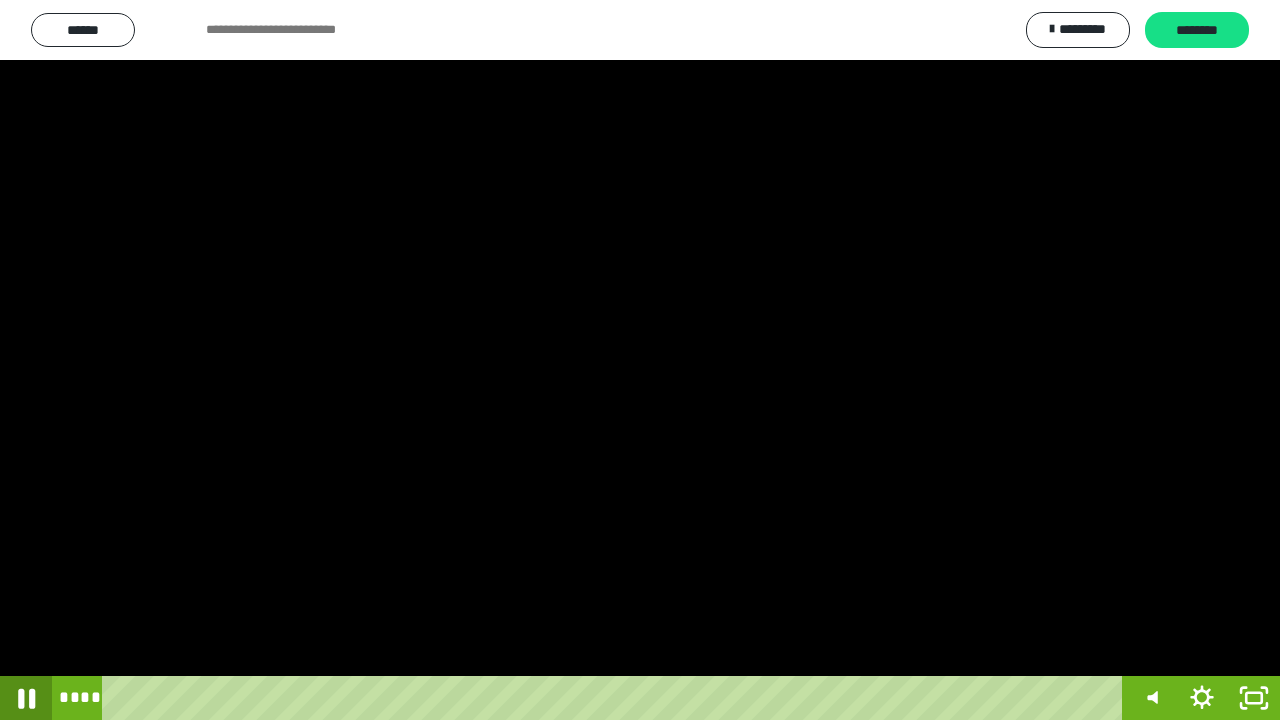 click 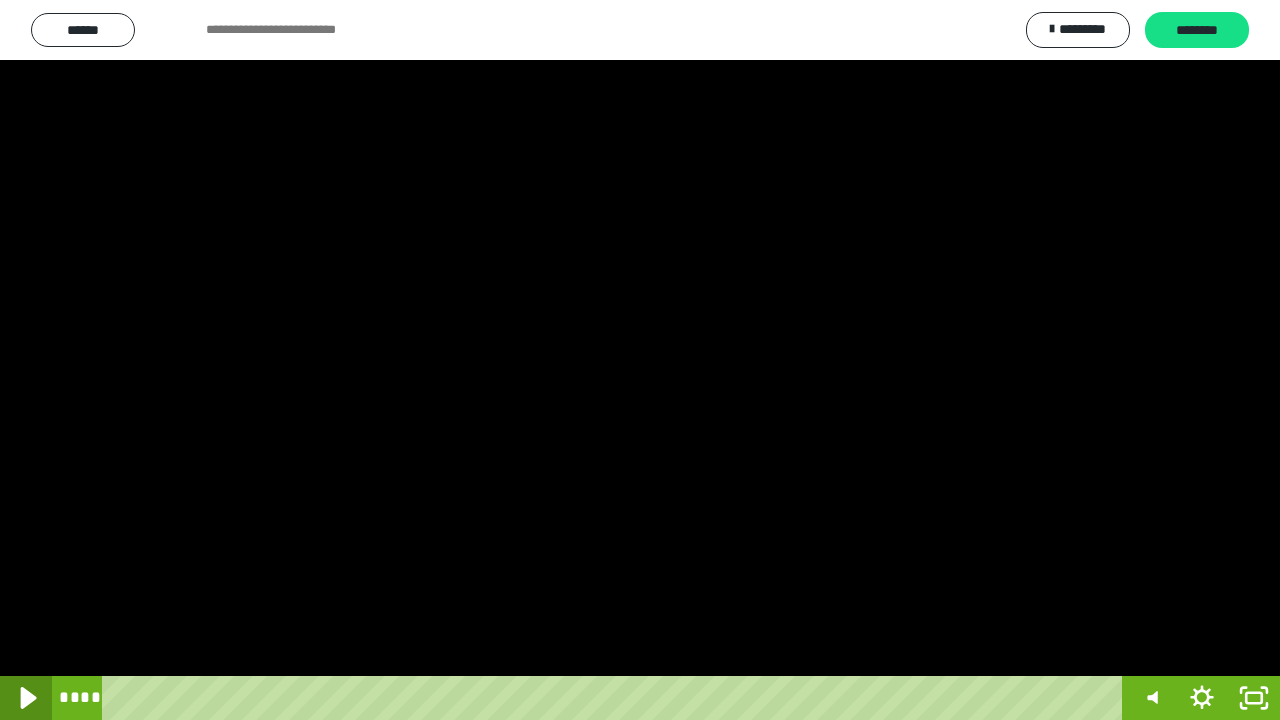 click 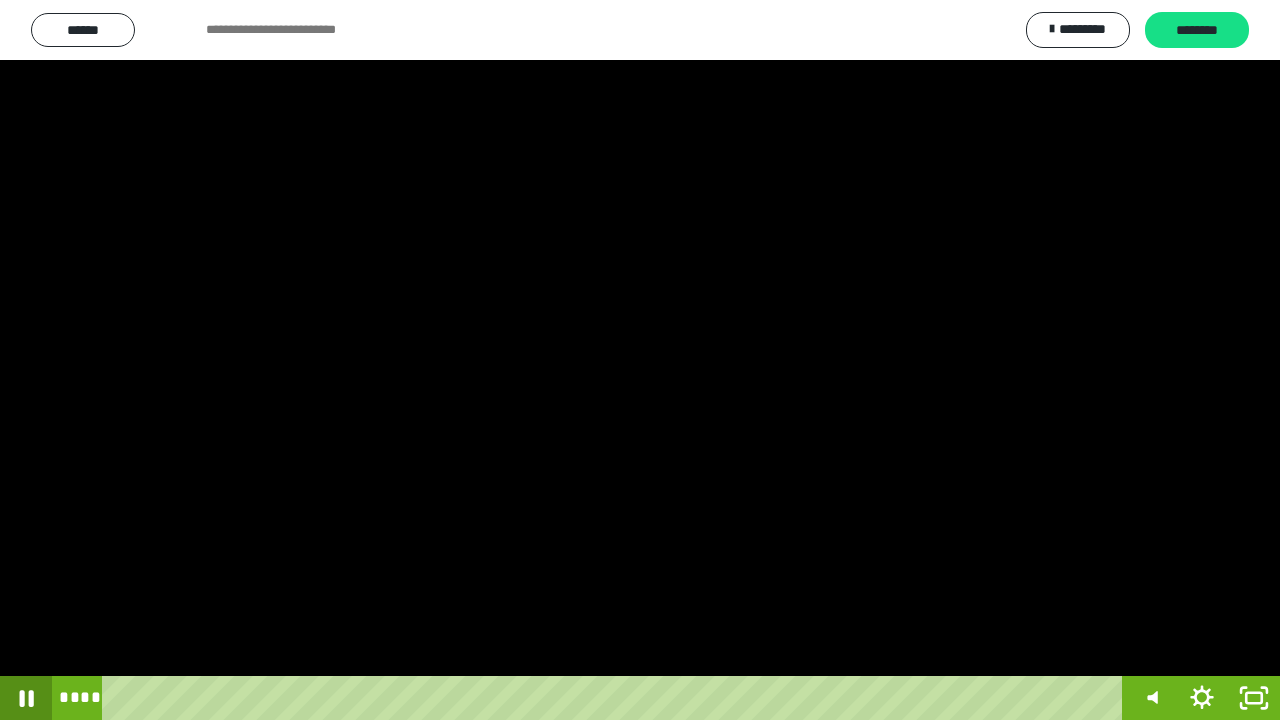 click 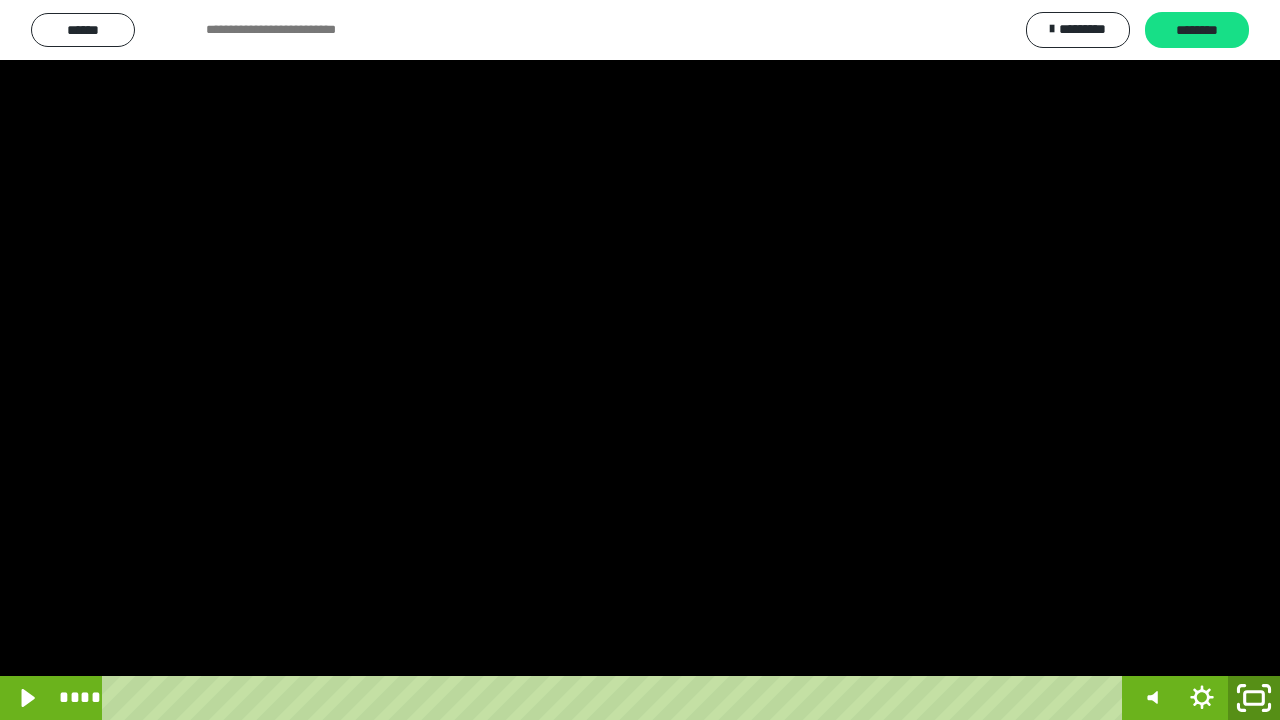 click 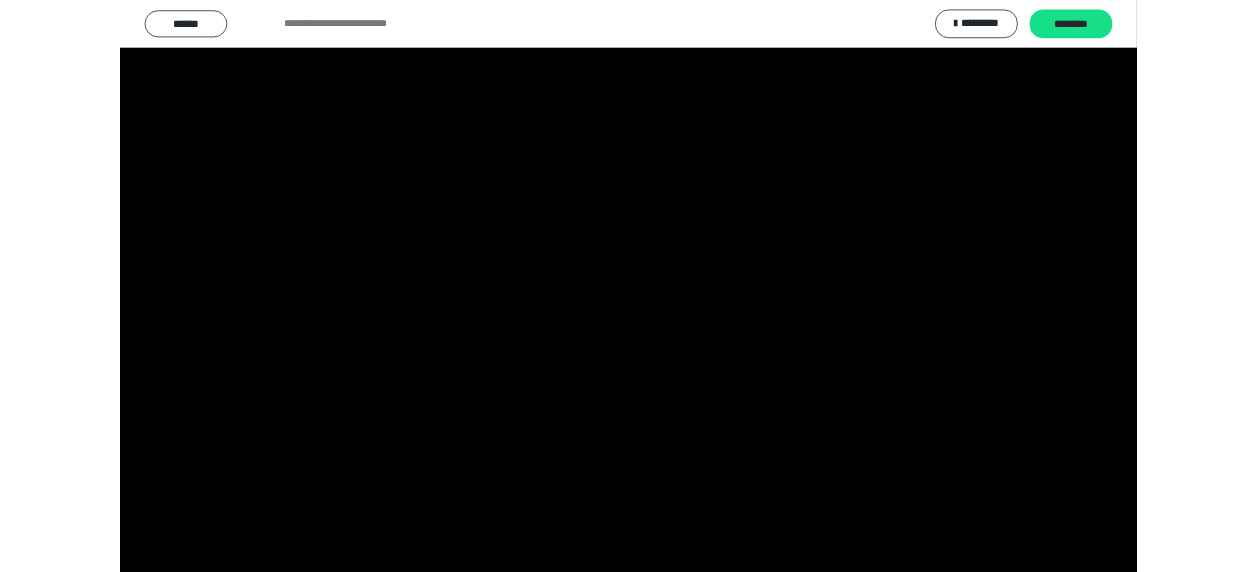 scroll, scrollTop: 374, scrollLeft: 0, axis: vertical 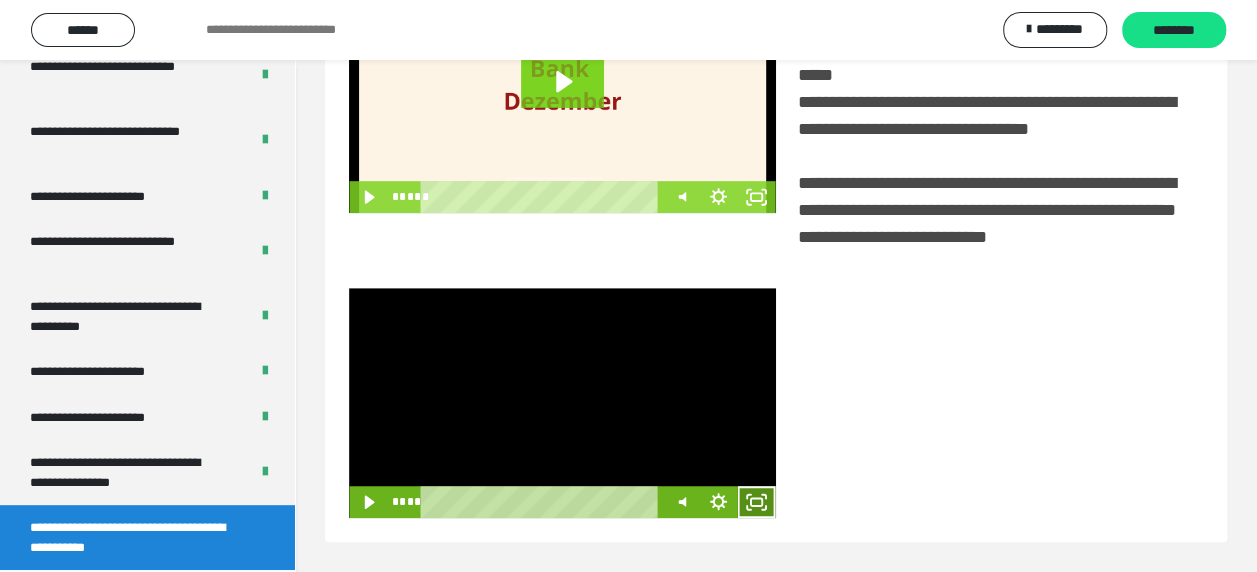 click 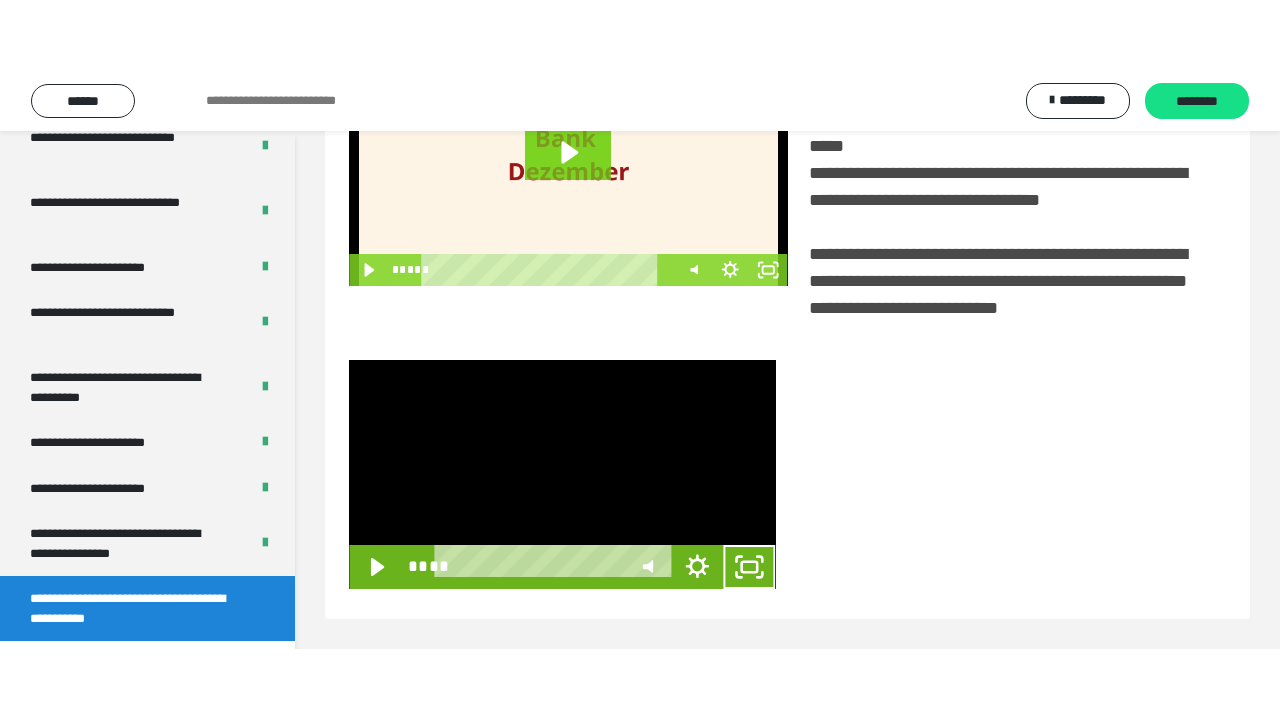 scroll, scrollTop: 382, scrollLeft: 0, axis: vertical 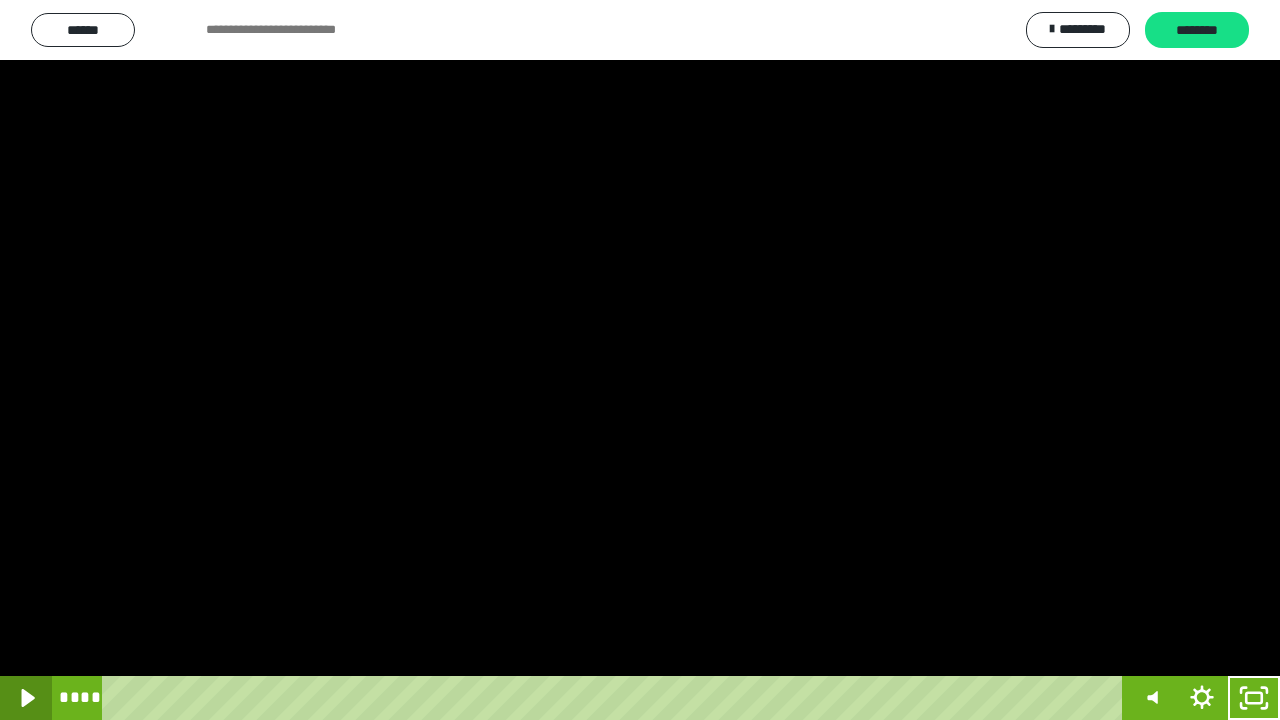 click 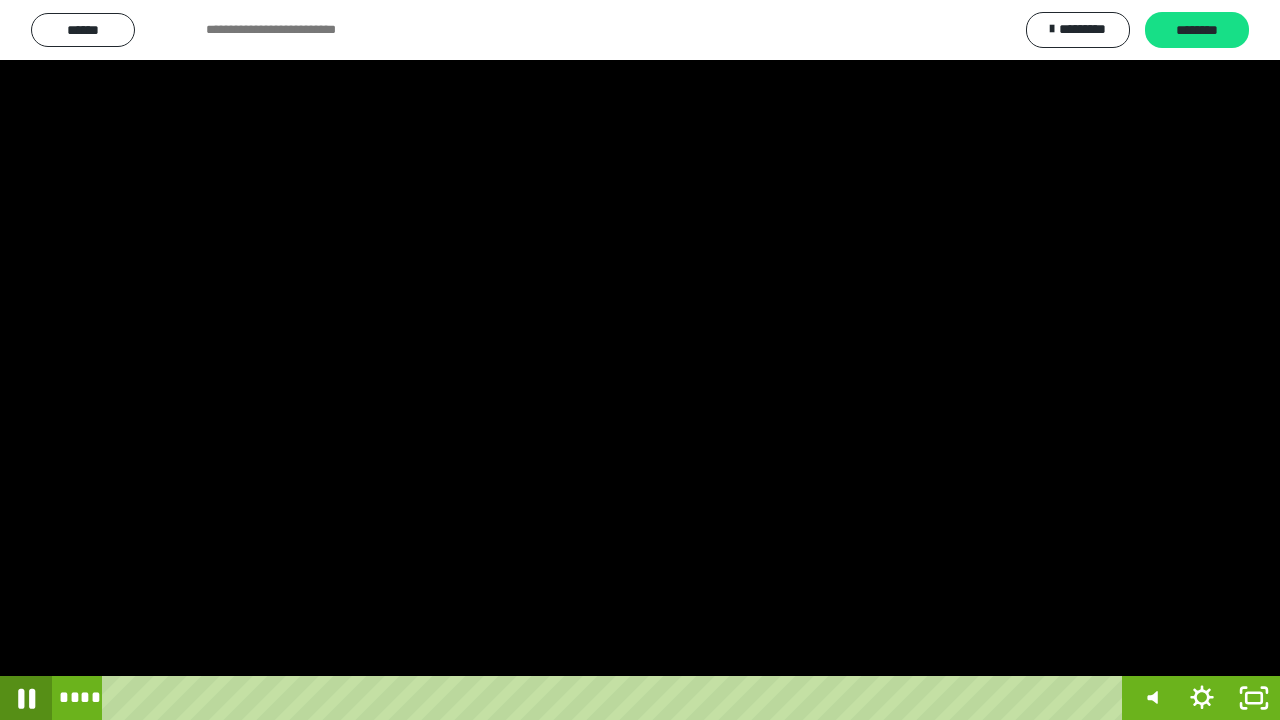 click 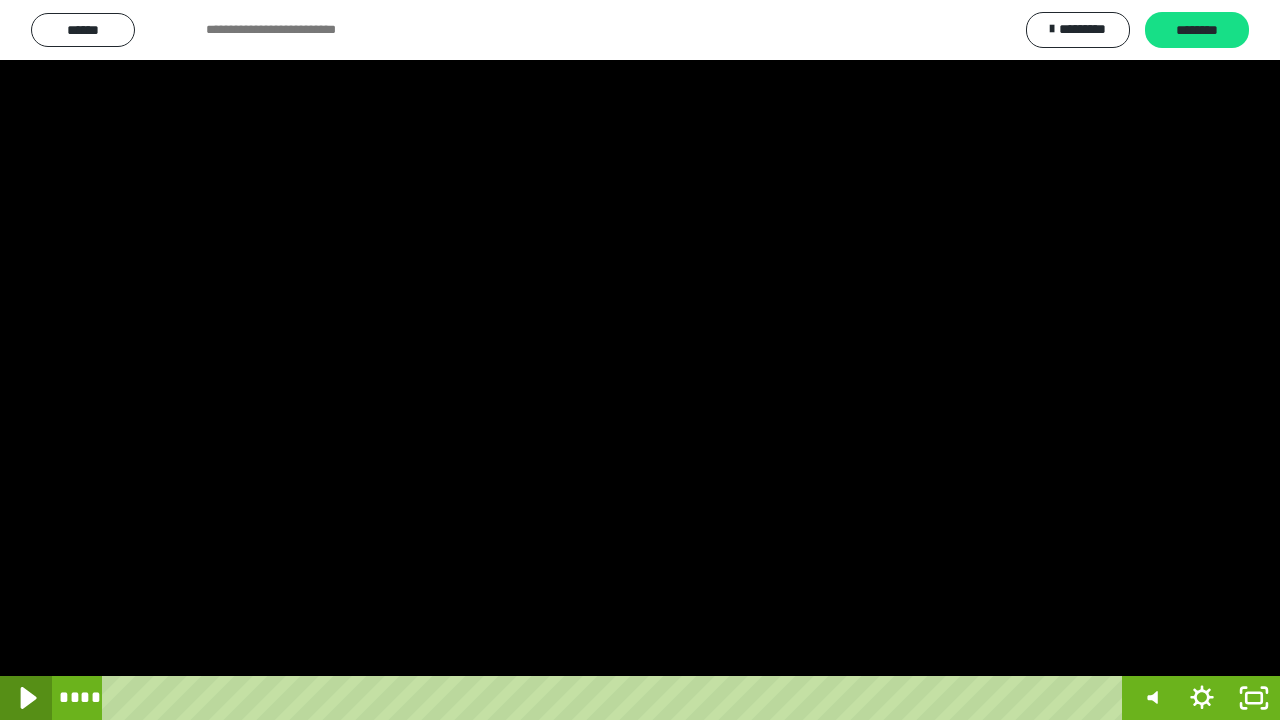 click 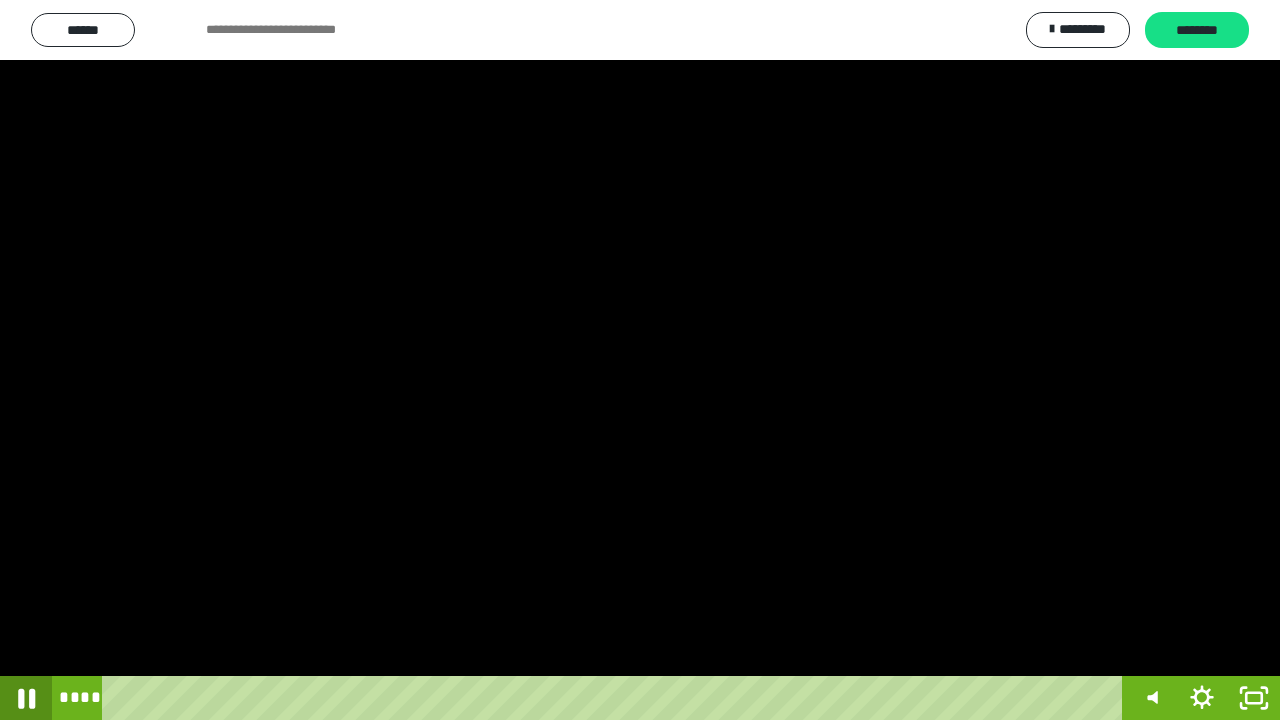 click 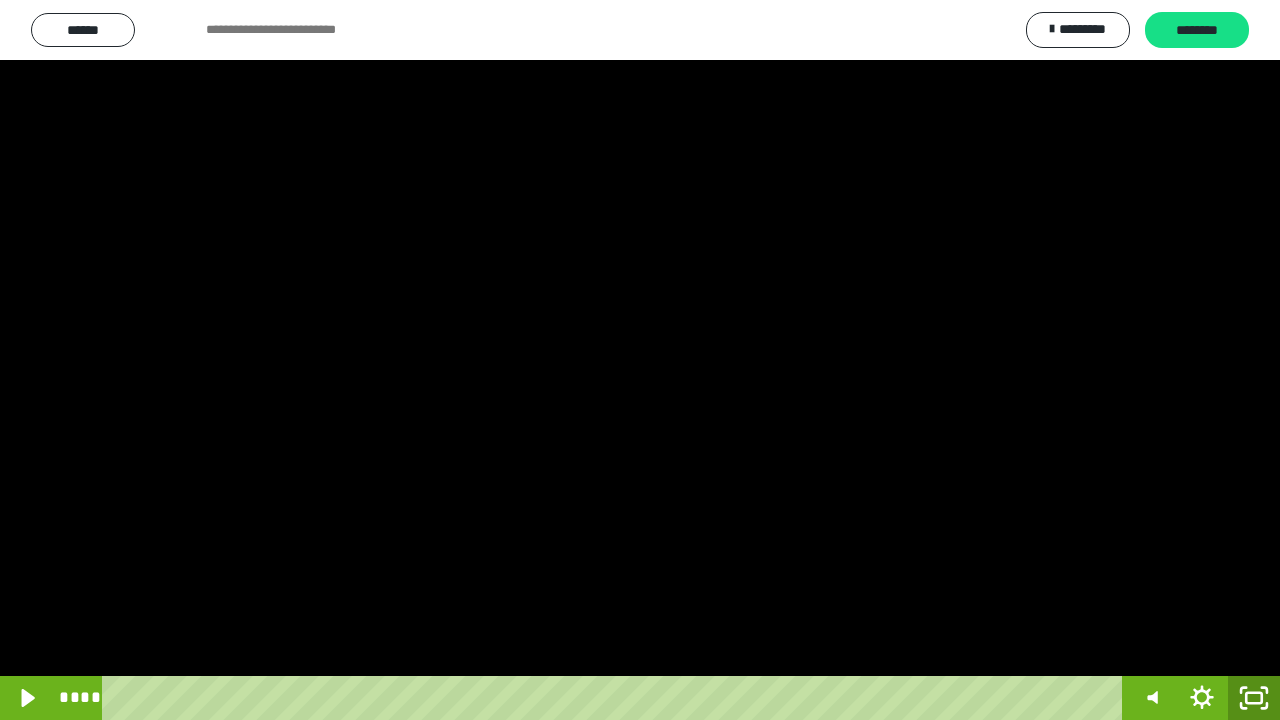 click 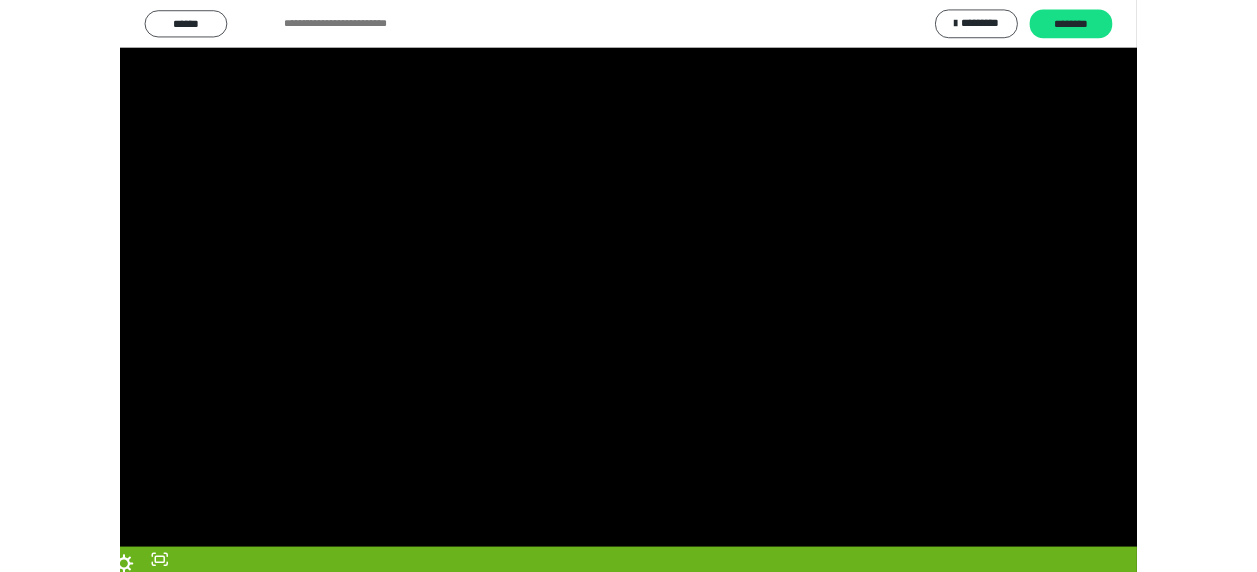 scroll, scrollTop: 374, scrollLeft: 0, axis: vertical 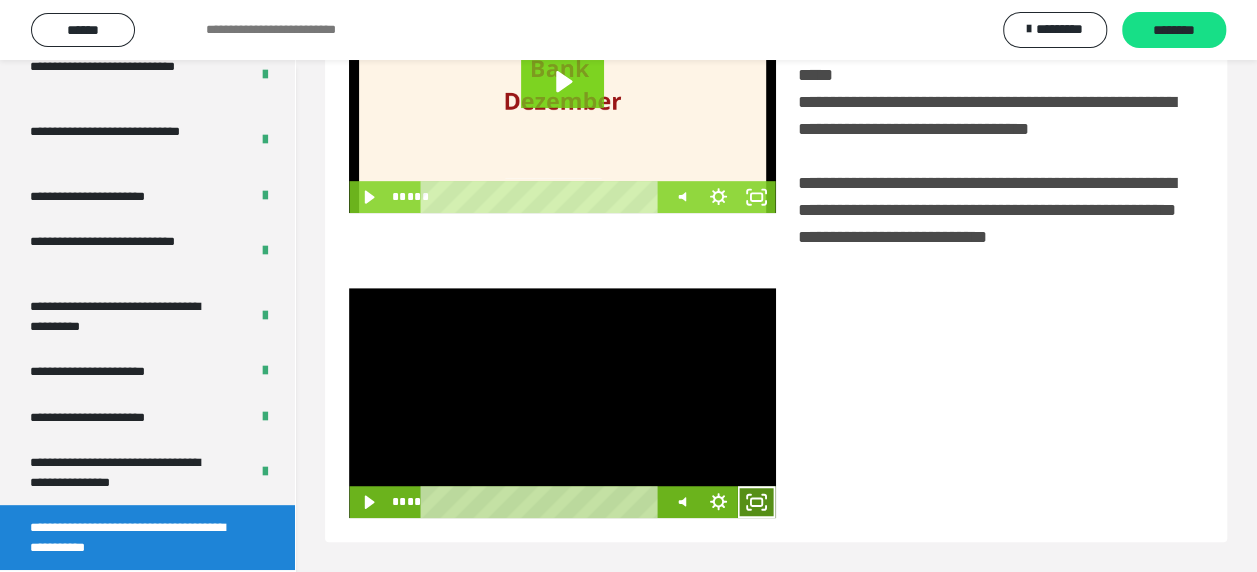 click 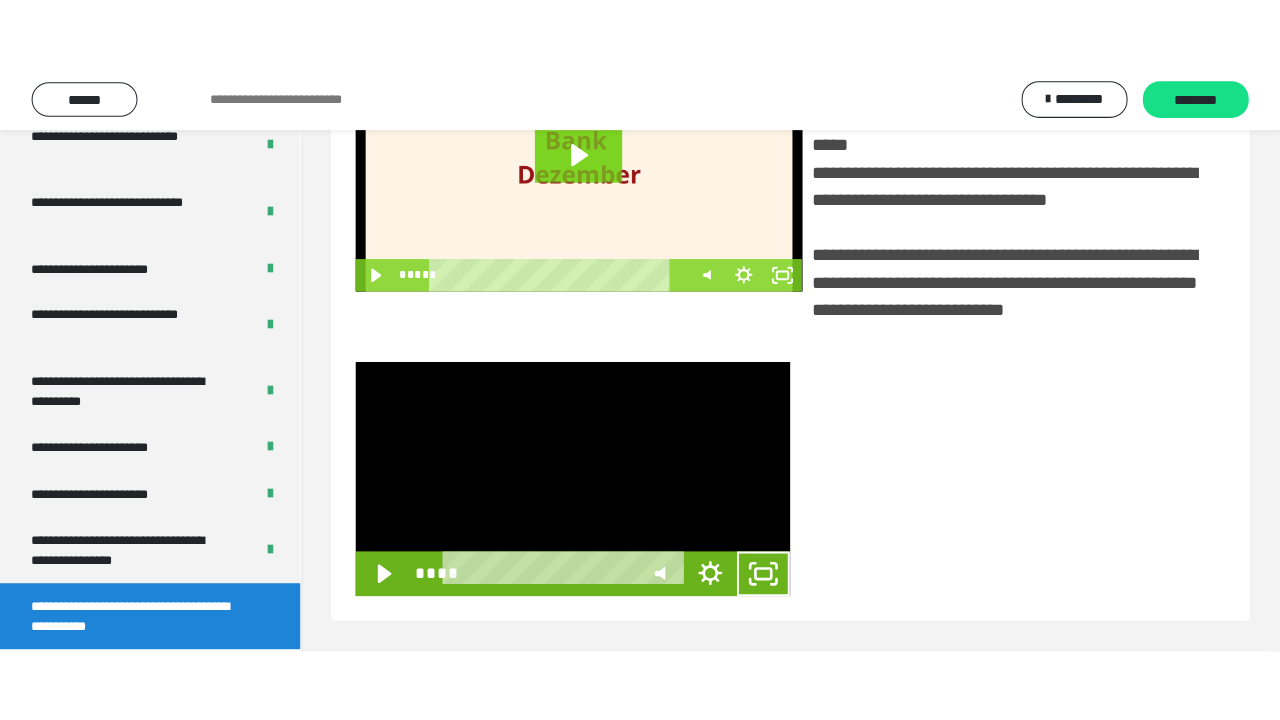 scroll, scrollTop: 382, scrollLeft: 0, axis: vertical 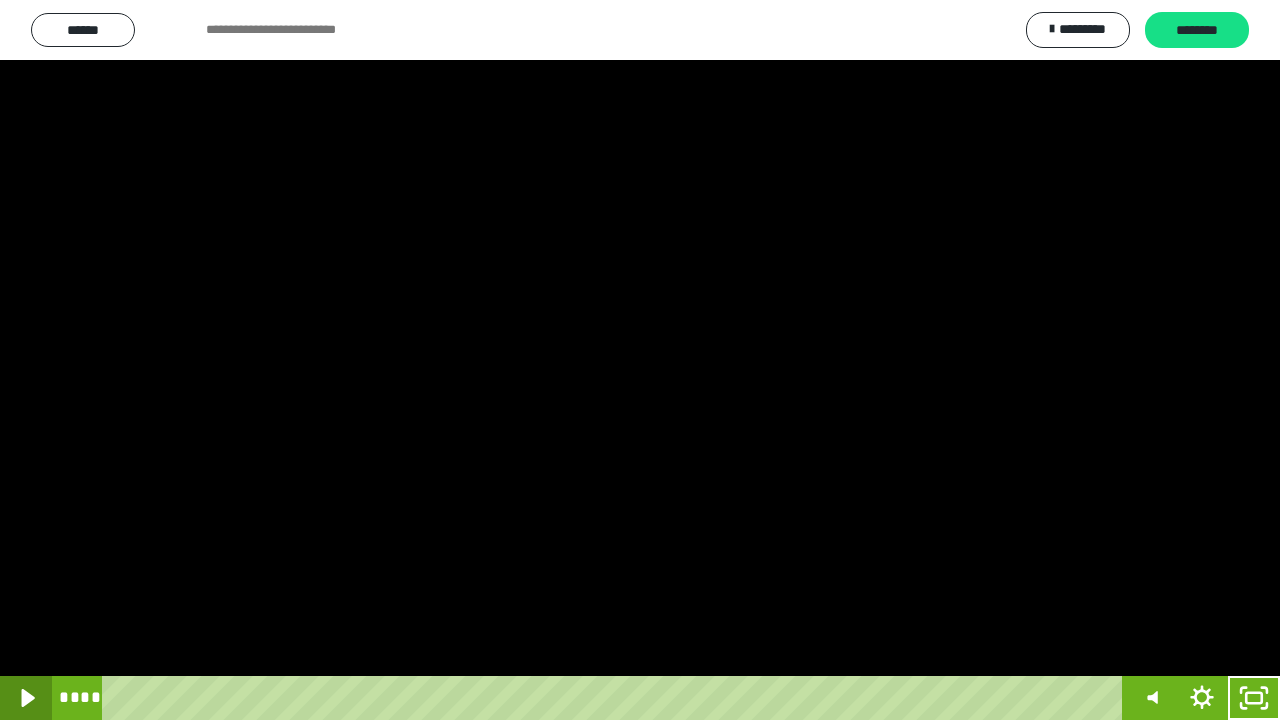 click 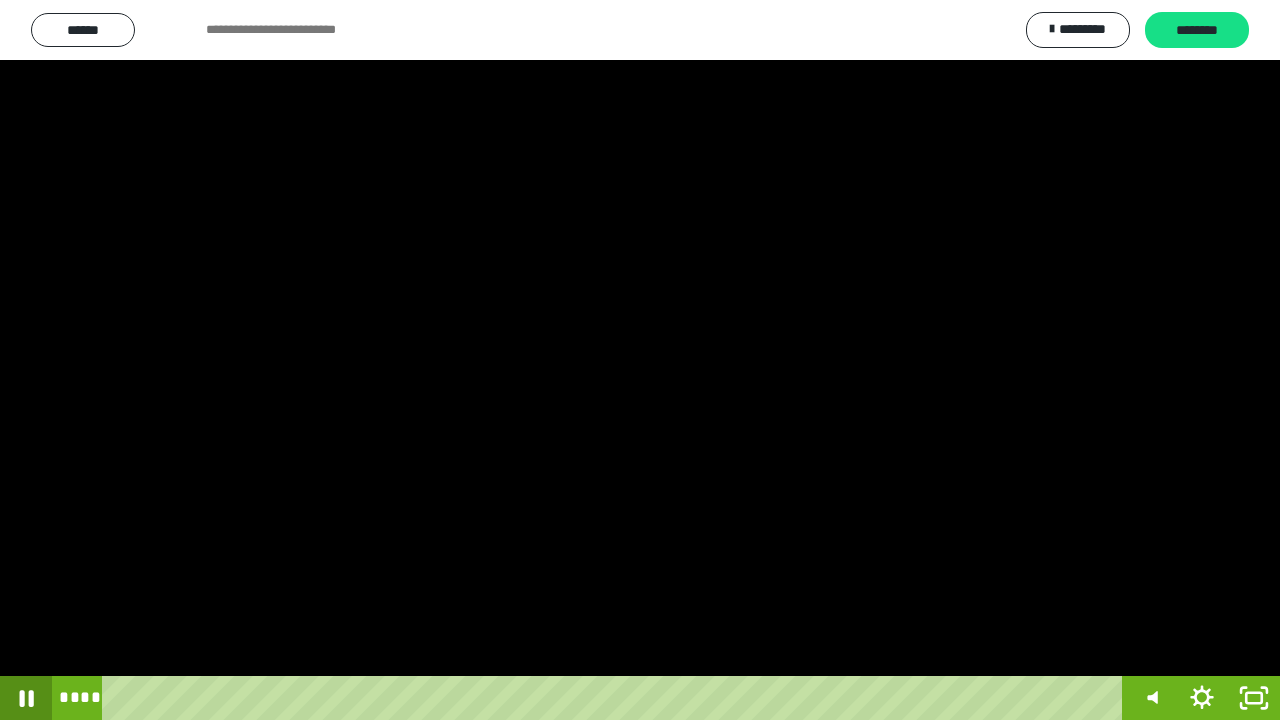 click 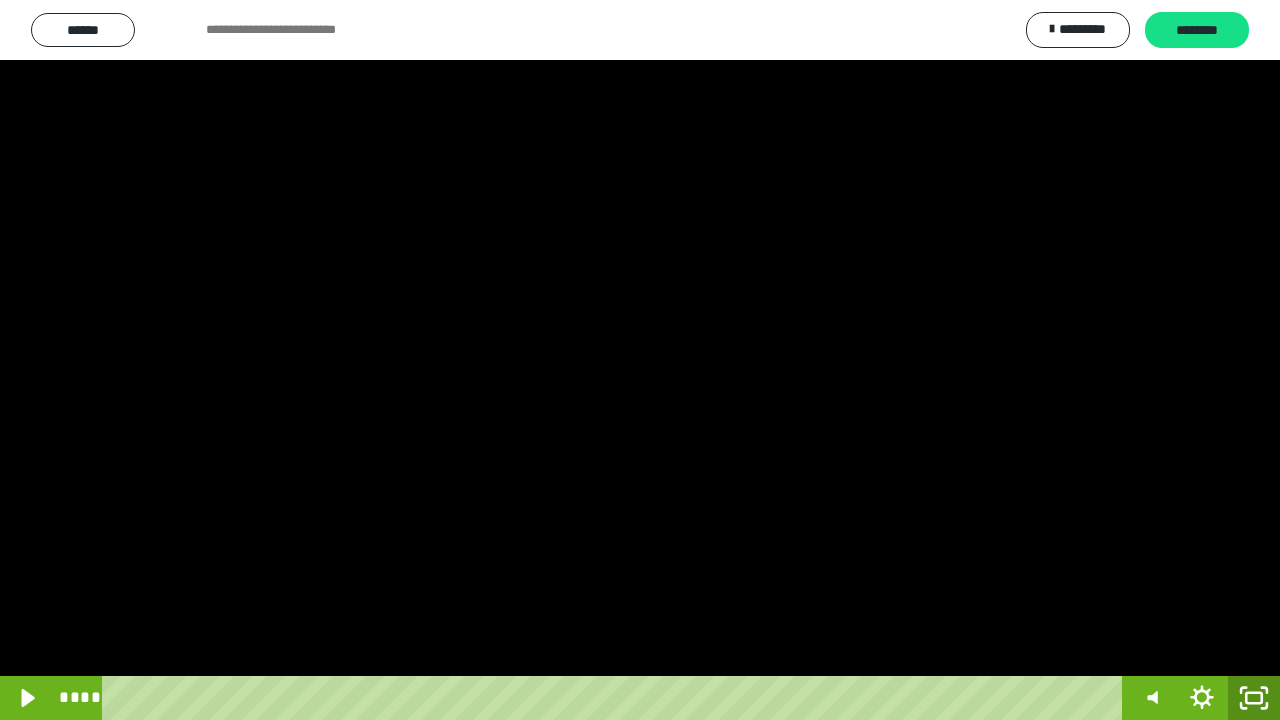click 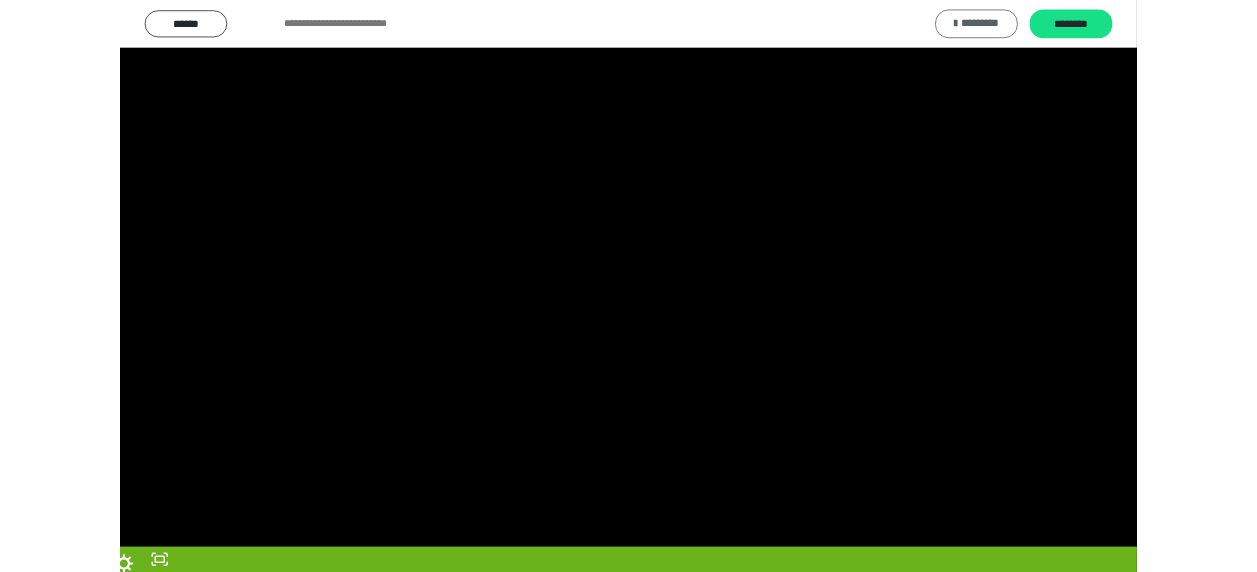 scroll, scrollTop: 374, scrollLeft: 0, axis: vertical 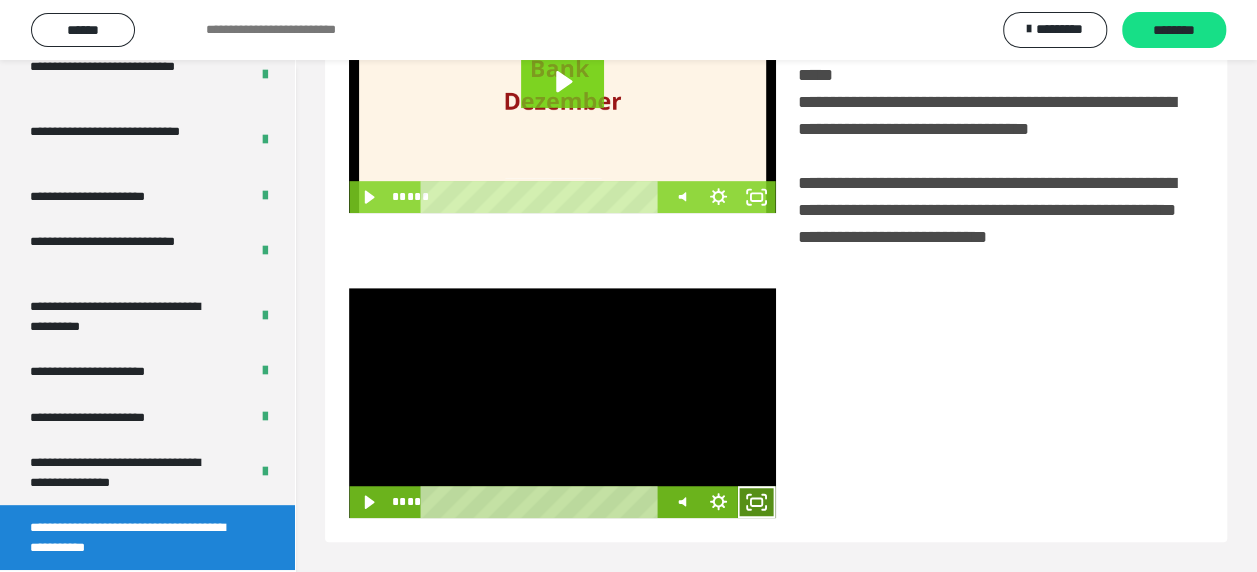 click 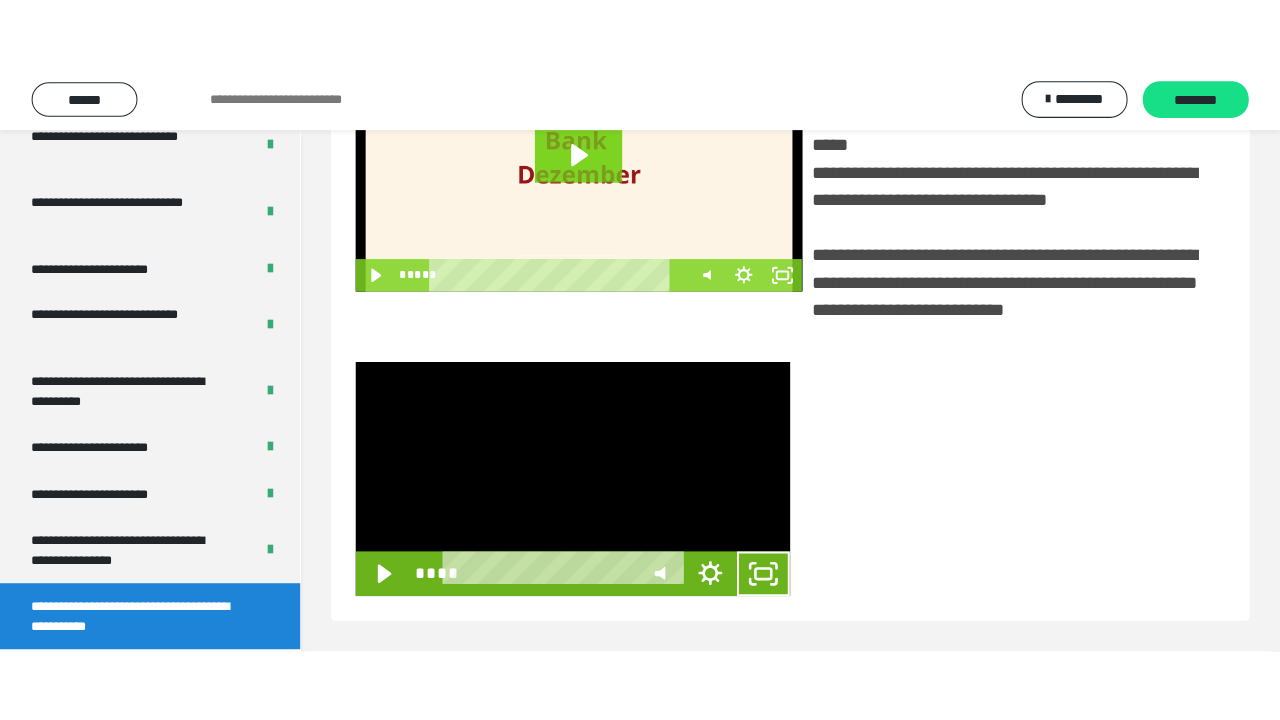 scroll, scrollTop: 382, scrollLeft: 0, axis: vertical 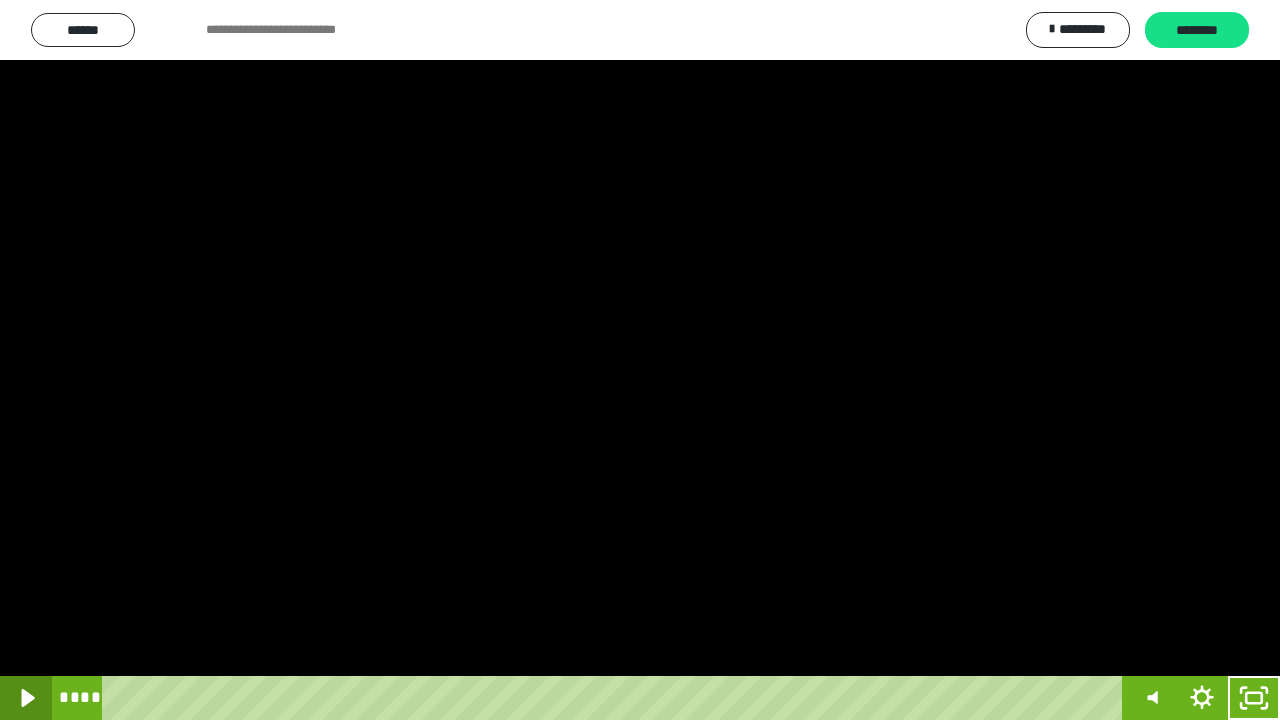 click 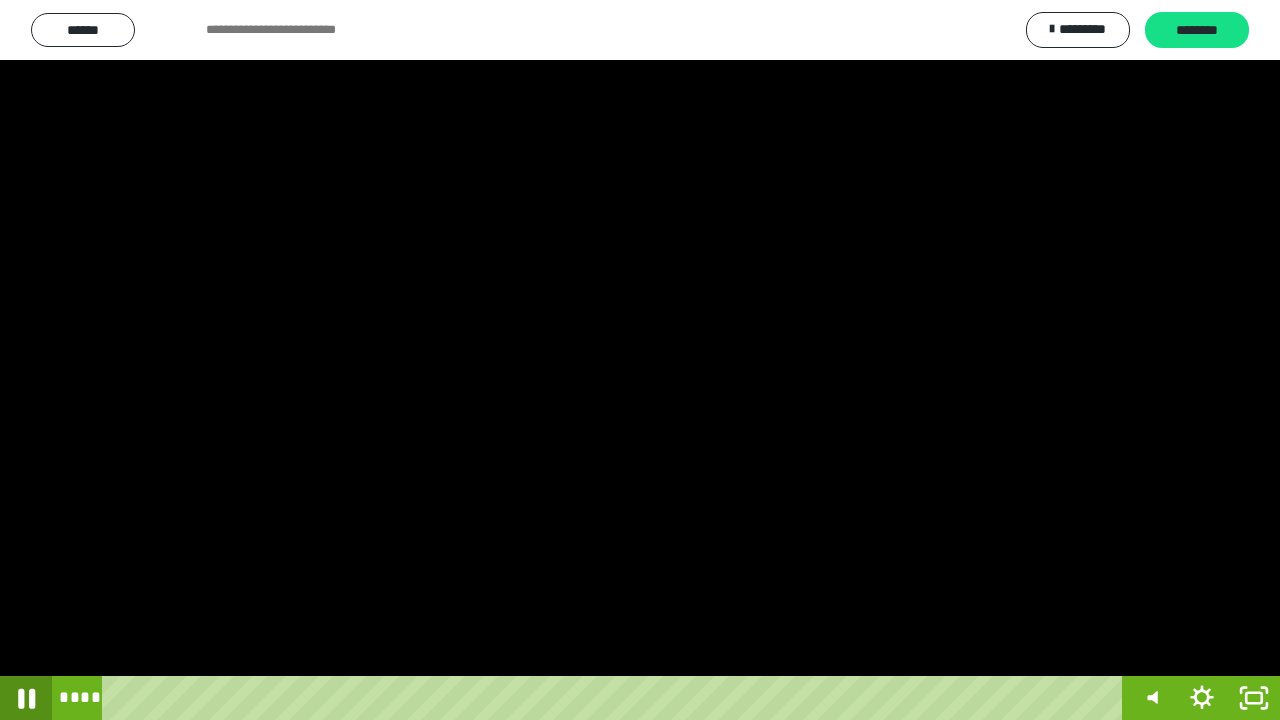 click 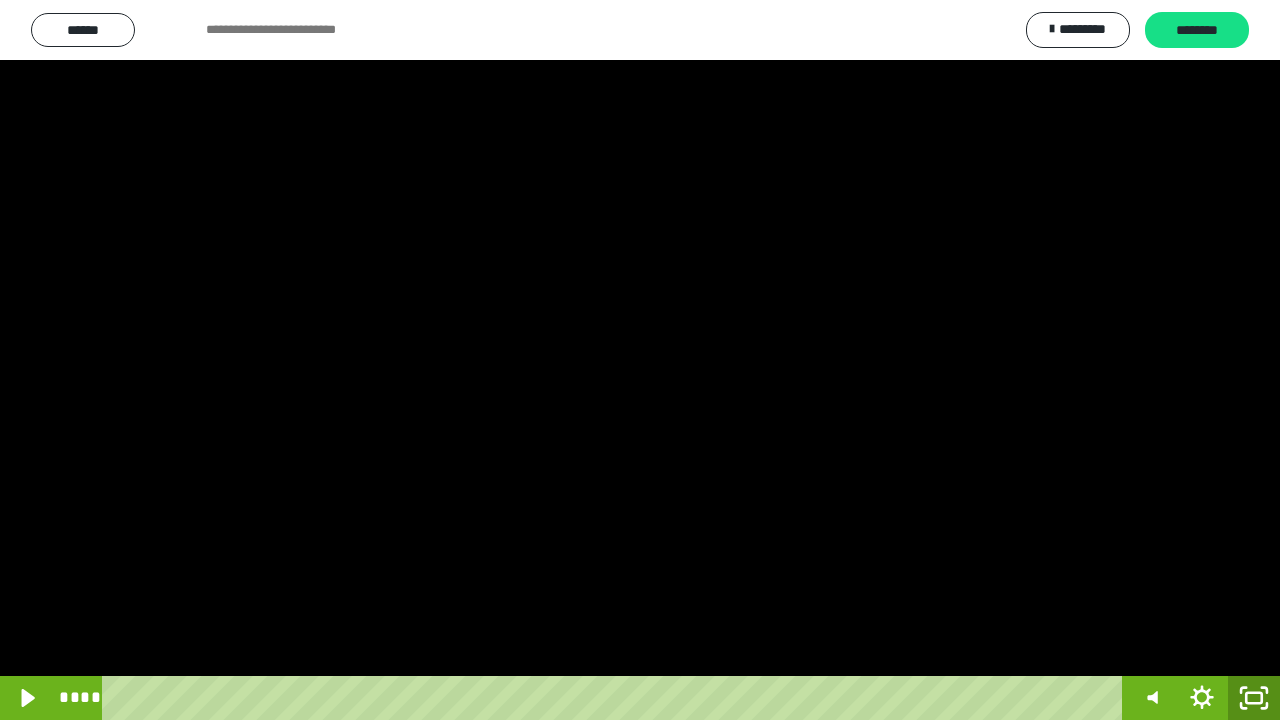 click 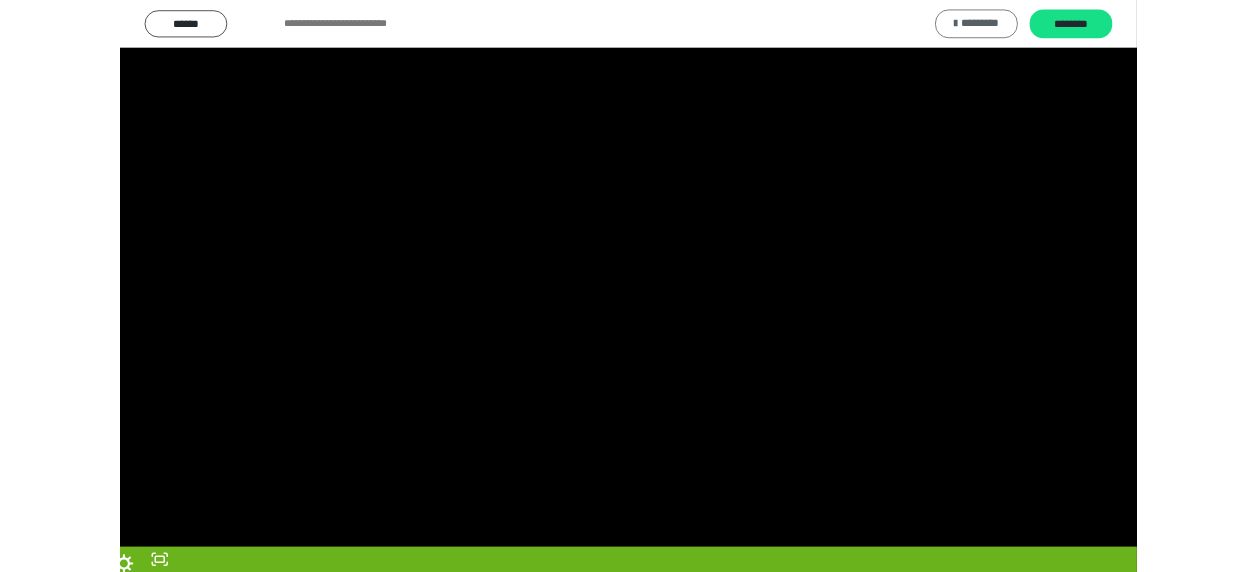 scroll, scrollTop: 374, scrollLeft: 0, axis: vertical 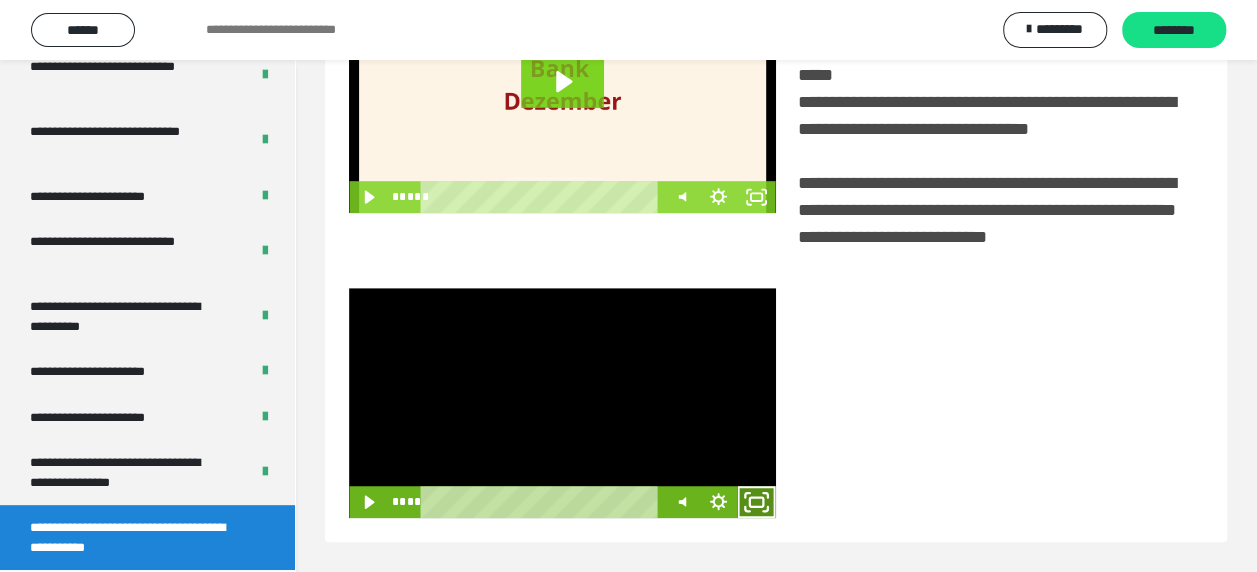 click 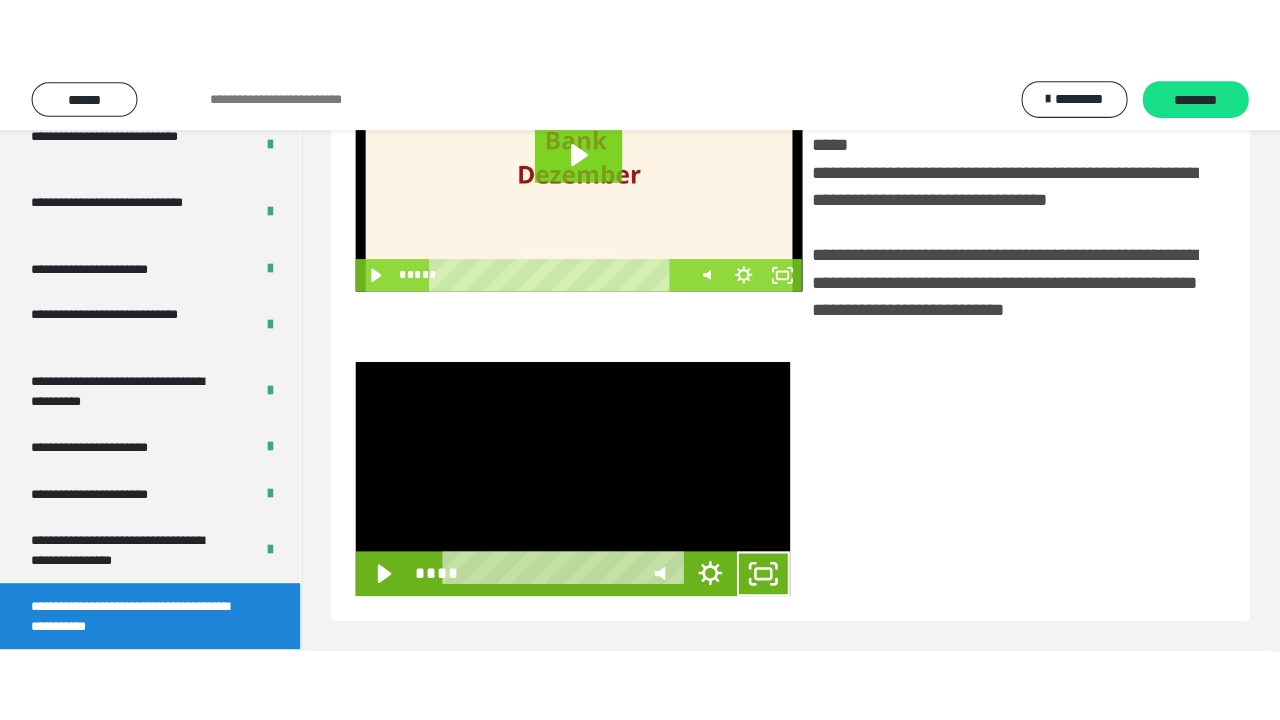 scroll, scrollTop: 382, scrollLeft: 0, axis: vertical 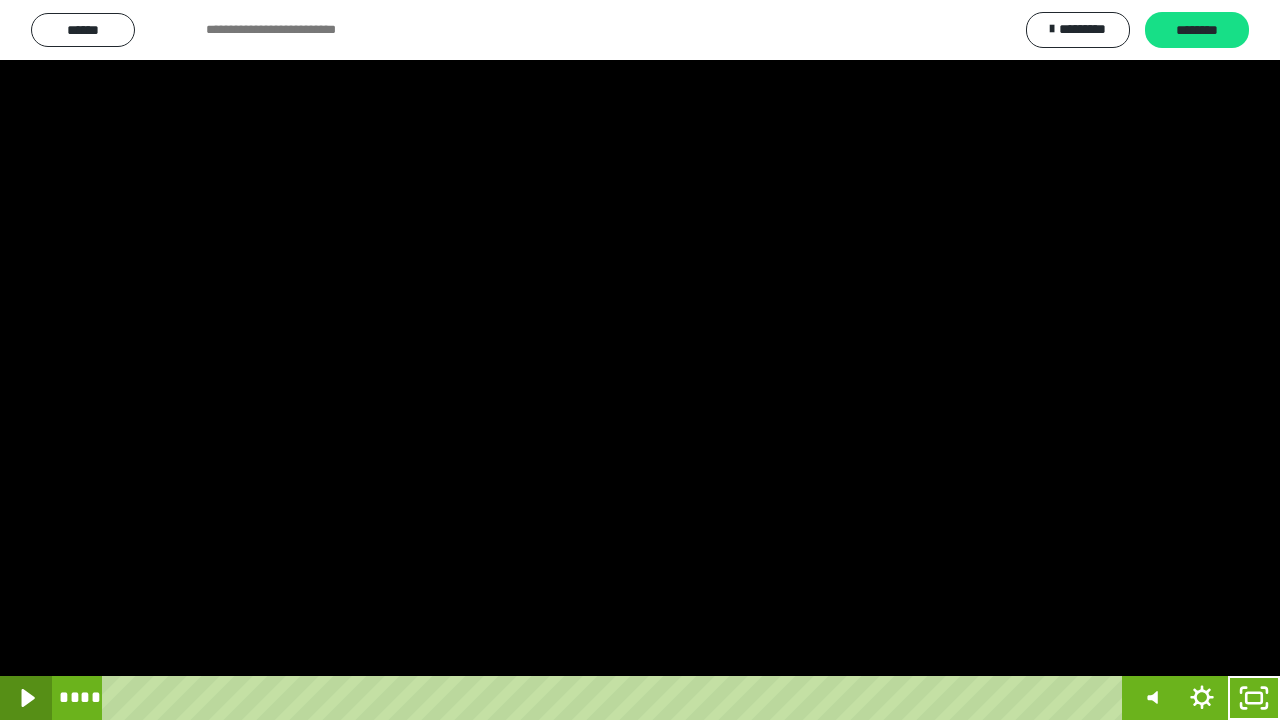 click 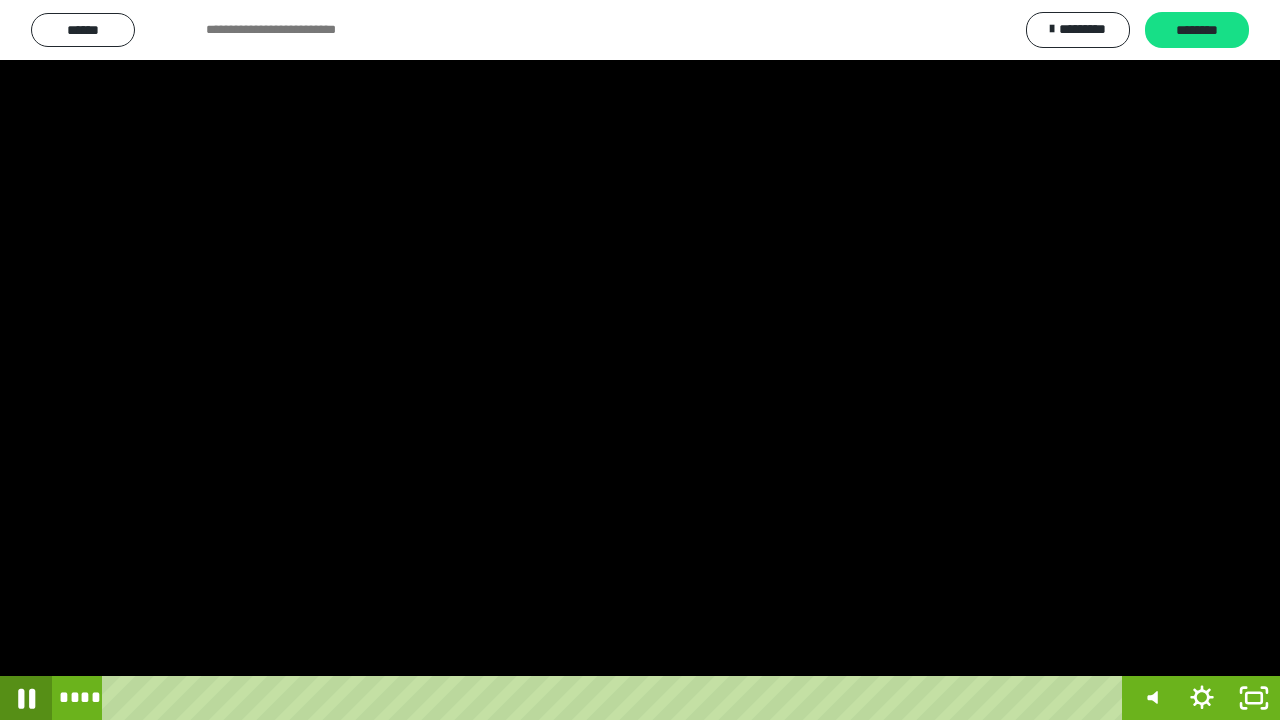 click 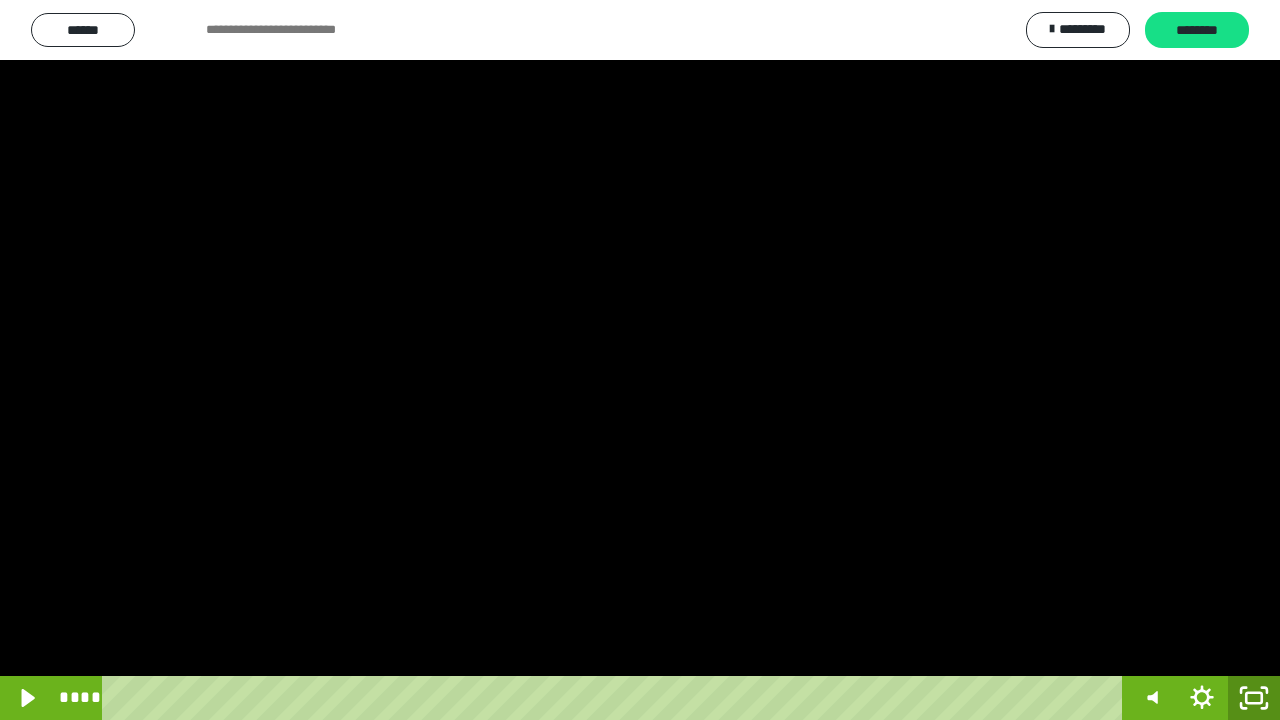 click 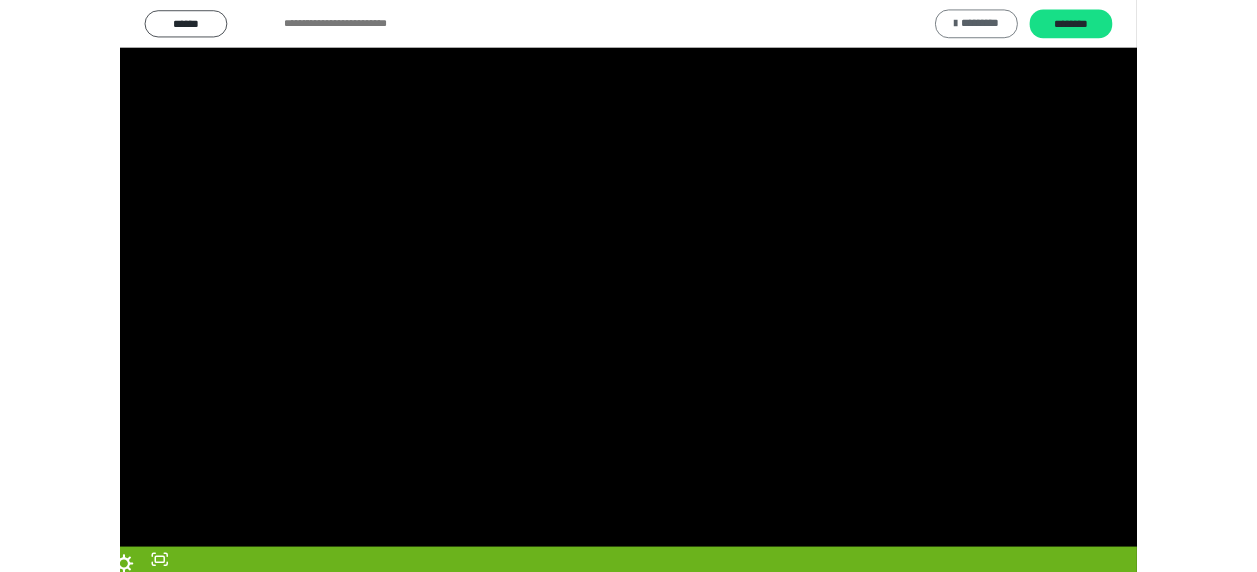scroll, scrollTop: 374, scrollLeft: 0, axis: vertical 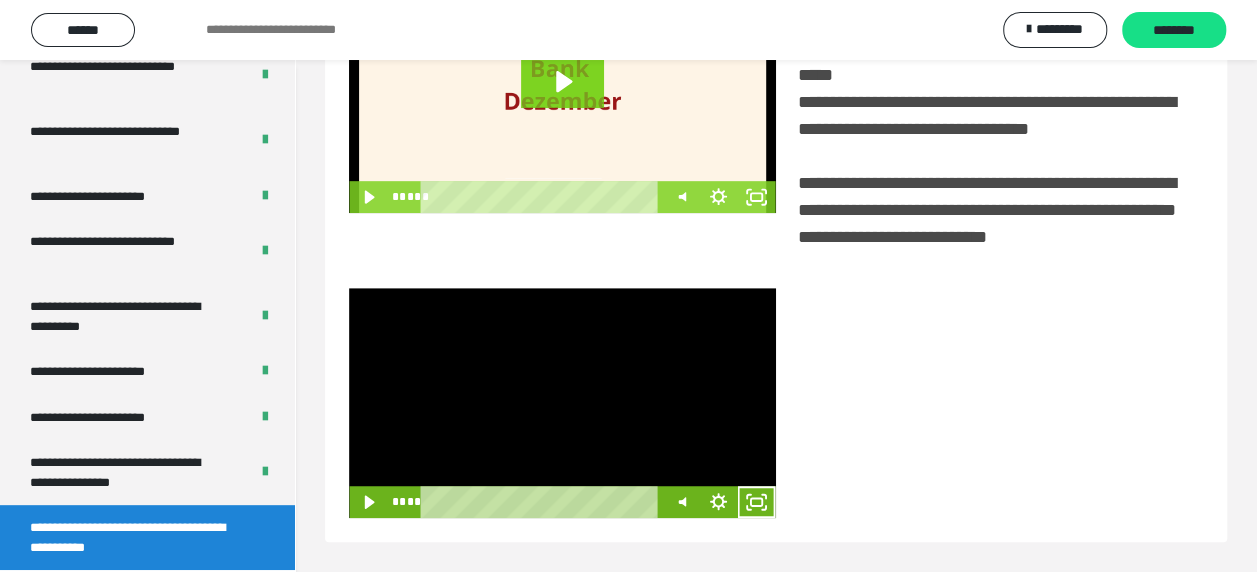 click on "**********" at bounding box center (776, 84) 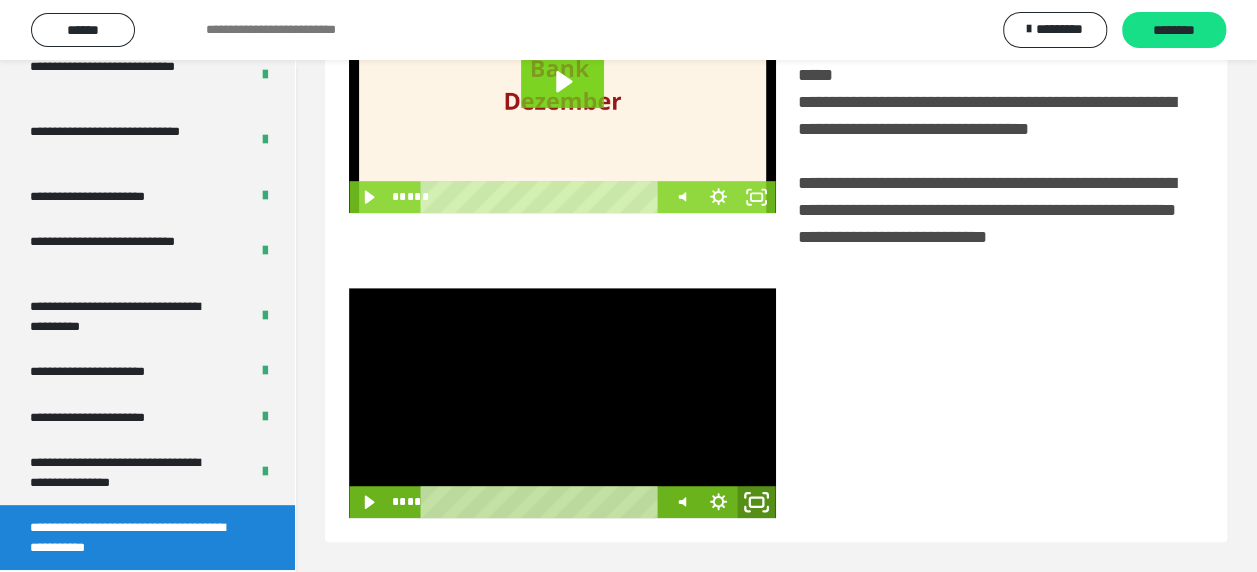 click 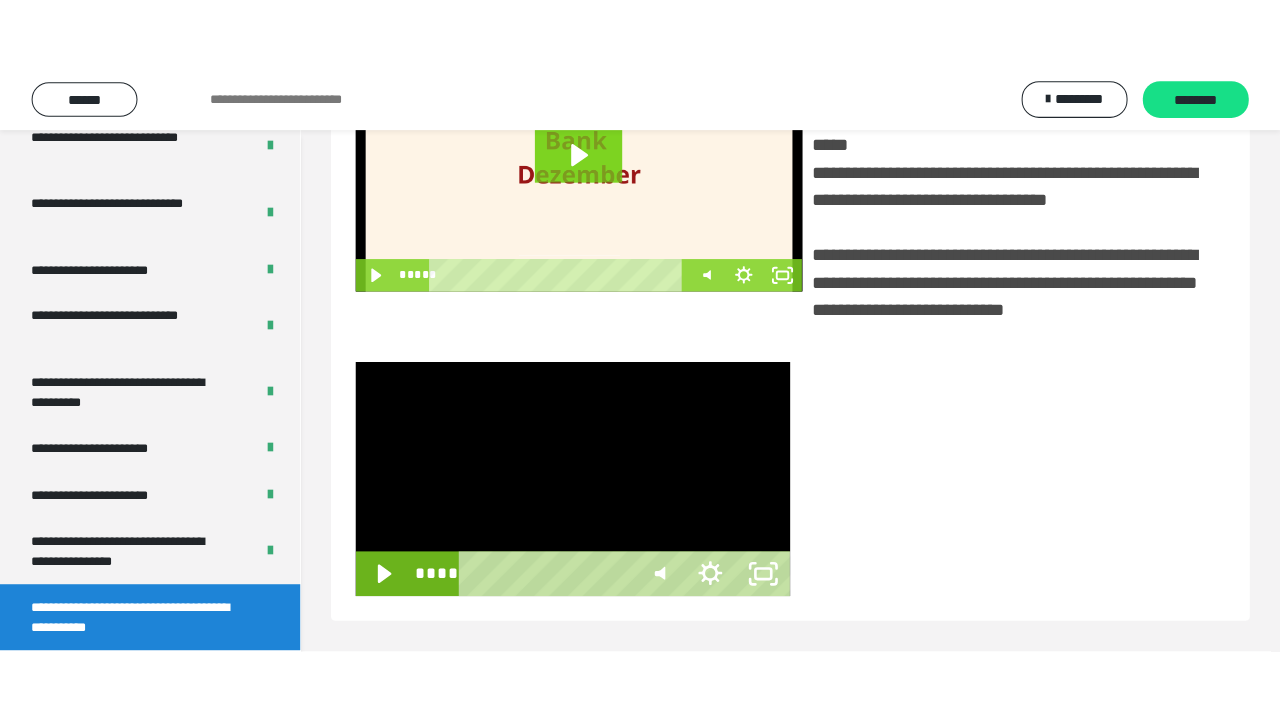 scroll, scrollTop: 382, scrollLeft: 0, axis: vertical 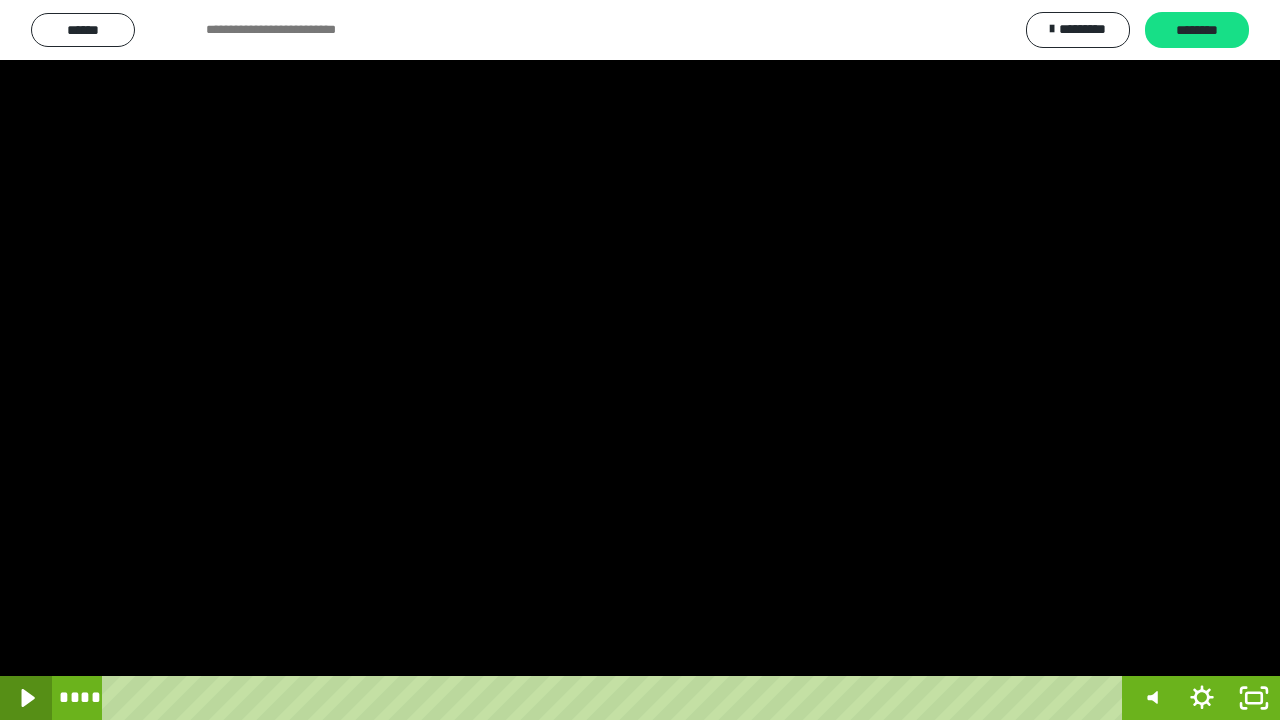 click 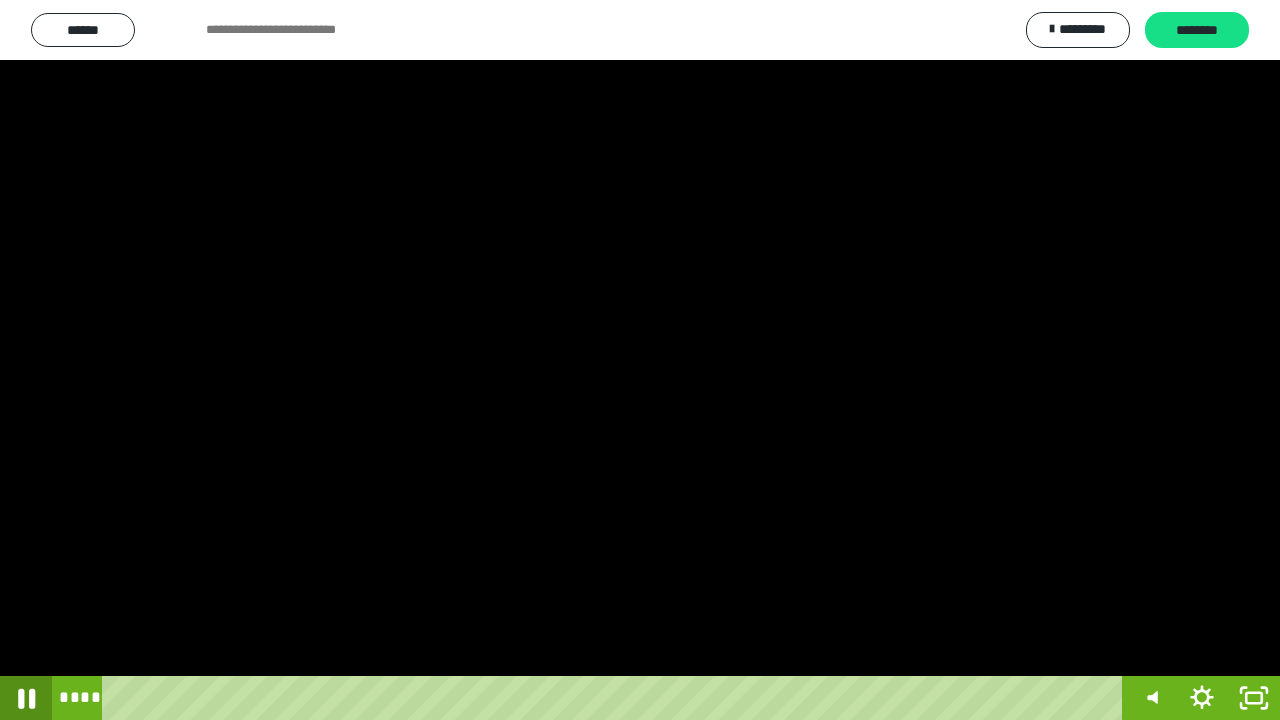 click 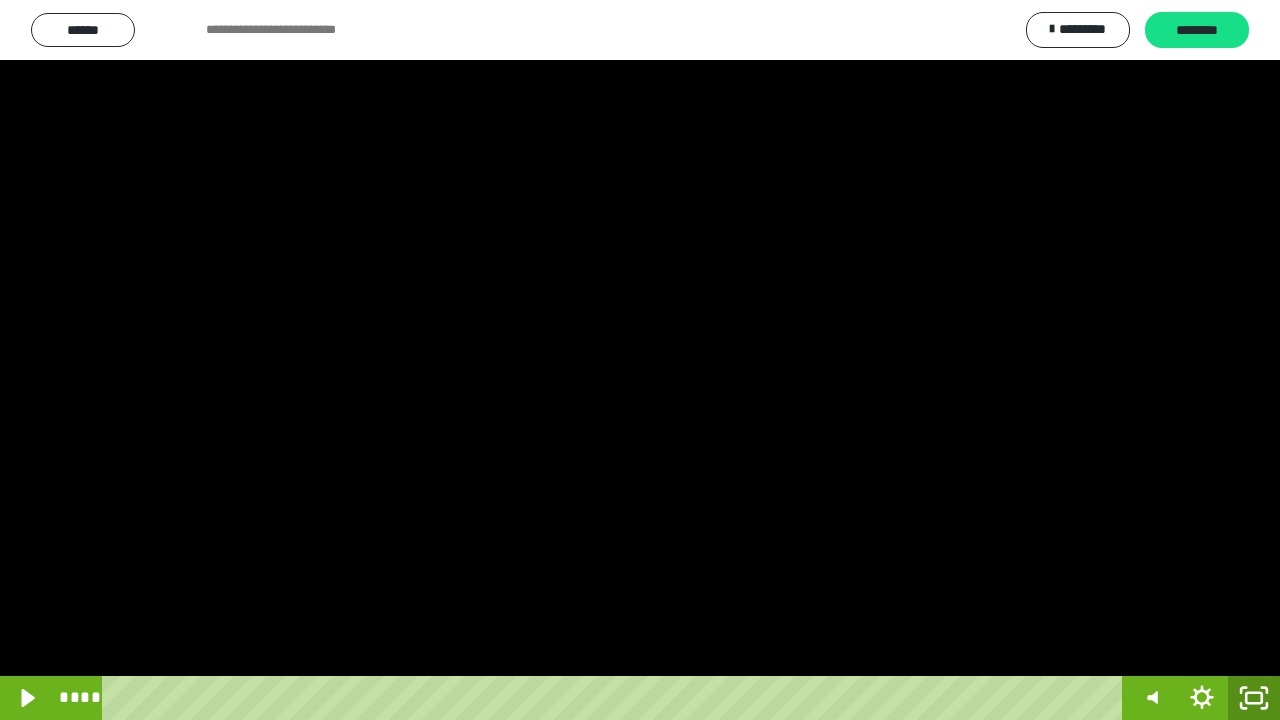 click 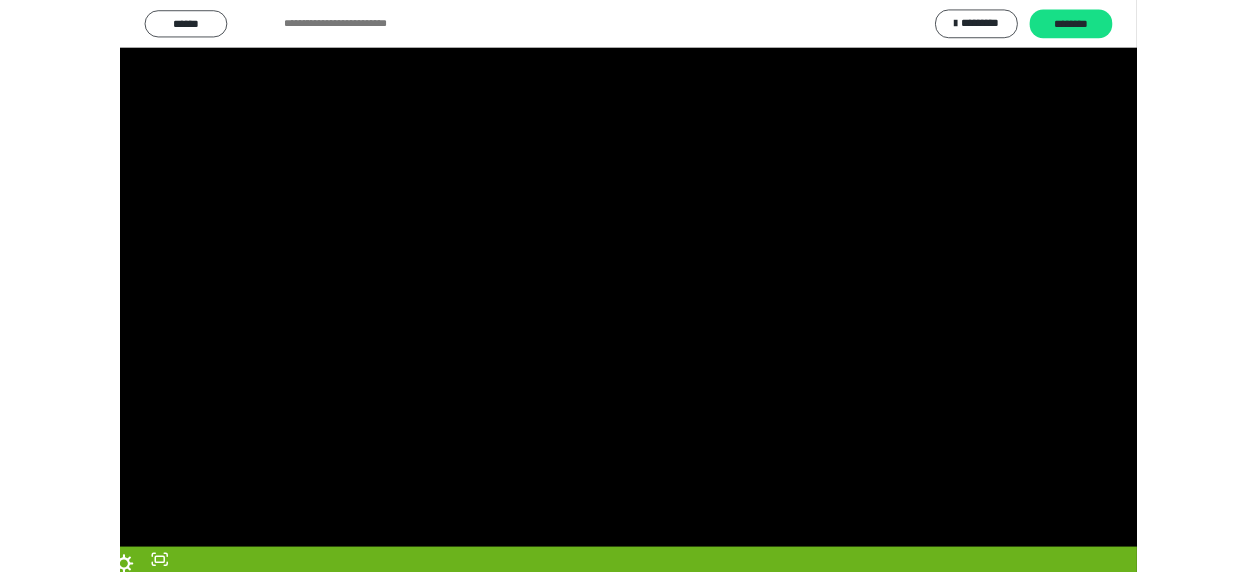 scroll, scrollTop: 374, scrollLeft: 0, axis: vertical 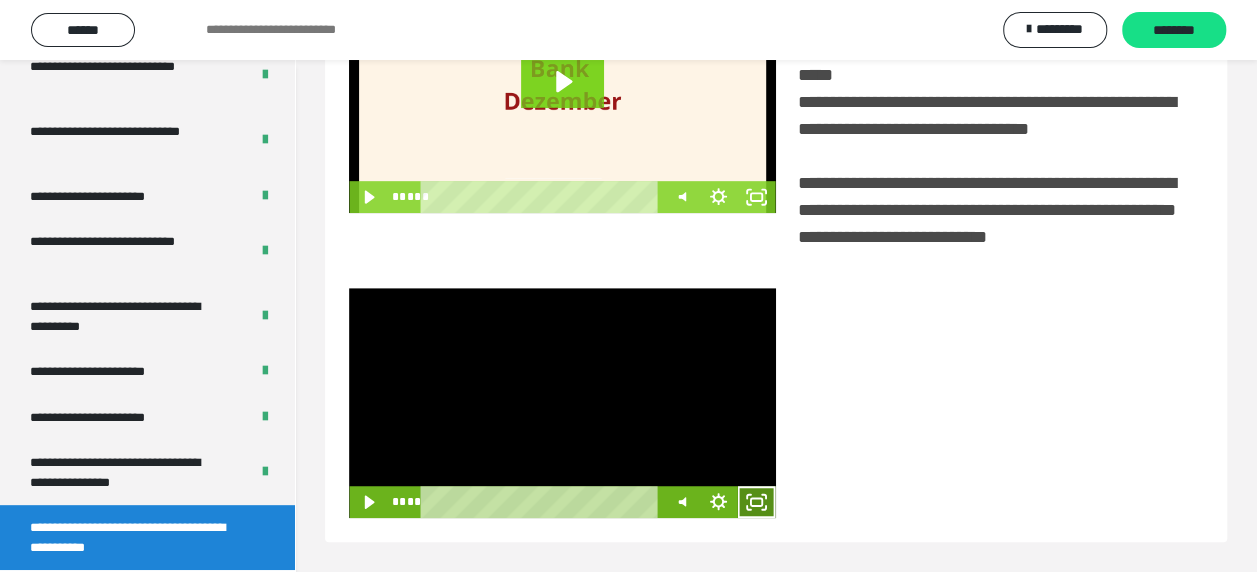 click 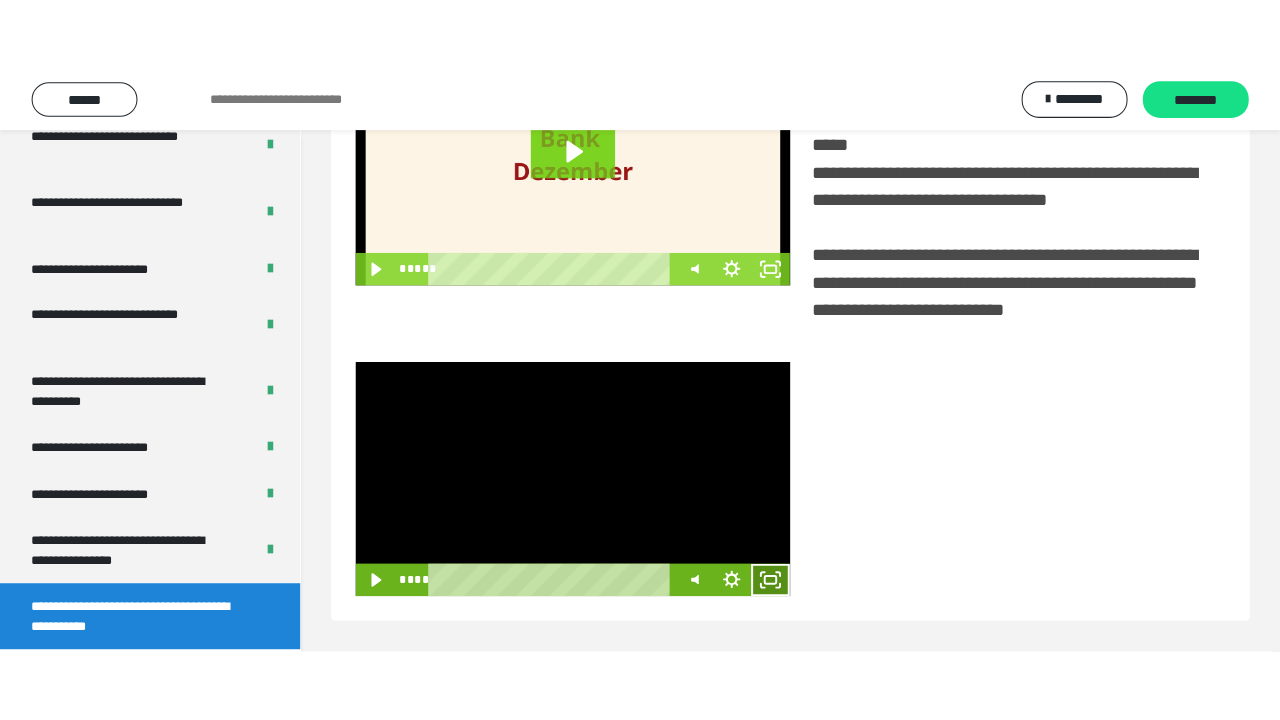 scroll, scrollTop: 382, scrollLeft: 0, axis: vertical 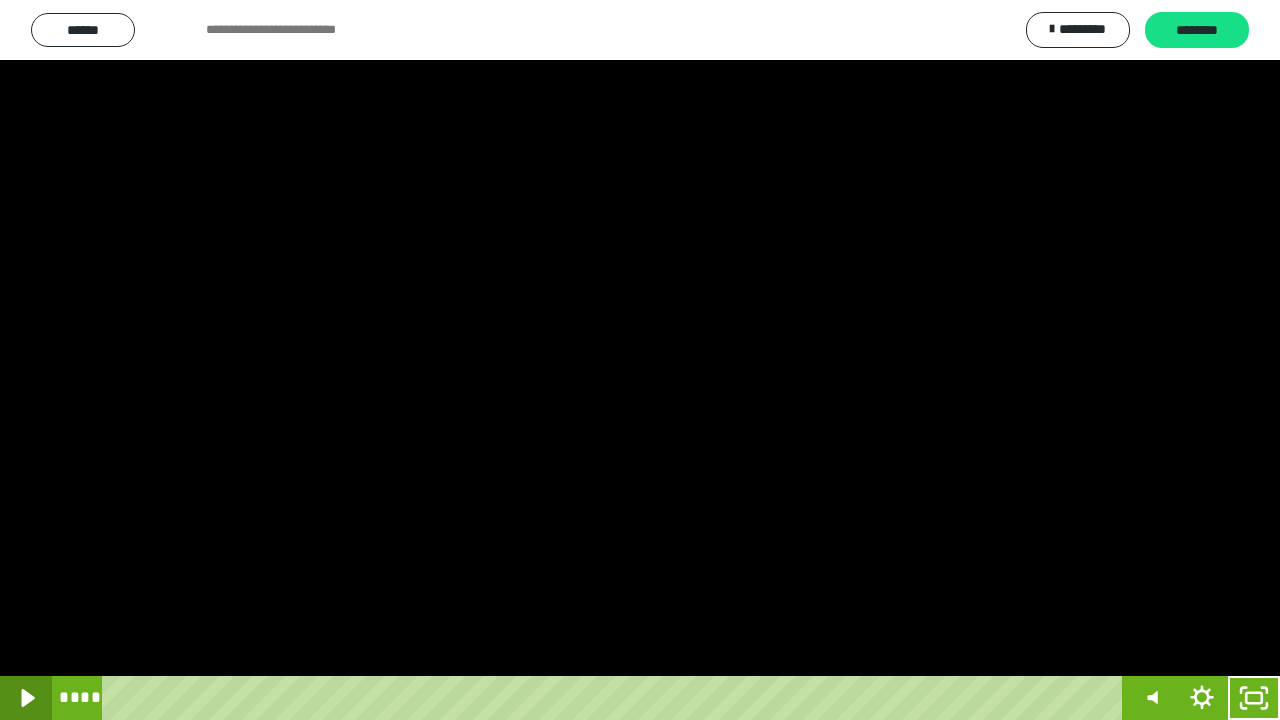 click 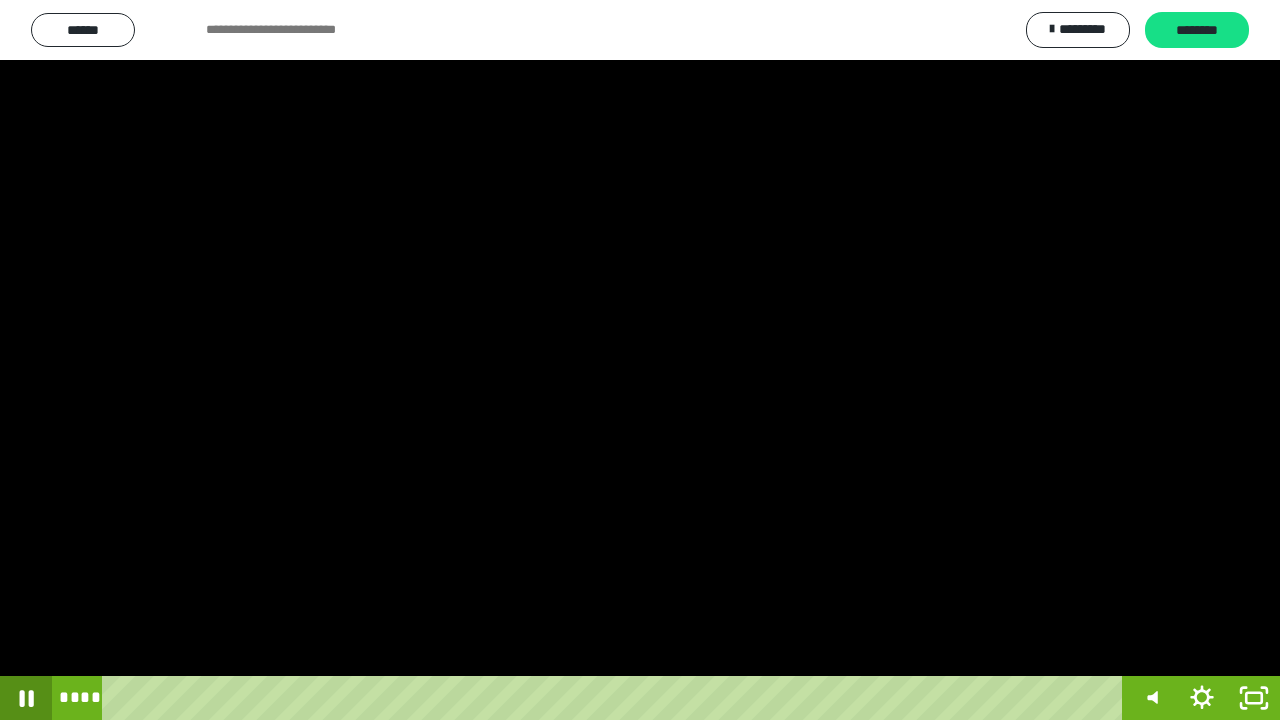 click 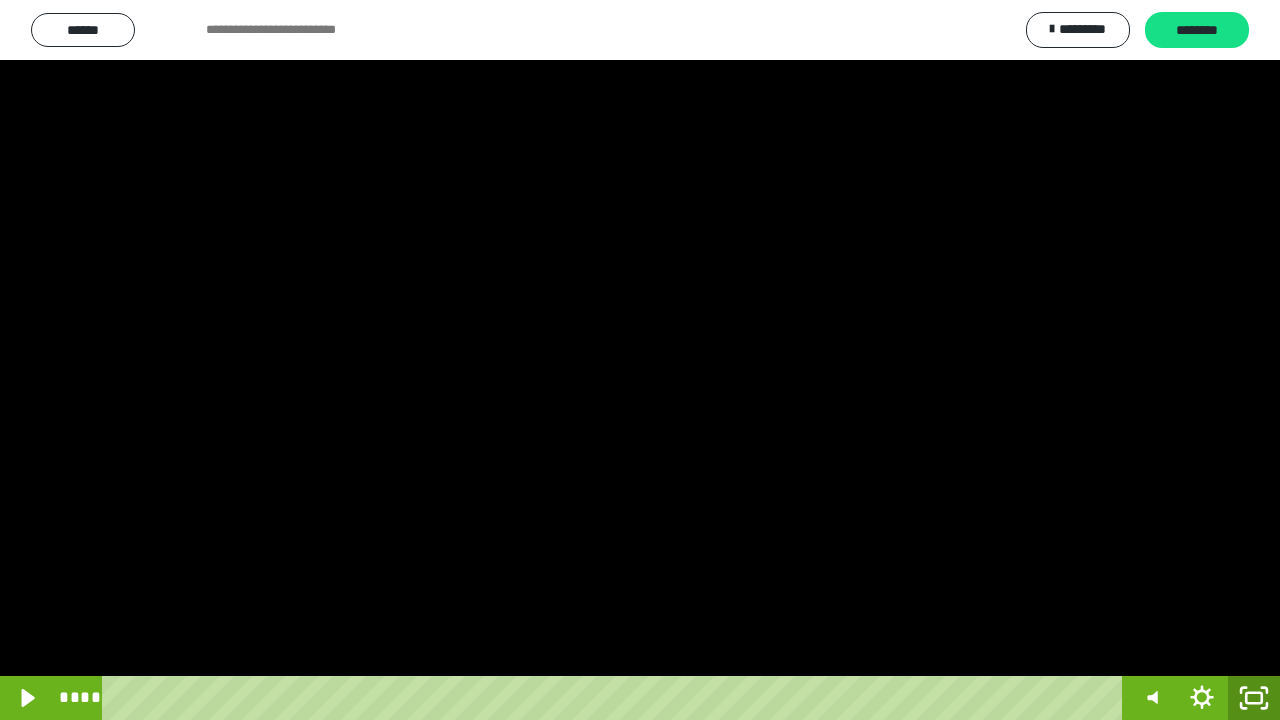 click 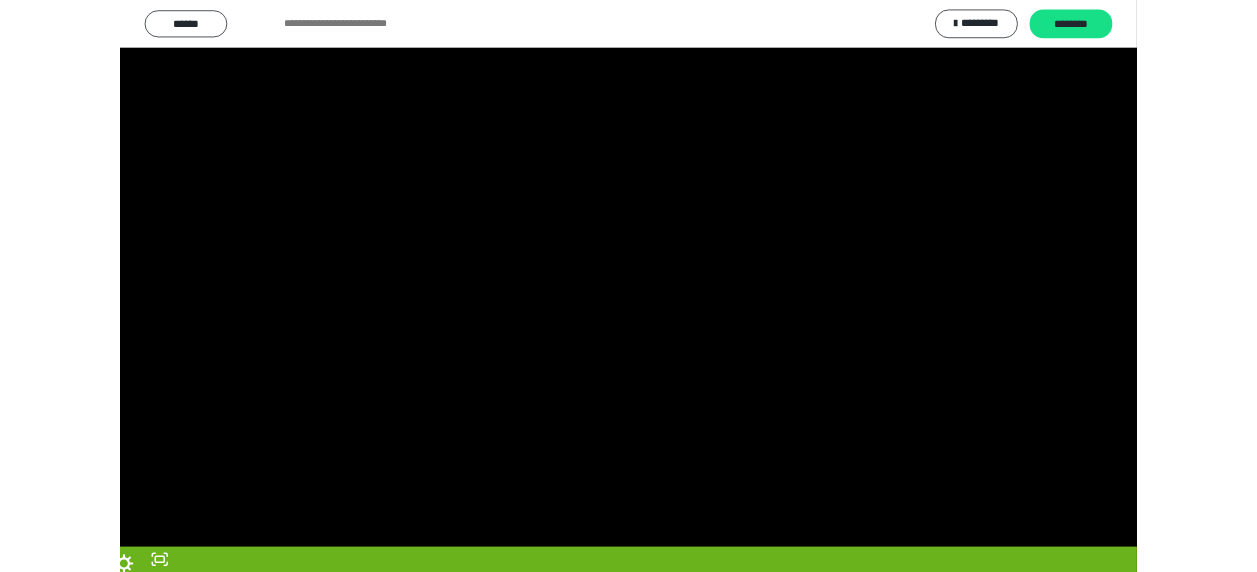 scroll, scrollTop: 374, scrollLeft: 0, axis: vertical 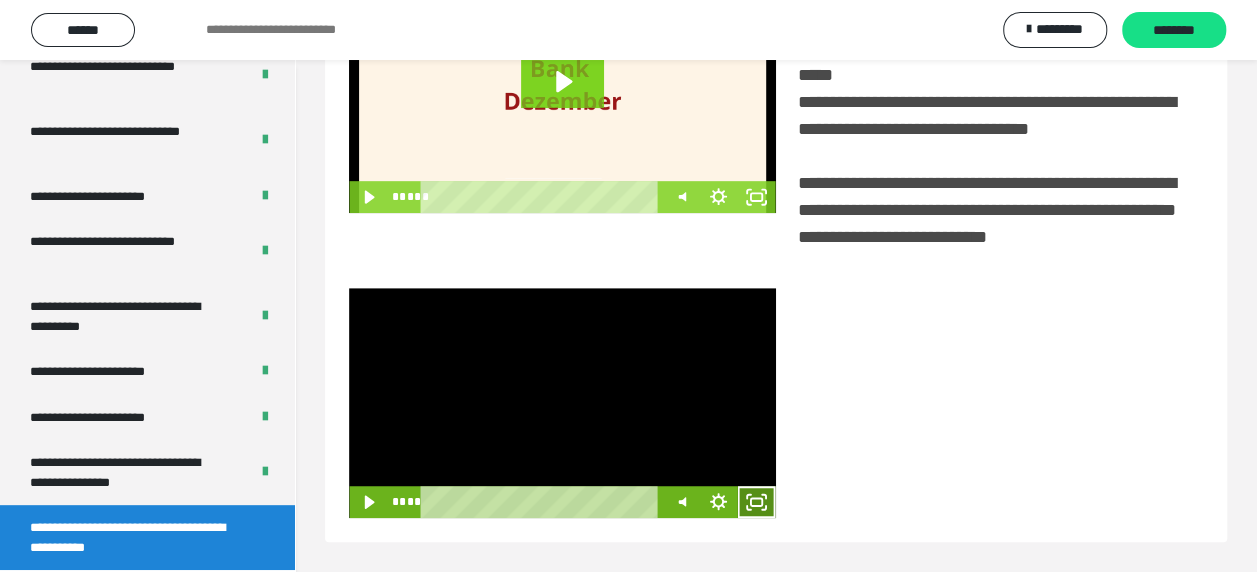 click 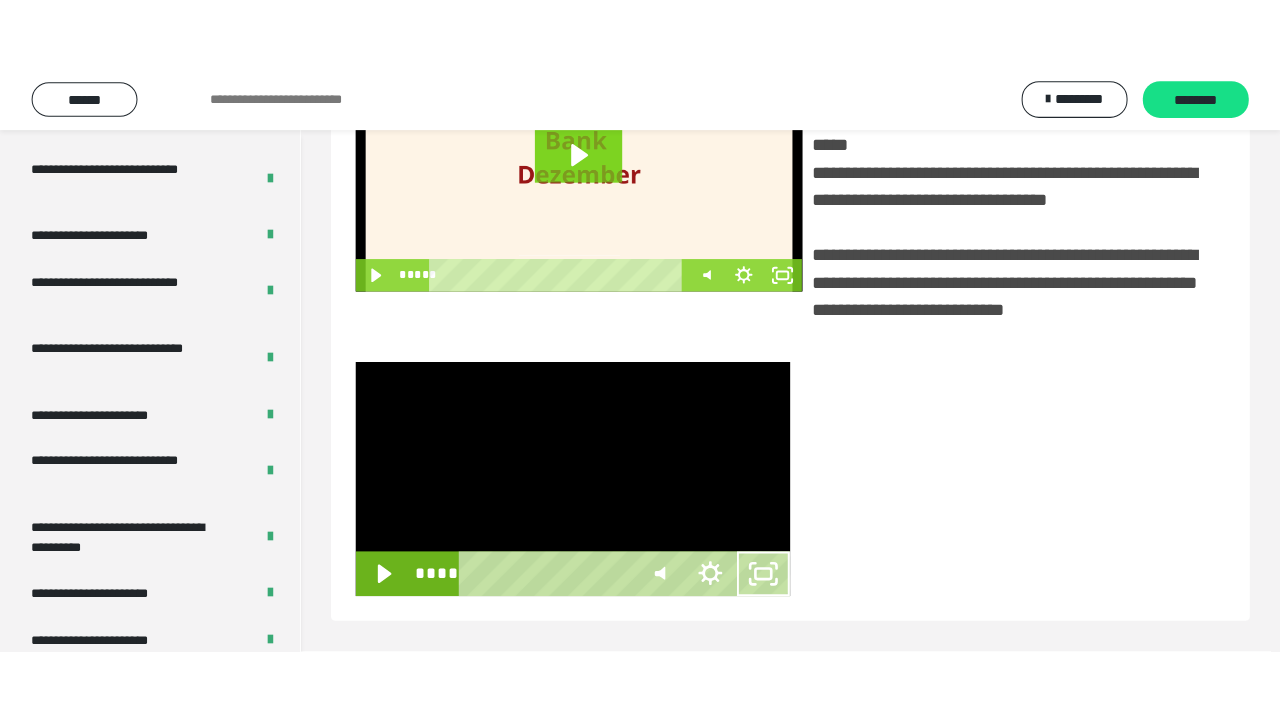 scroll, scrollTop: 382, scrollLeft: 0, axis: vertical 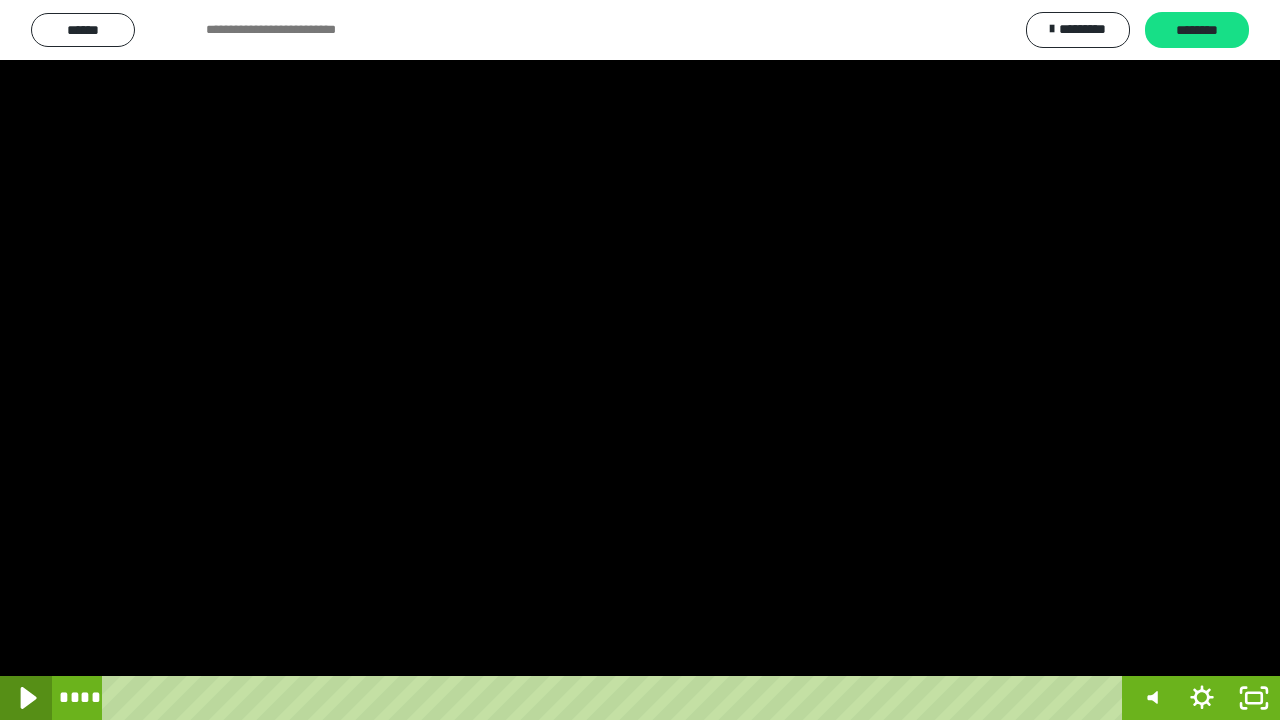 click 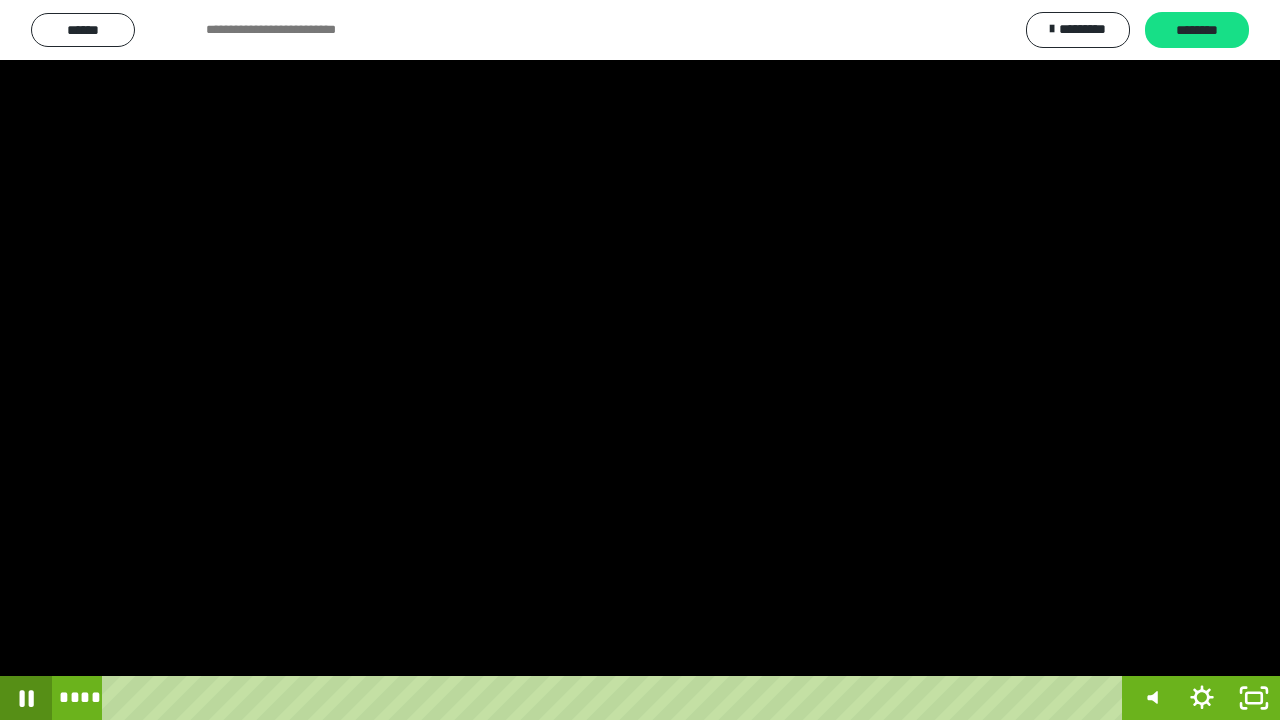 click 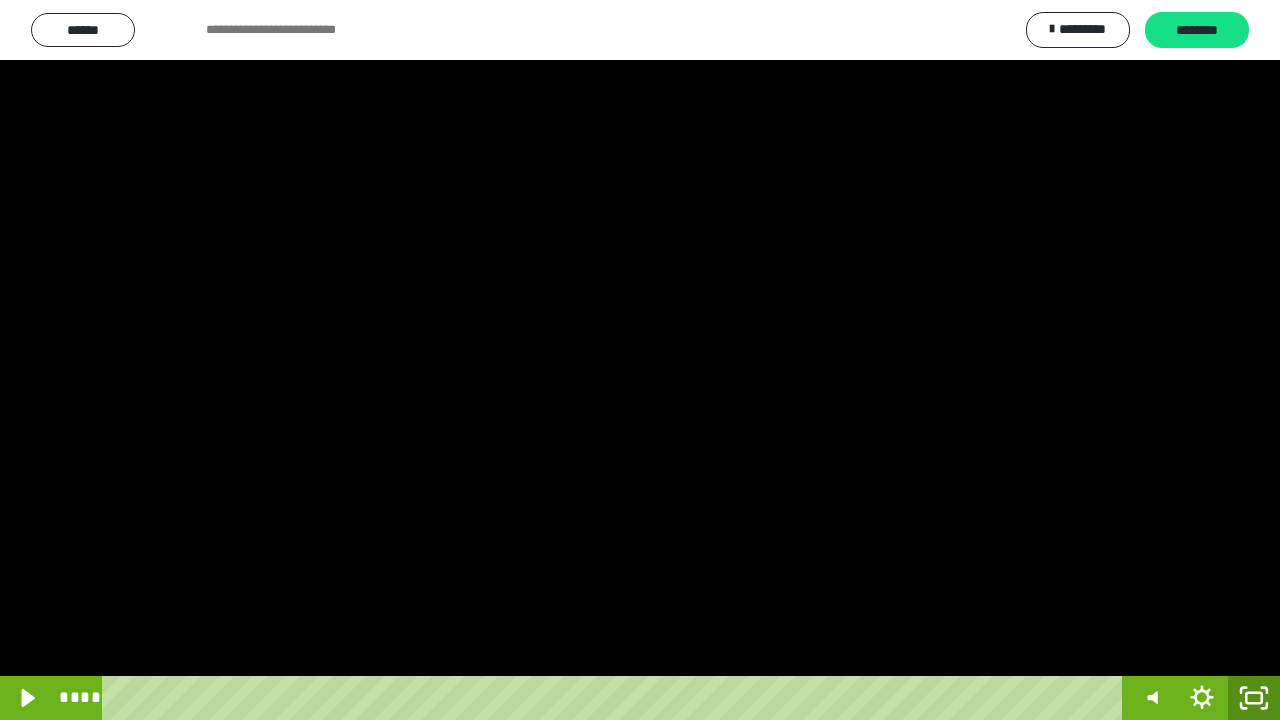 click 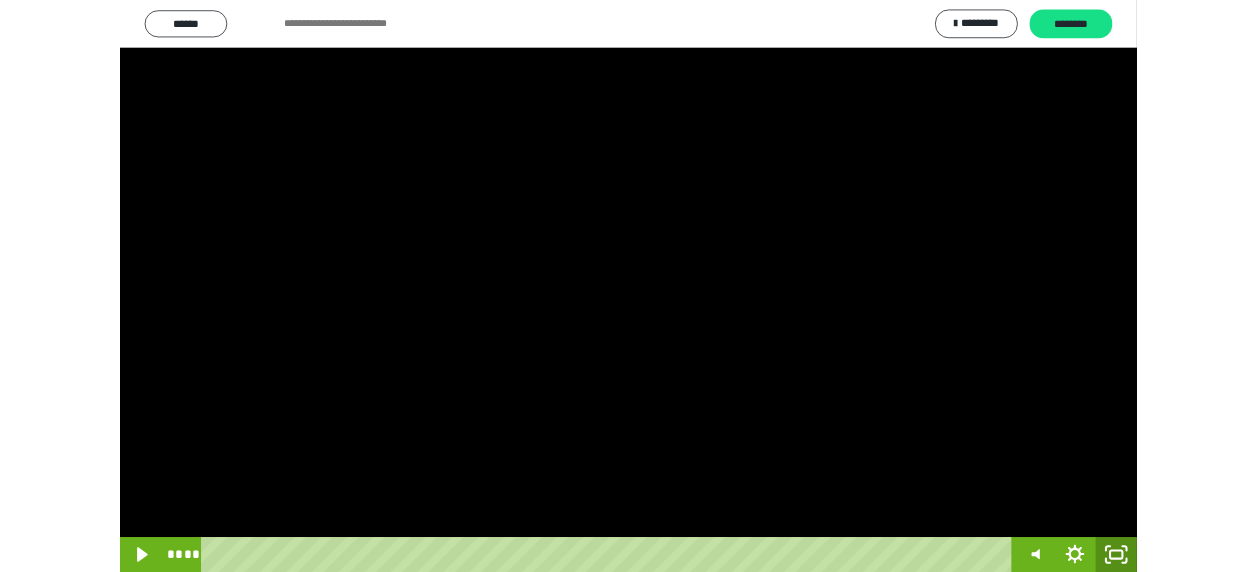 scroll, scrollTop: 374, scrollLeft: 0, axis: vertical 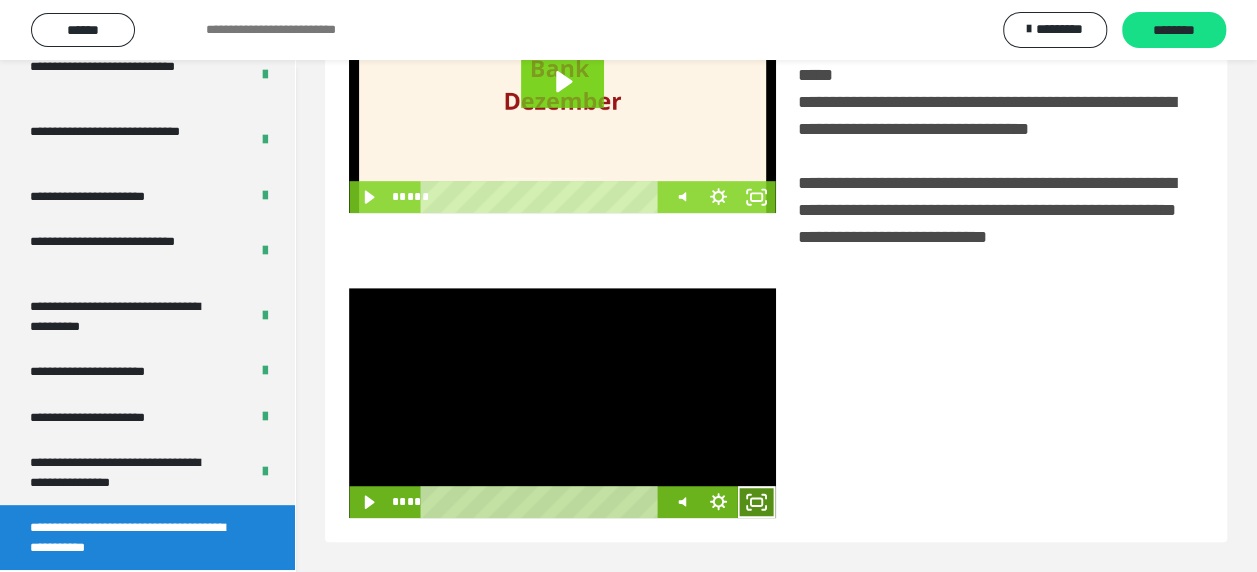 click 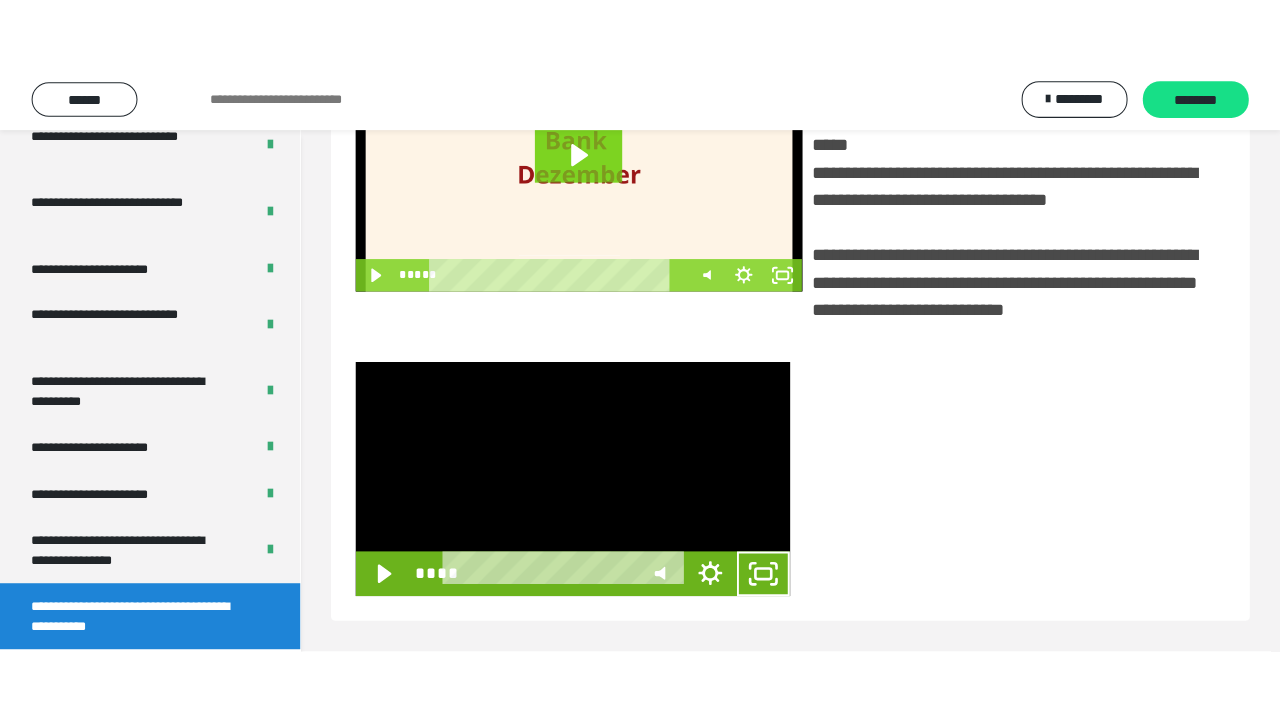 scroll, scrollTop: 382, scrollLeft: 0, axis: vertical 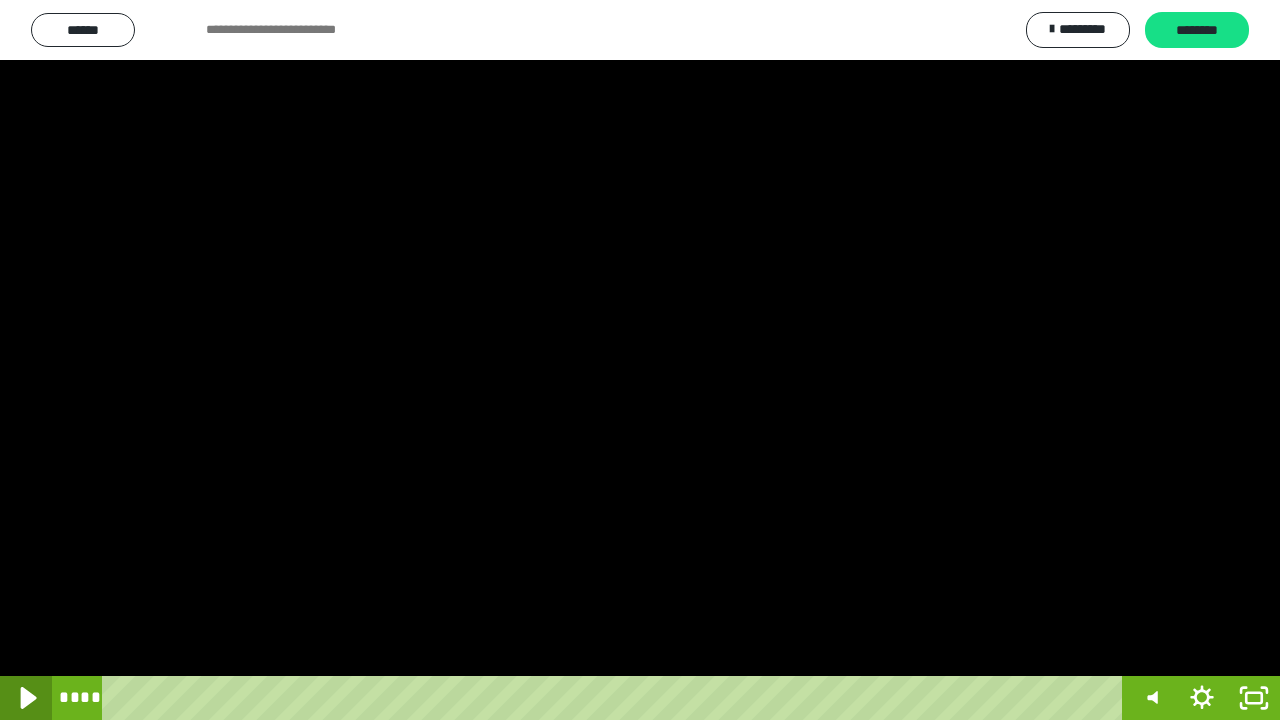 click 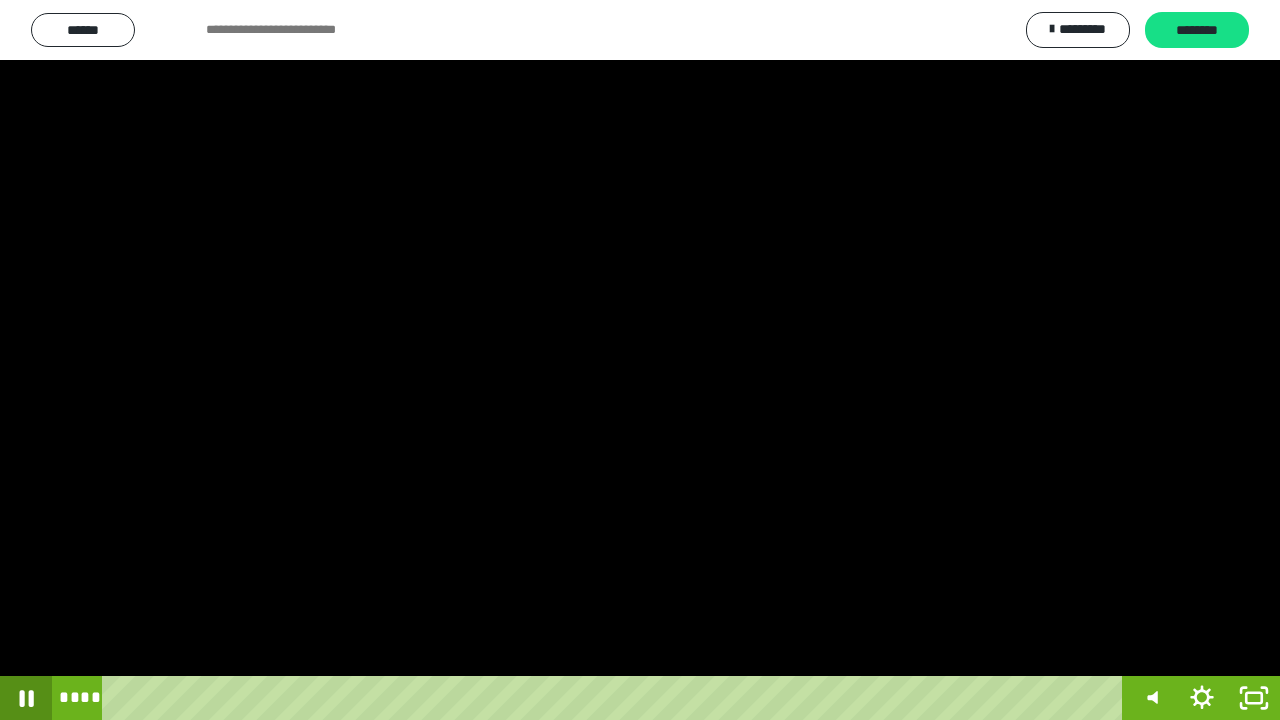 click 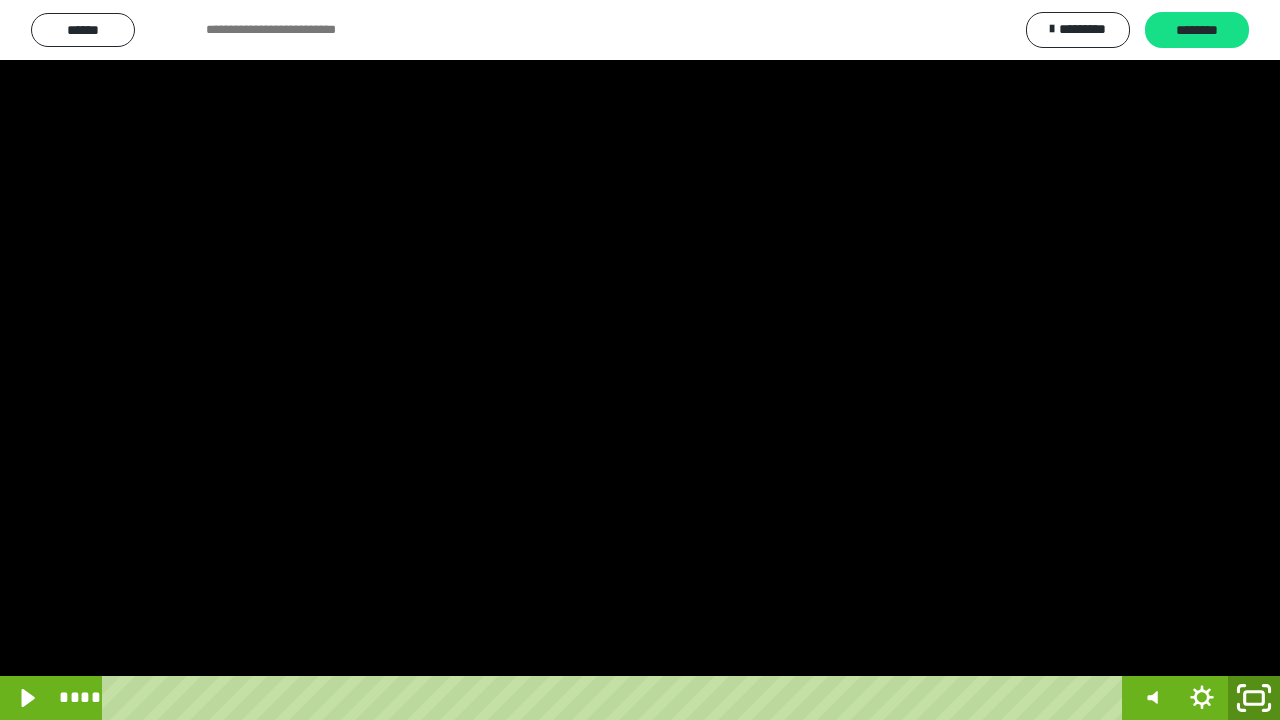 click 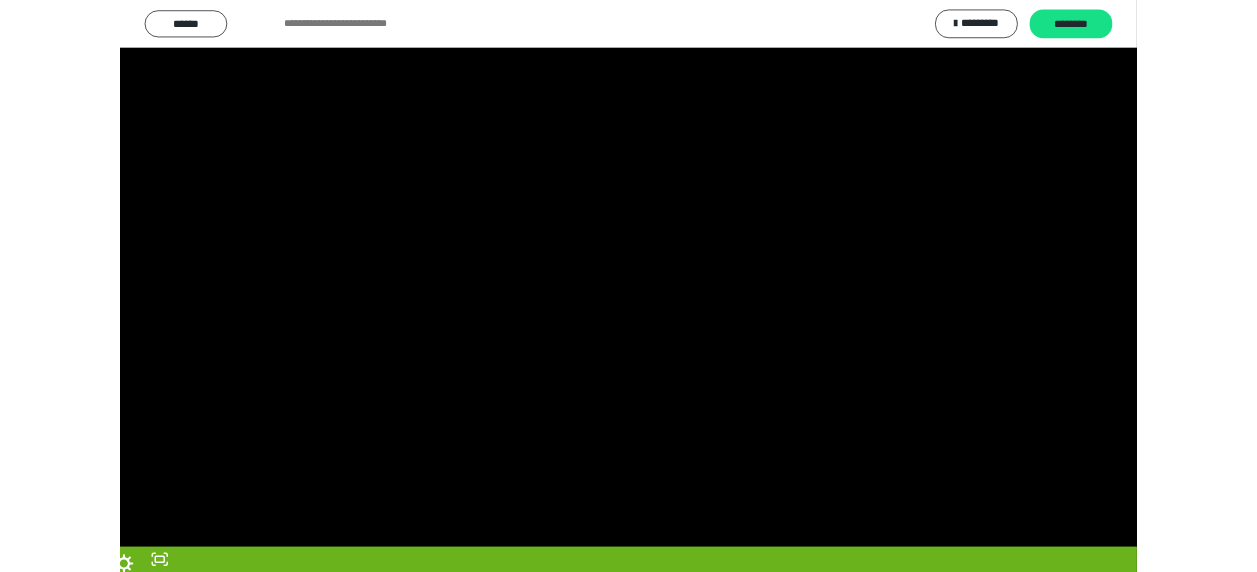scroll, scrollTop: 374, scrollLeft: 0, axis: vertical 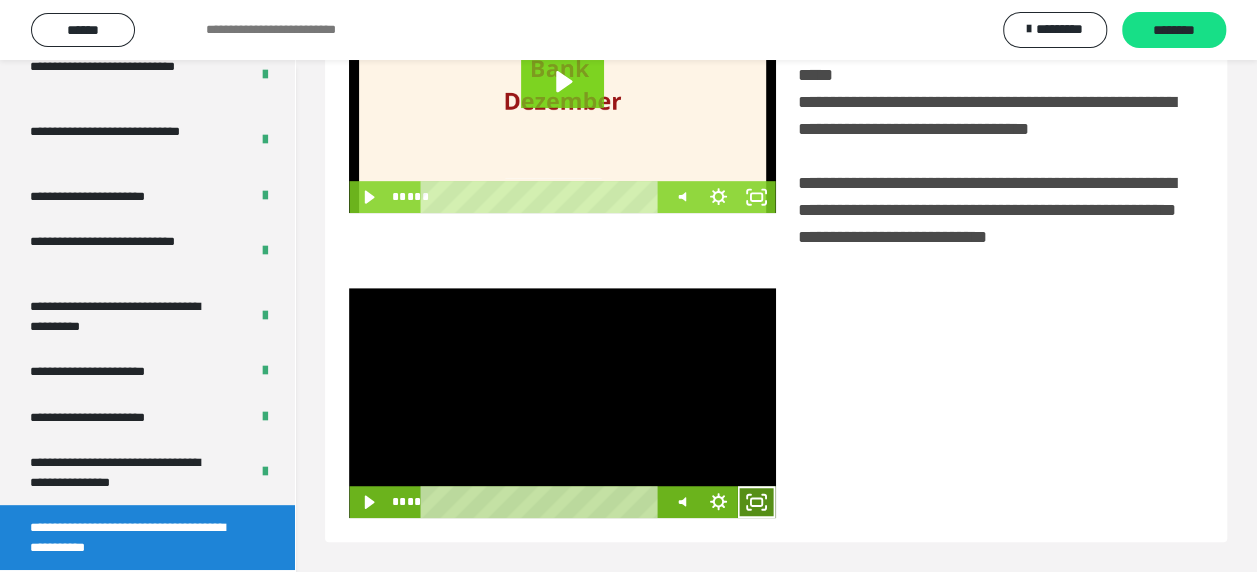 click 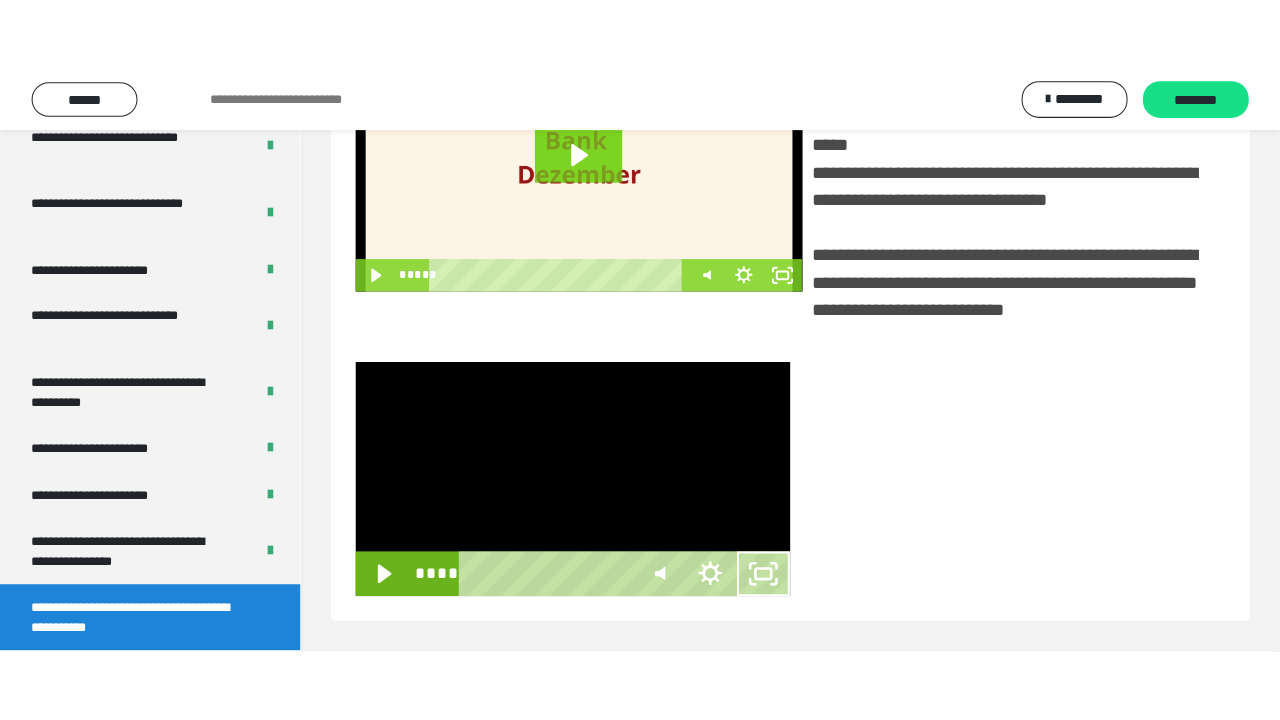 scroll, scrollTop: 382, scrollLeft: 0, axis: vertical 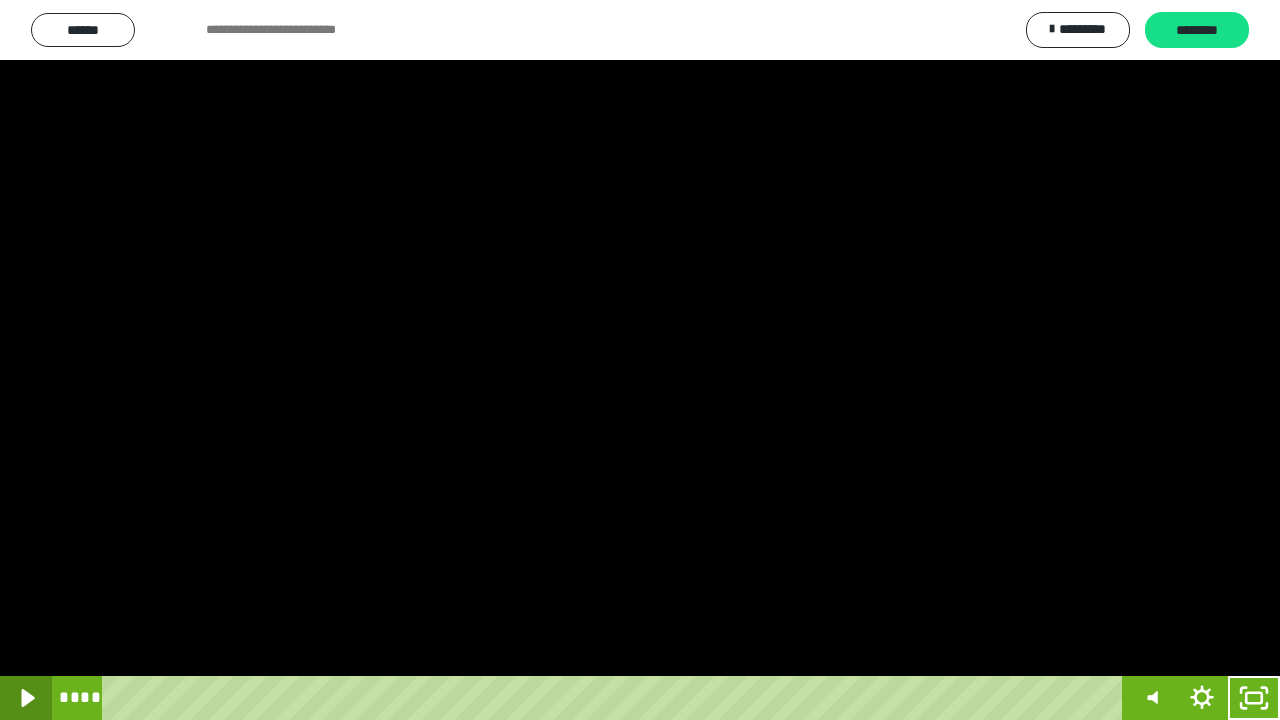 click 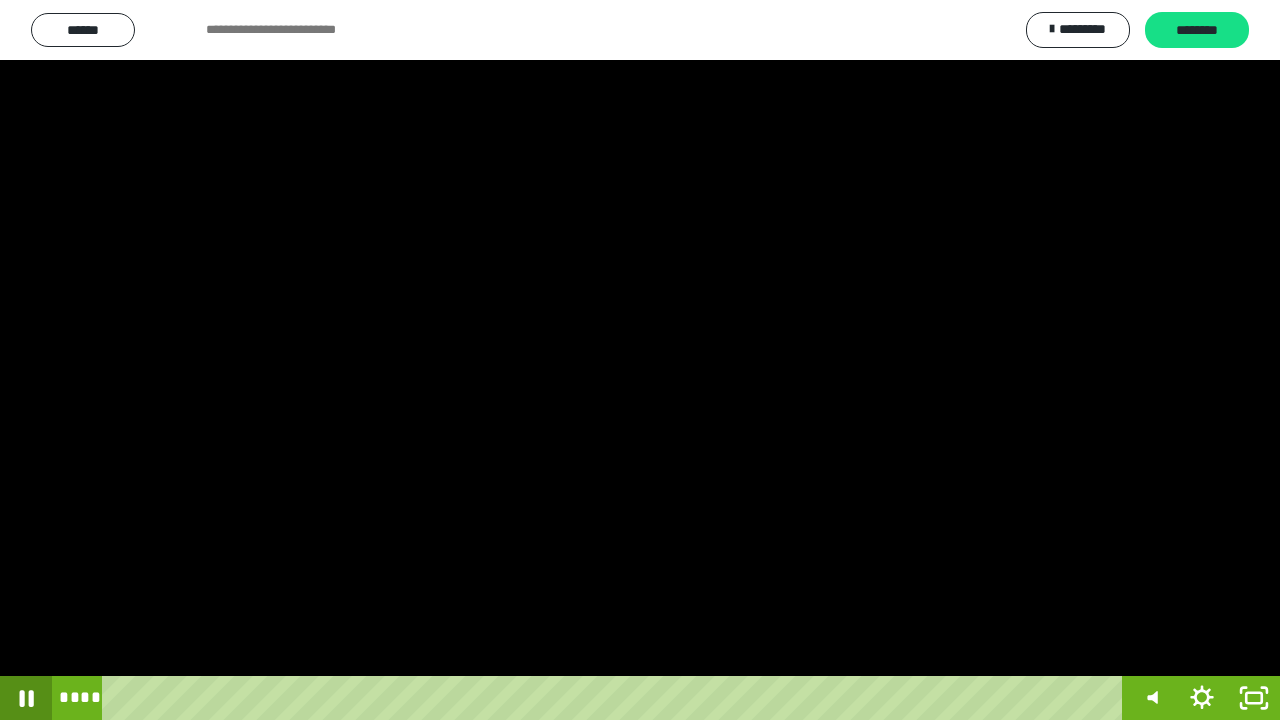 click 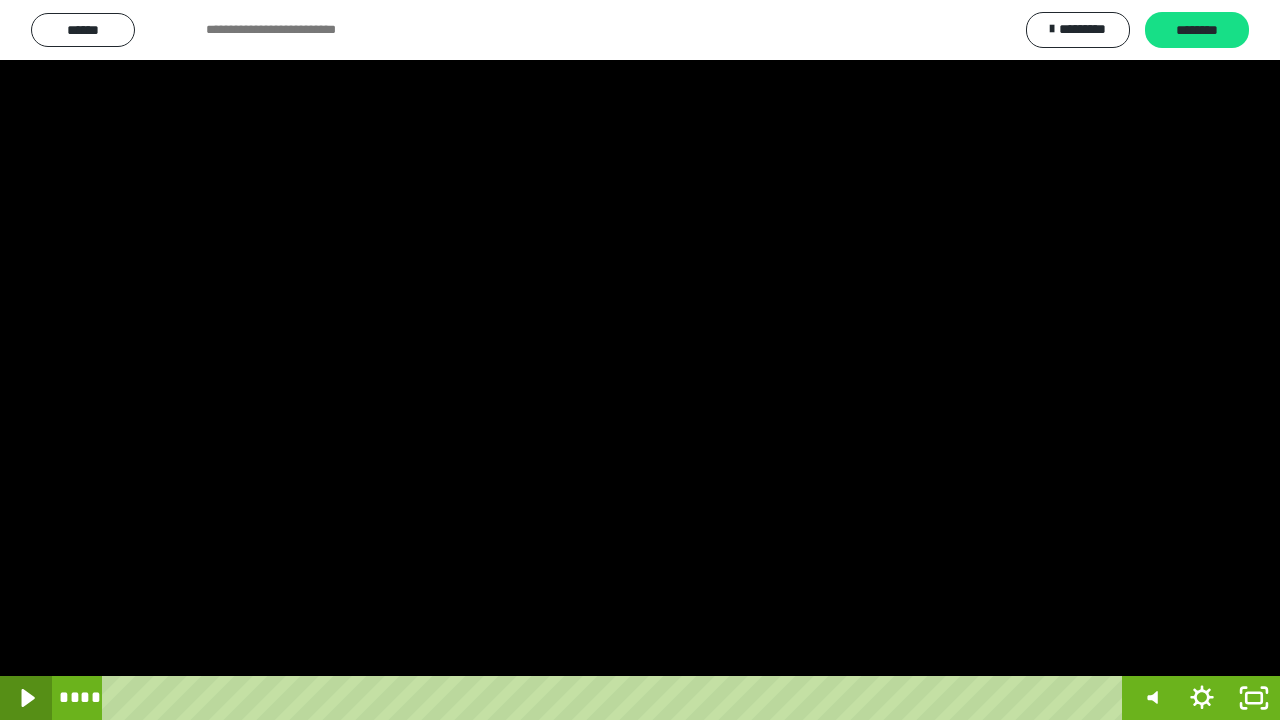 click 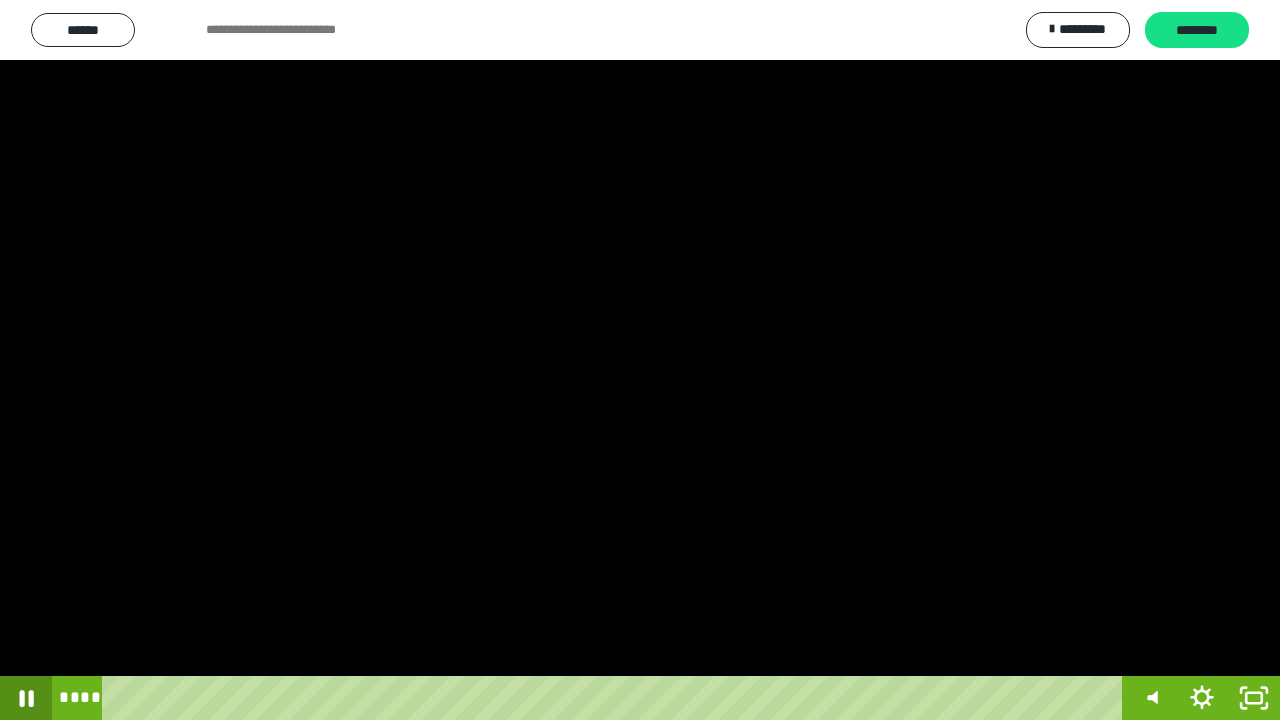 click 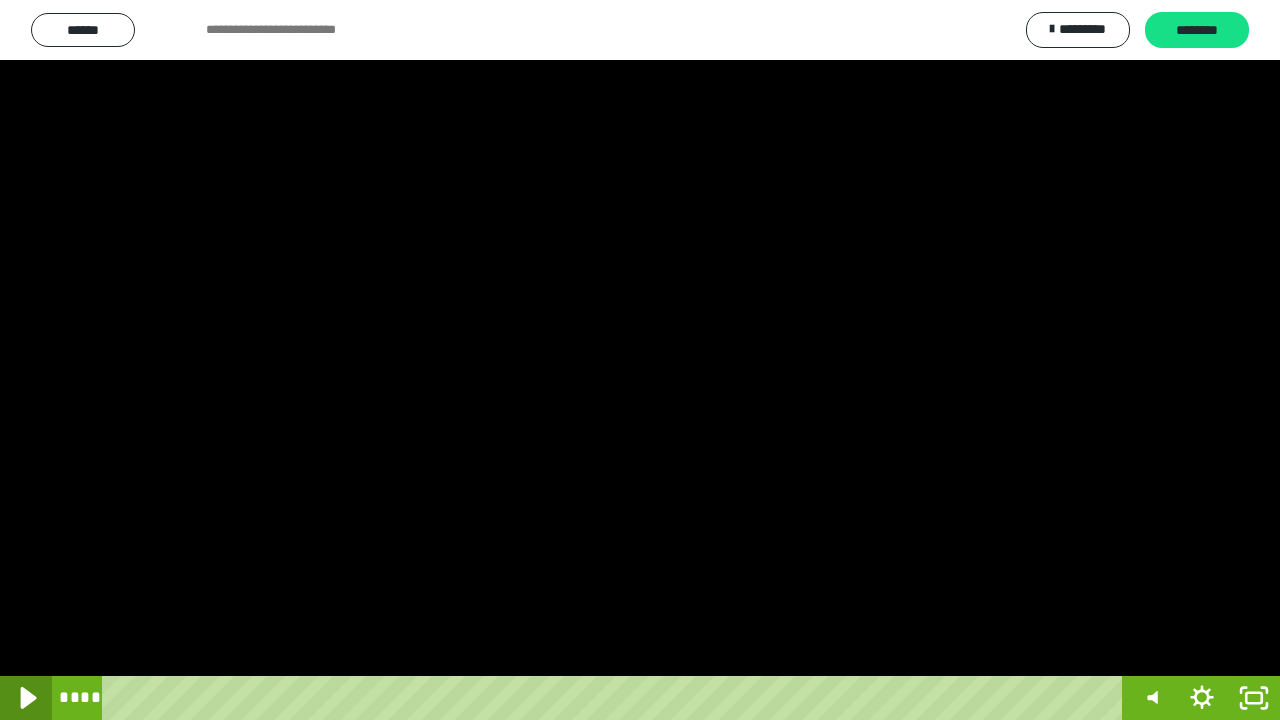 click 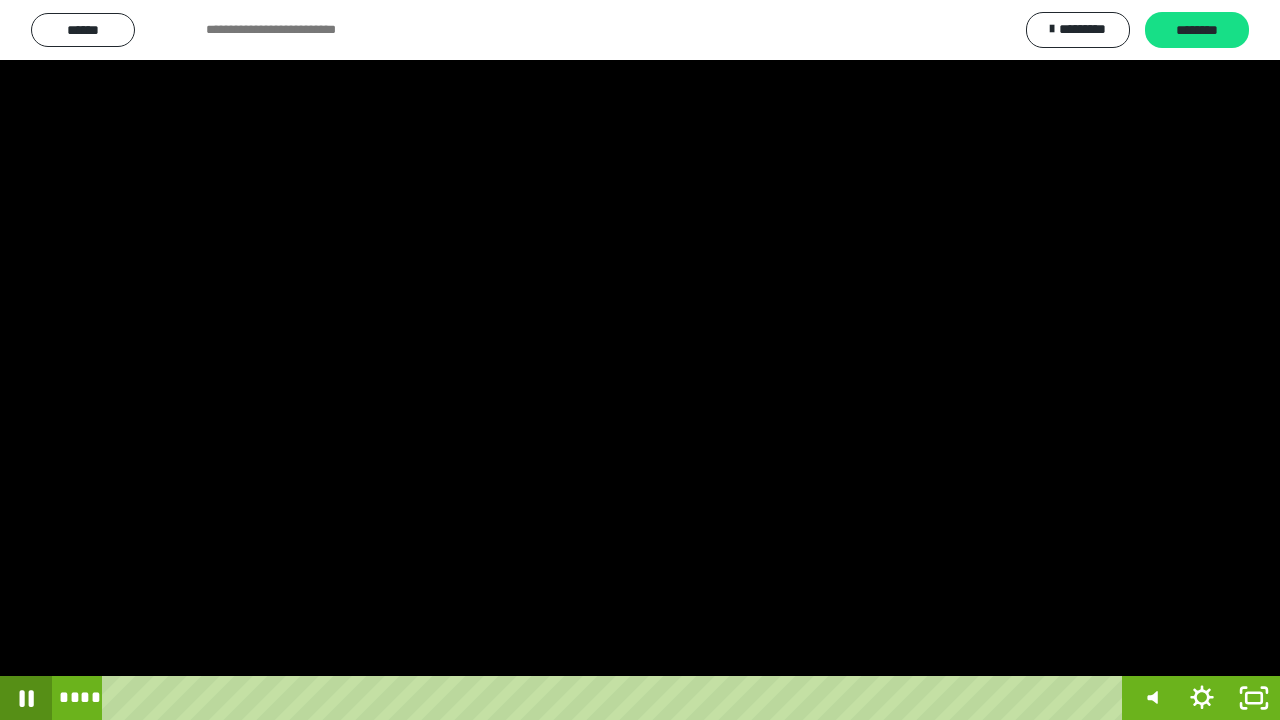 click 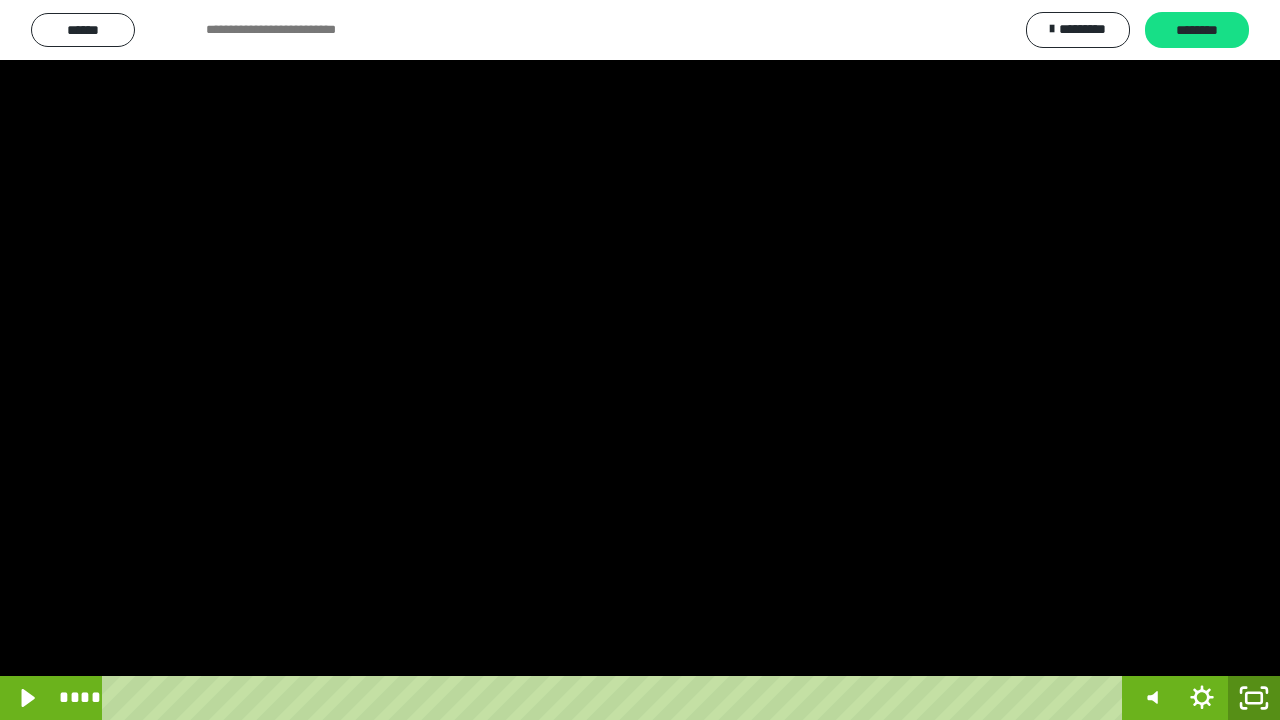 click 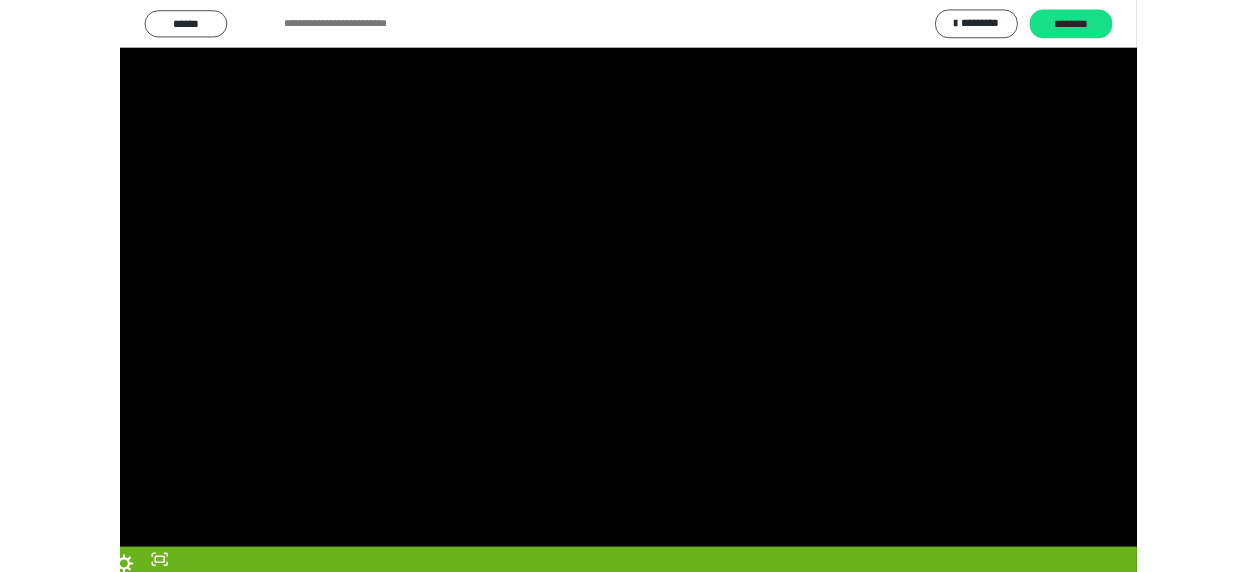 scroll, scrollTop: 374, scrollLeft: 0, axis: vertical 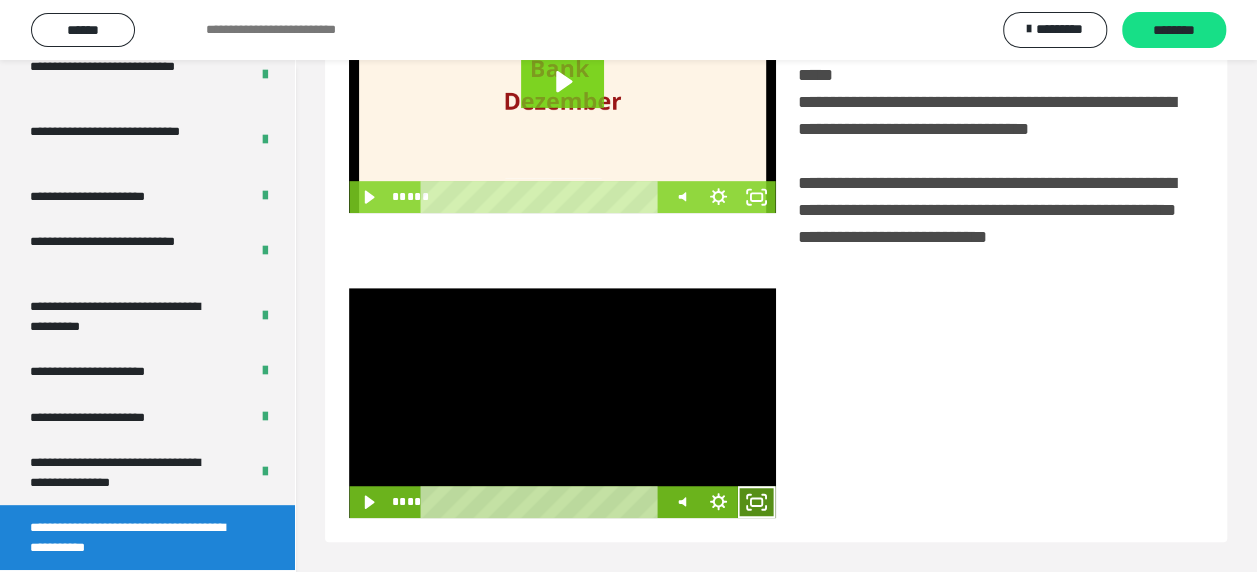 click 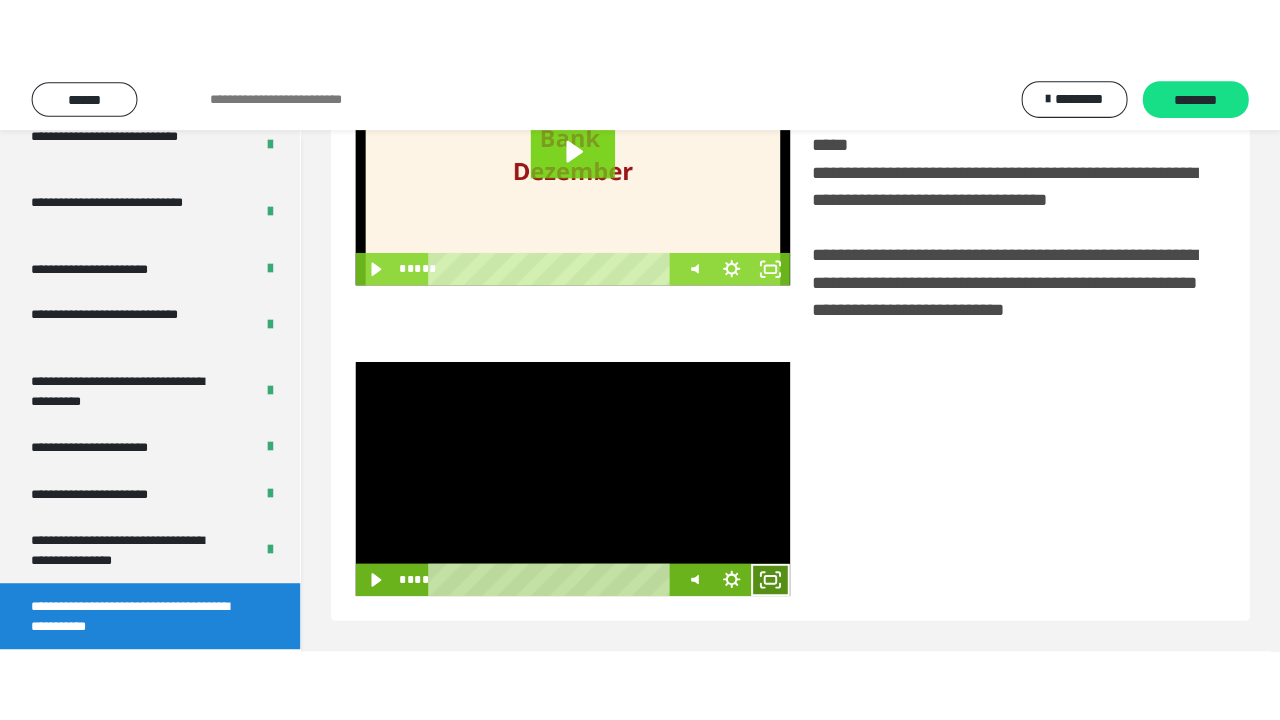 scroll, scrollTop: 382, scrollLeft: 0, axis: vertical 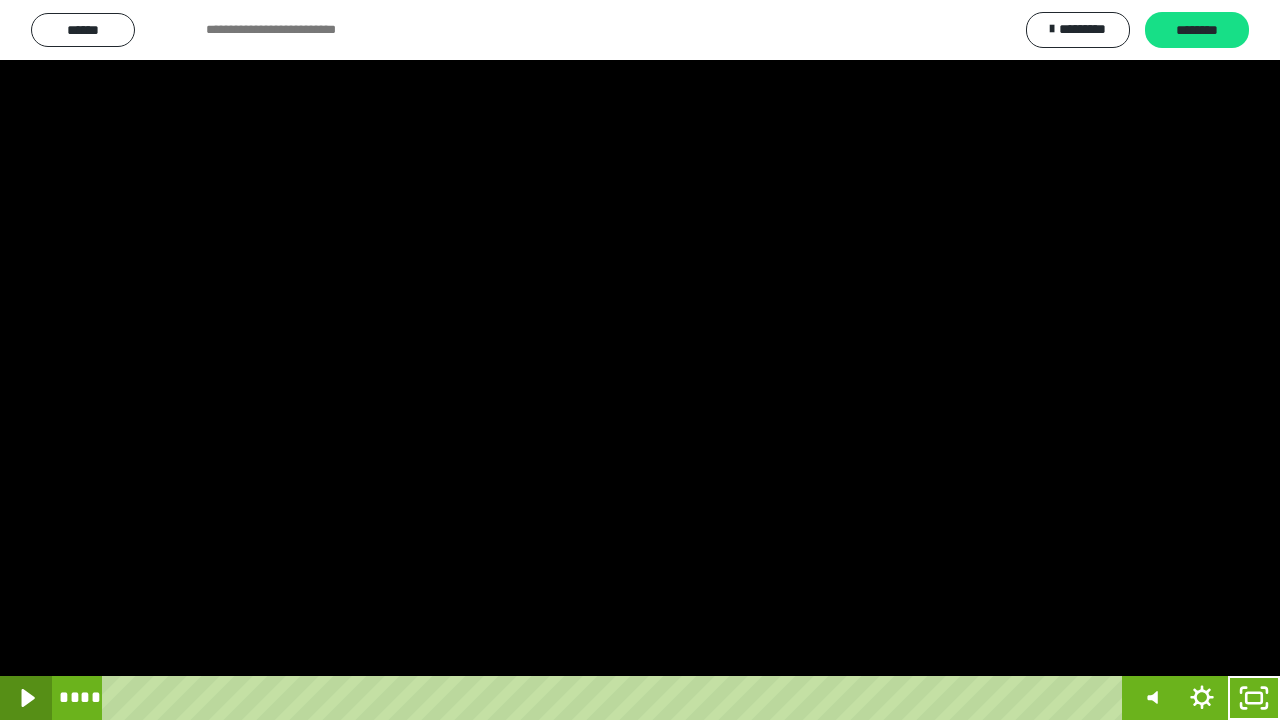 click 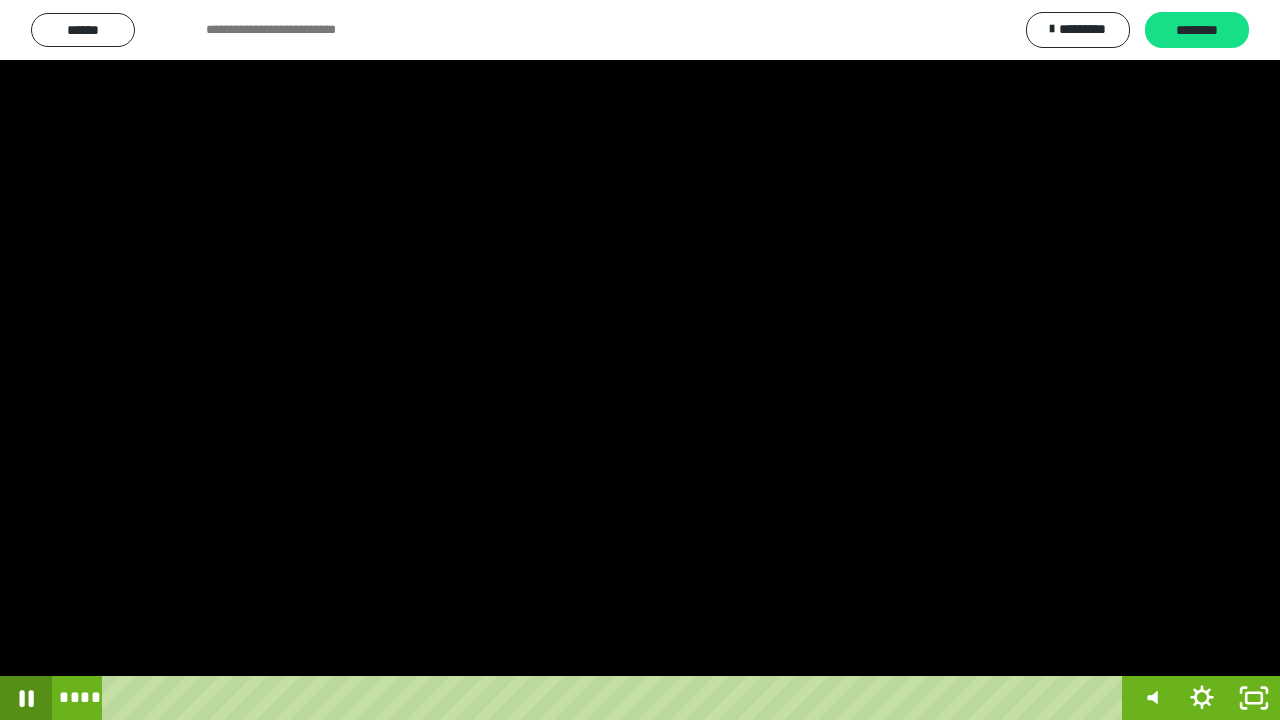 click 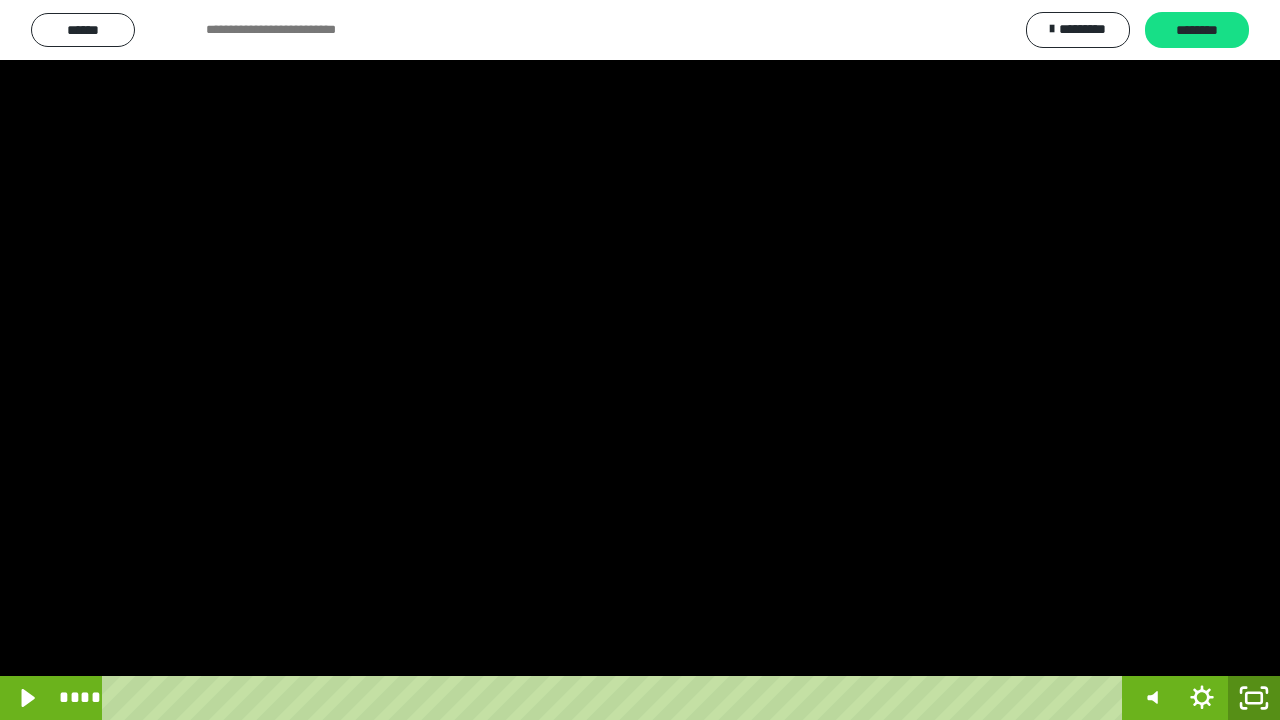 click 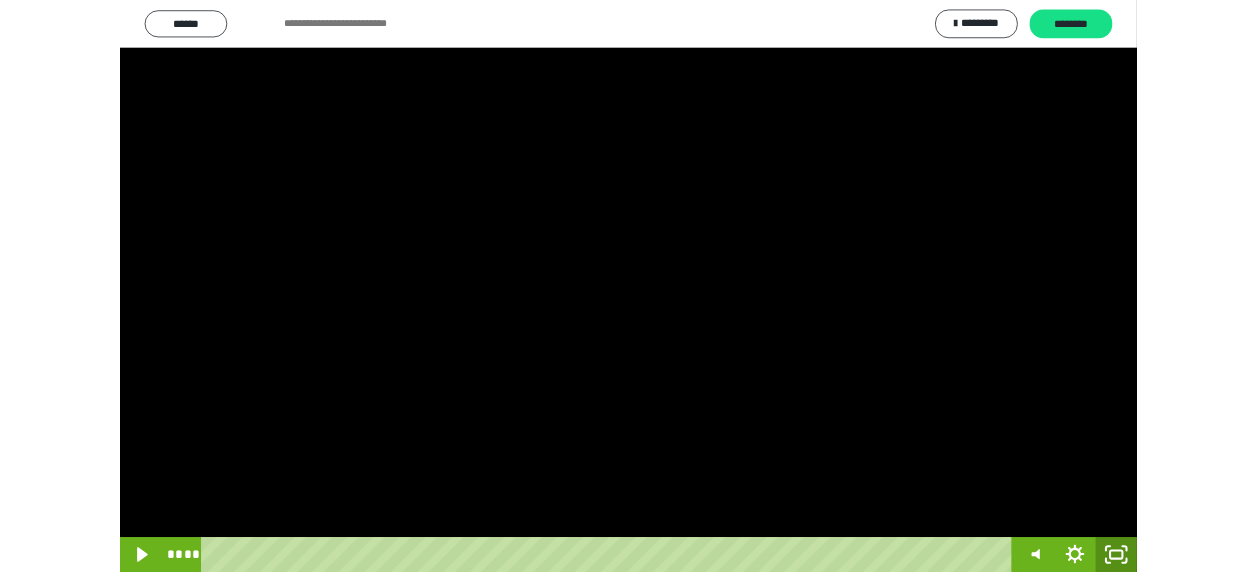 scroll, scrollTop: 374, scrollLeft: 0, axis: vertical 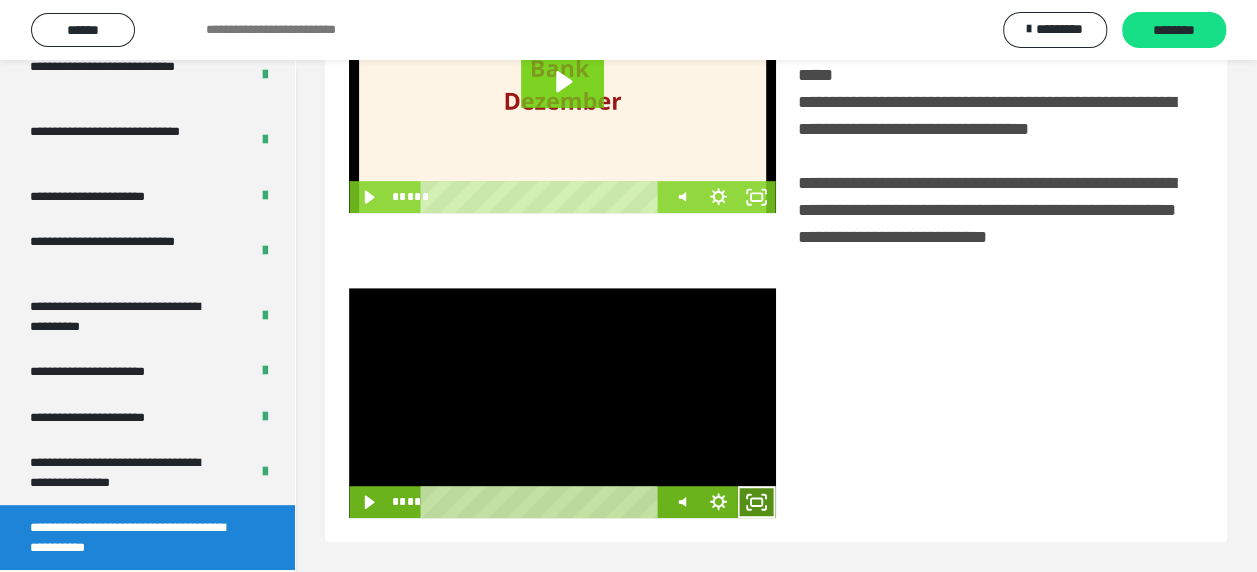 click 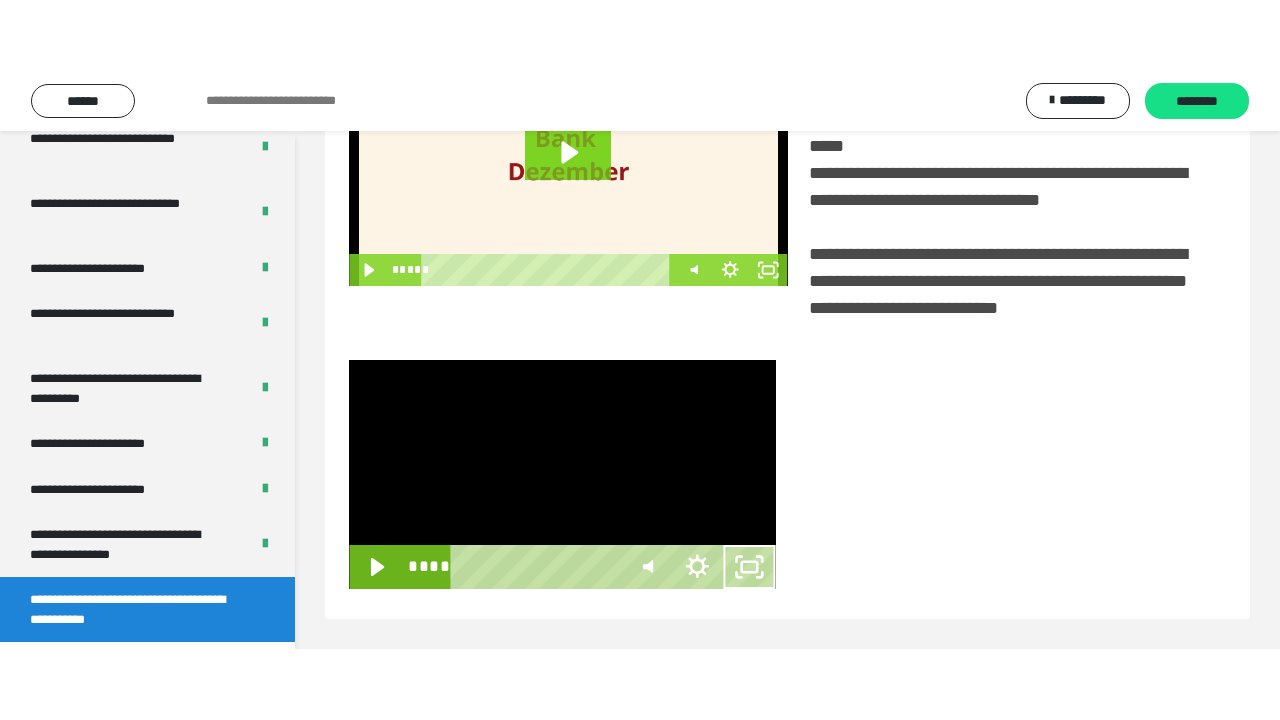 scroll, scrollTop: 382, scrollLeft: 0, axis: vertical 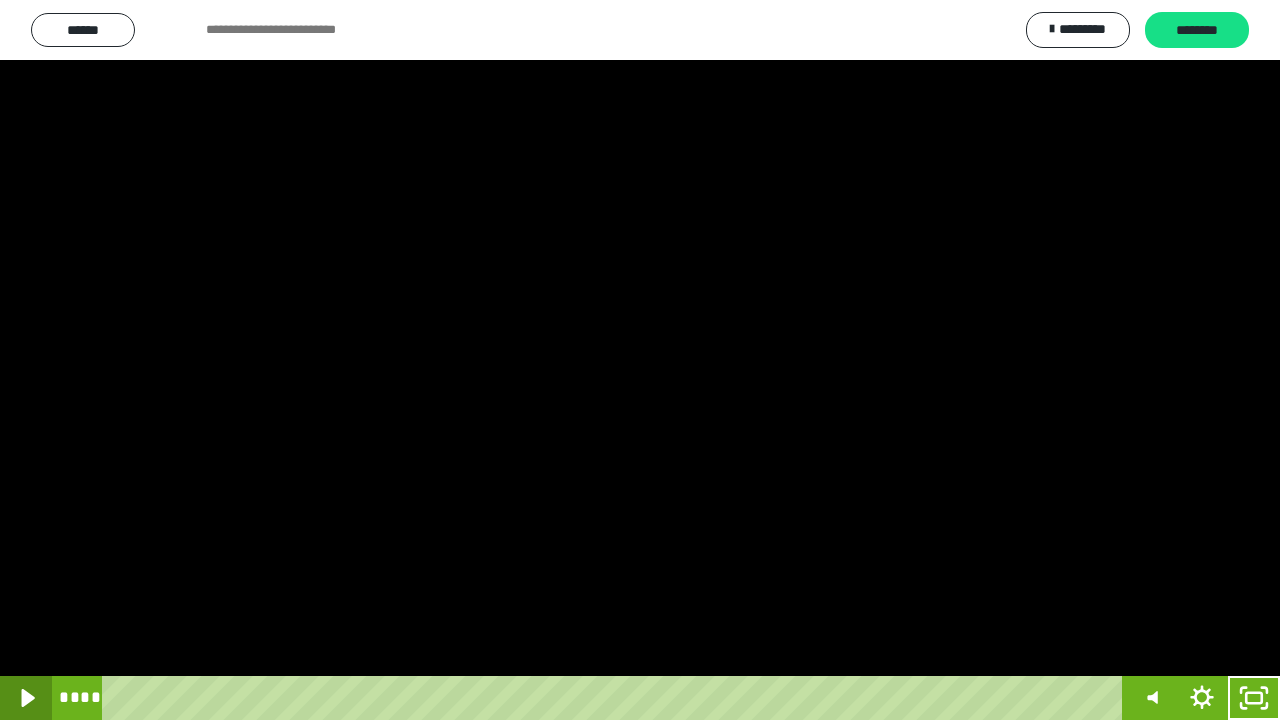 click 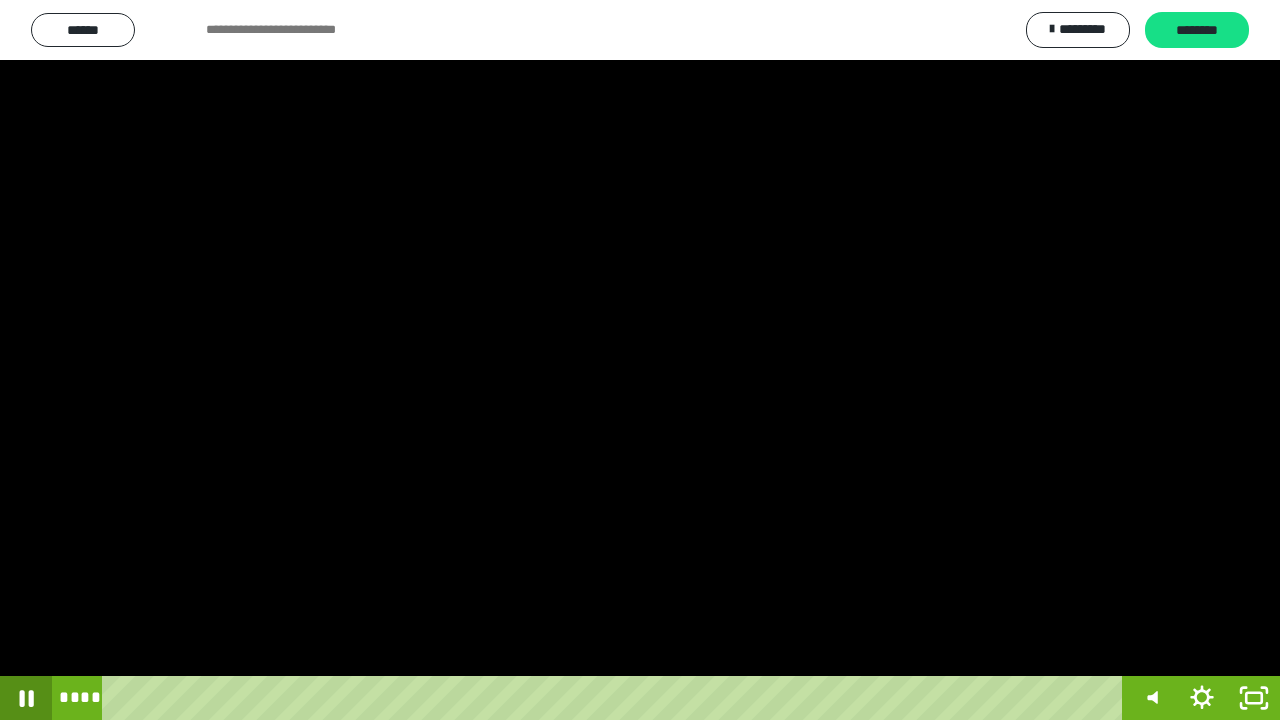 click 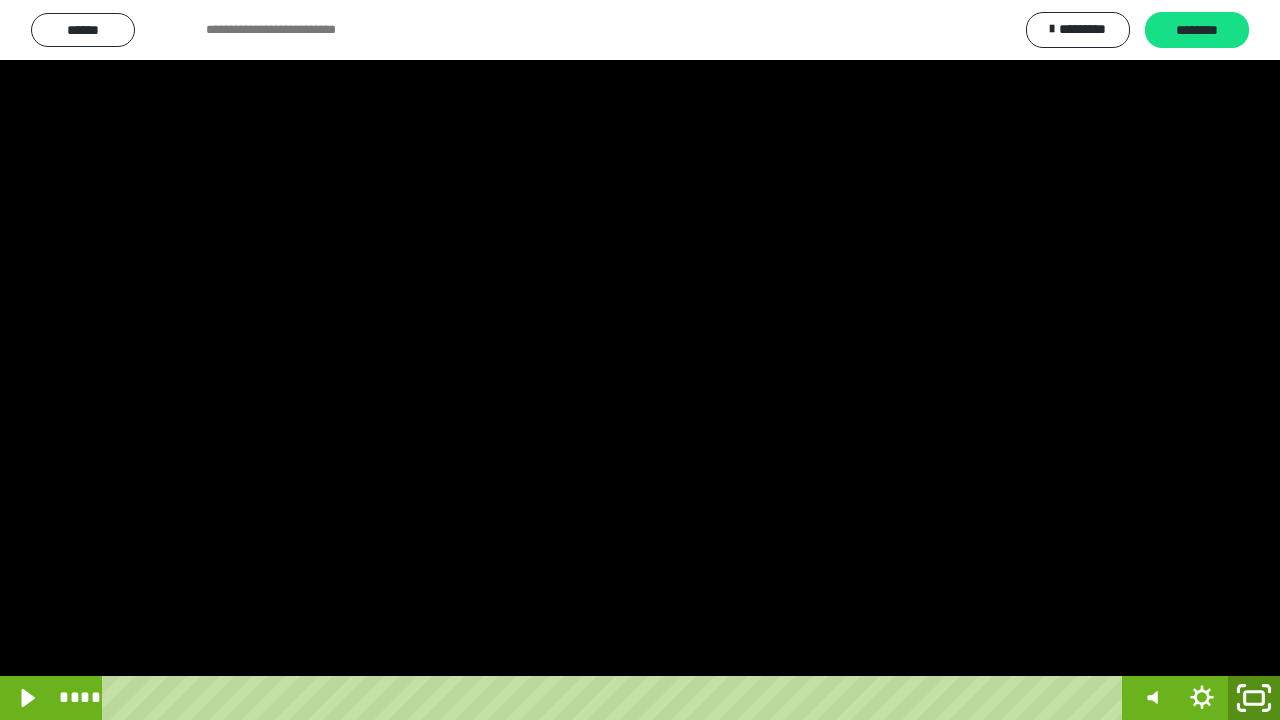 click 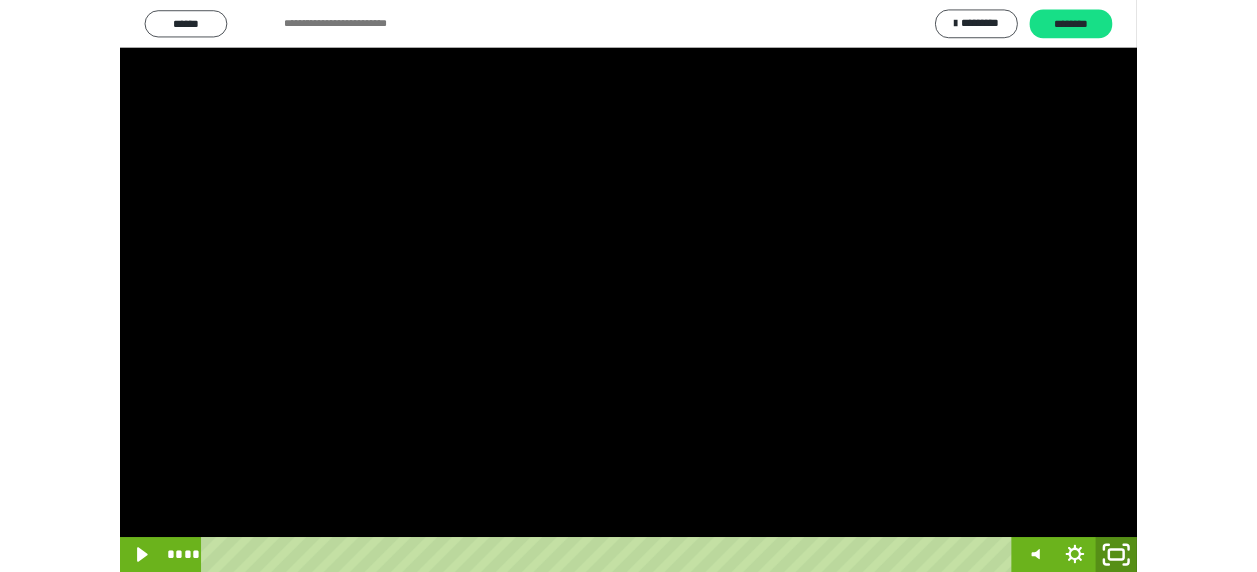 scroll, scrollTop: 374, scrollLeft: 0, axis: vertical 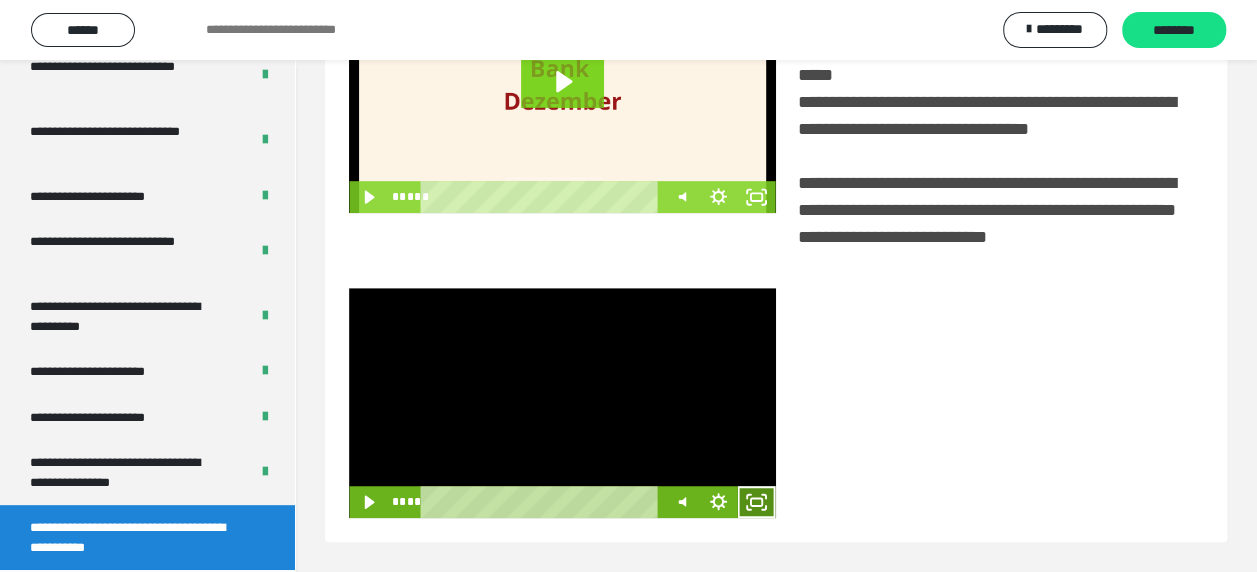 click 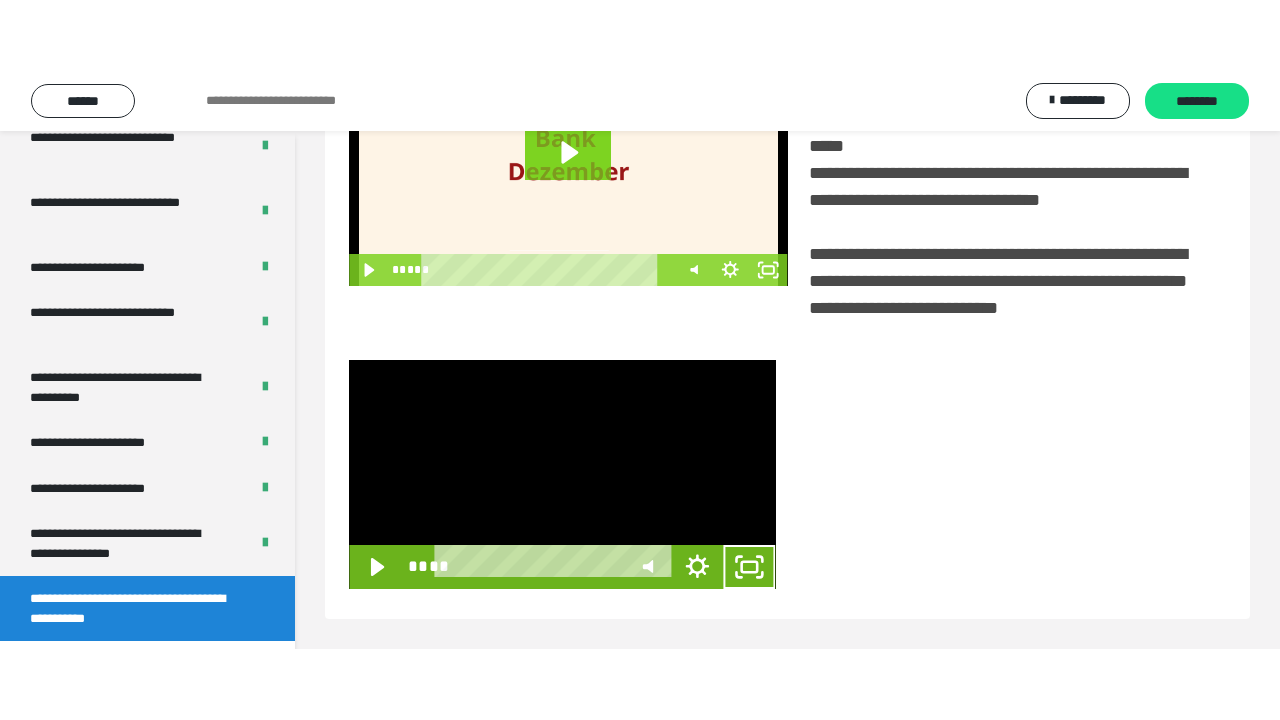 scroll, scrollTop: 382, scrollLeft: 0, axis: vertical 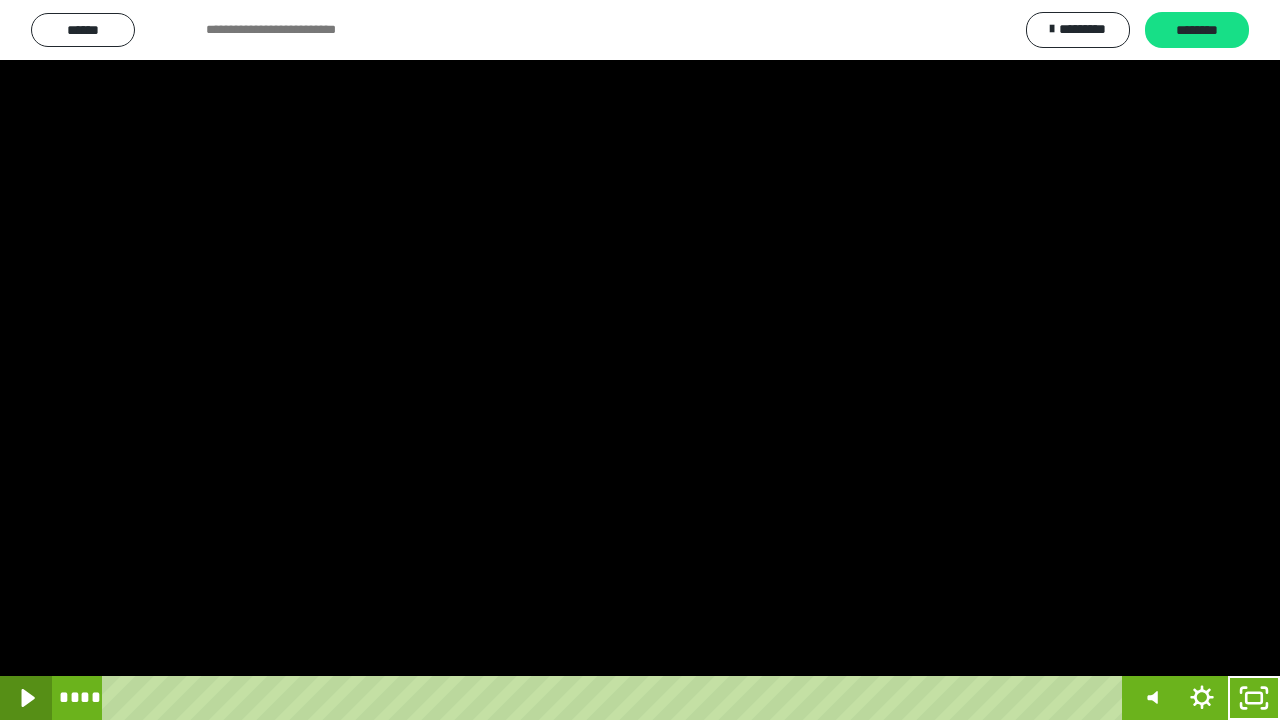 click 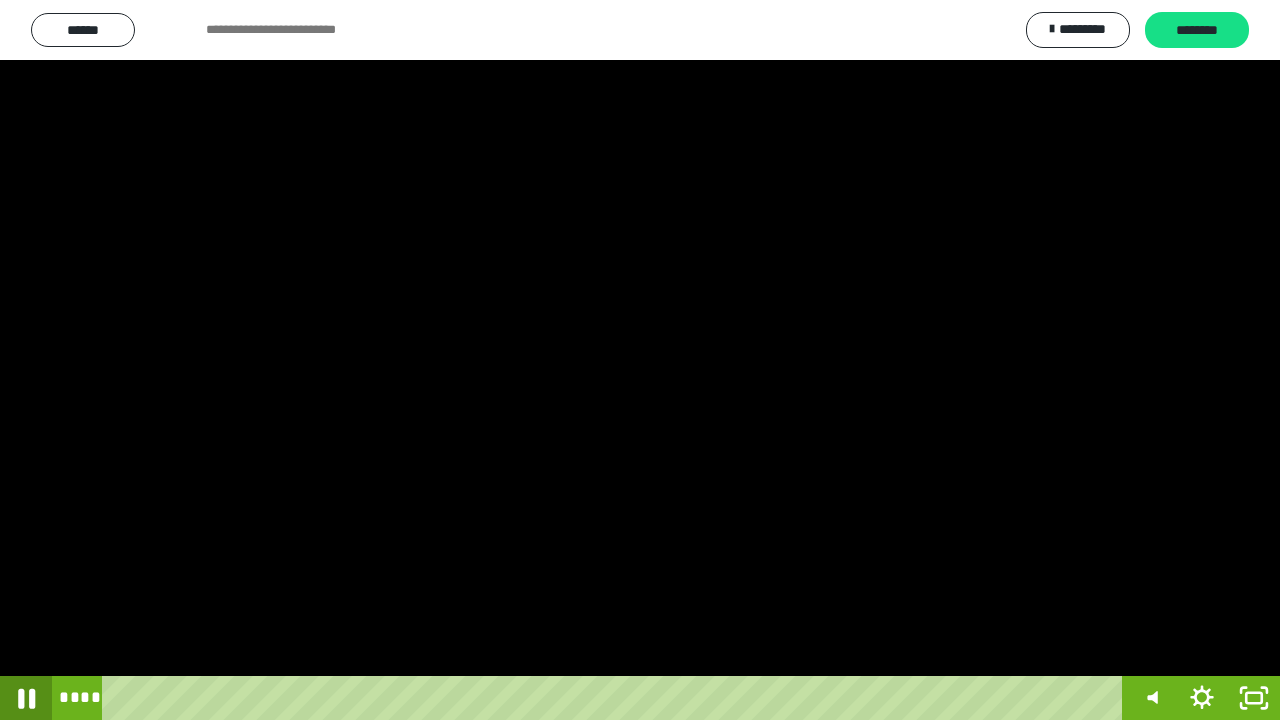 click 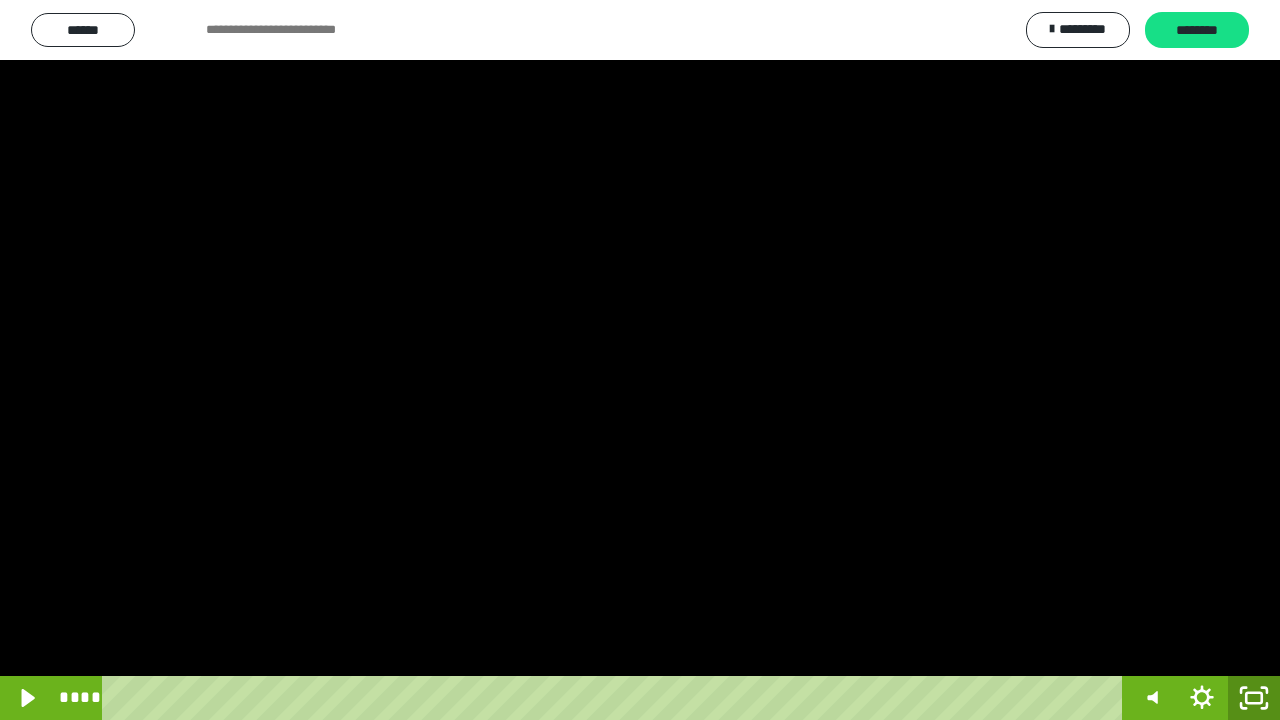 click 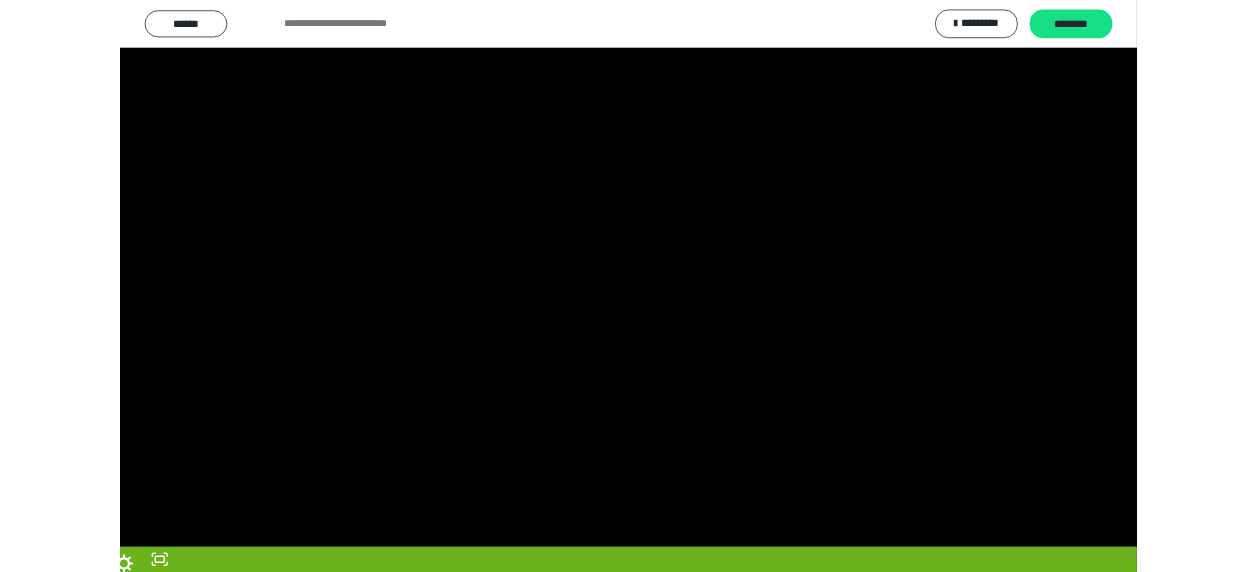 scroll, scrollTop: 374, scrollLeft: 0, axis: vertical 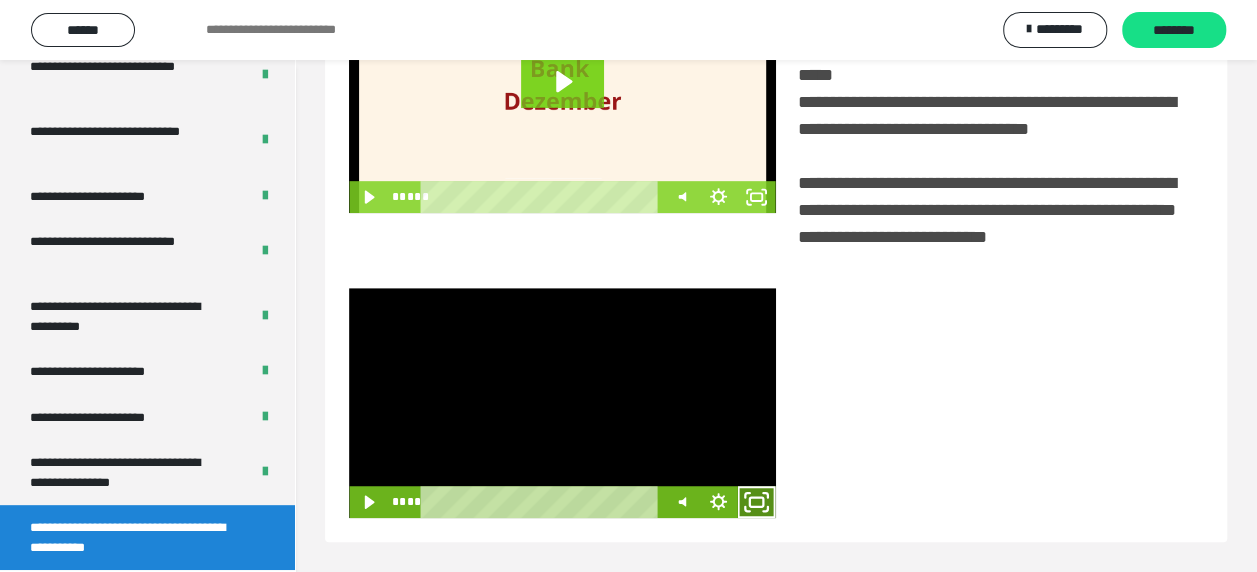 click 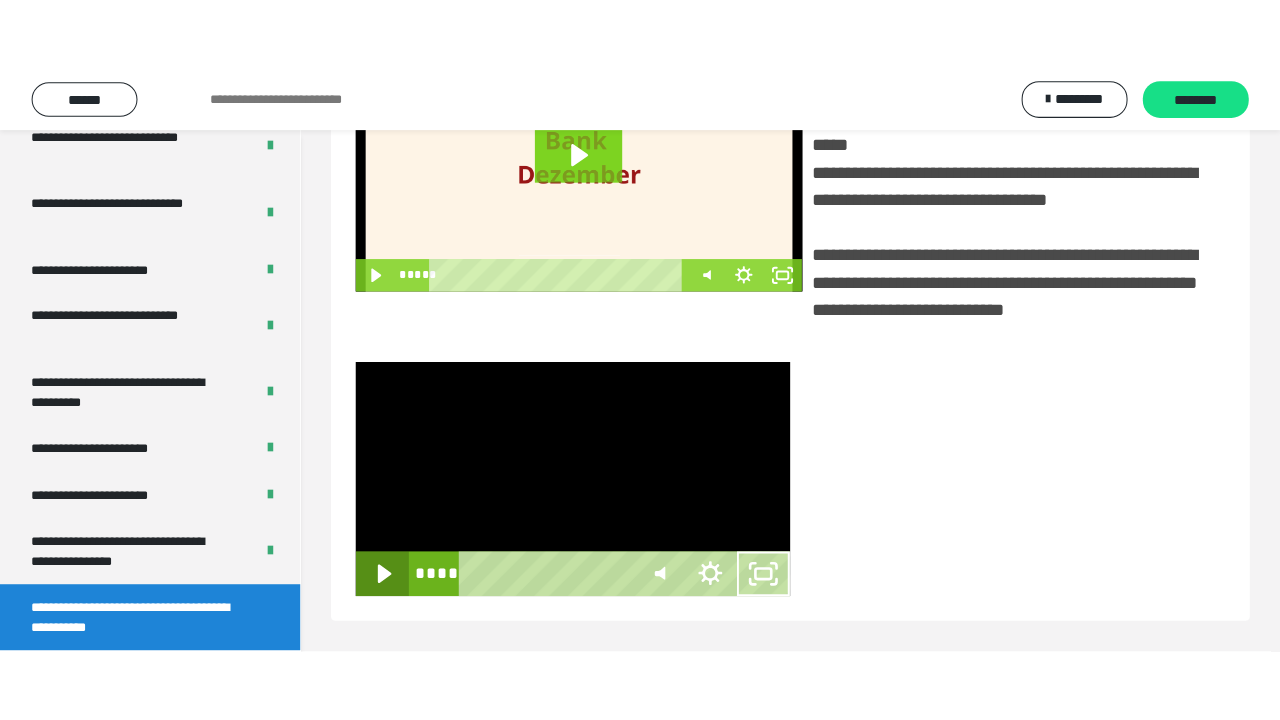 scroll, scrollTop: 382, scrollLeft: 0, axis: vertical 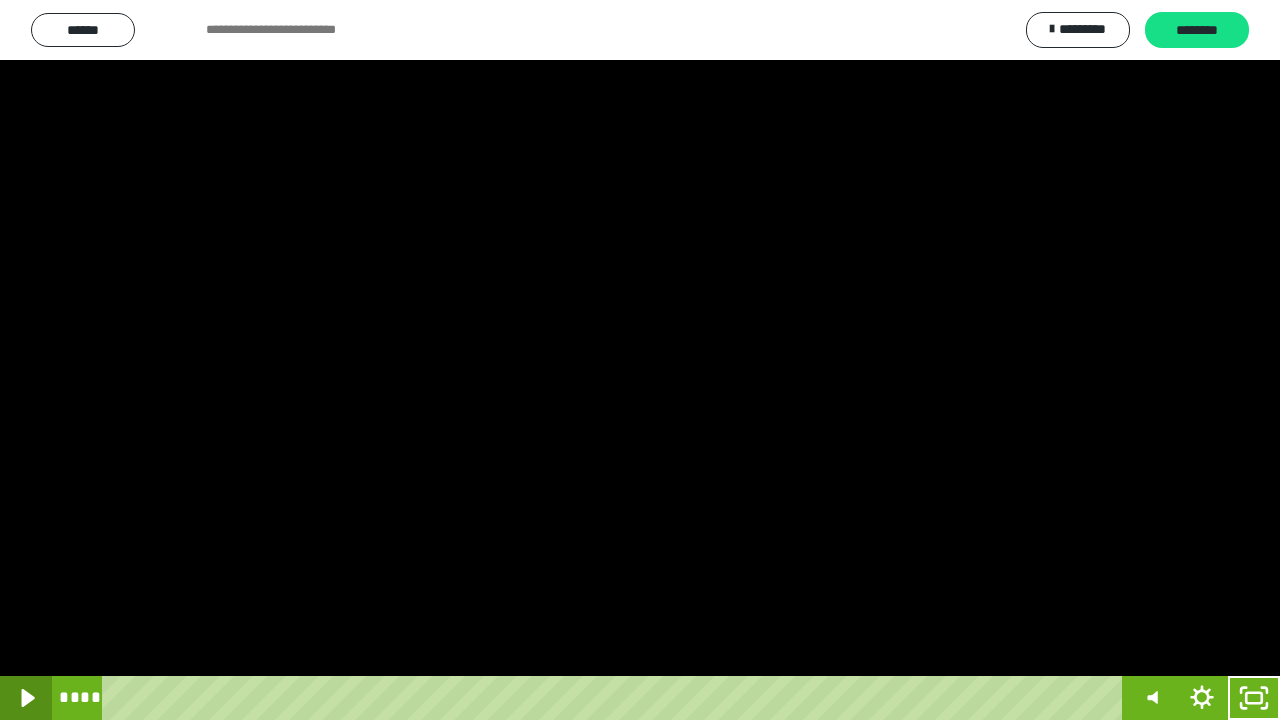 click 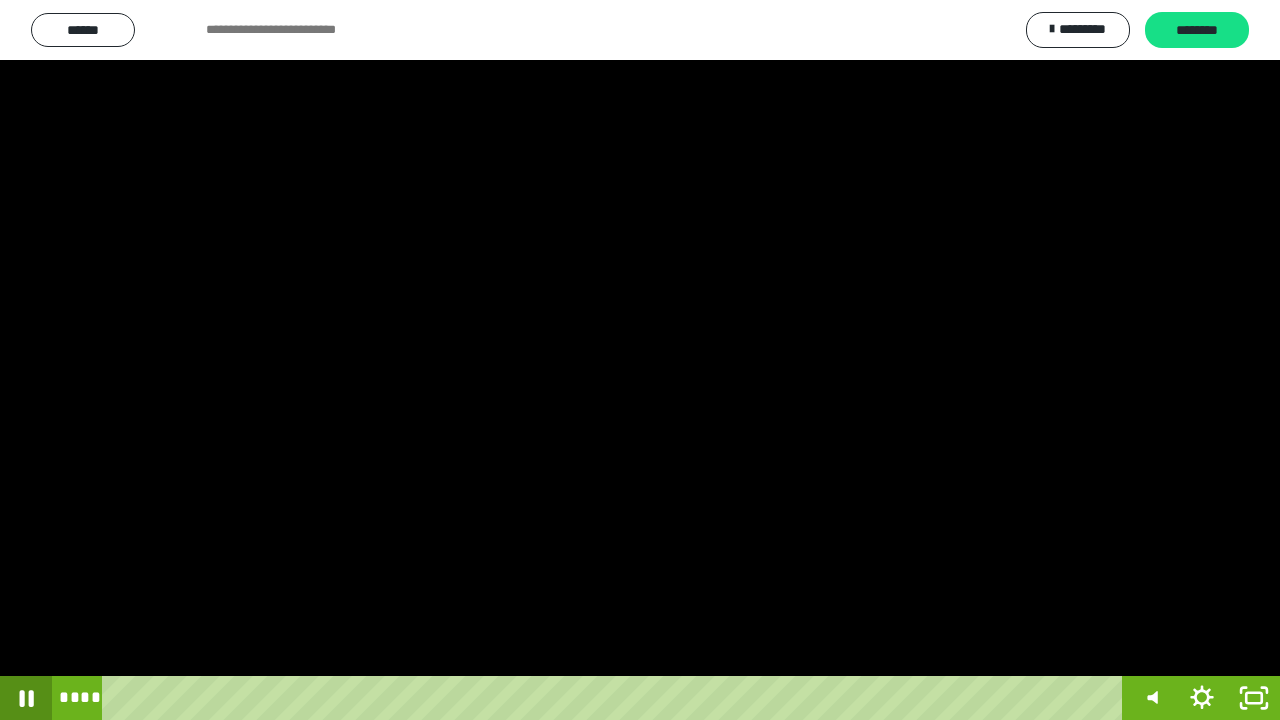click 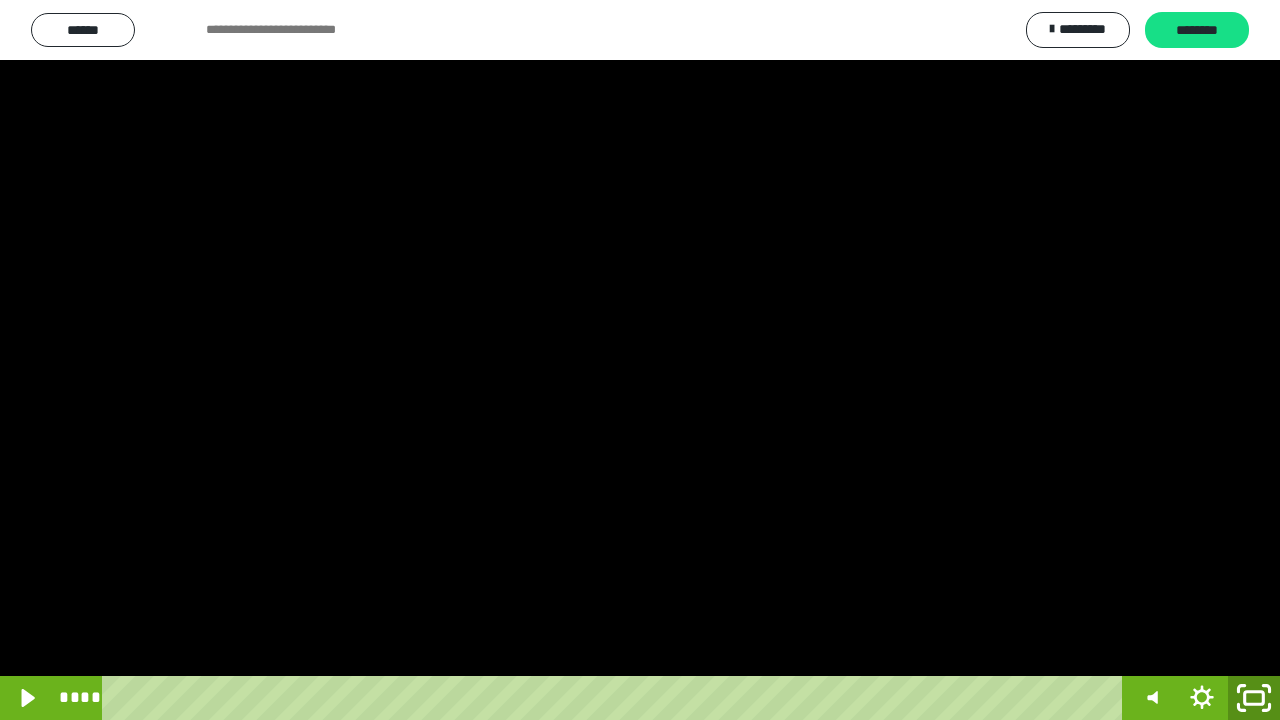 click 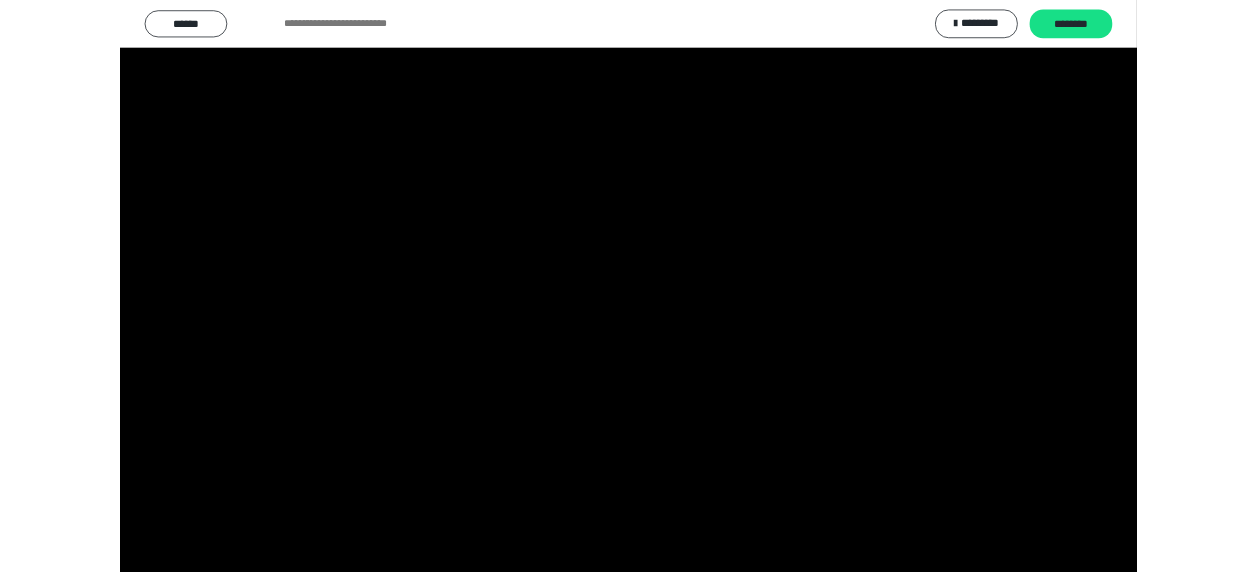 scroll, scrollTop: 374, scrollLeft: 0, axis: vertical 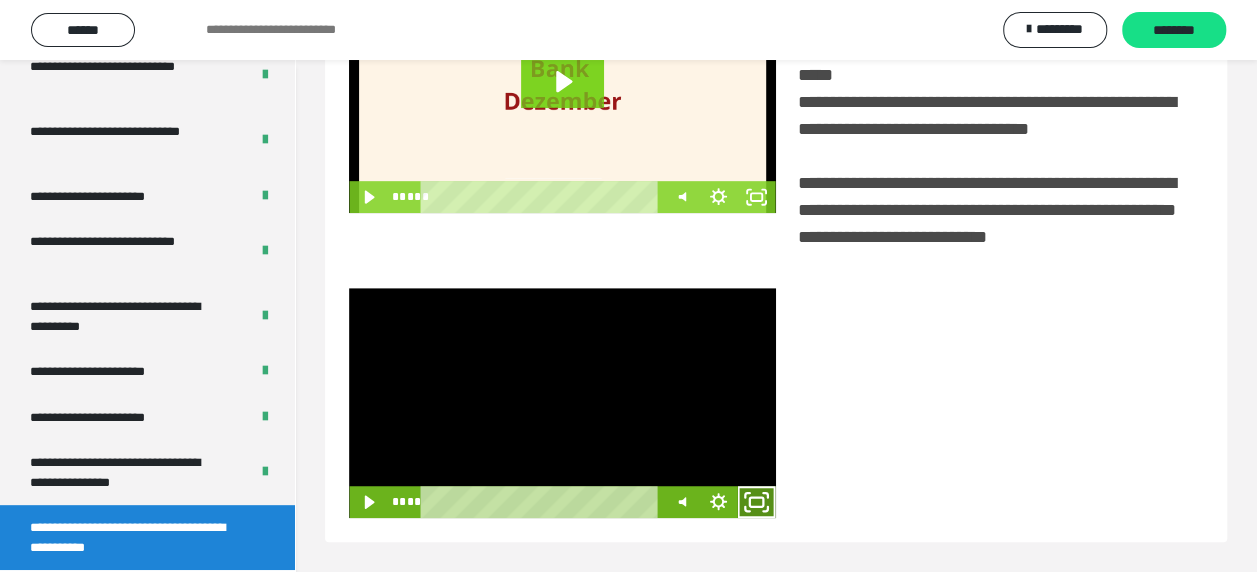 click 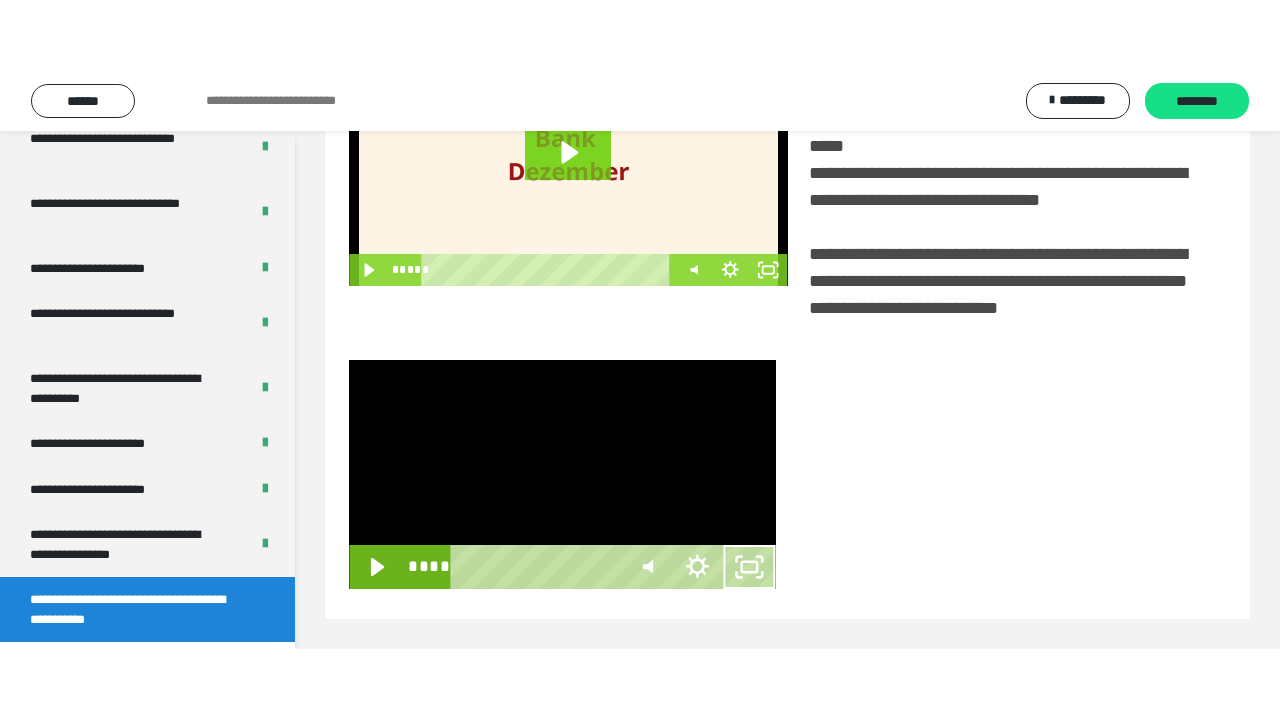 scroll, scrollTop: 382, scrollLeft: 0, axis: vertical 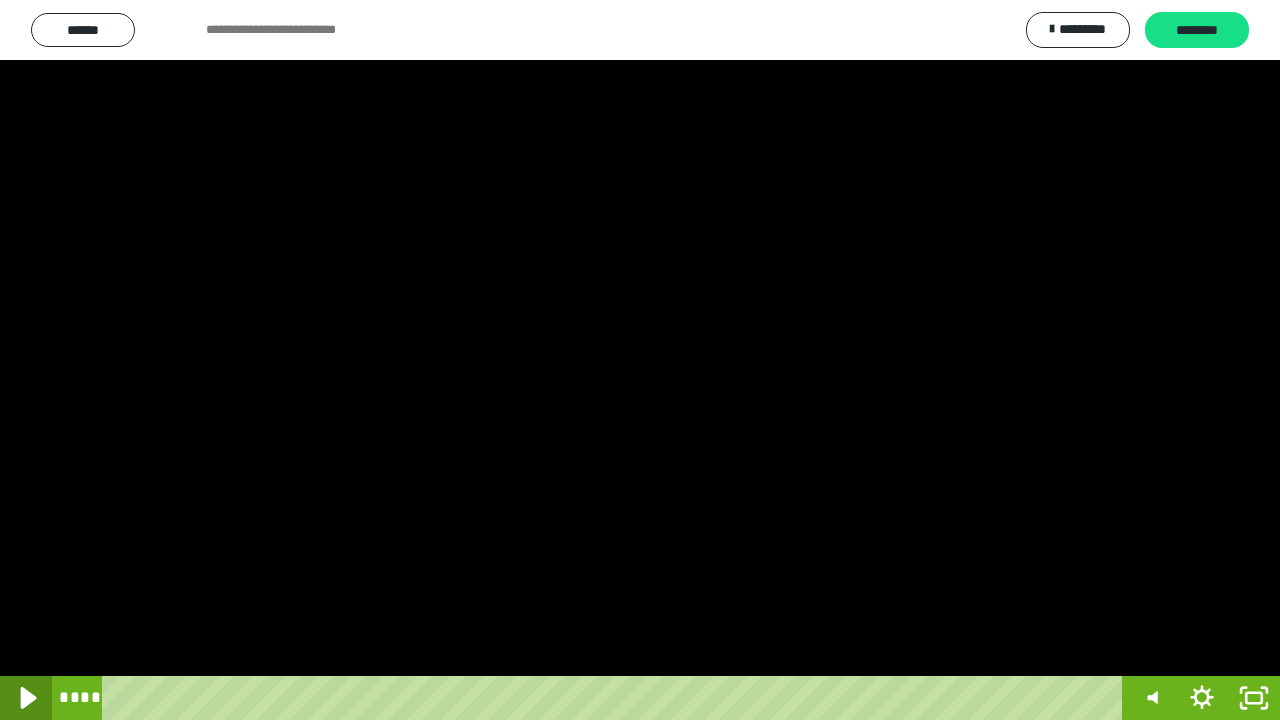 click 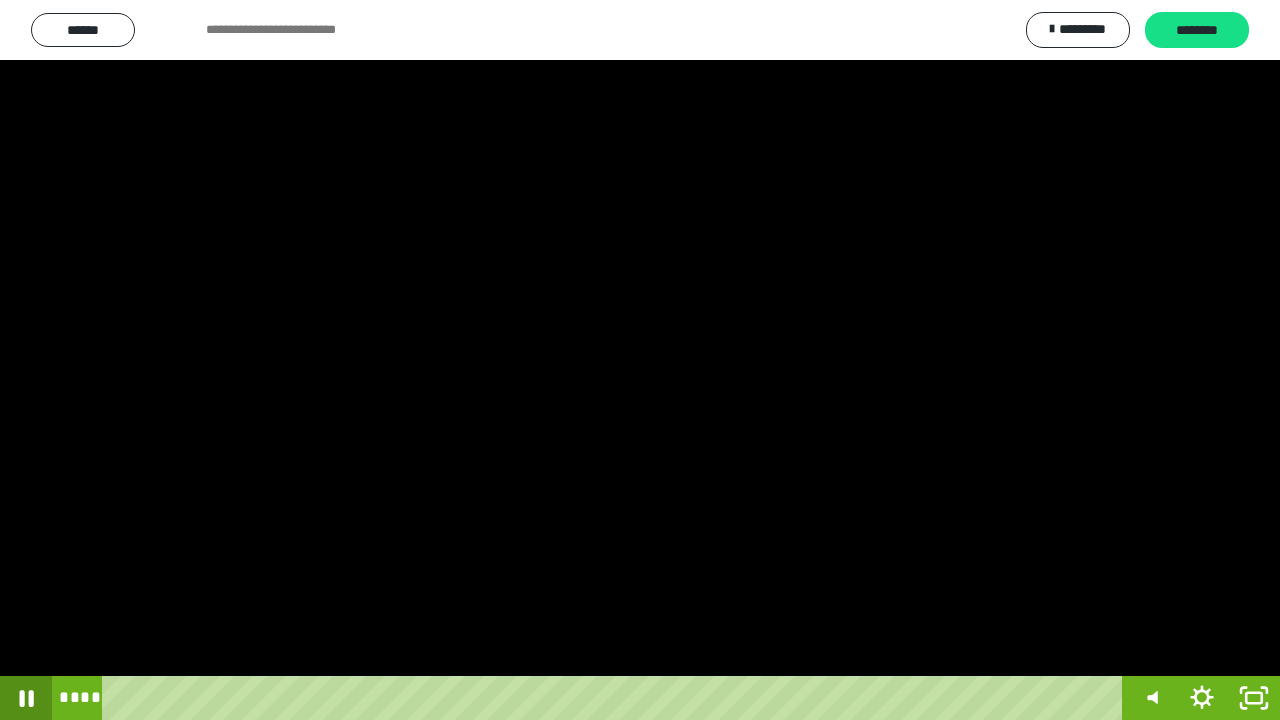 click 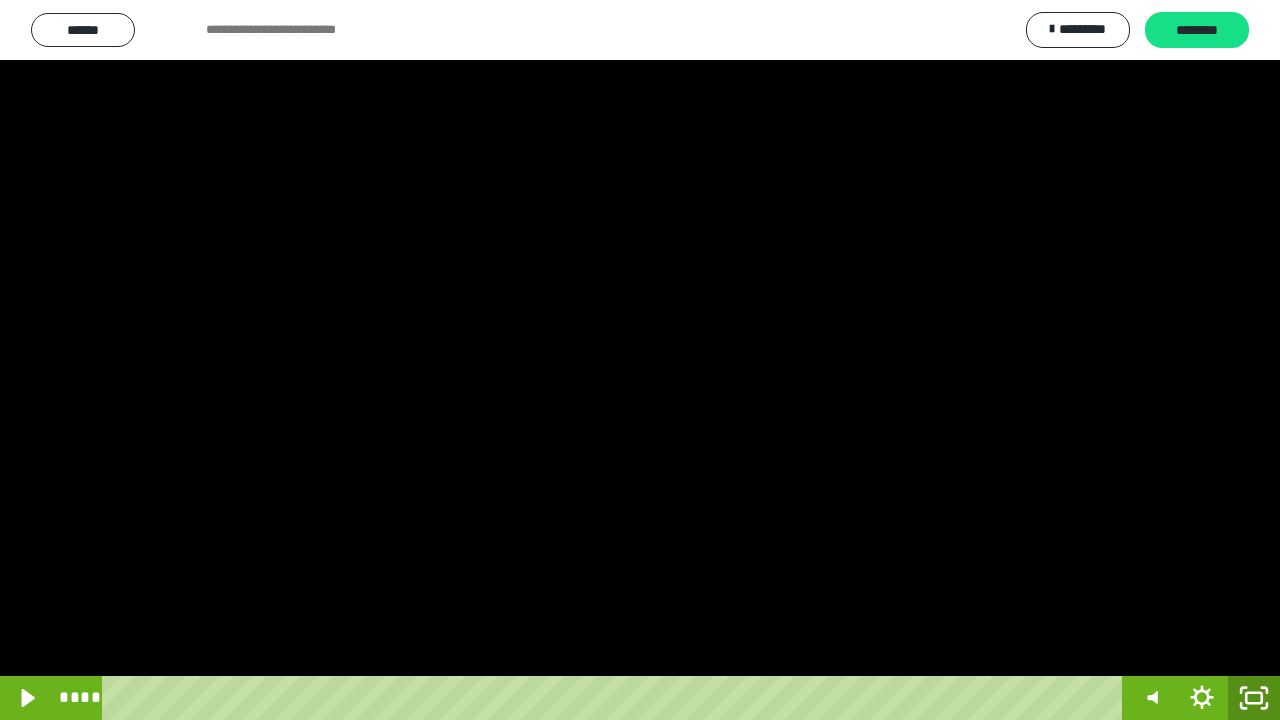 click 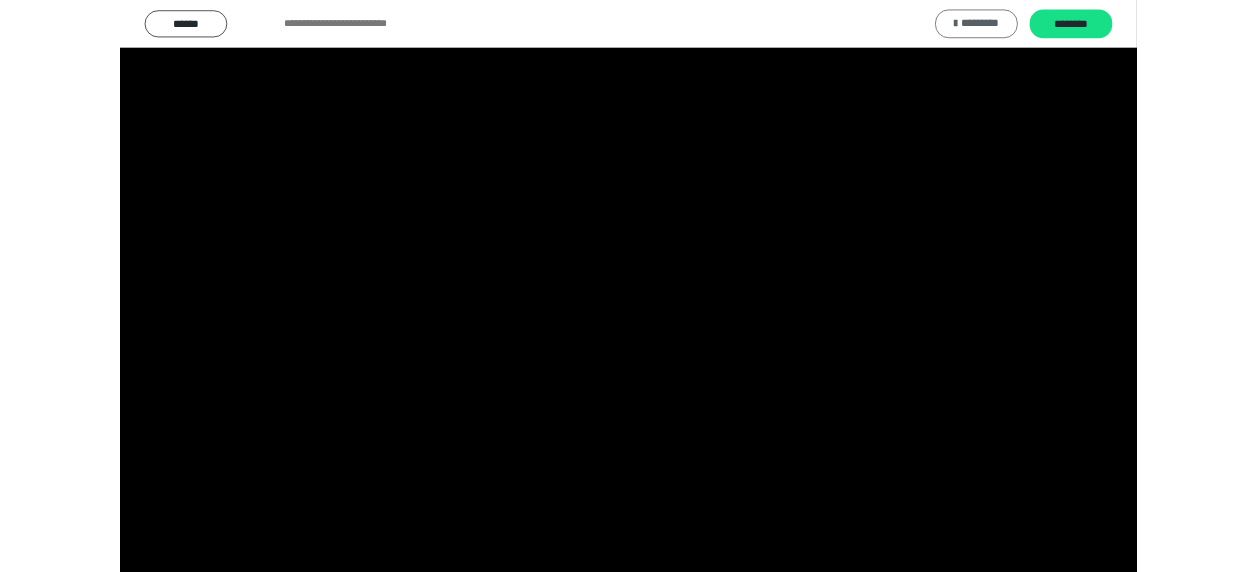 scroll, scrollTop: 374, scrollLeft: 0, axis: vertical 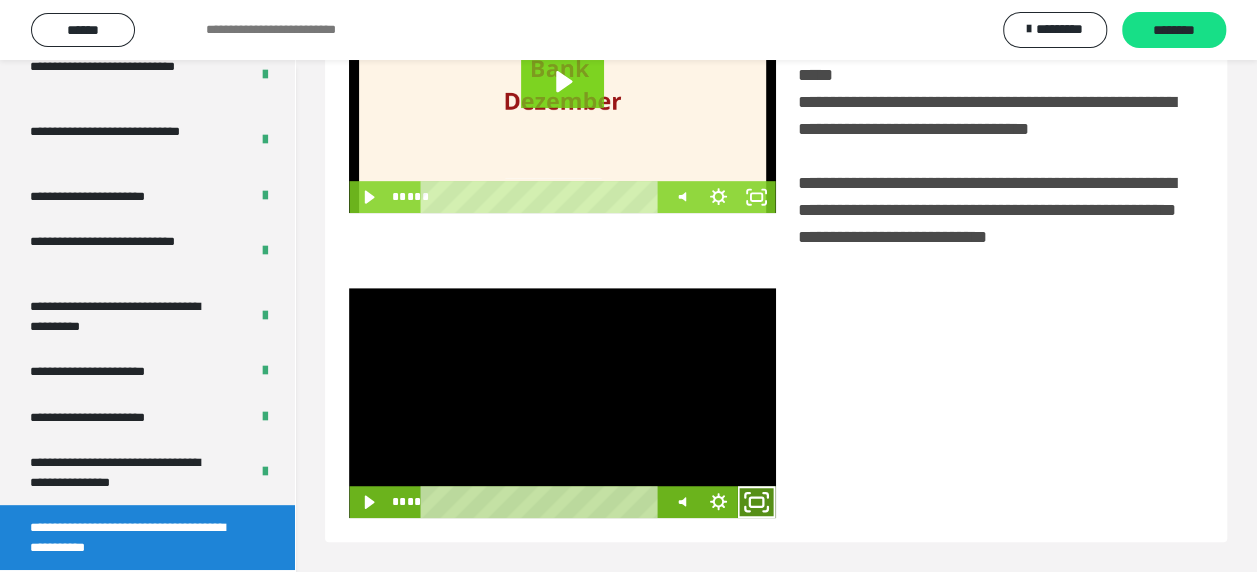 click 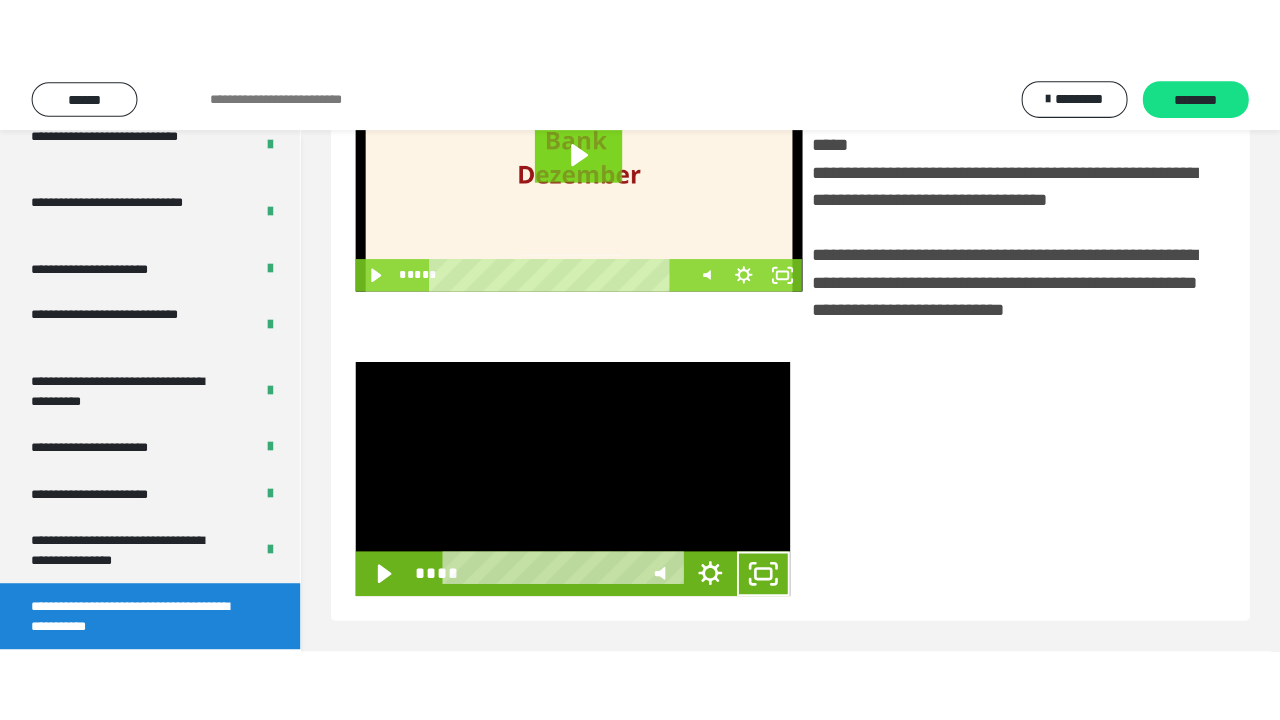 scroll, scrollTop: 382, scrollLeft: 0, axis: vertical 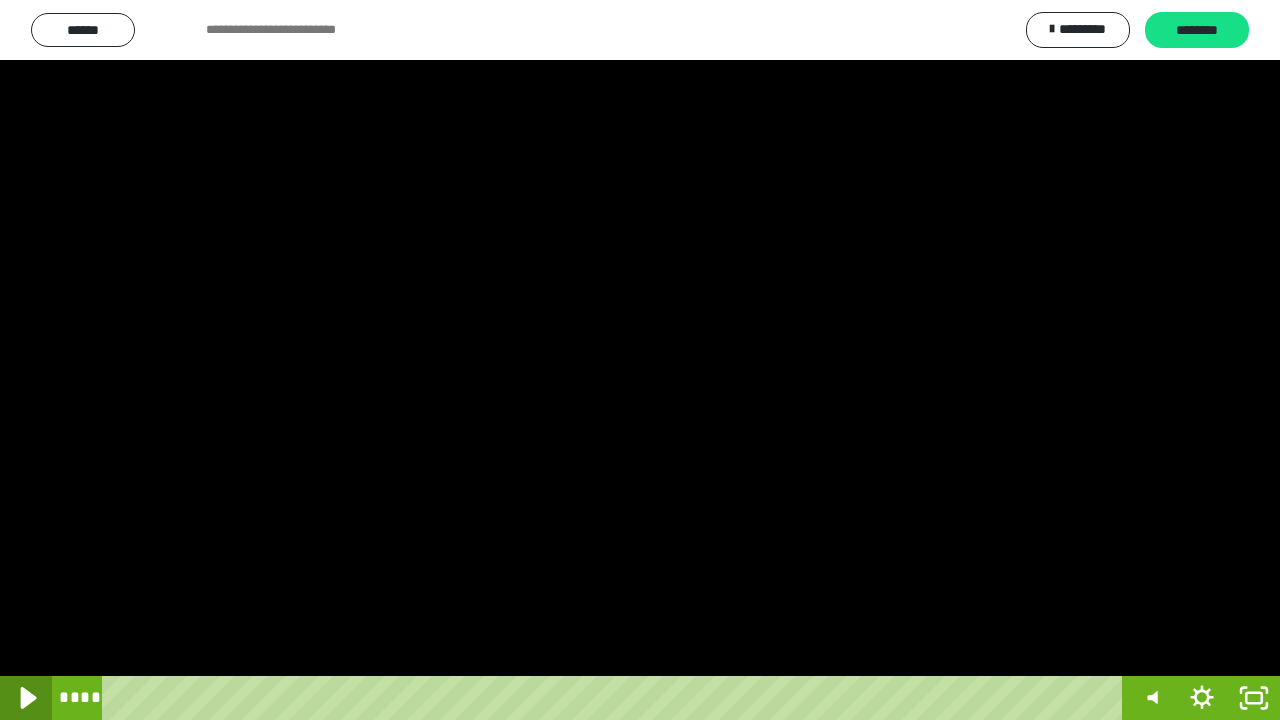 click 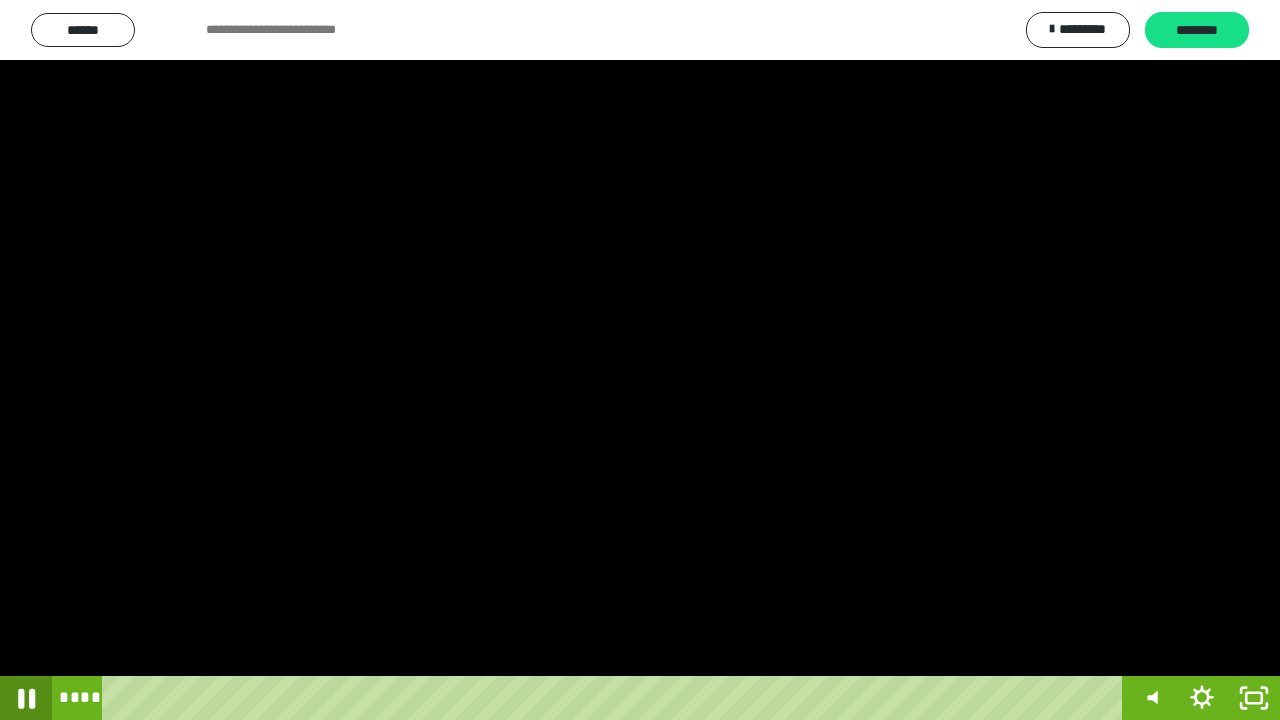 click 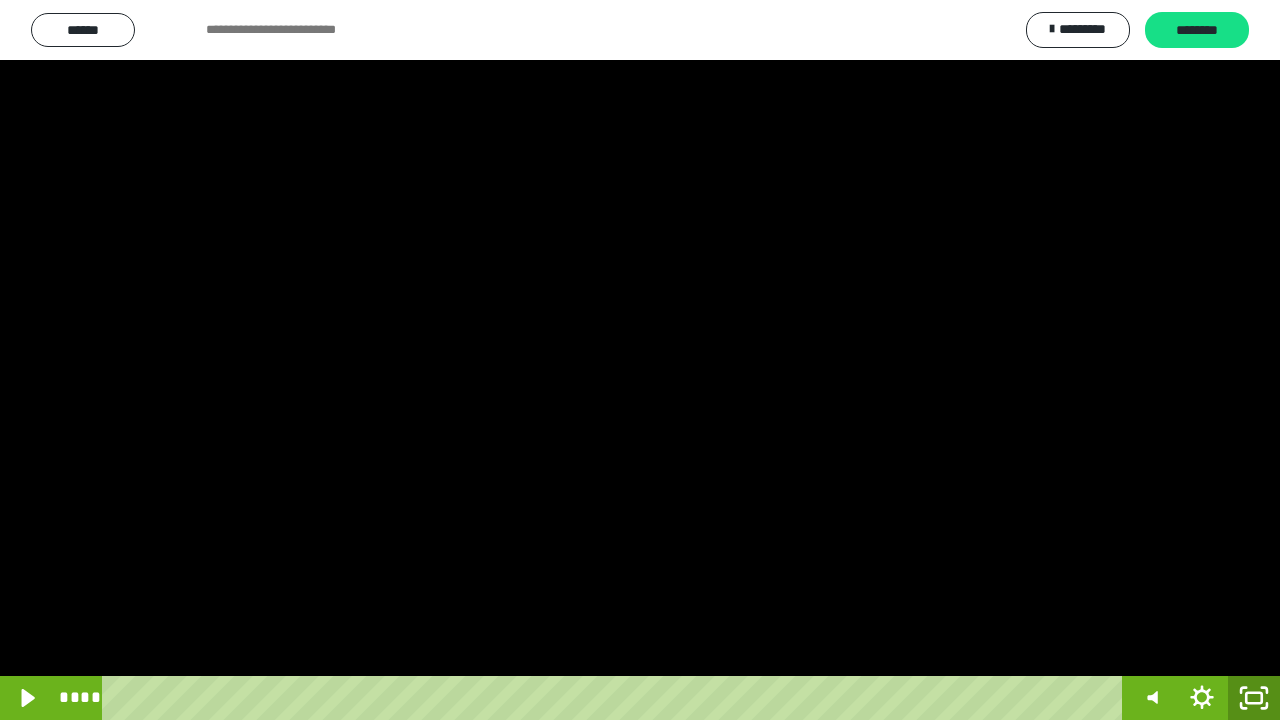 click 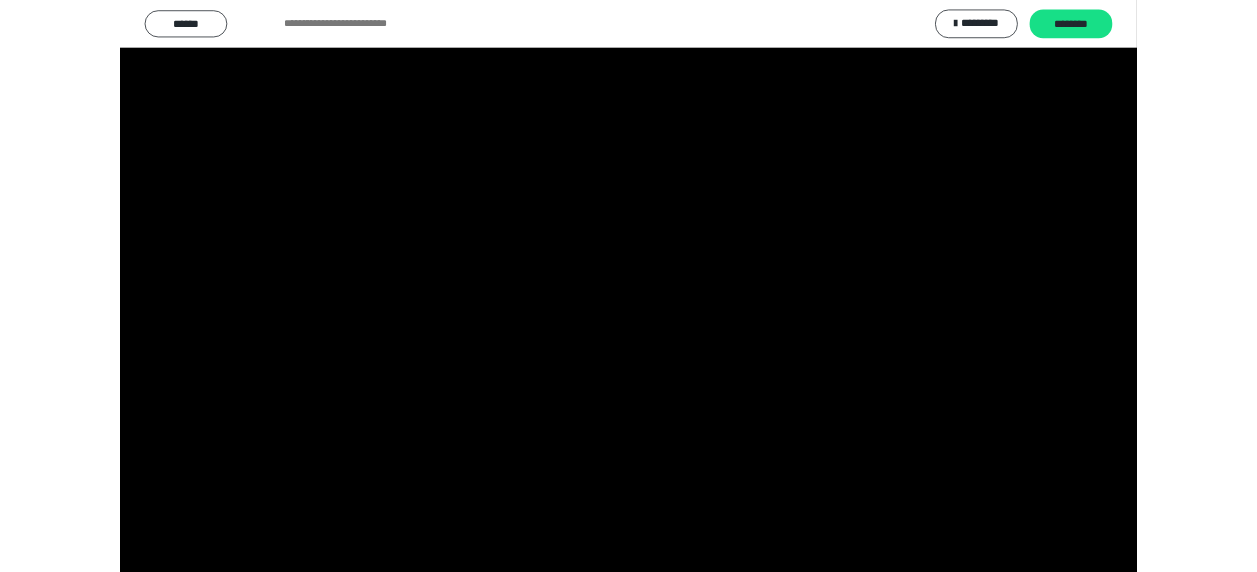 scroll, scrollTop: 374, scrollLeft: 0, axis: vertical 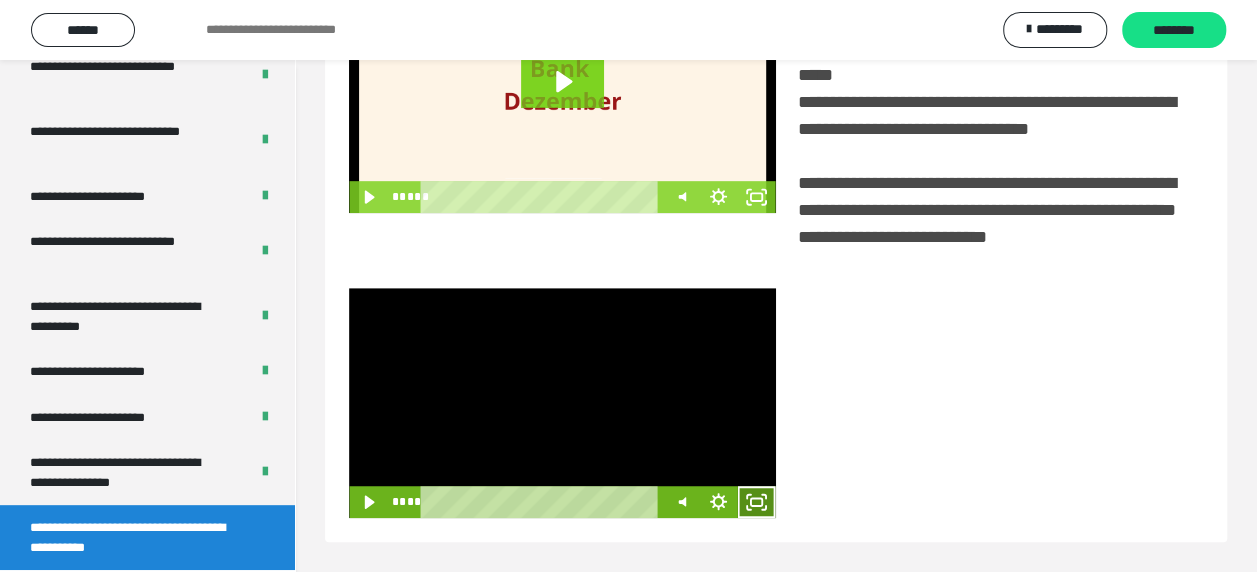 click 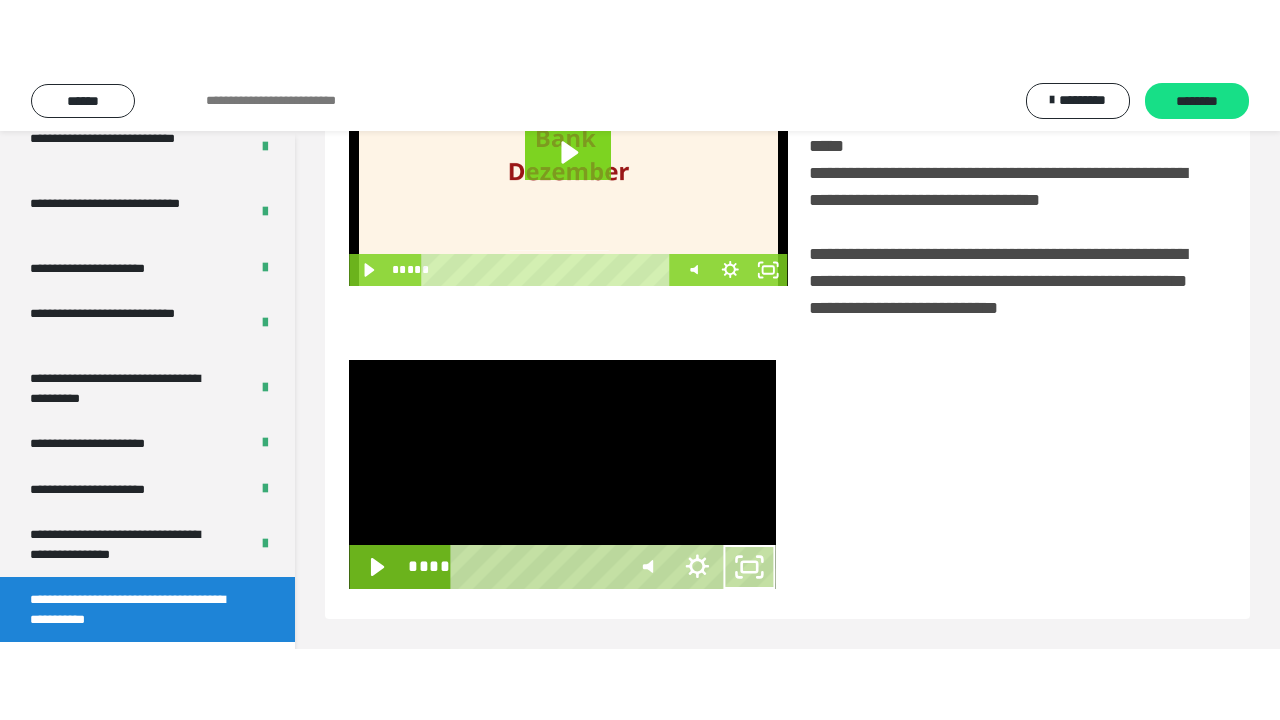 scroll, scrollTop: 382, scrollLeft: 0, axis: vertical 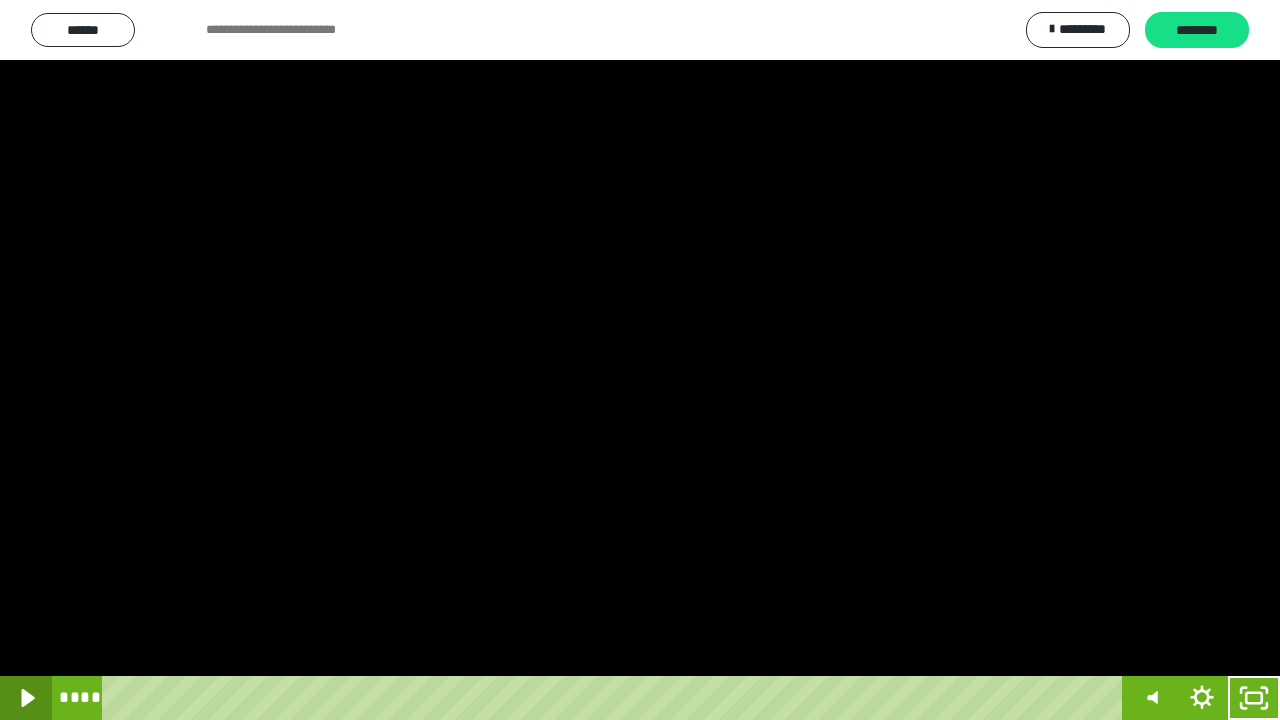 click 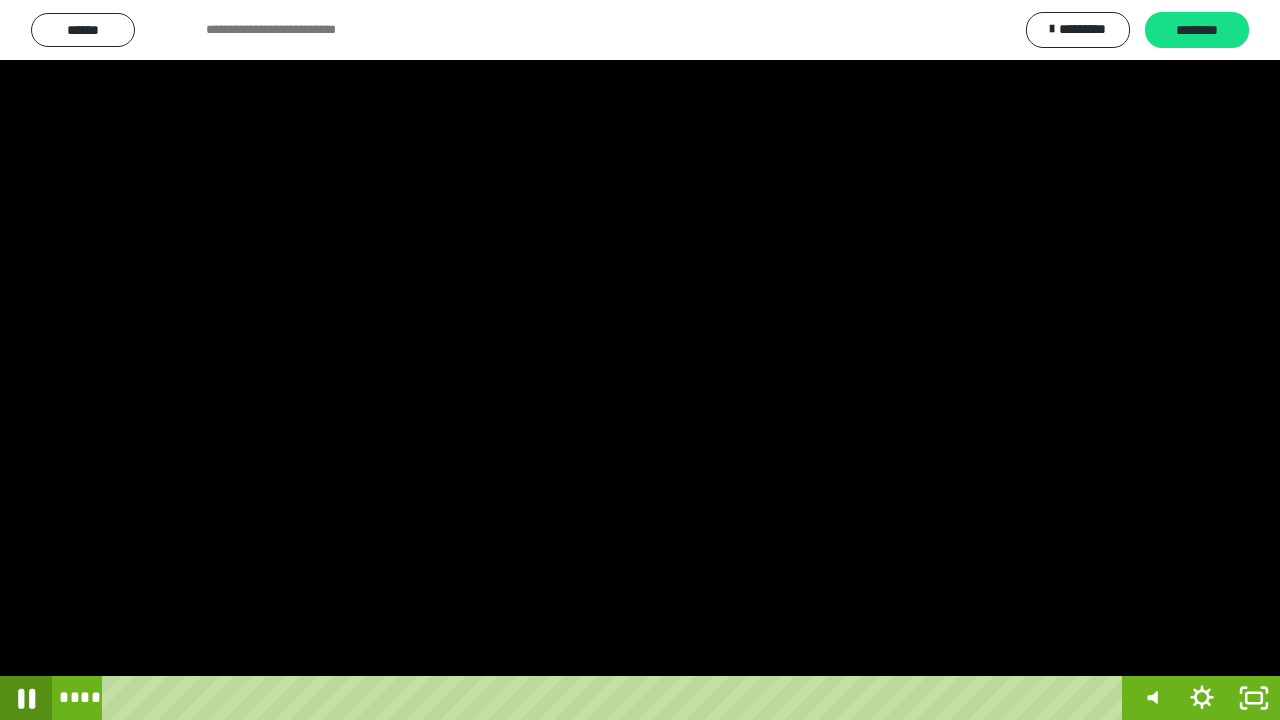 click 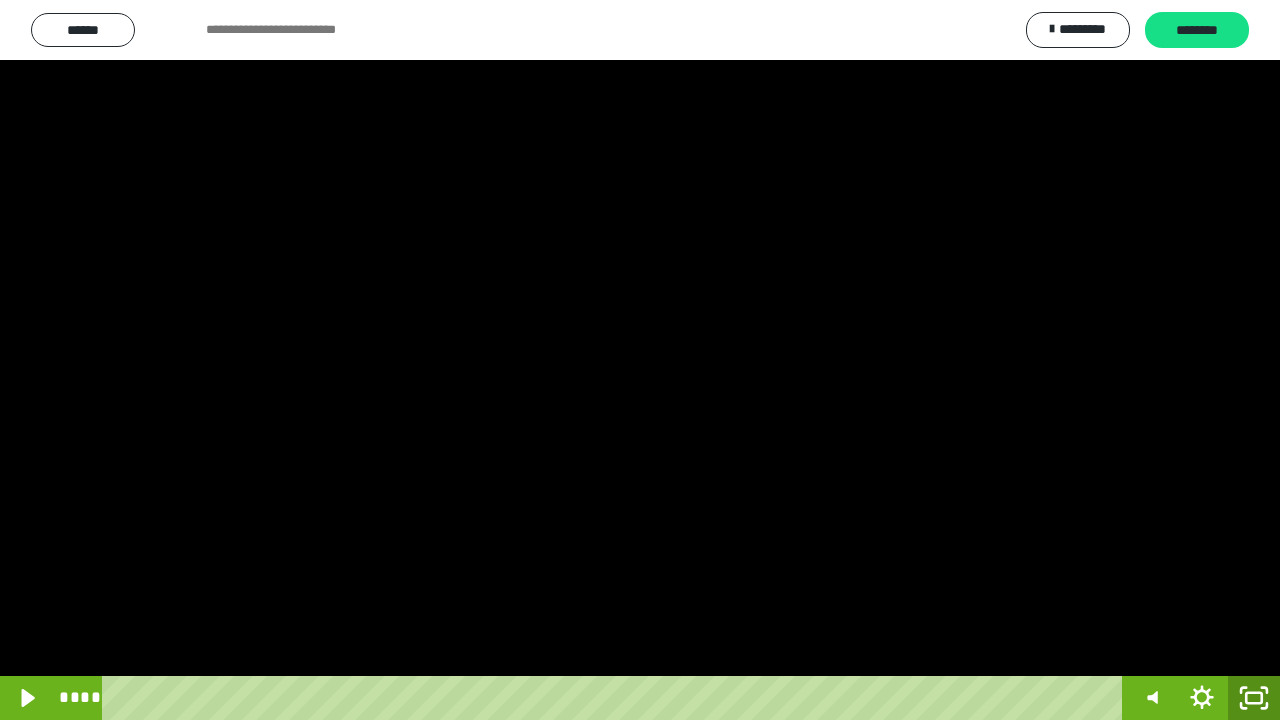 click 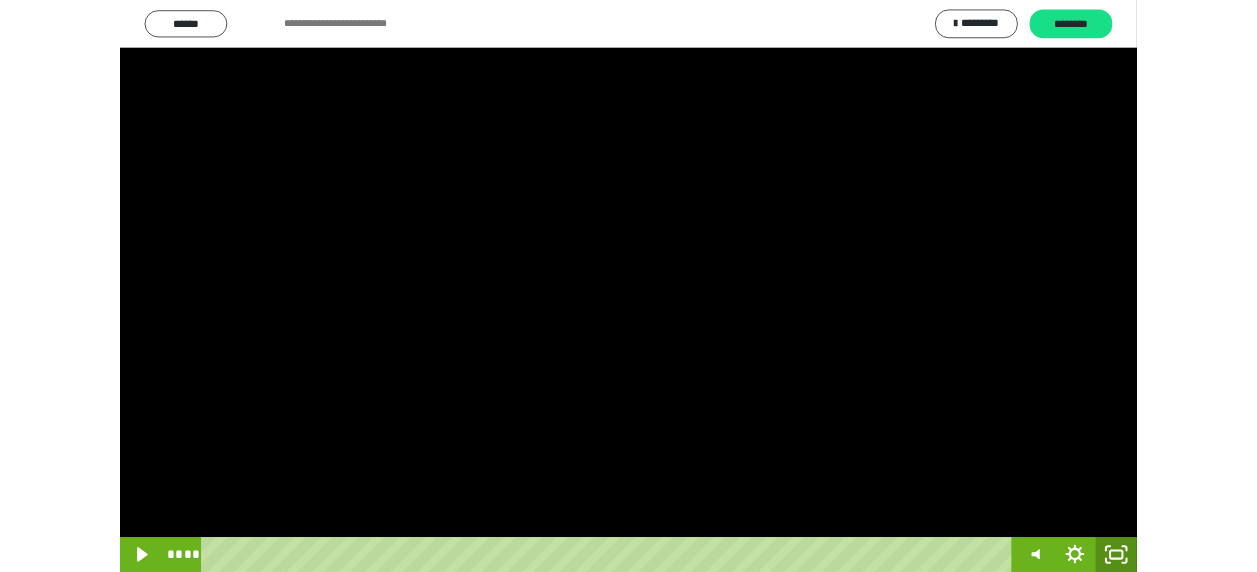 scroll, scrollTop: 374, scrollLeft: 0, axis: vertical 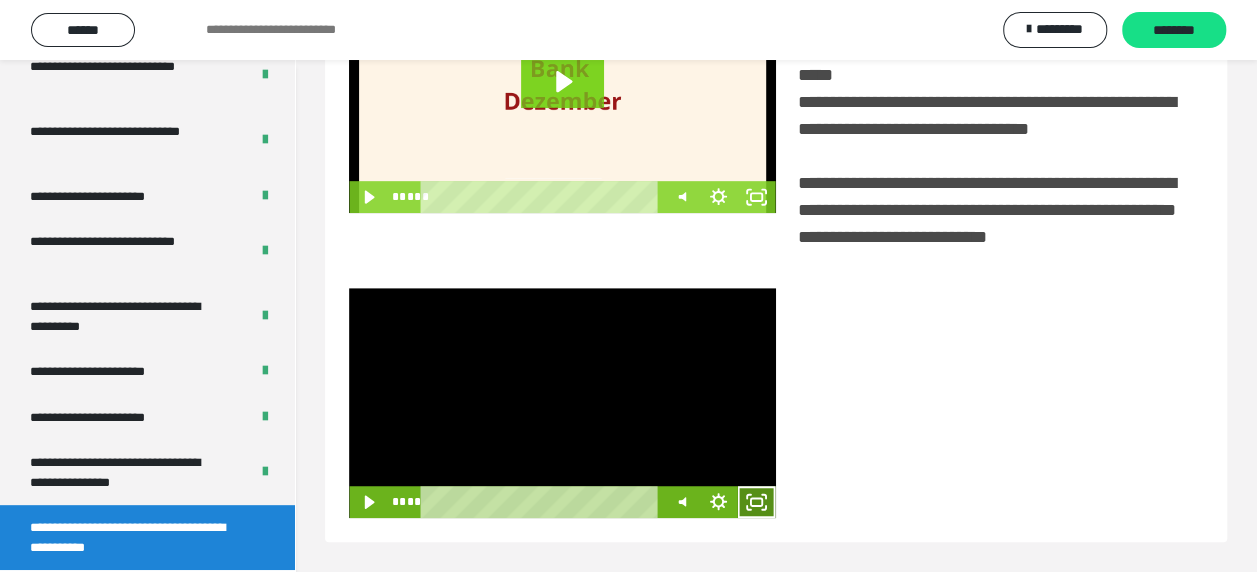 click 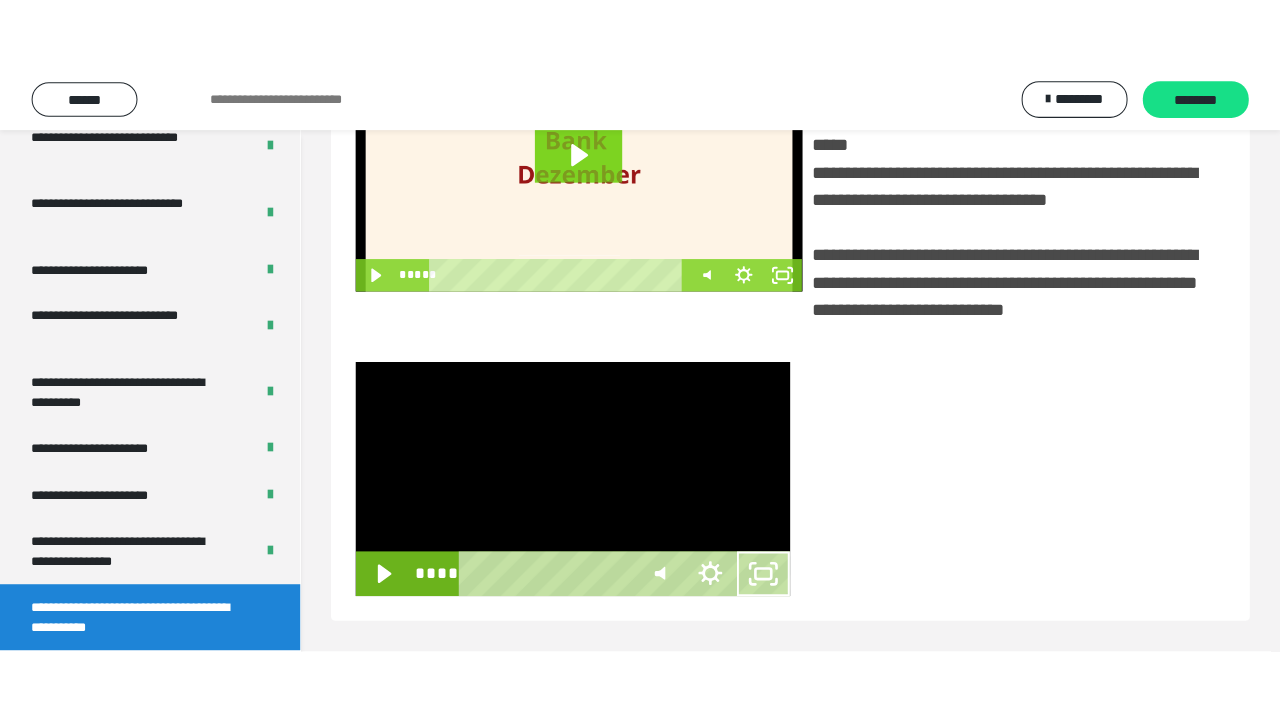 scroll, scrollTop: 382, scrollLeft: 0, axis: vertical 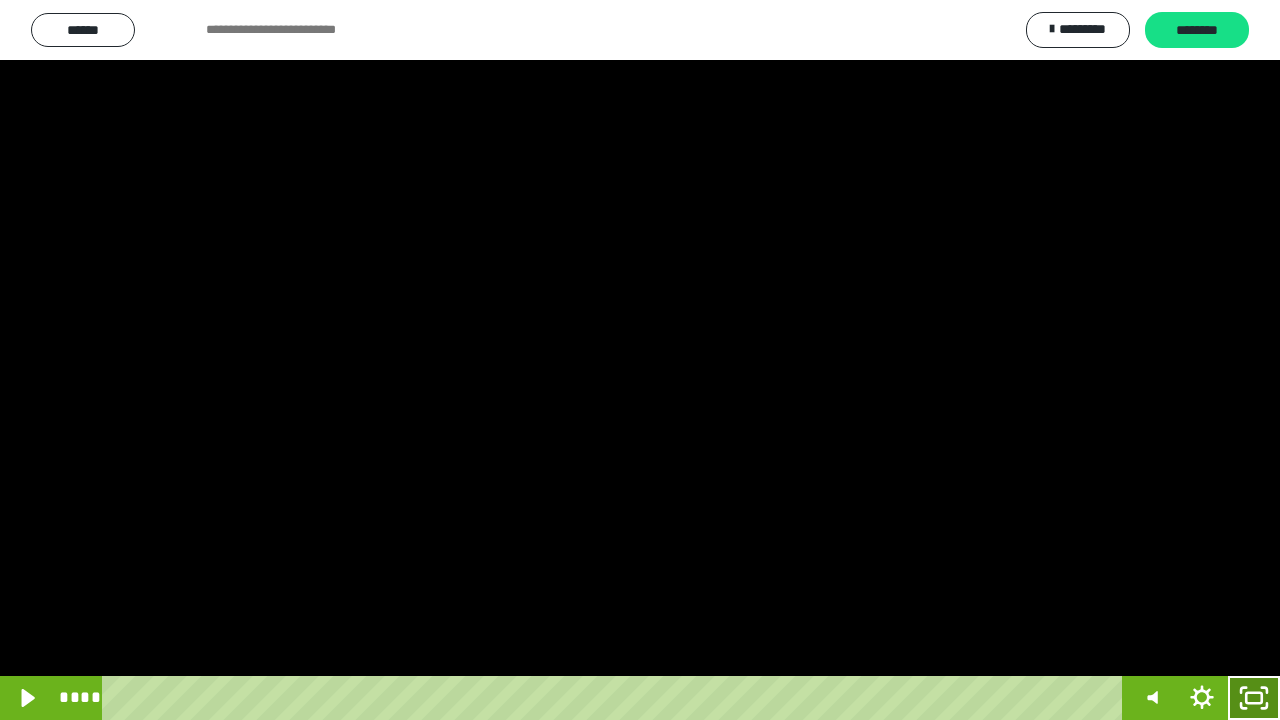 drag, startPoint x: 1251, startPoint y: 686, endPoint x: 1242, endPoint y: 571, distance: 115.35164 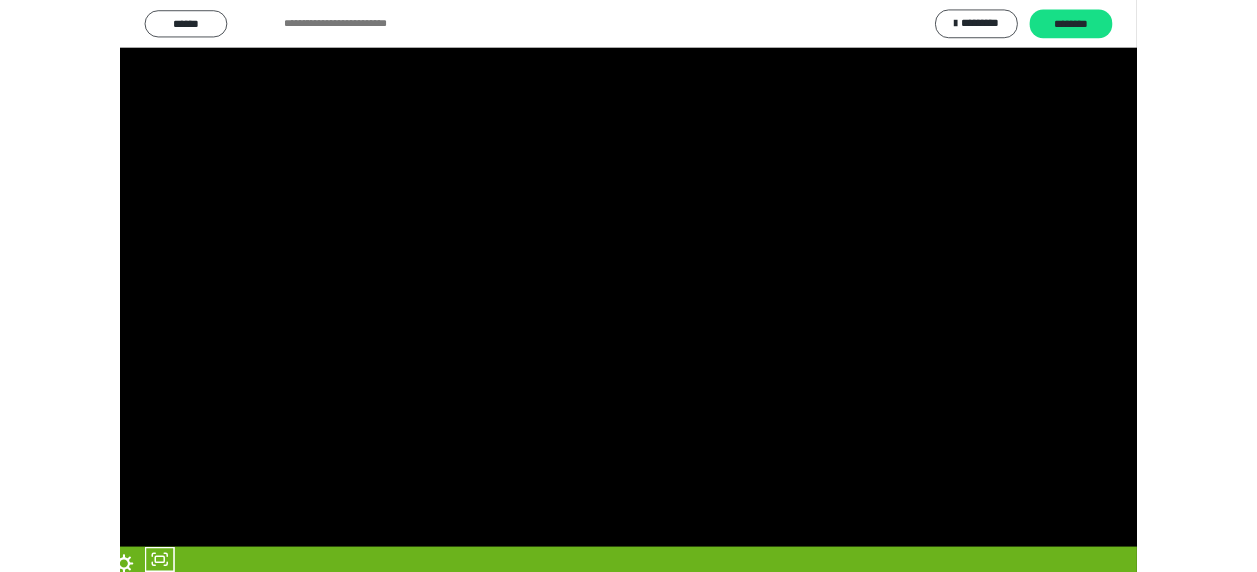 scroll, scrollTop: 374, scrollLeft: 0, axis: vertical 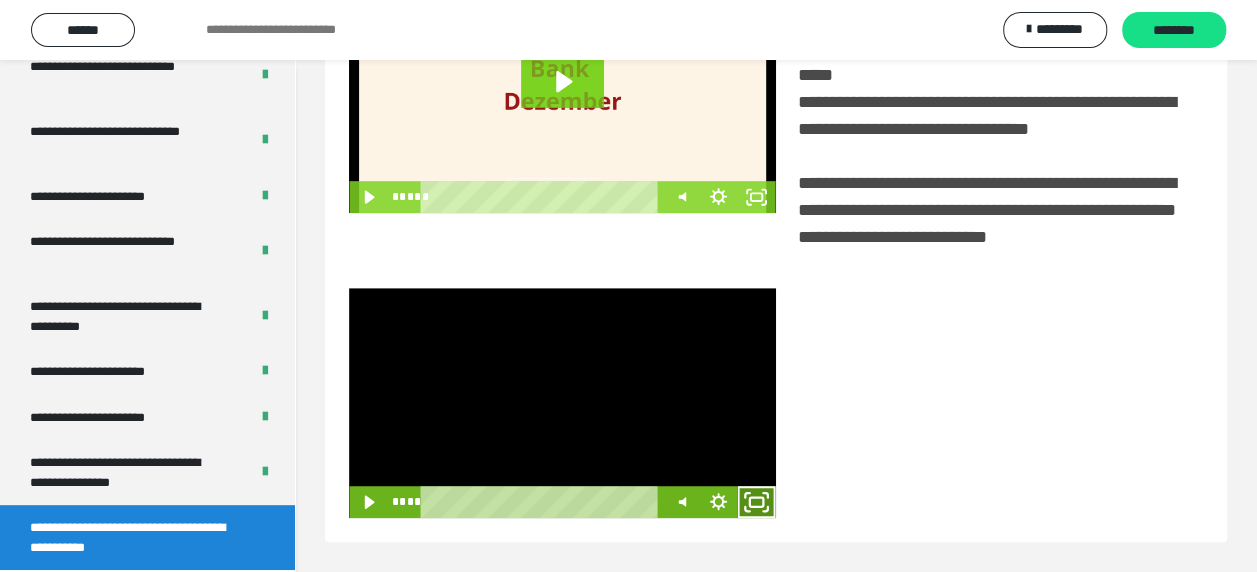 click 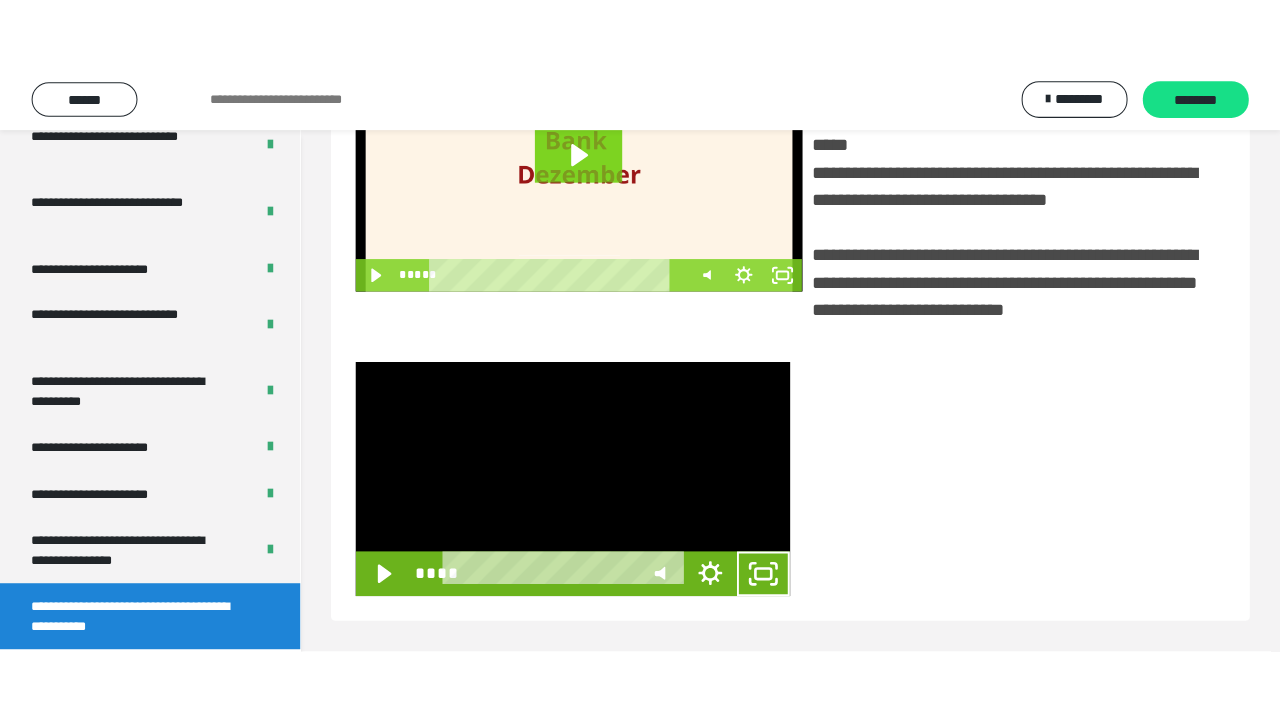 scroll, scrollTop: 382, scrollLeft: 0, axis: vertical 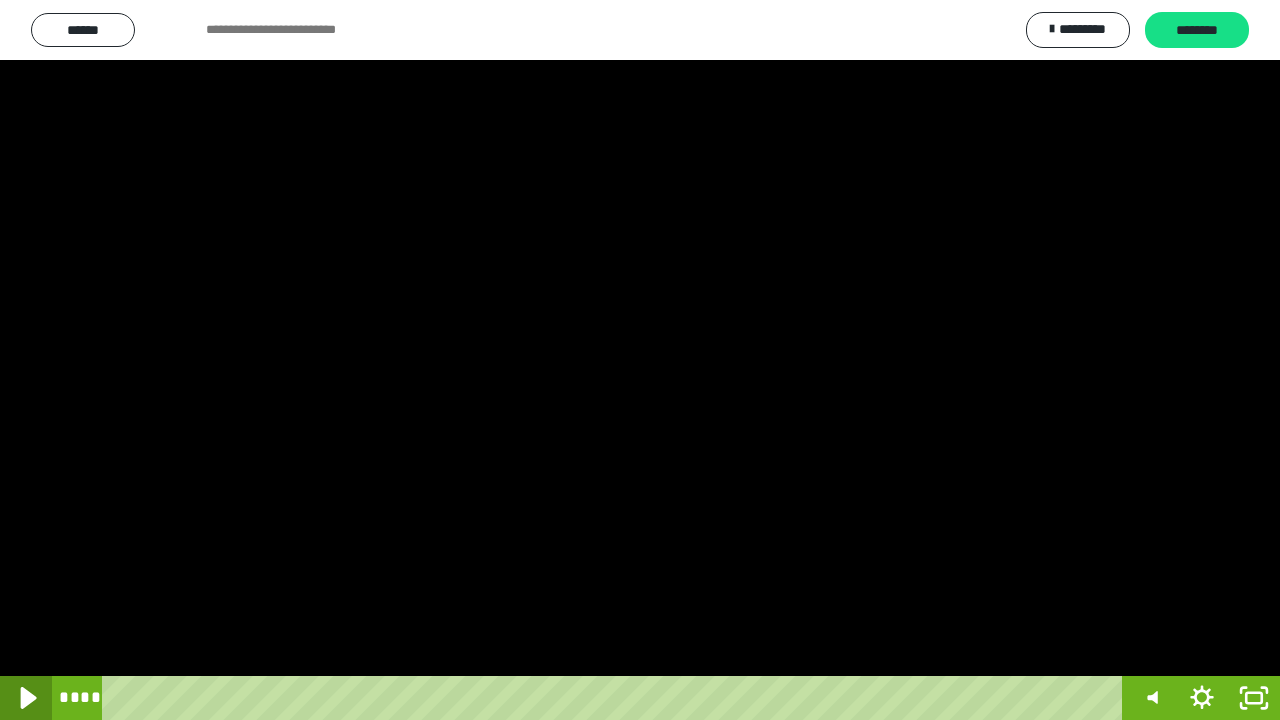 click 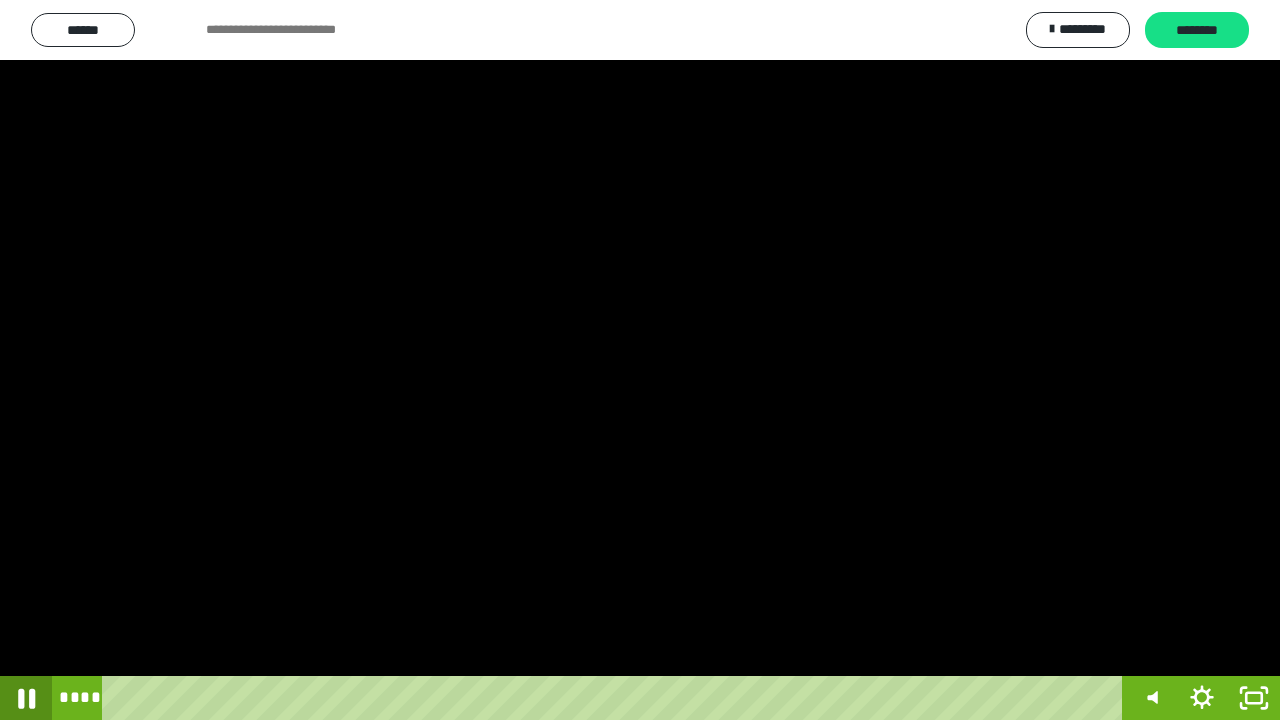click 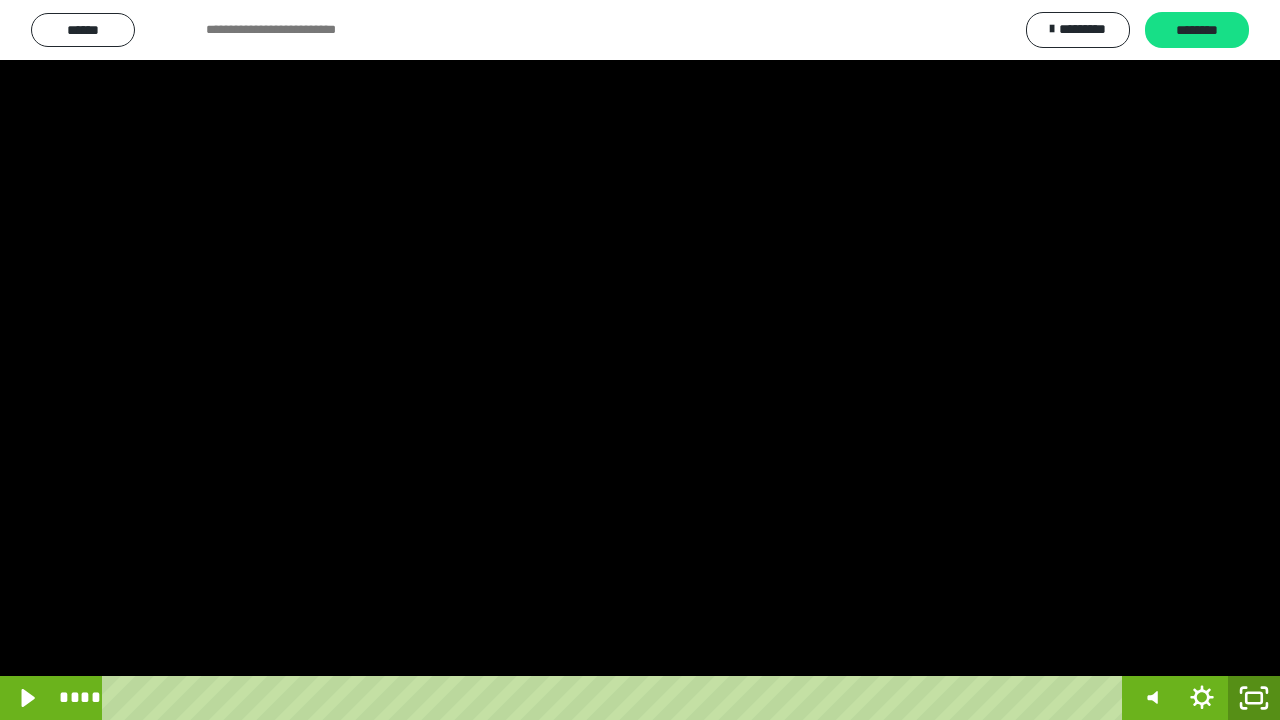 click 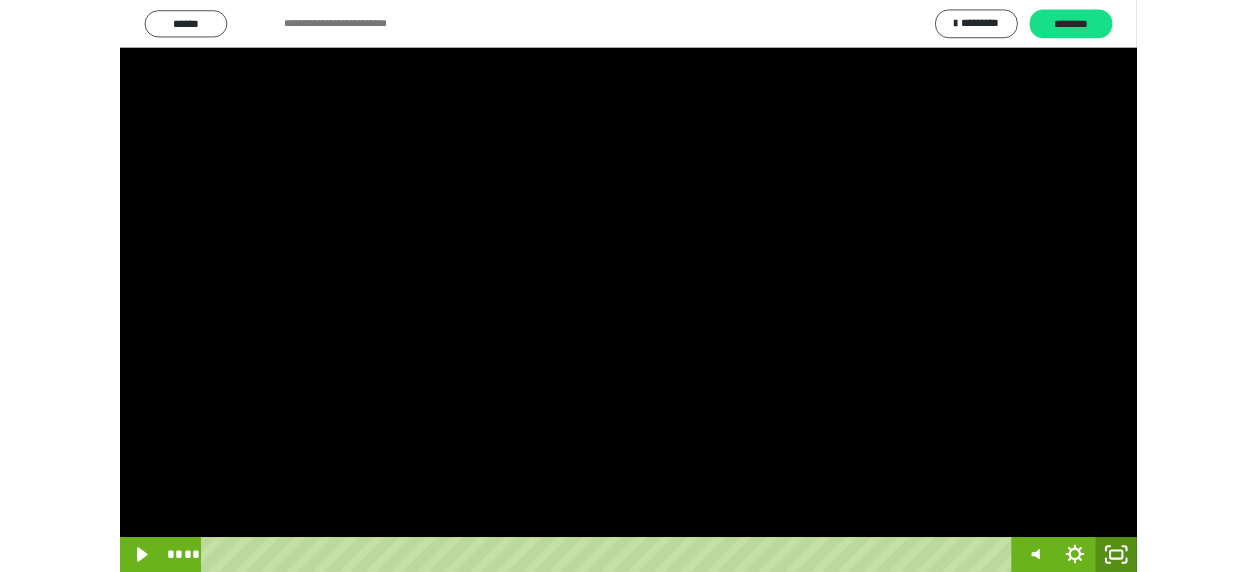 scroll, scrollTop: 374, scrollLeft: 0, axis: vertical 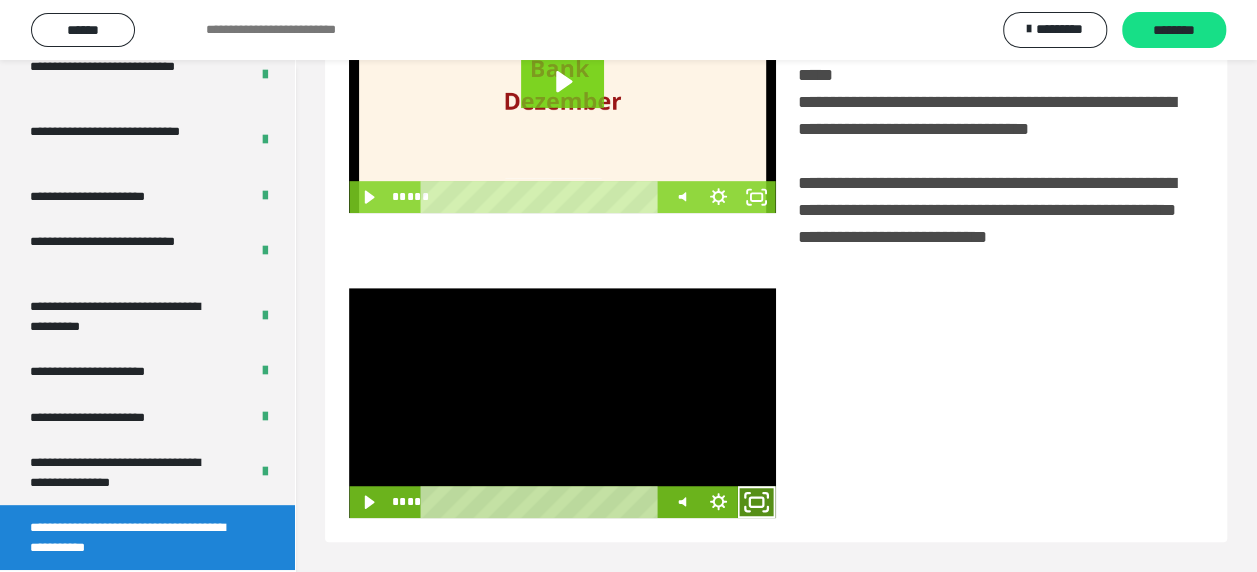 click 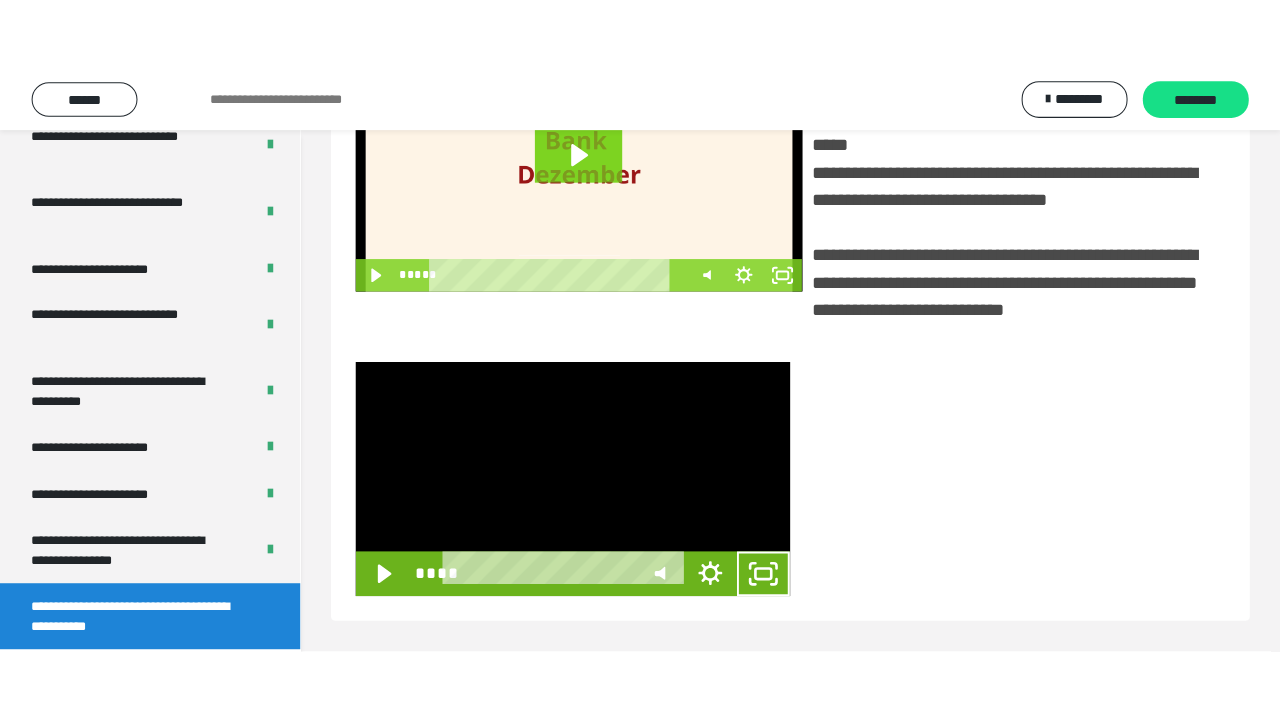 scroll, scrollTop: 382, scrollLeft: 0, axis: vertical 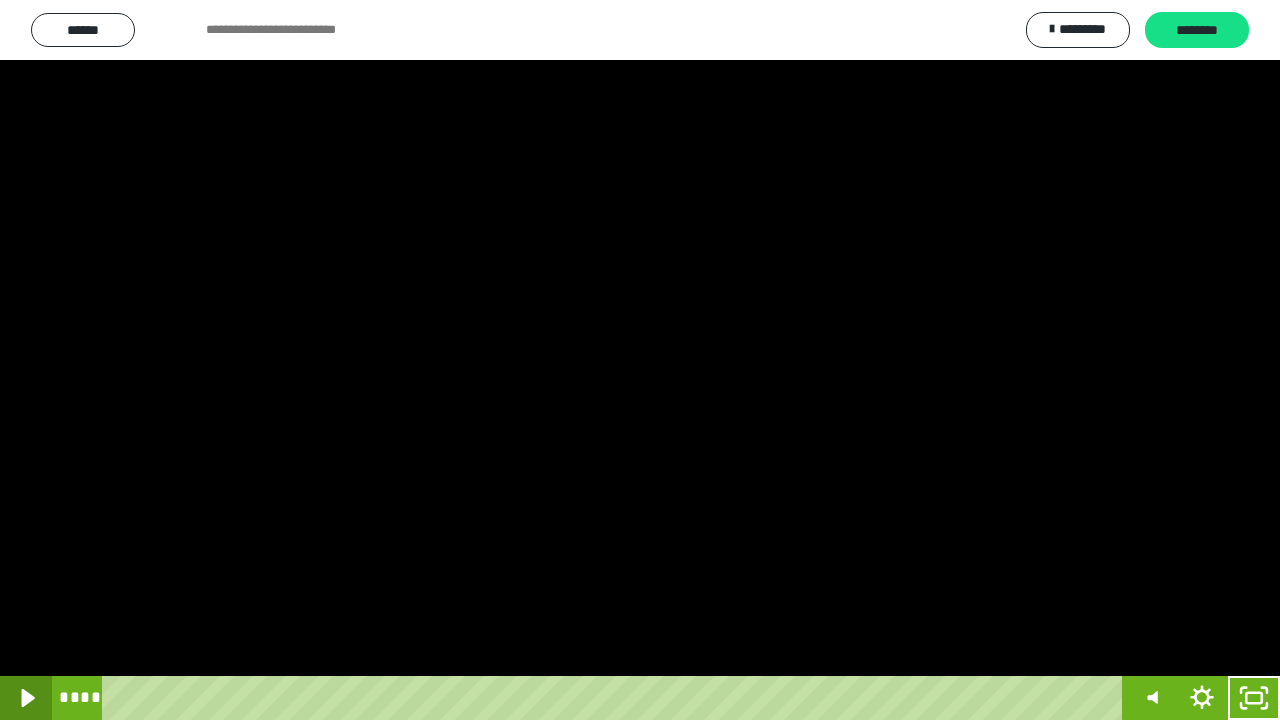 click 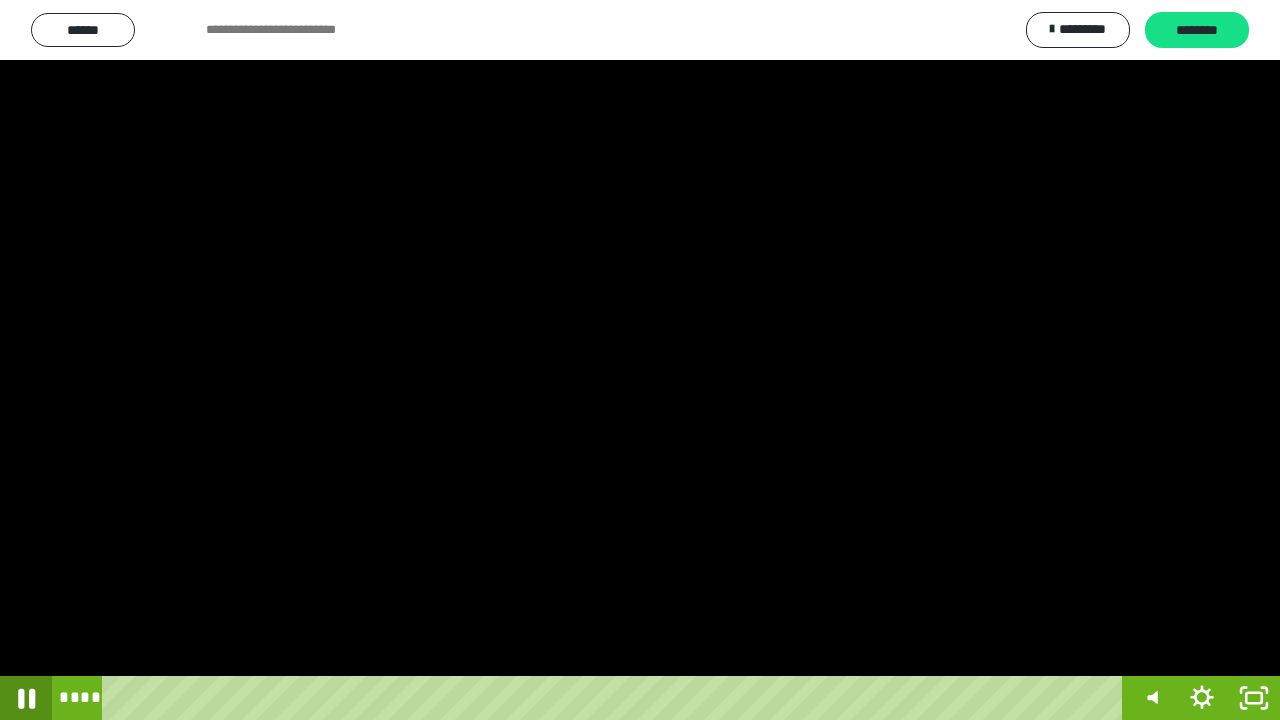 click 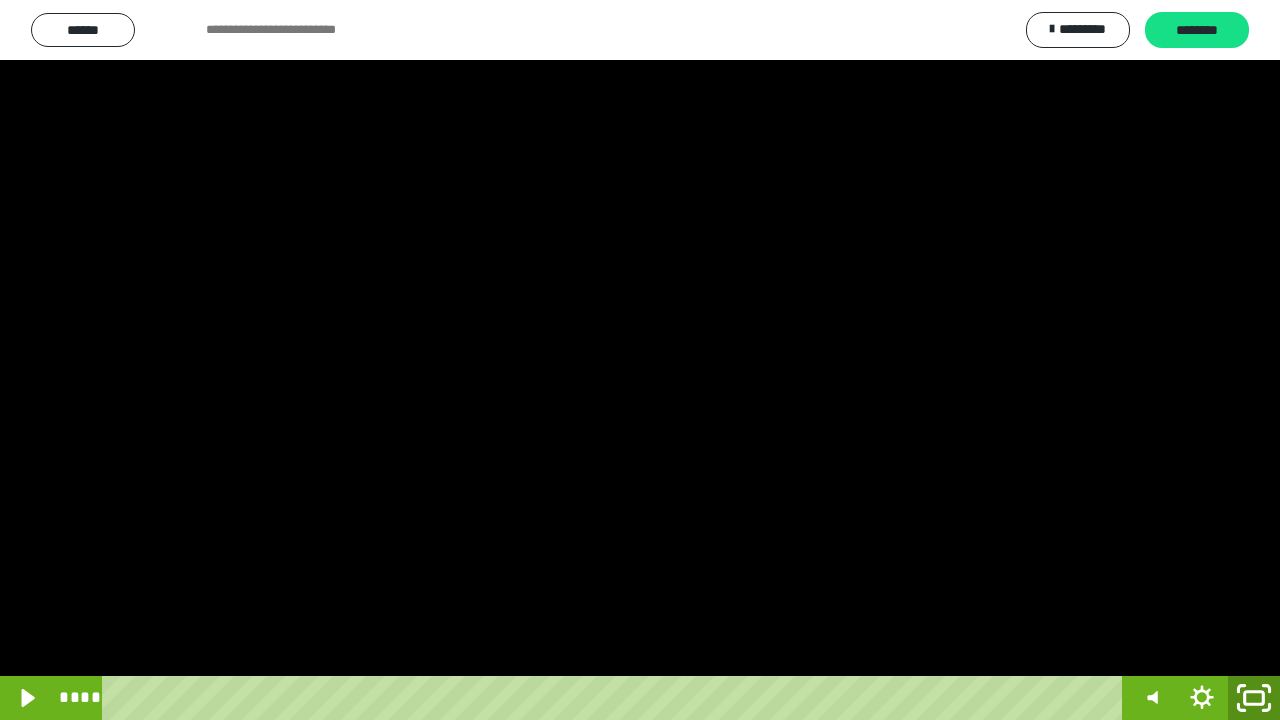 click 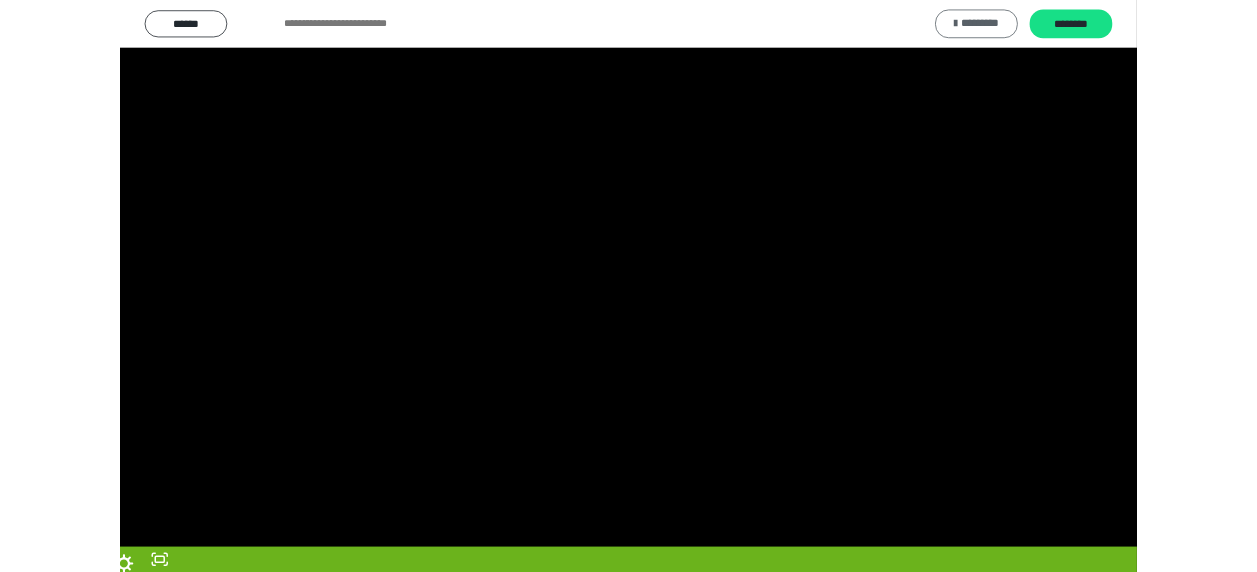 scroll, scrollTop: 374, scrollLeft: 0, axis: vertical 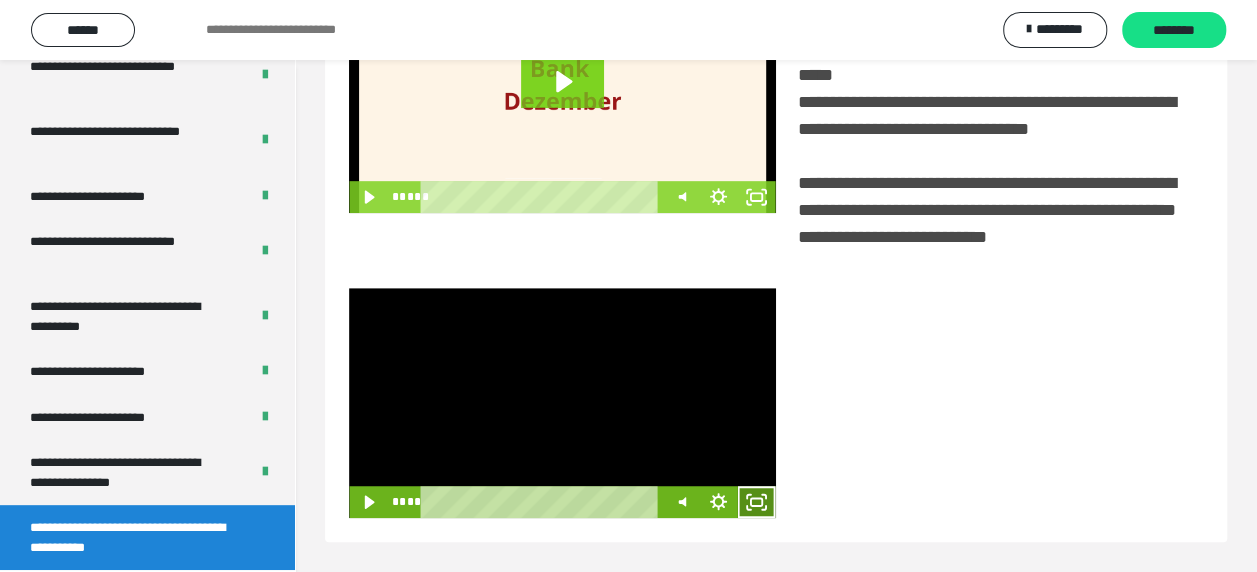 click 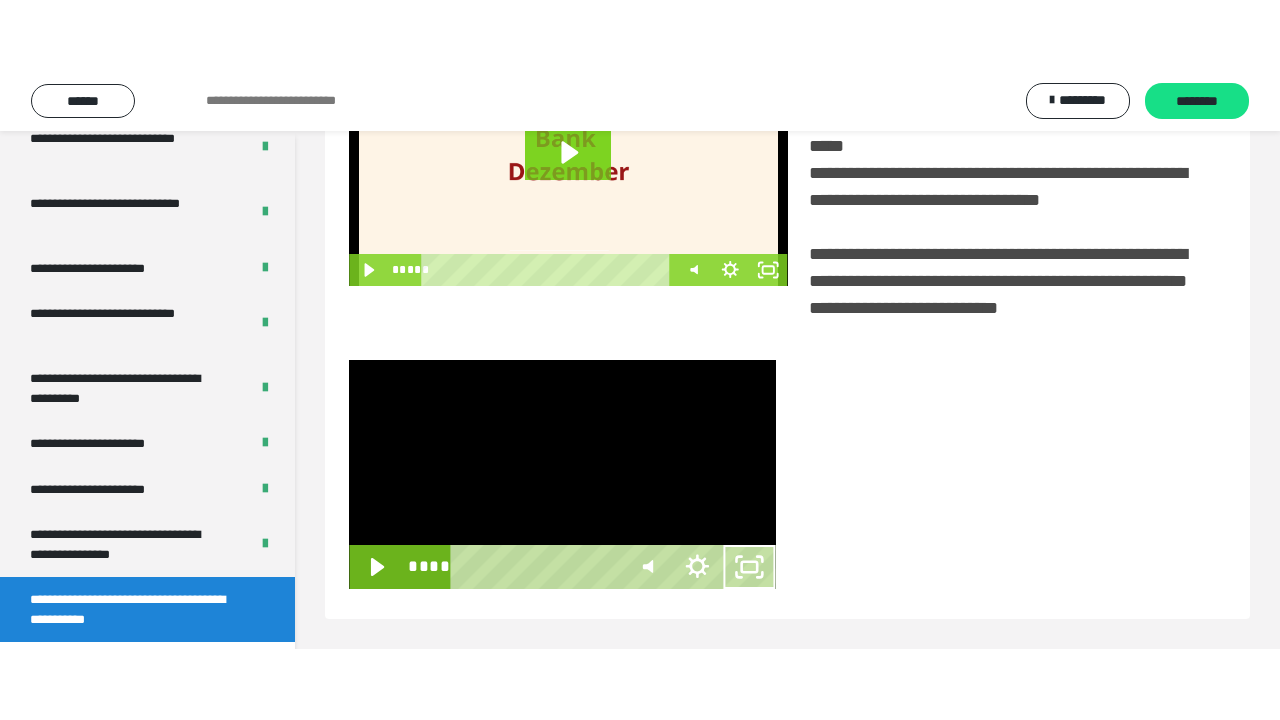scroll, scrollTop: 382, scrollLeft: 0, axis: vertical 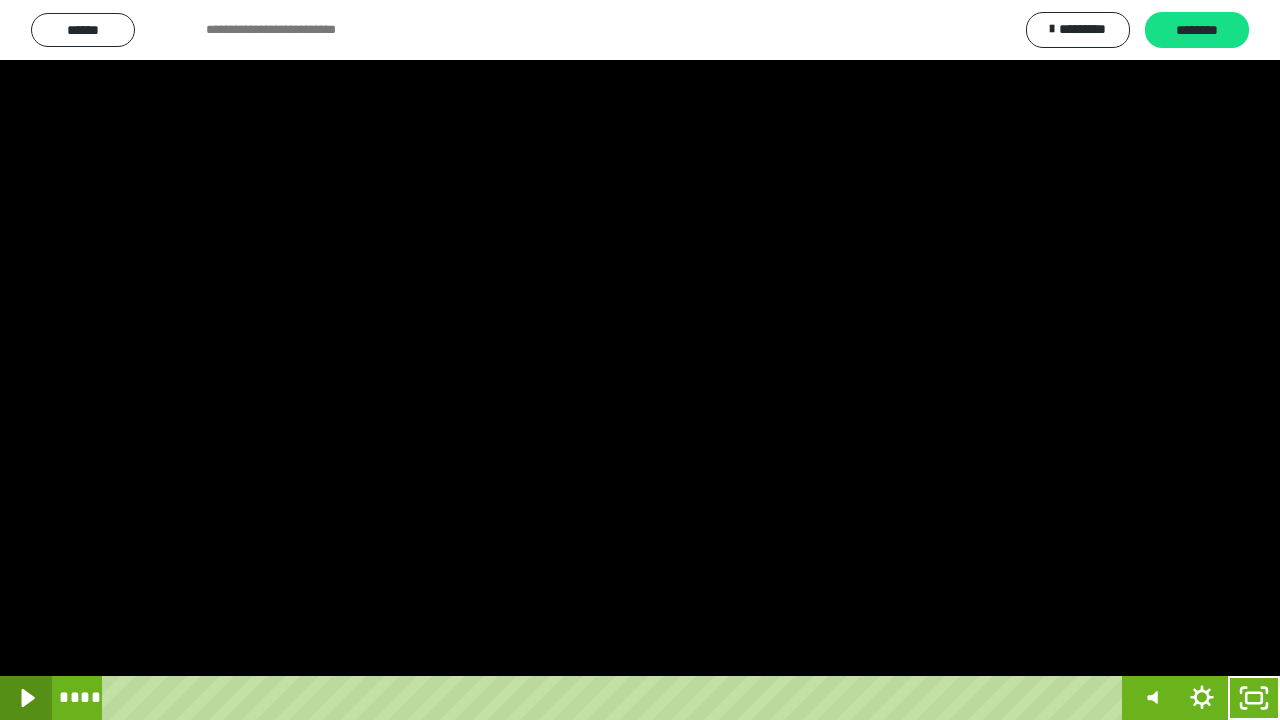 click 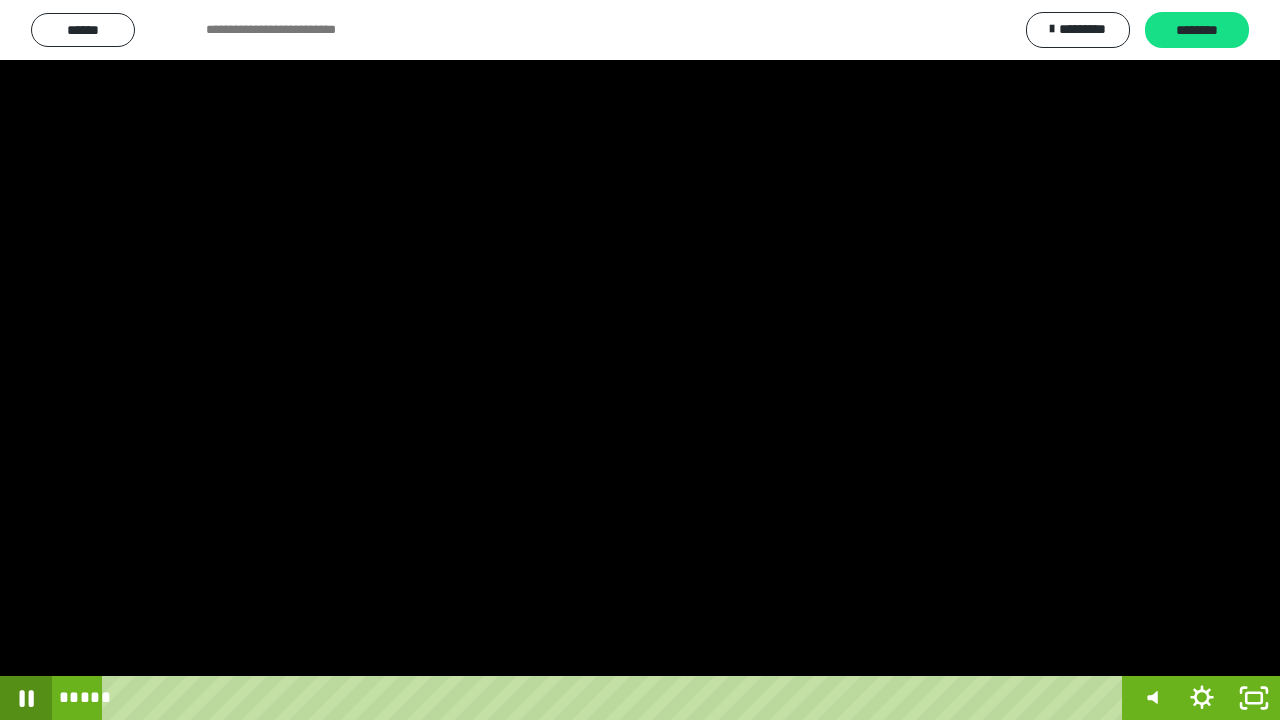 click 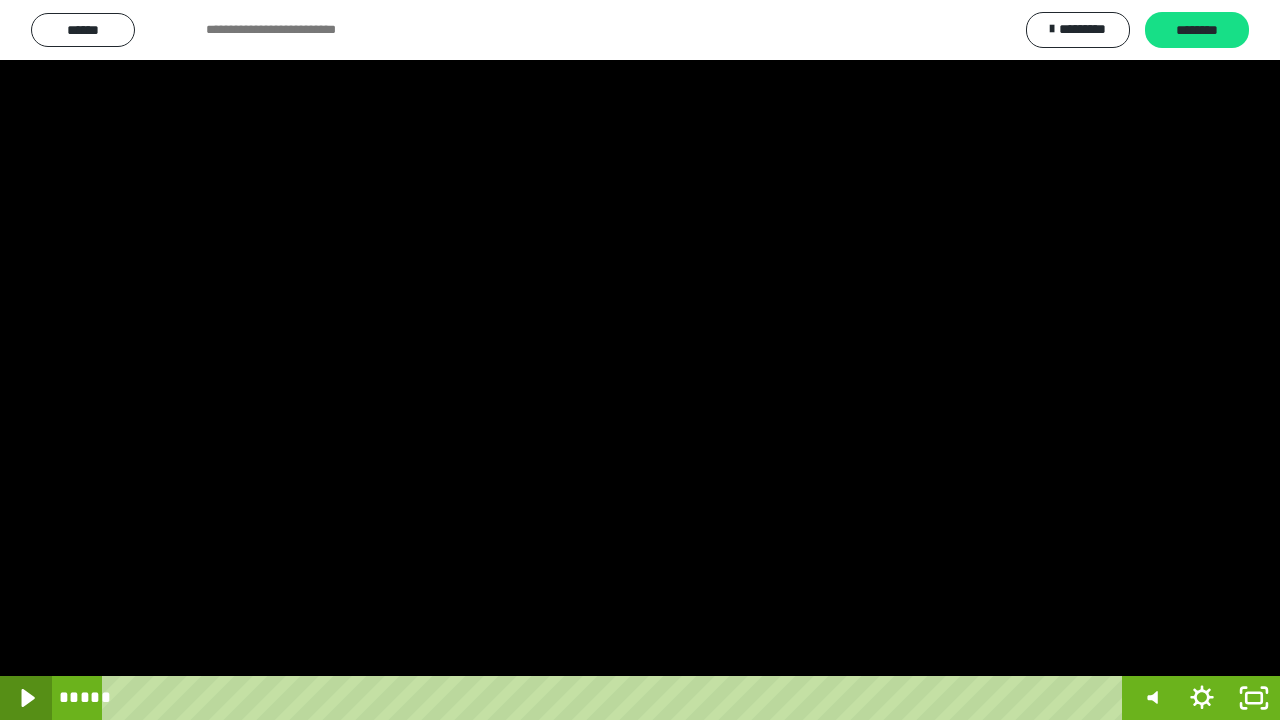 click 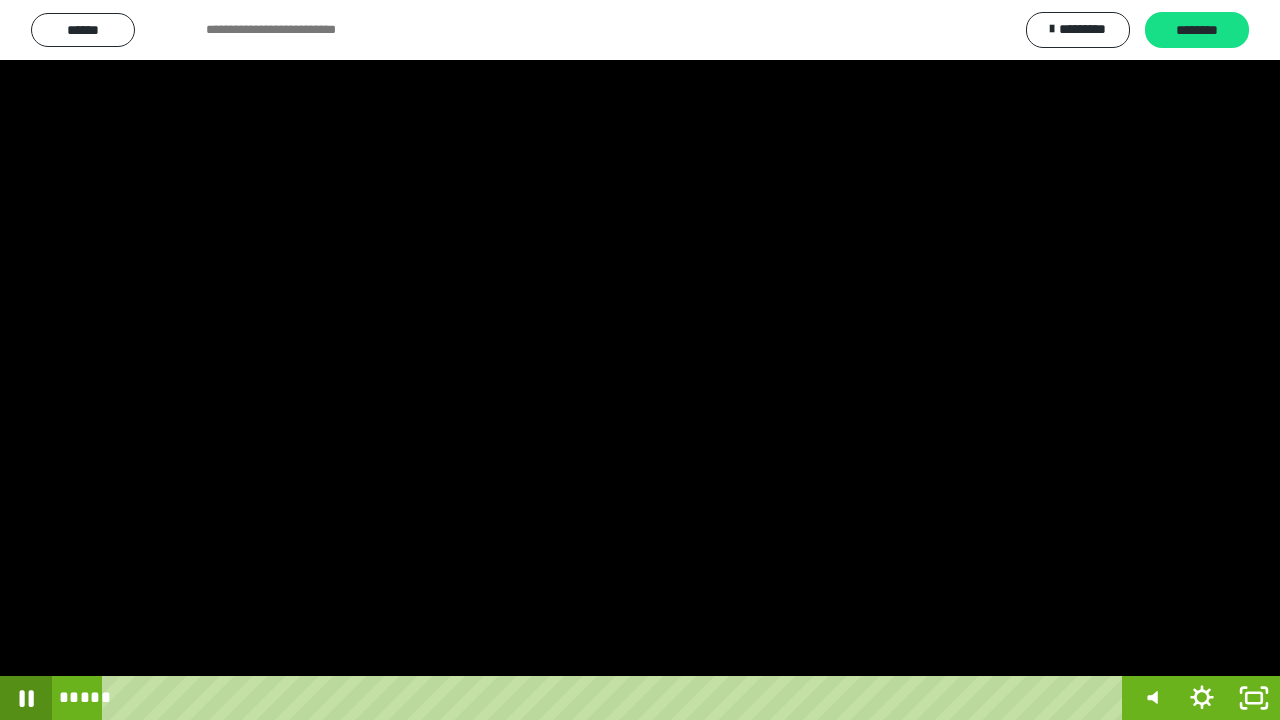 click 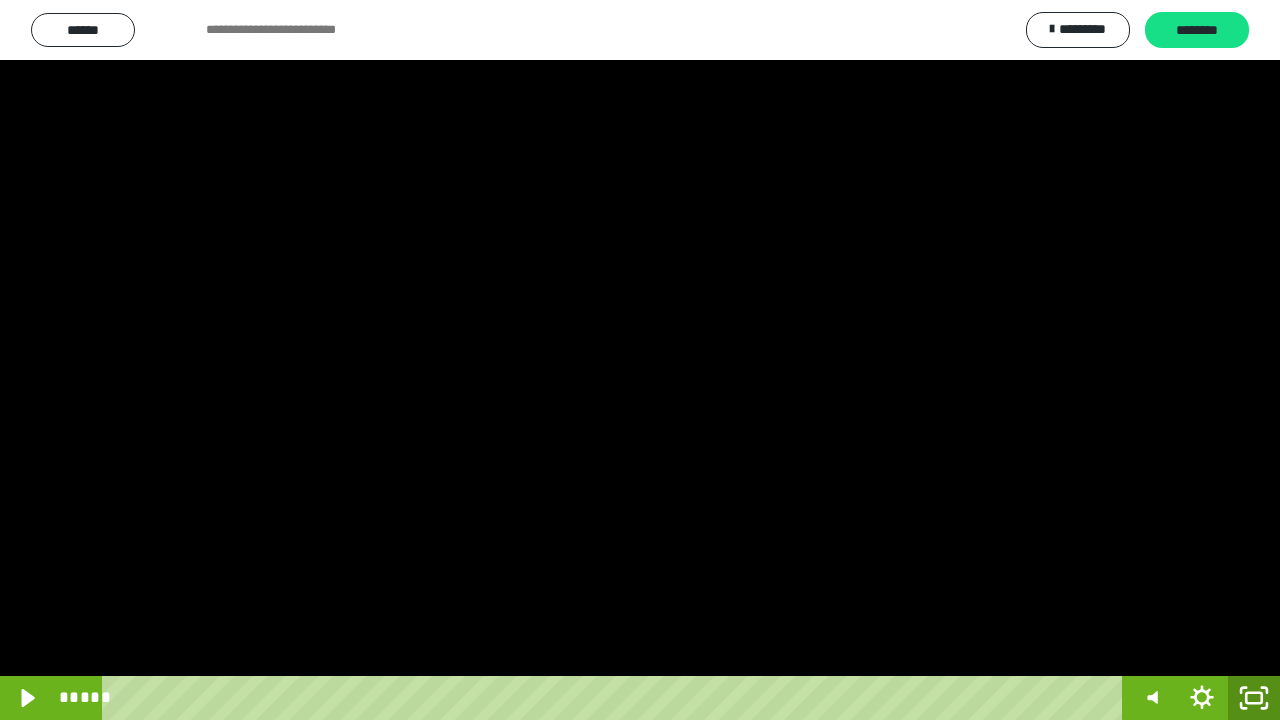 click 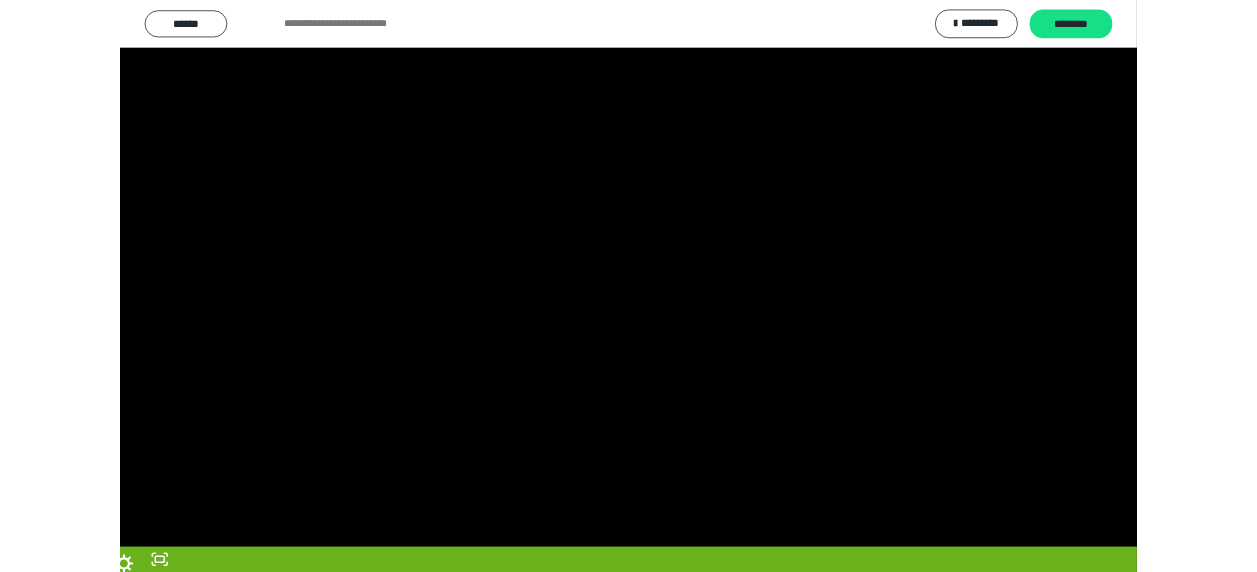 scroll, scrollTop: 374, scrollLeft: 0, axis: vertical 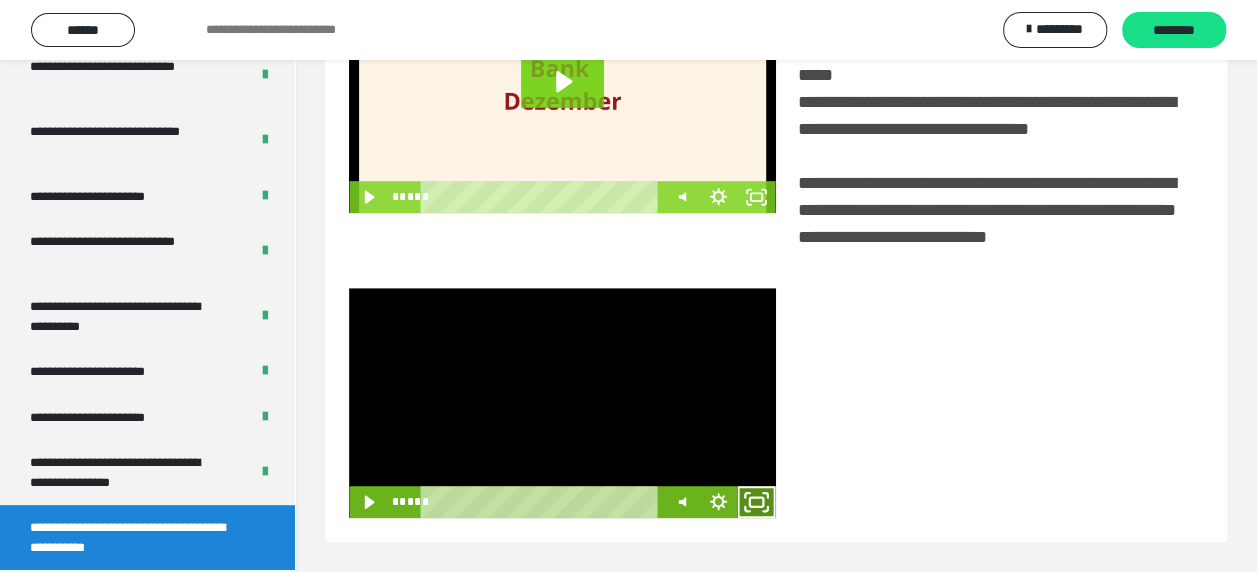 click 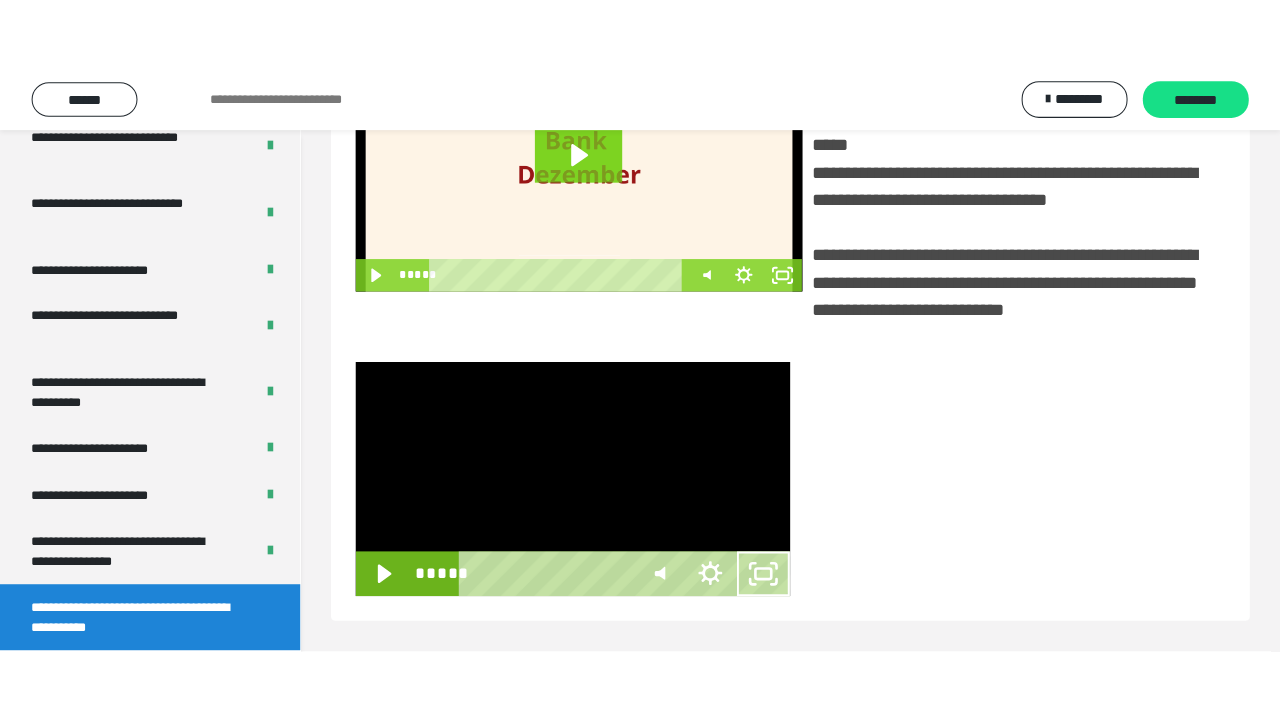 scroll, scrollTop: 382, scrollLeft: 0, axis: vertical 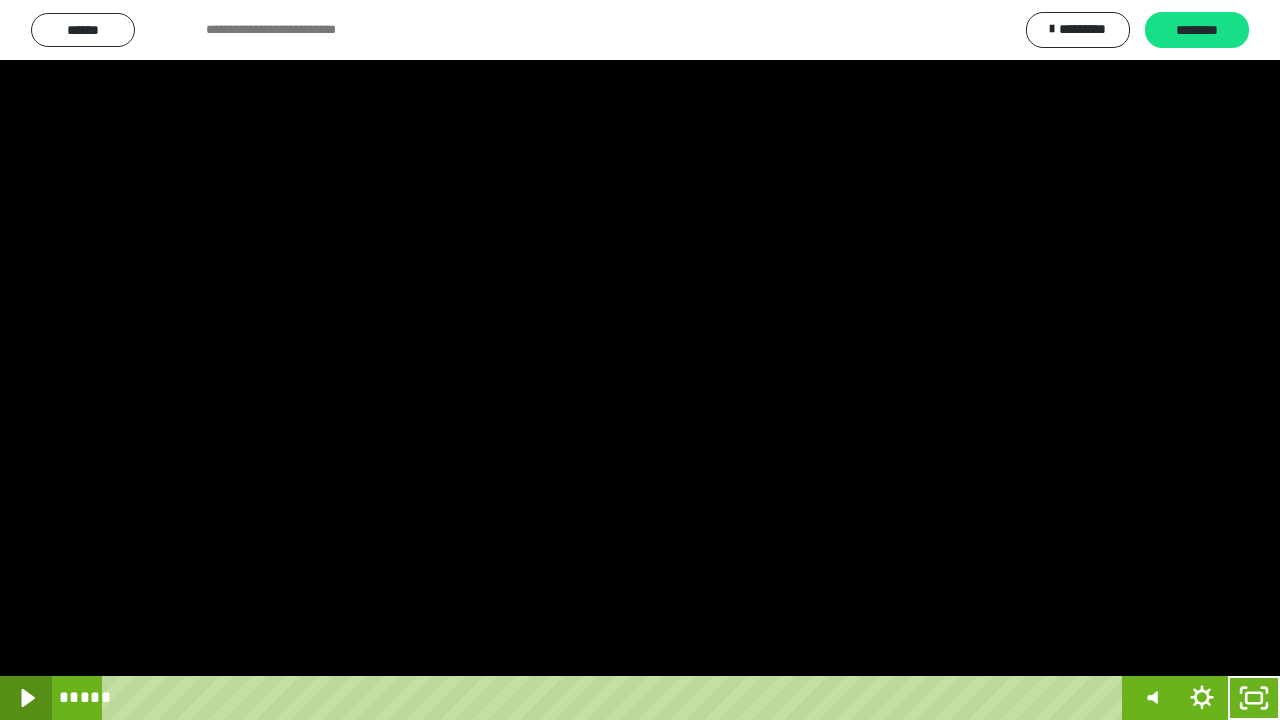 click 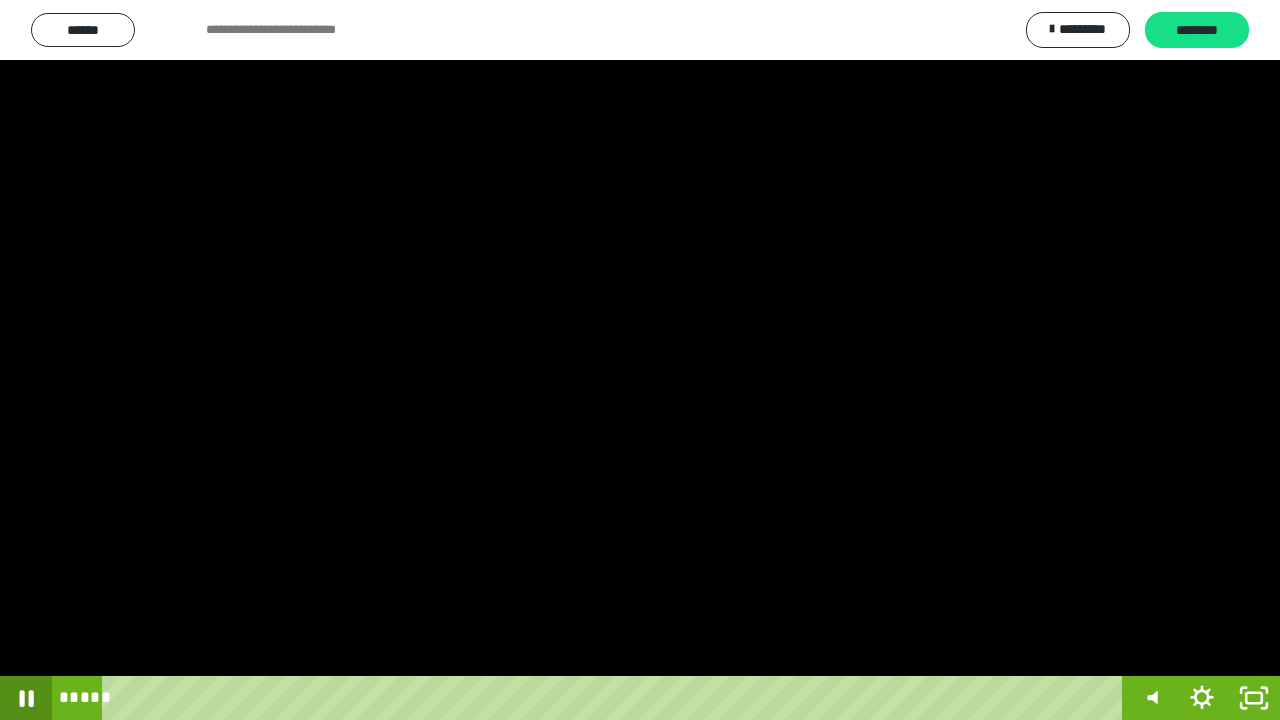 click 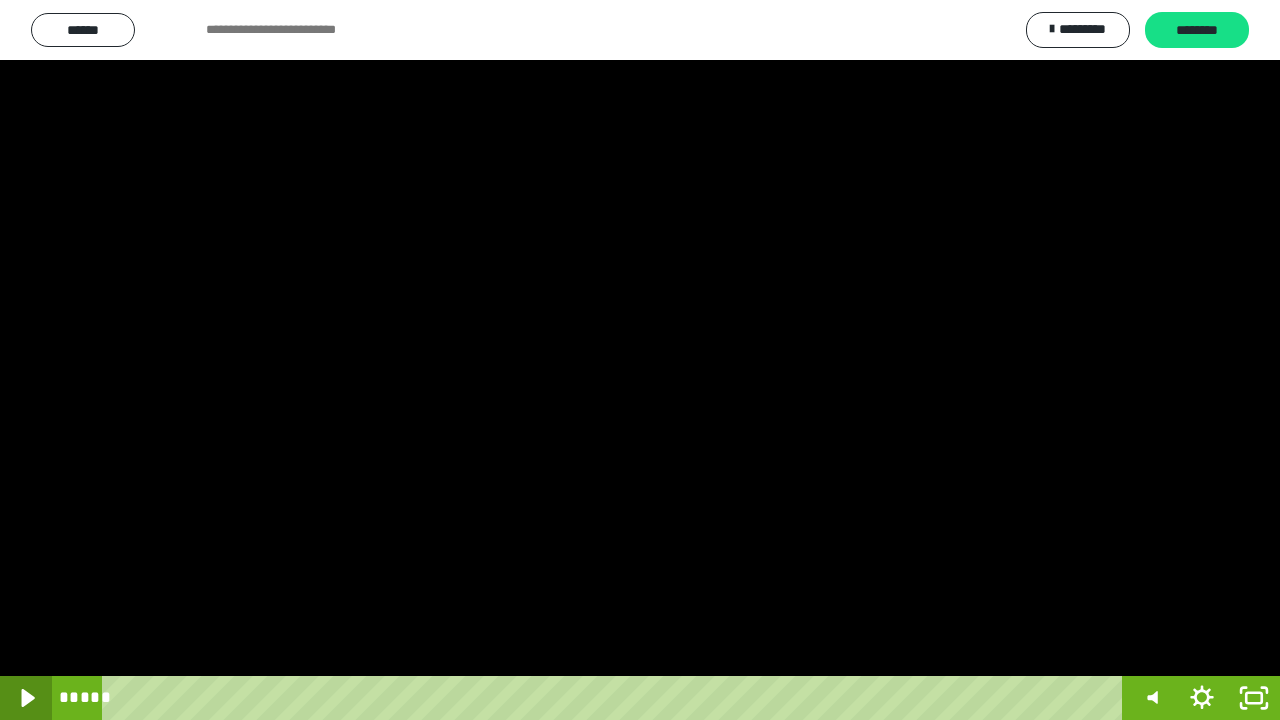 click 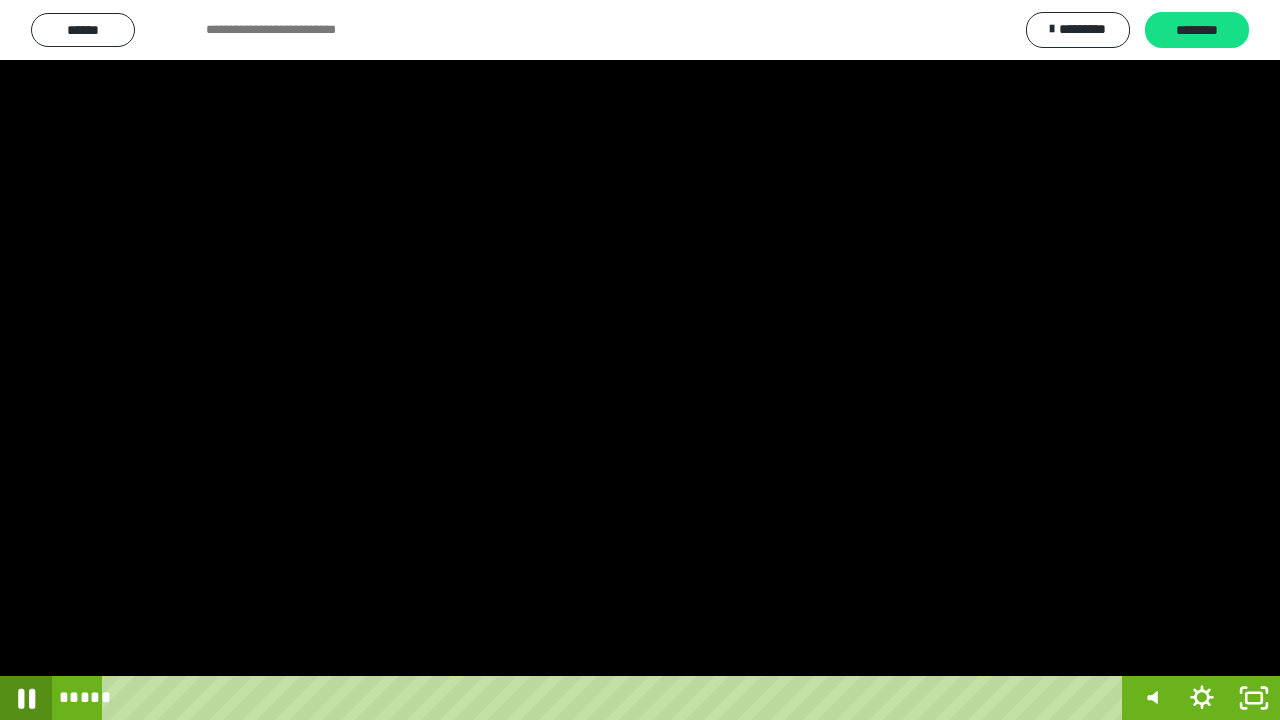 click 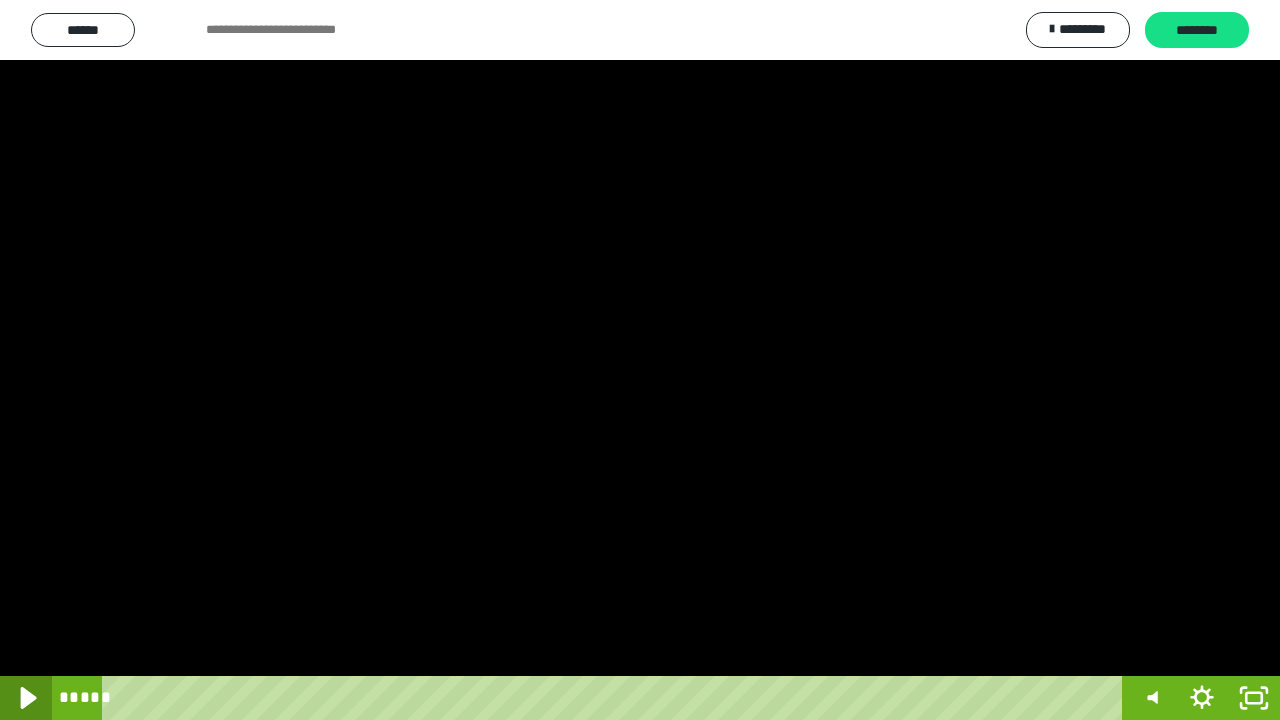 click 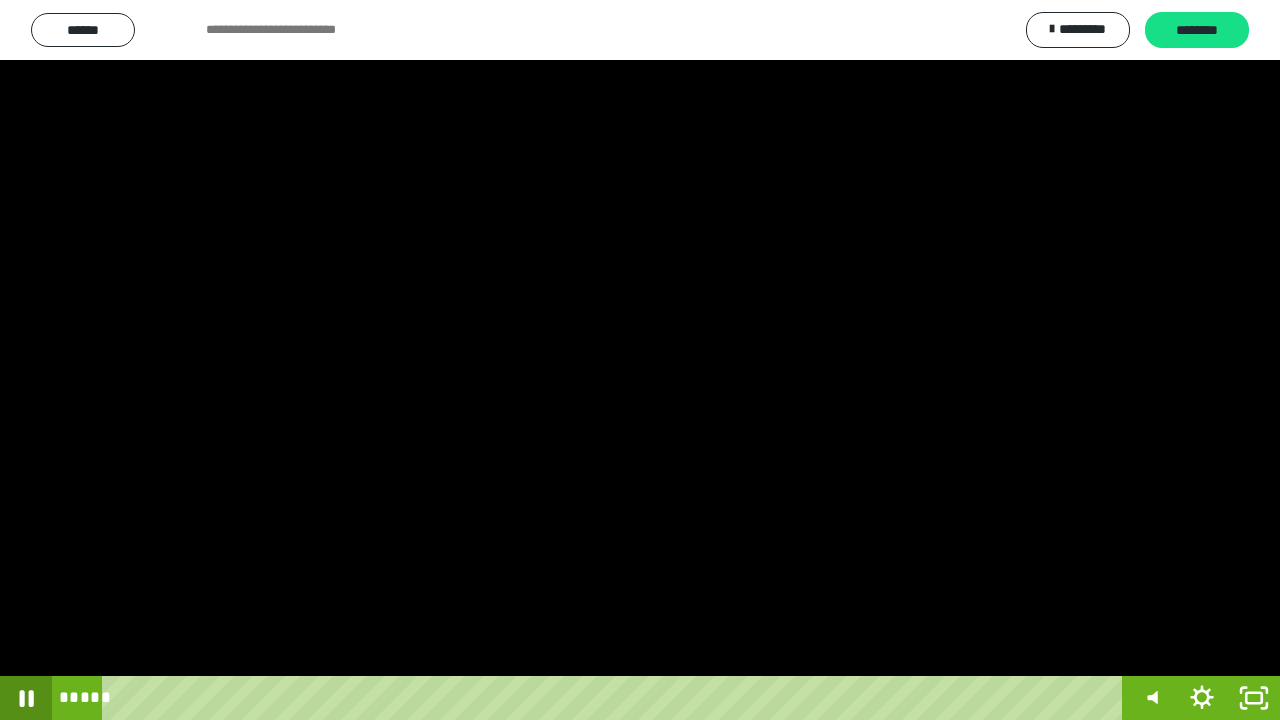 click 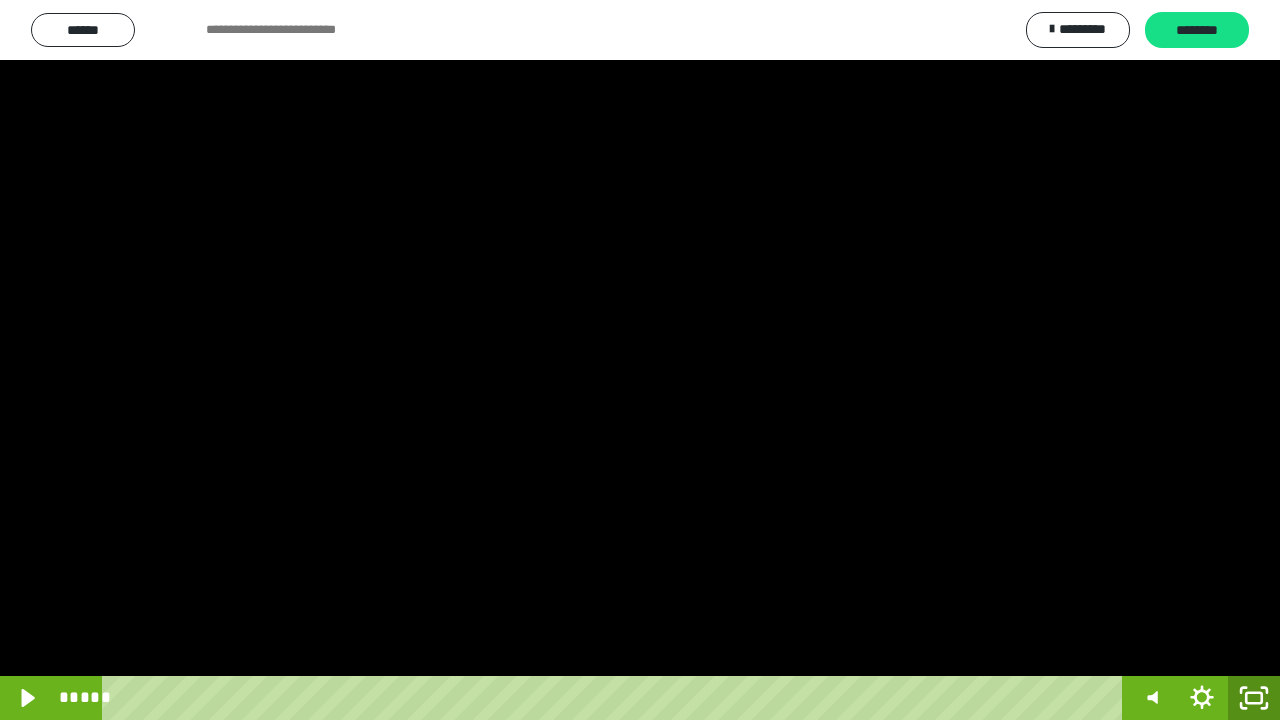click 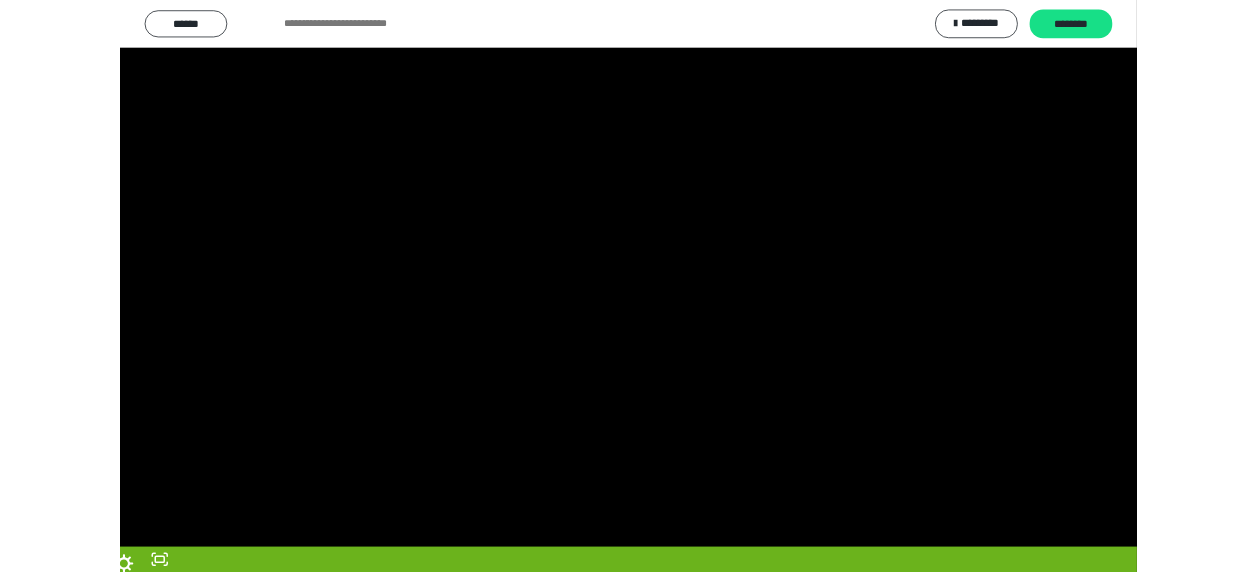 scroll, scrollTop: 374, scrollLeft: 0, axis: vertical 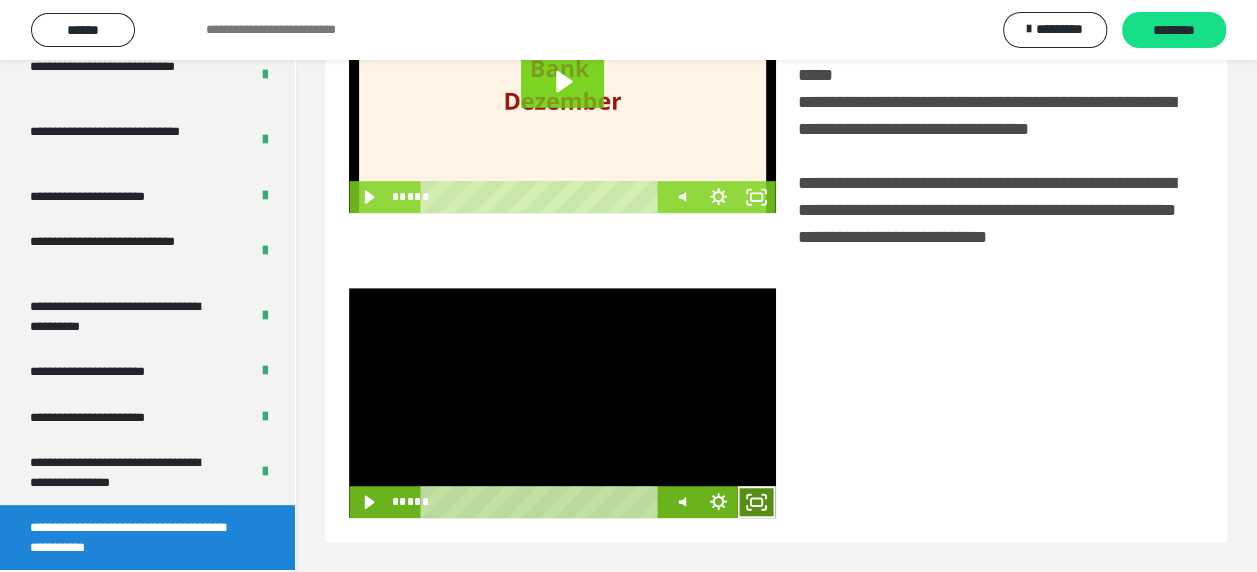 click 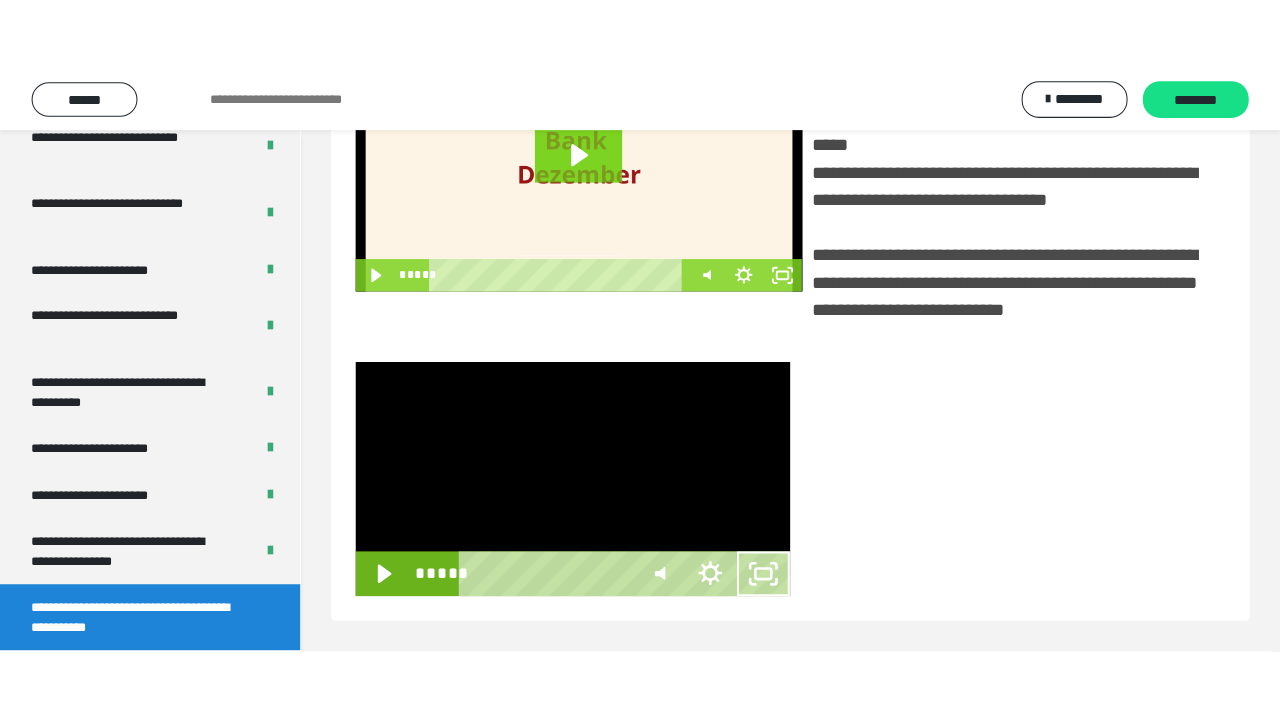 scroll, scrollTop: 382, scrollLeft: 0, axis: vertical 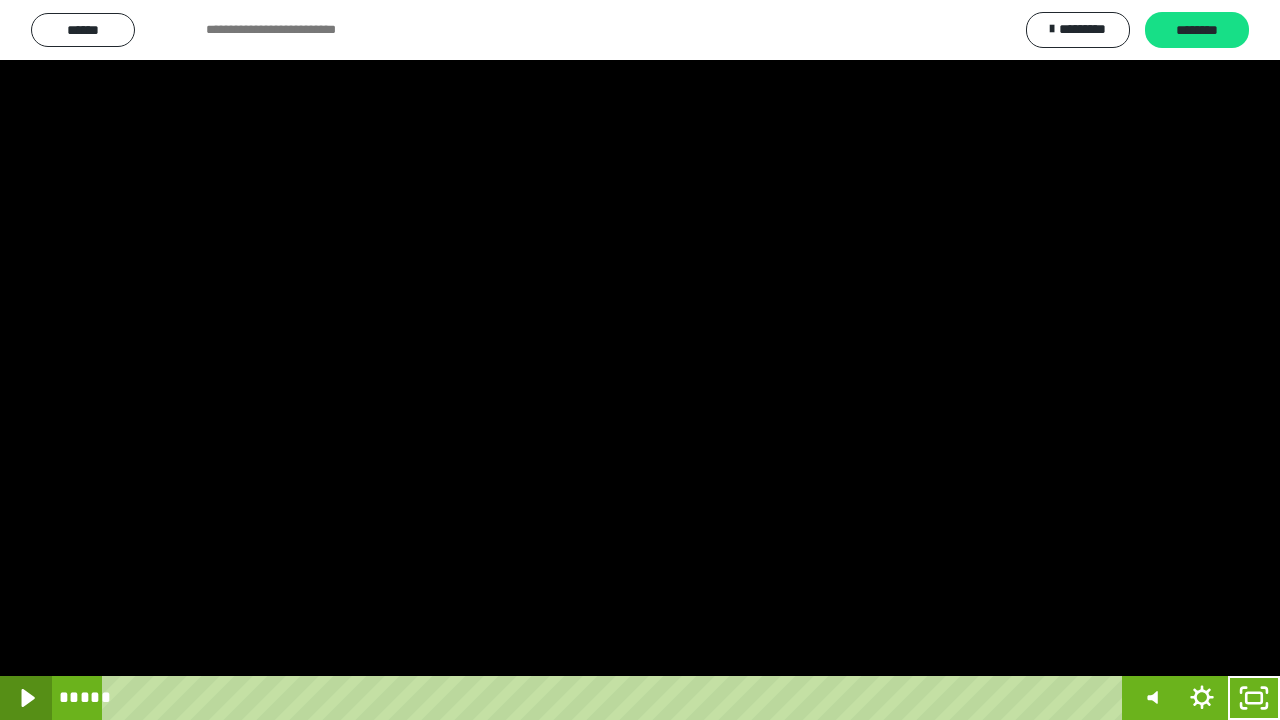 click 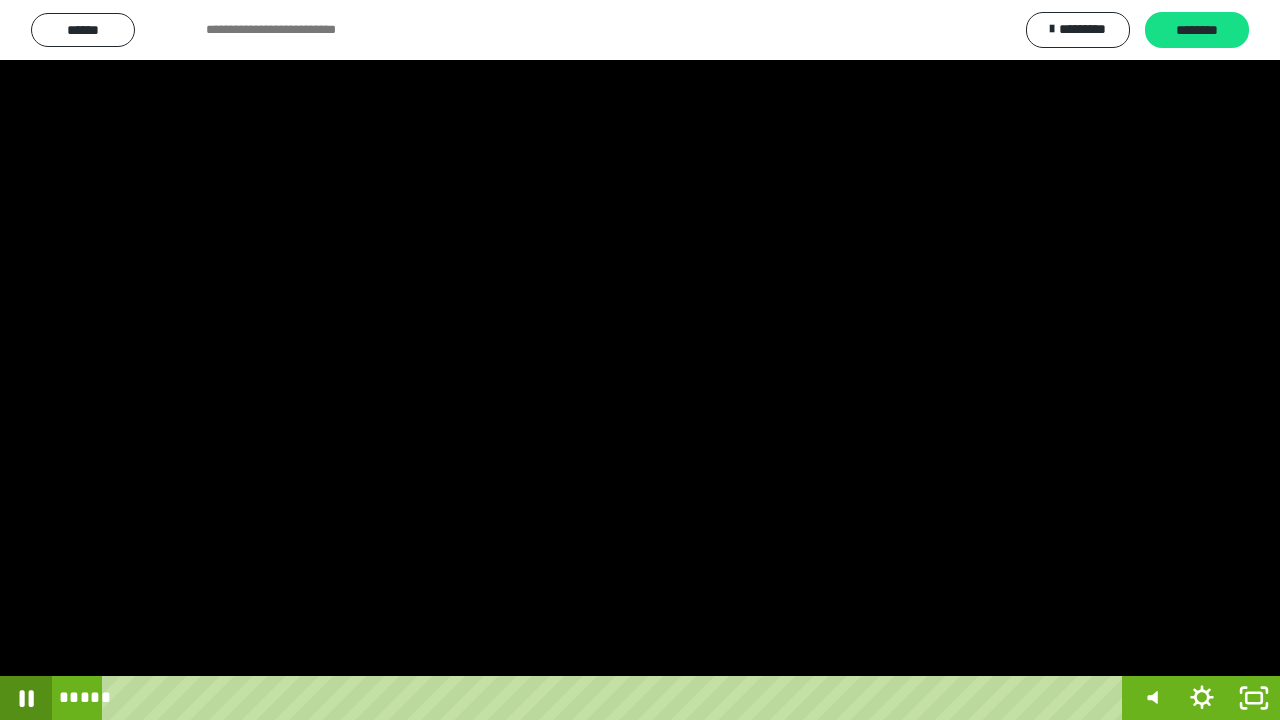 click 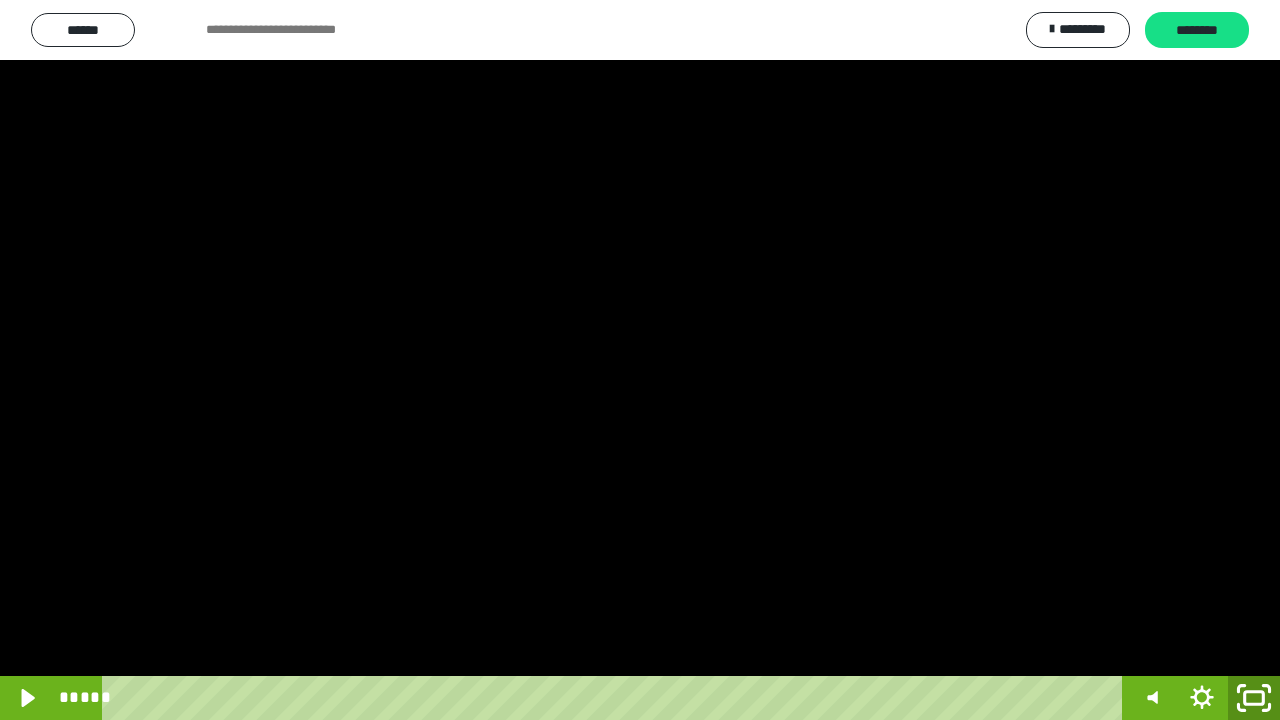 click 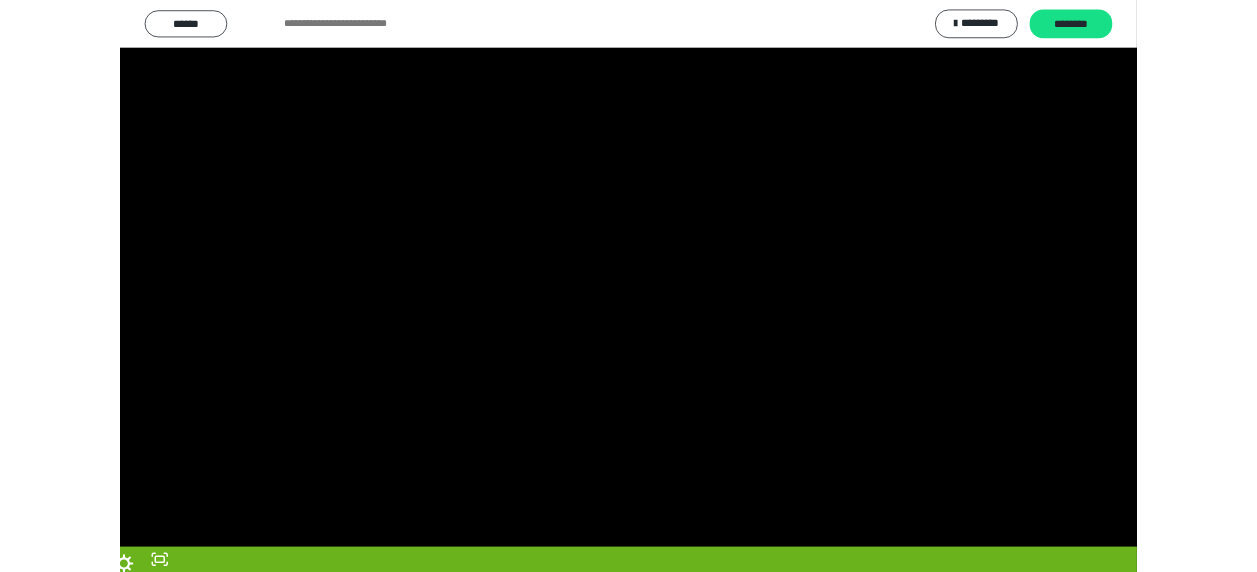 scroll, scrollTop: 374, scrollLeft: 0, axis: vertical 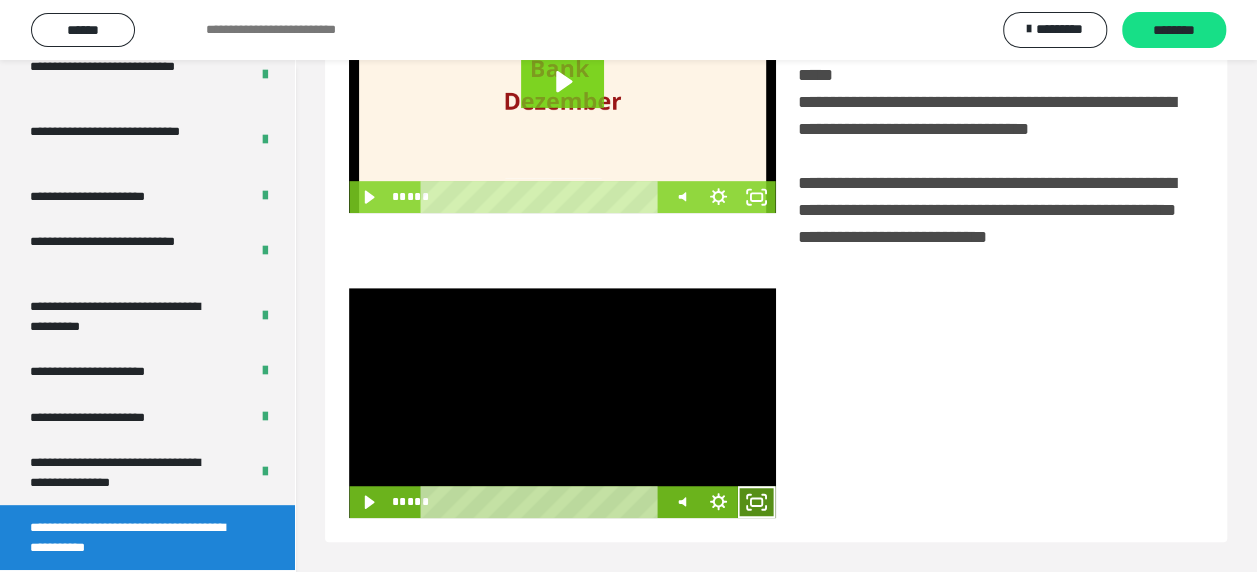click 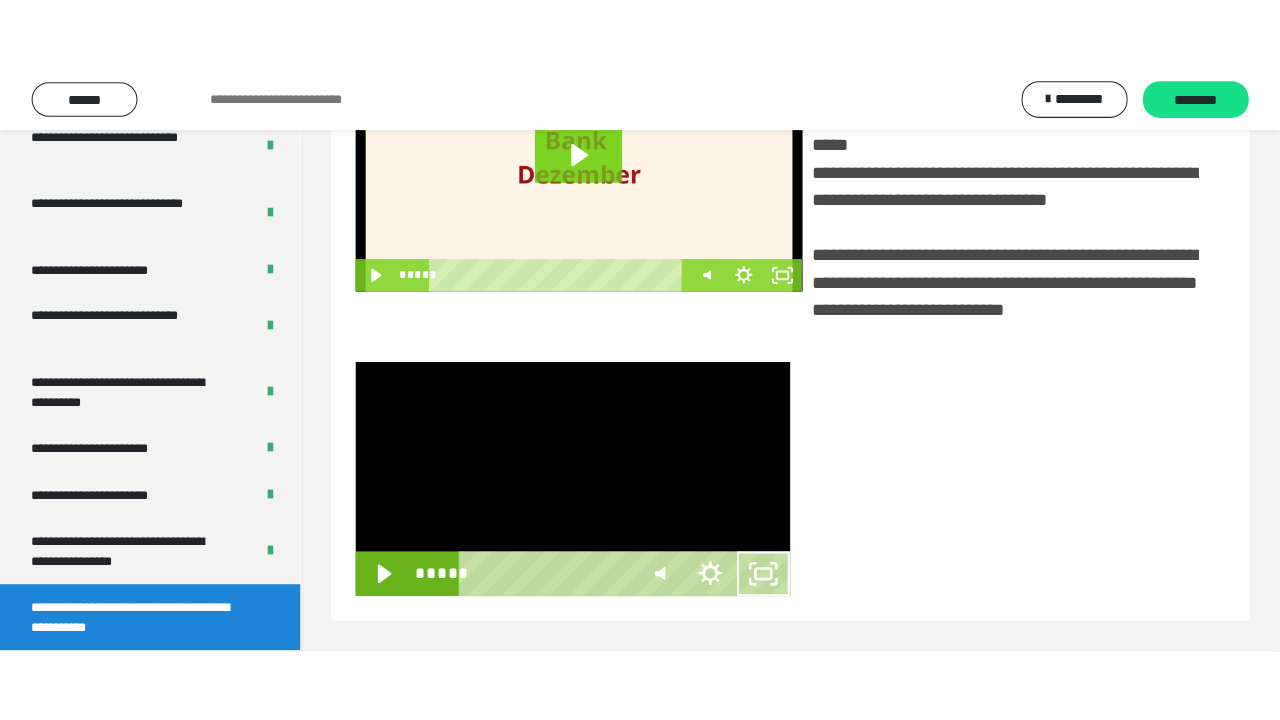 scroll, scrollTop: 382, scrollLeft: 0, axis: vertical 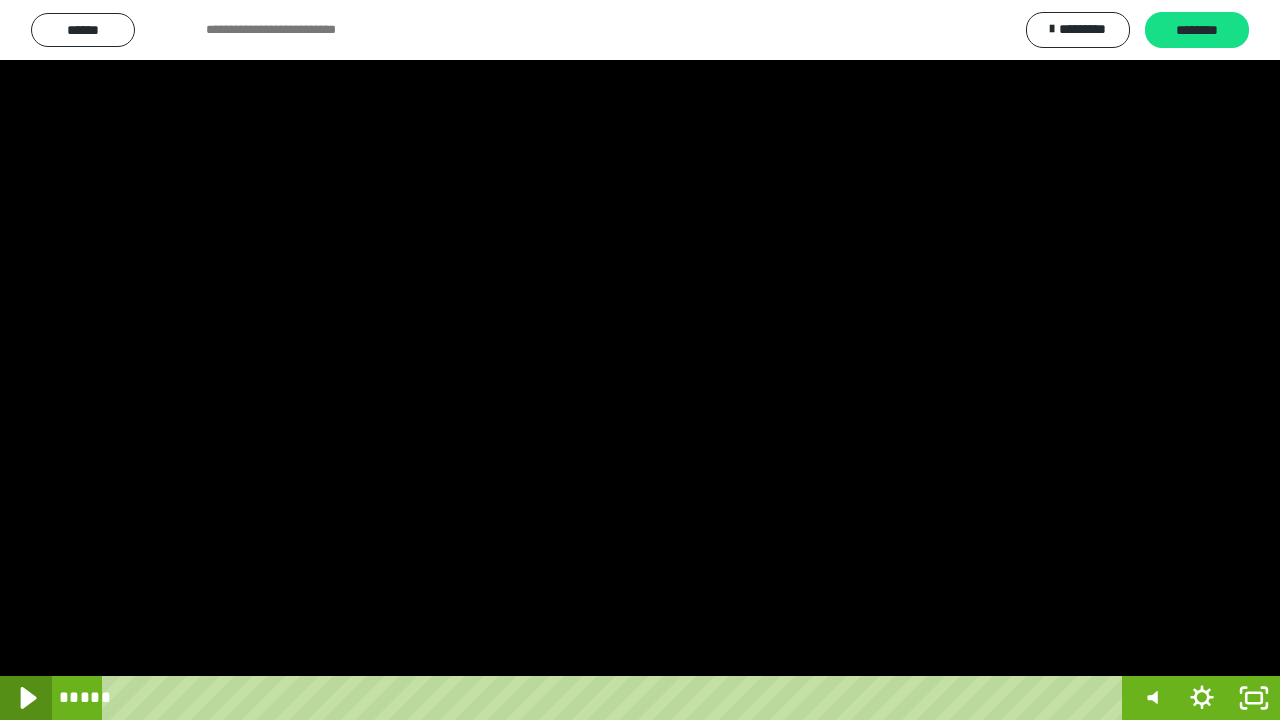 click 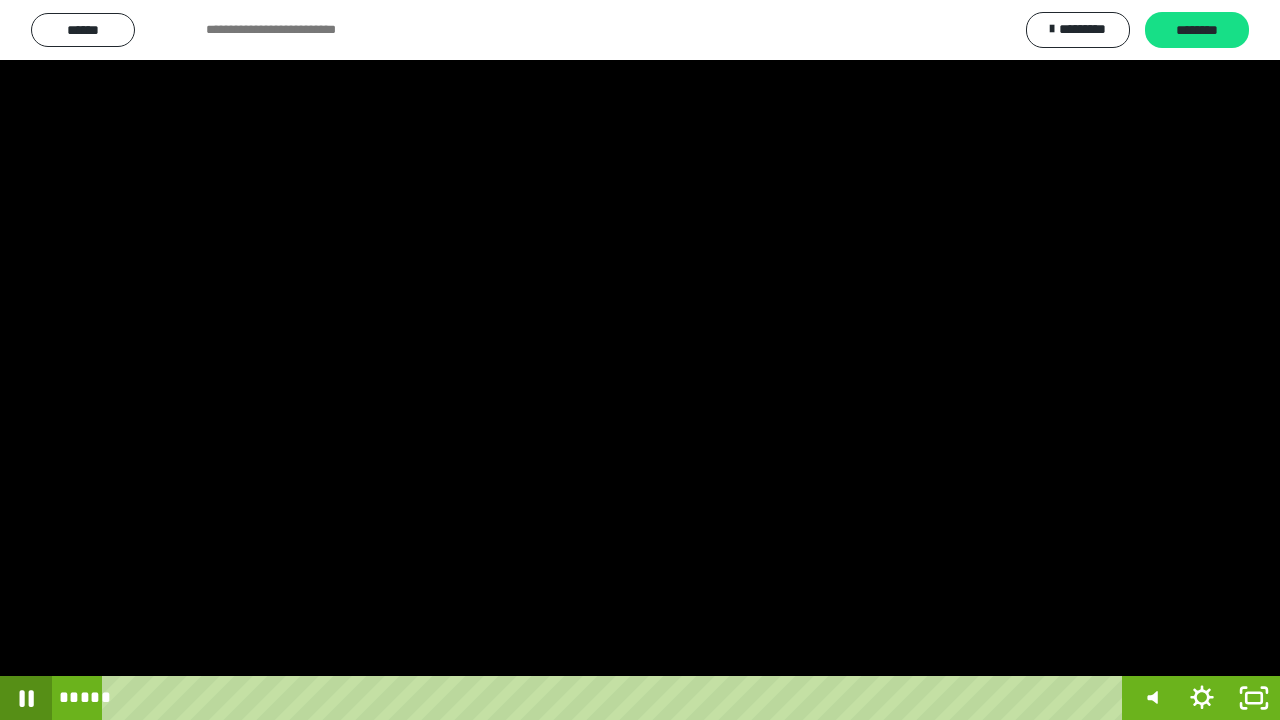 click 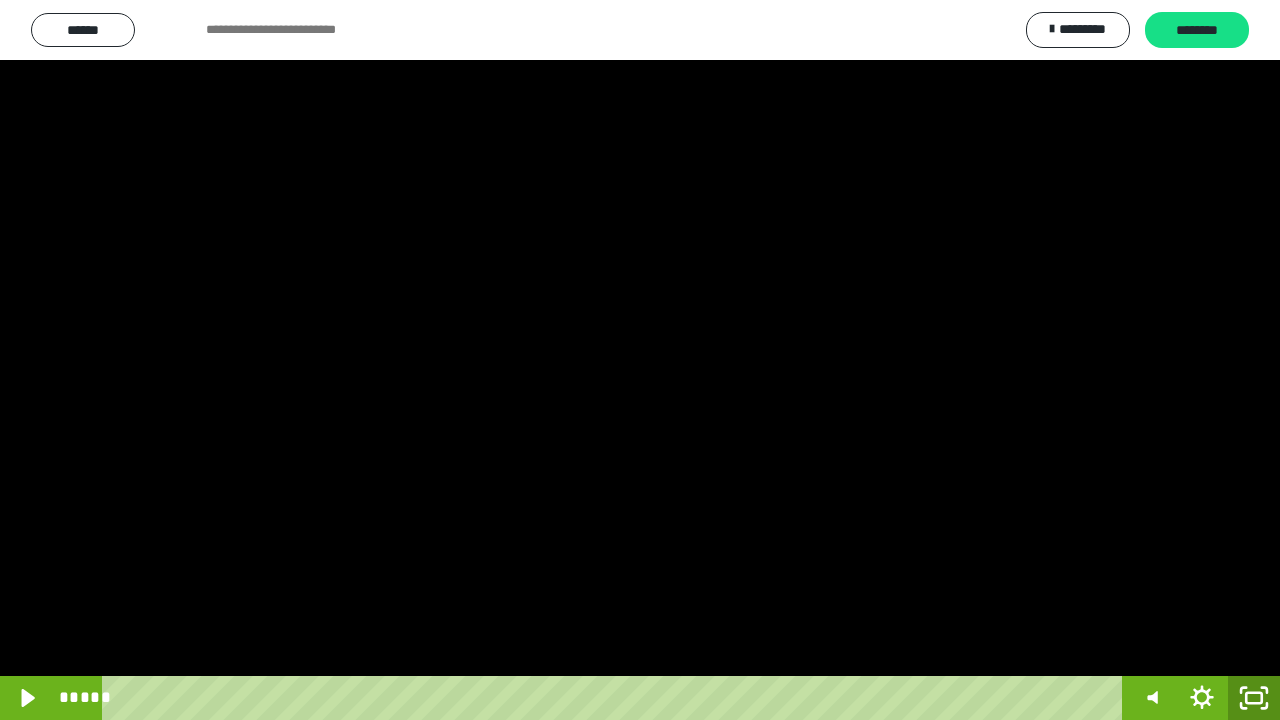 click 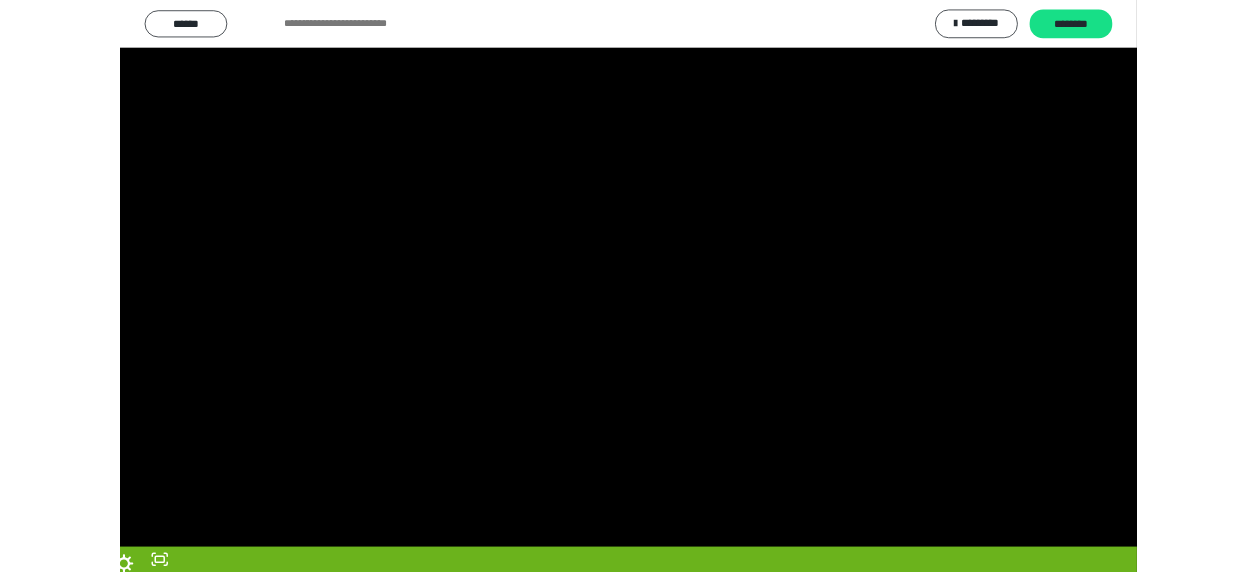 scroll, scrollTop: 374, scrollLeft: 0, axis: vertical 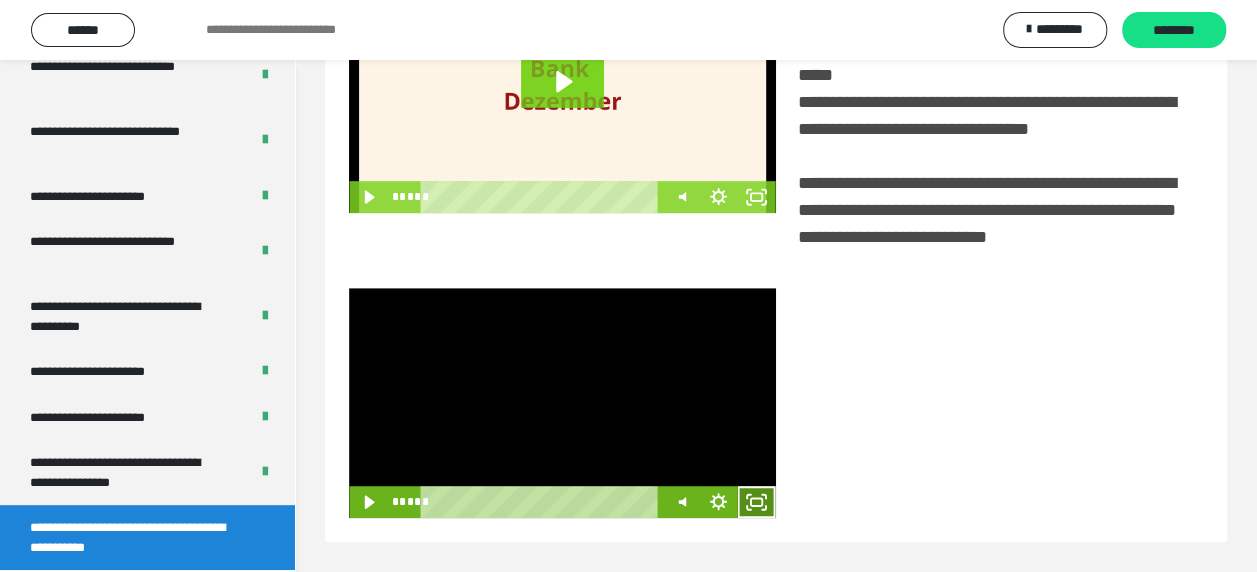 click 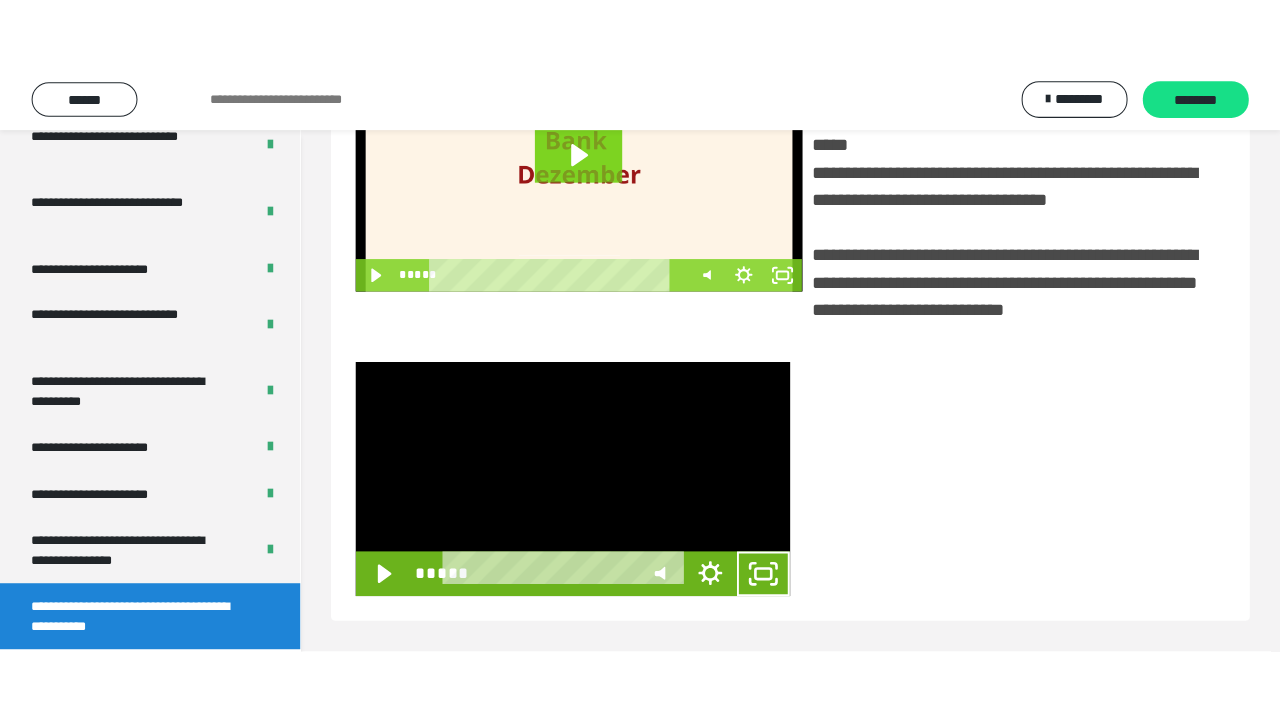 scroll, scrollTop: 382, scrollLeft: 0, axis: vertical 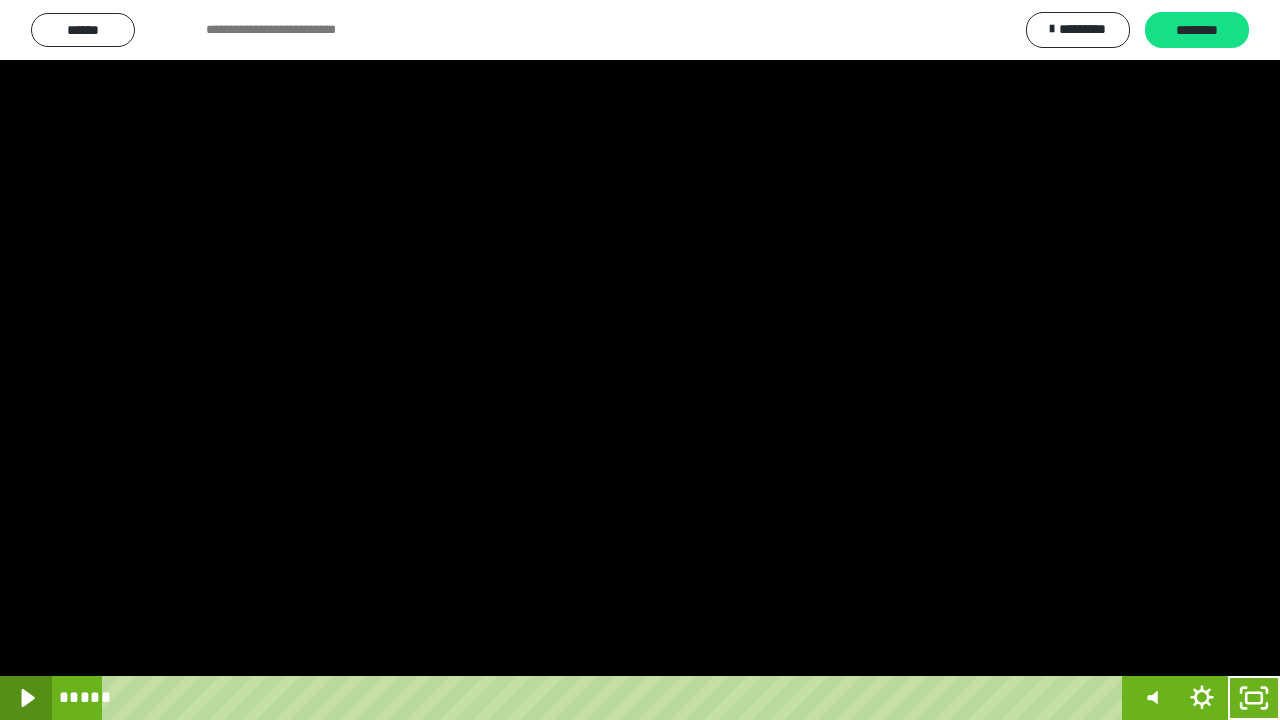 click 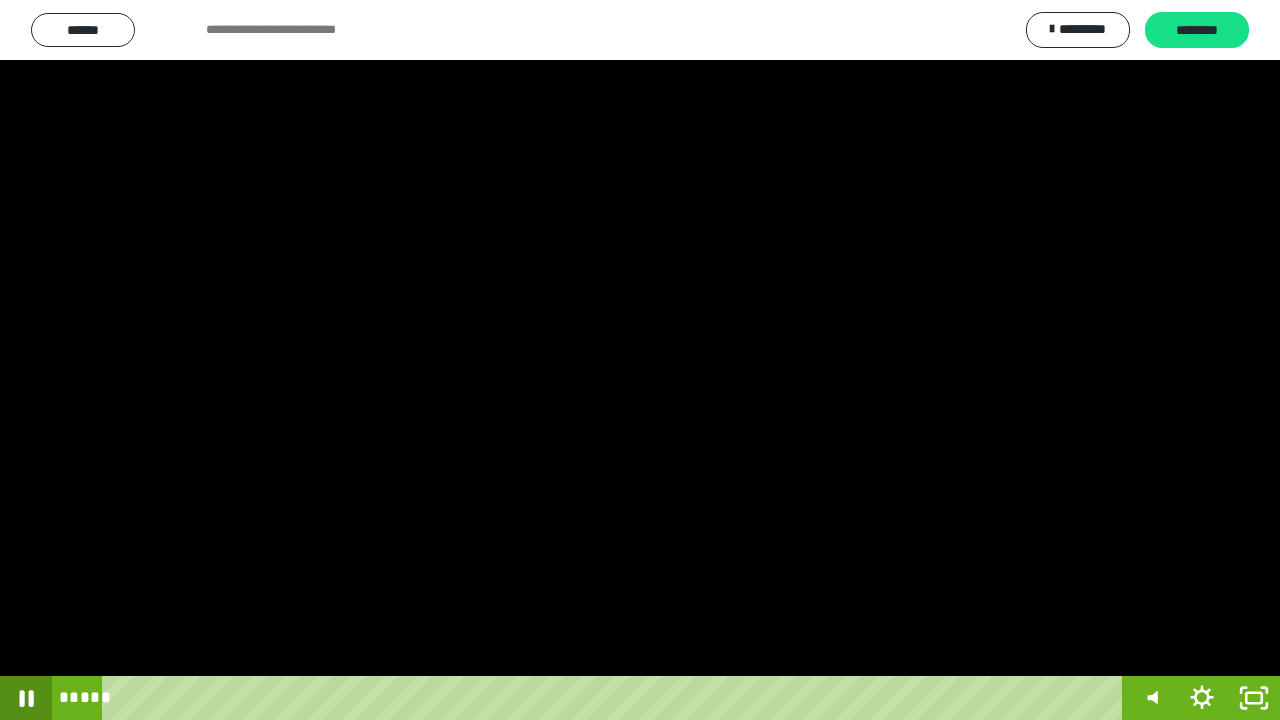 click 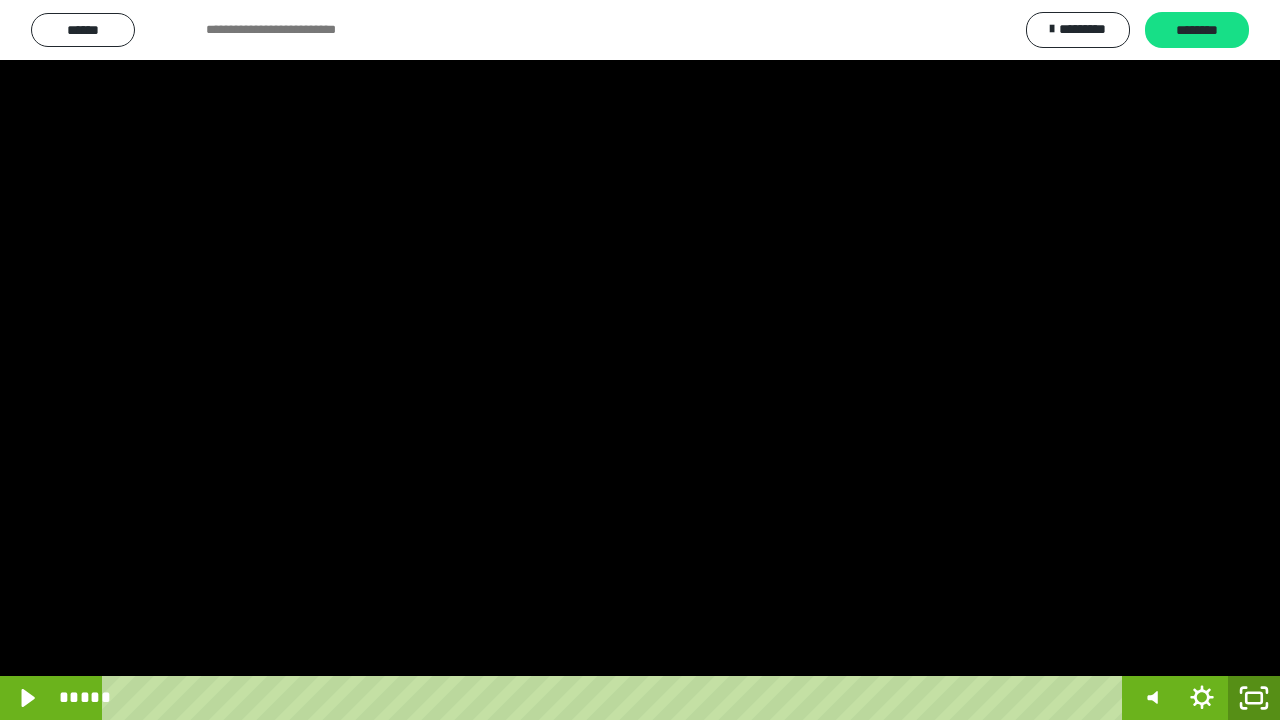 click 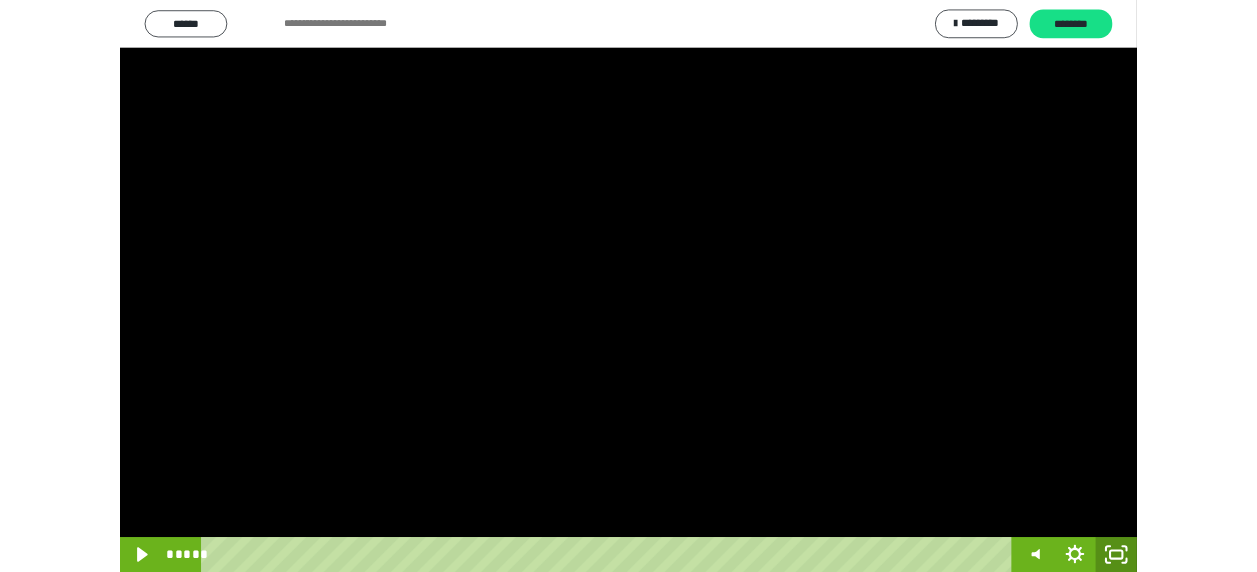 scroll, scrollTop: 374, scrollLeft: 0, axis: vertical 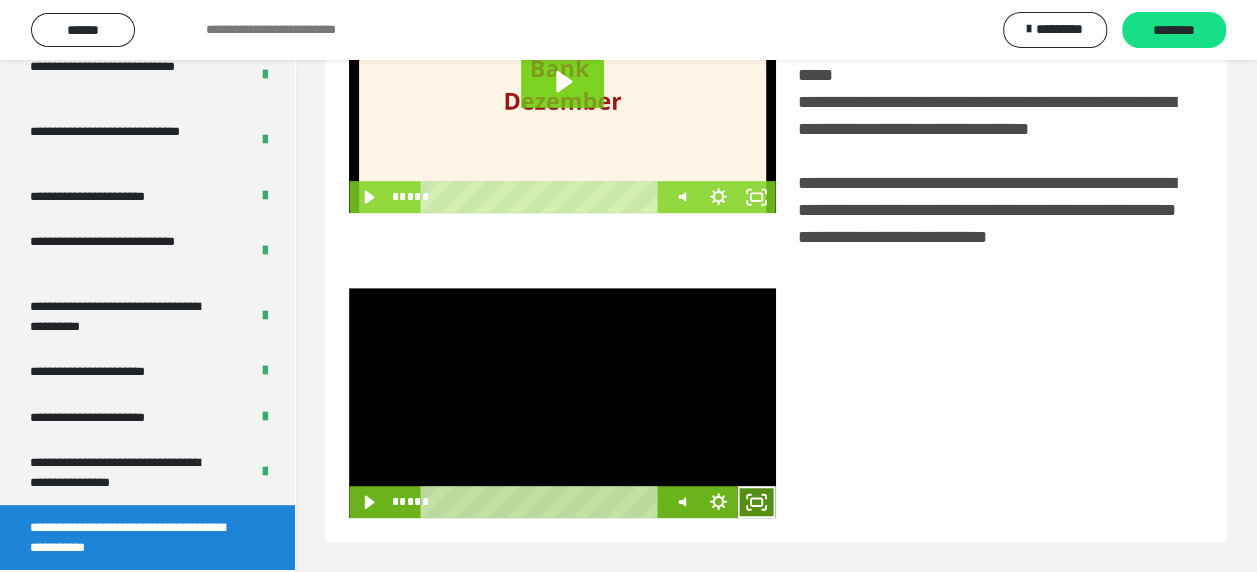 click 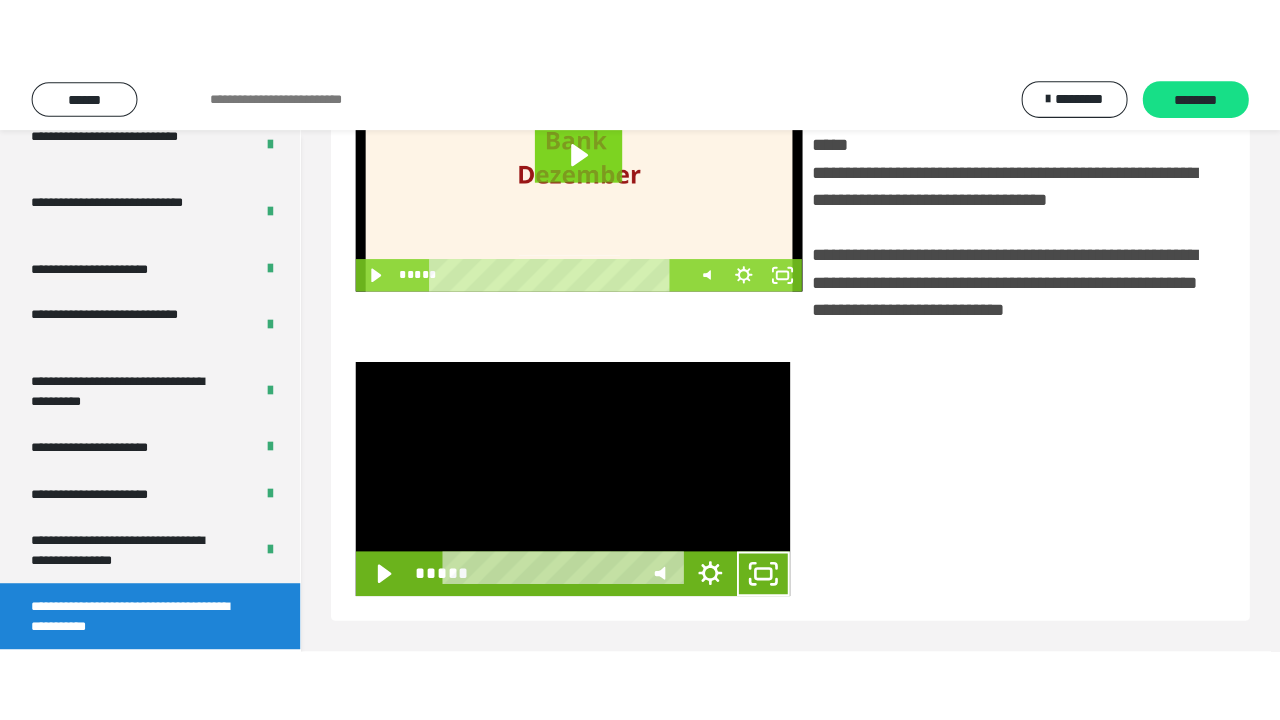 scroll, scrollTop: 382, scrollLeft: 0, axis: vertical 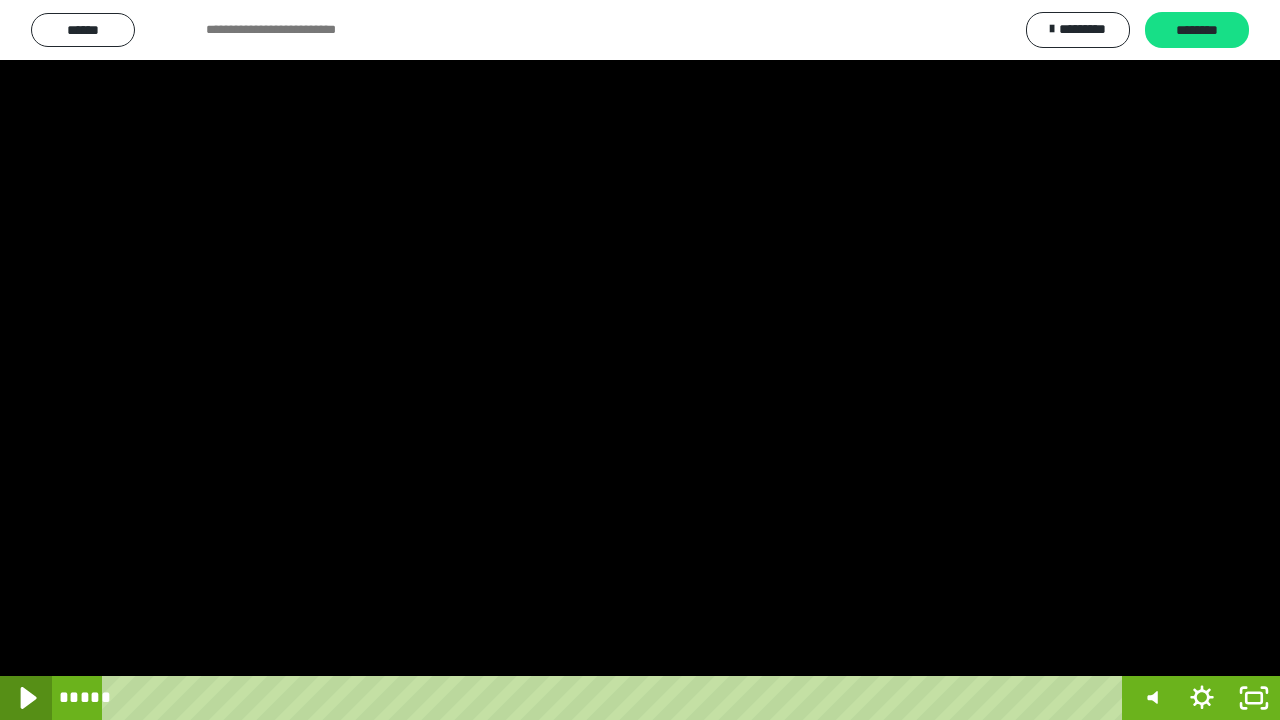 click 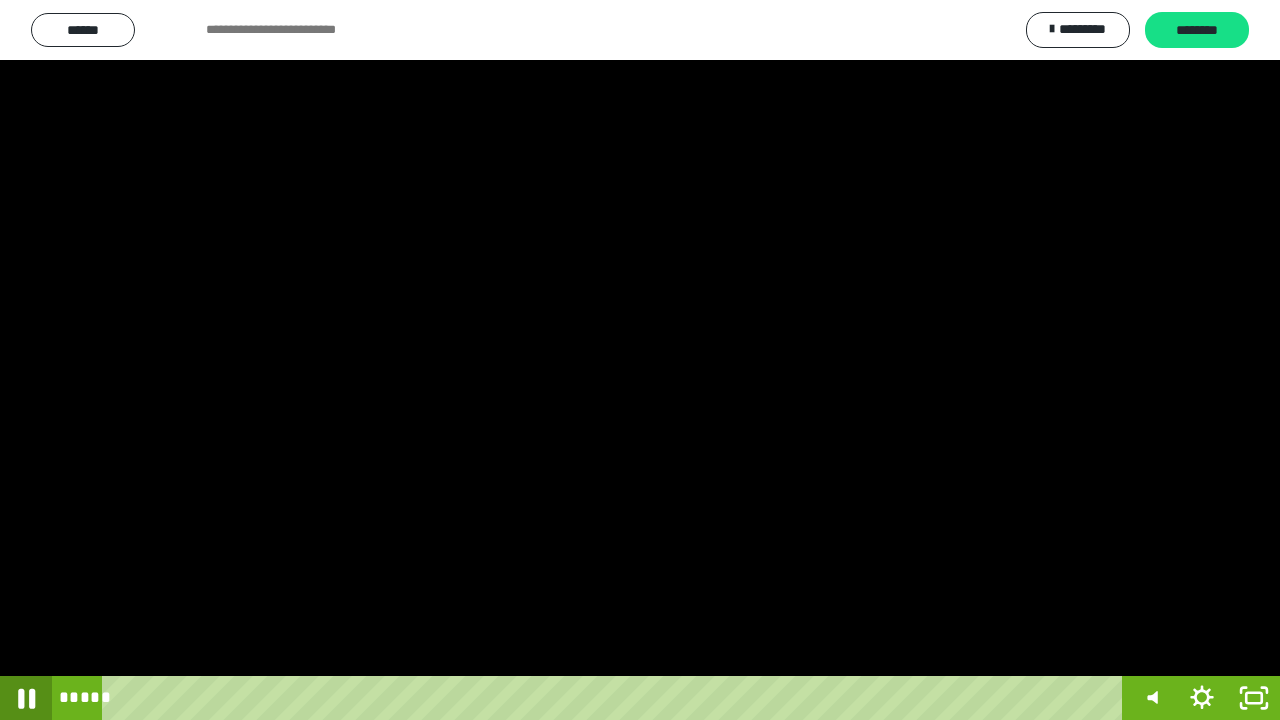 click 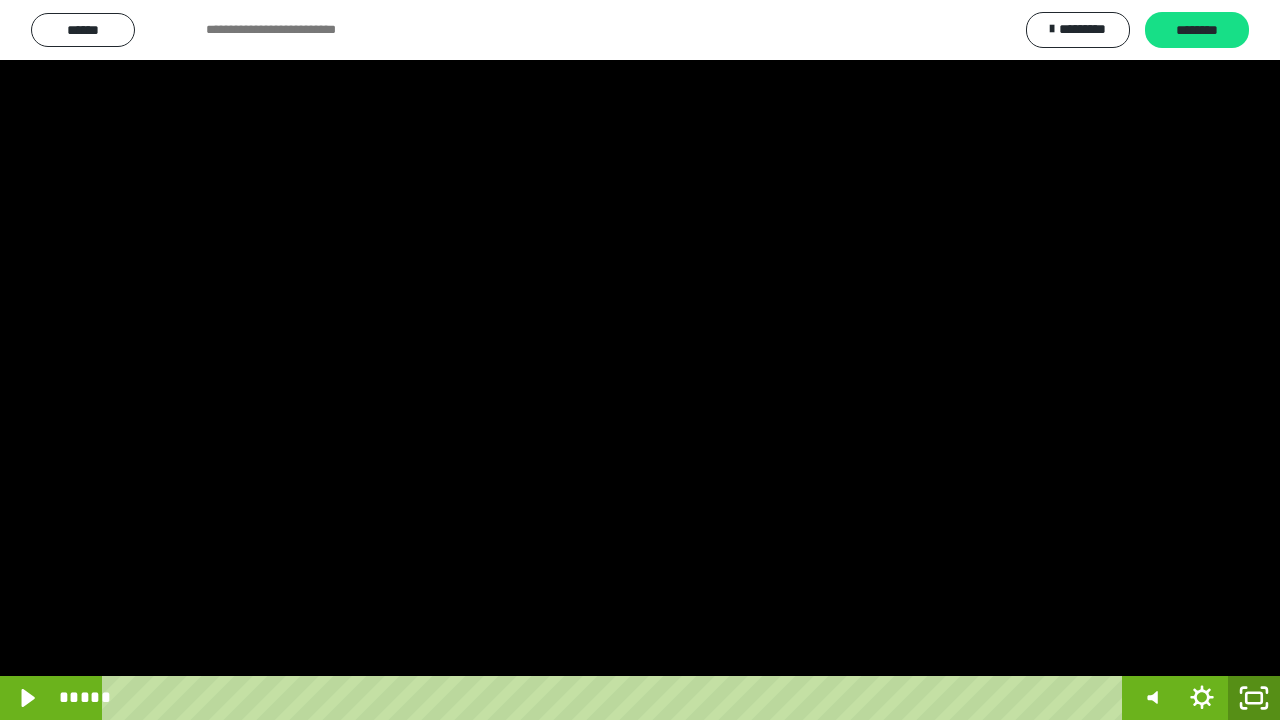 drag, startPoint x: 1246, startPoint y: 690, endPoint x: 890, endPoint y: 7, distance: 770.211 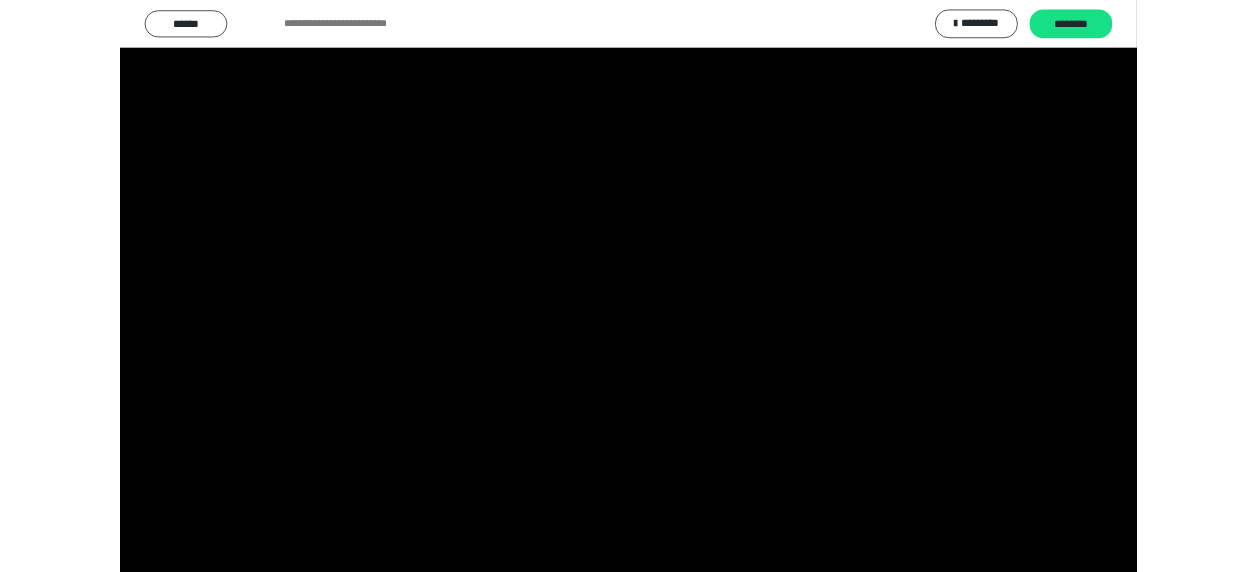 scroll, scrollTop: 374, scrollLeft: 0, axis: vertical 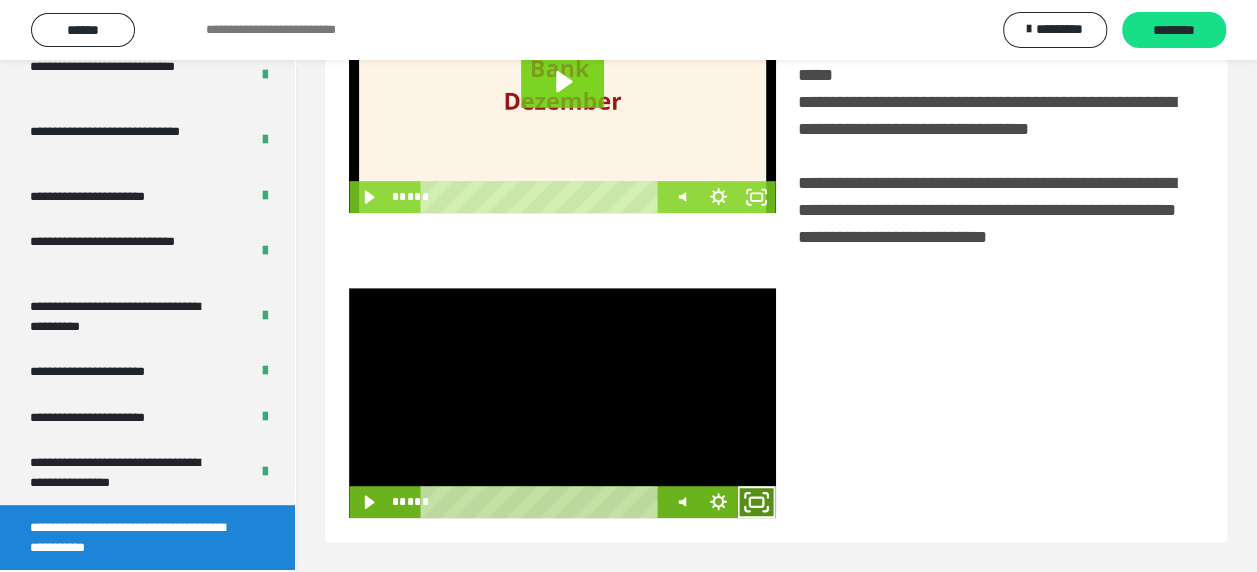click 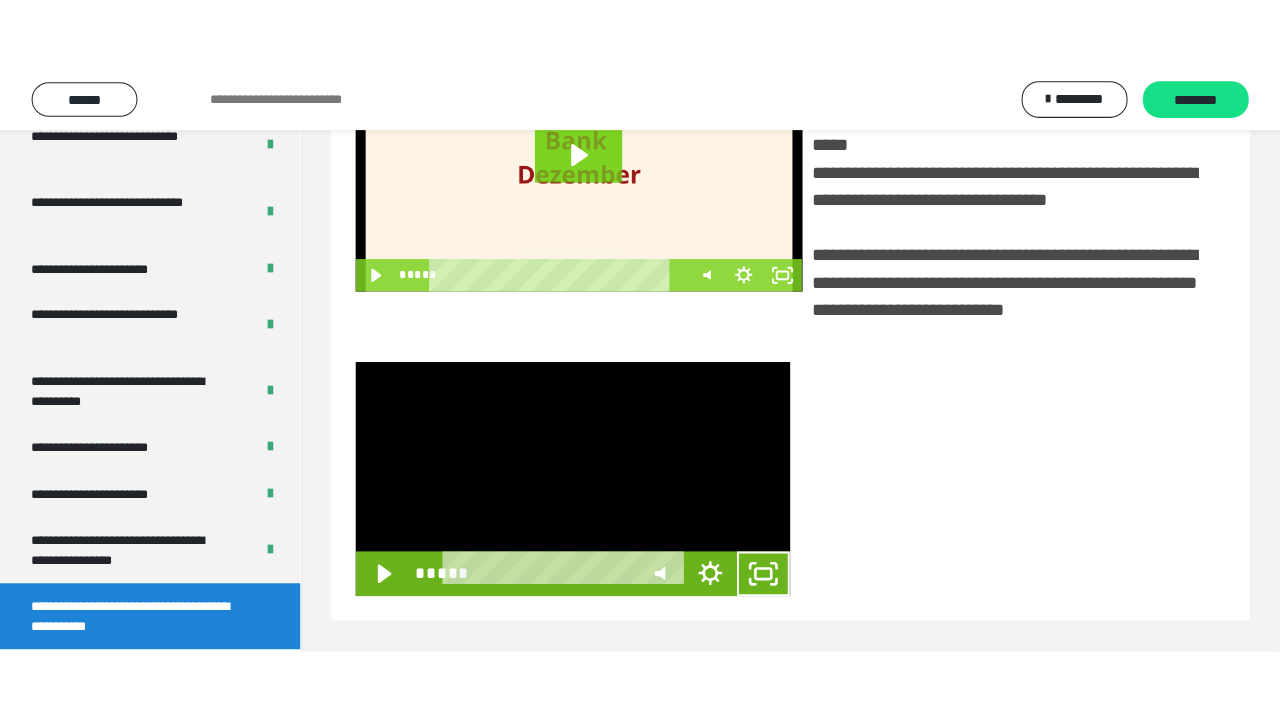 scroll, scrollTop: 382, scrollLeft: 0, axis: vertical 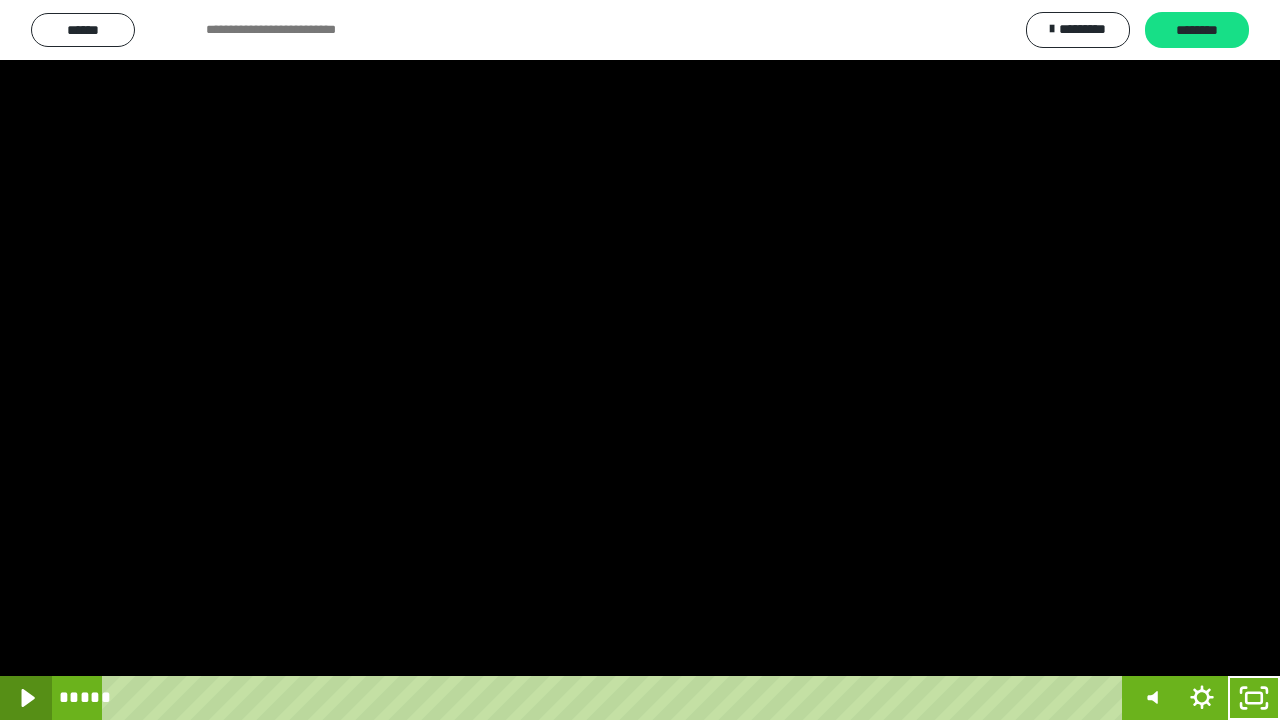 click 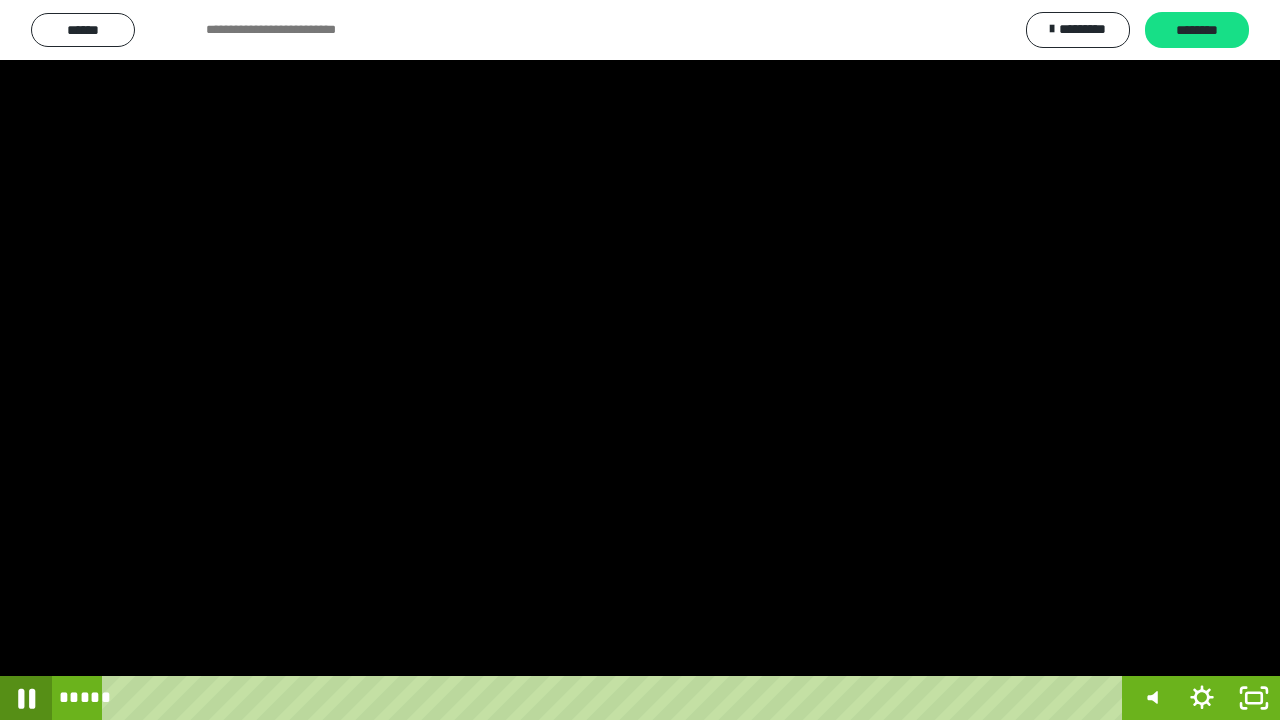 click 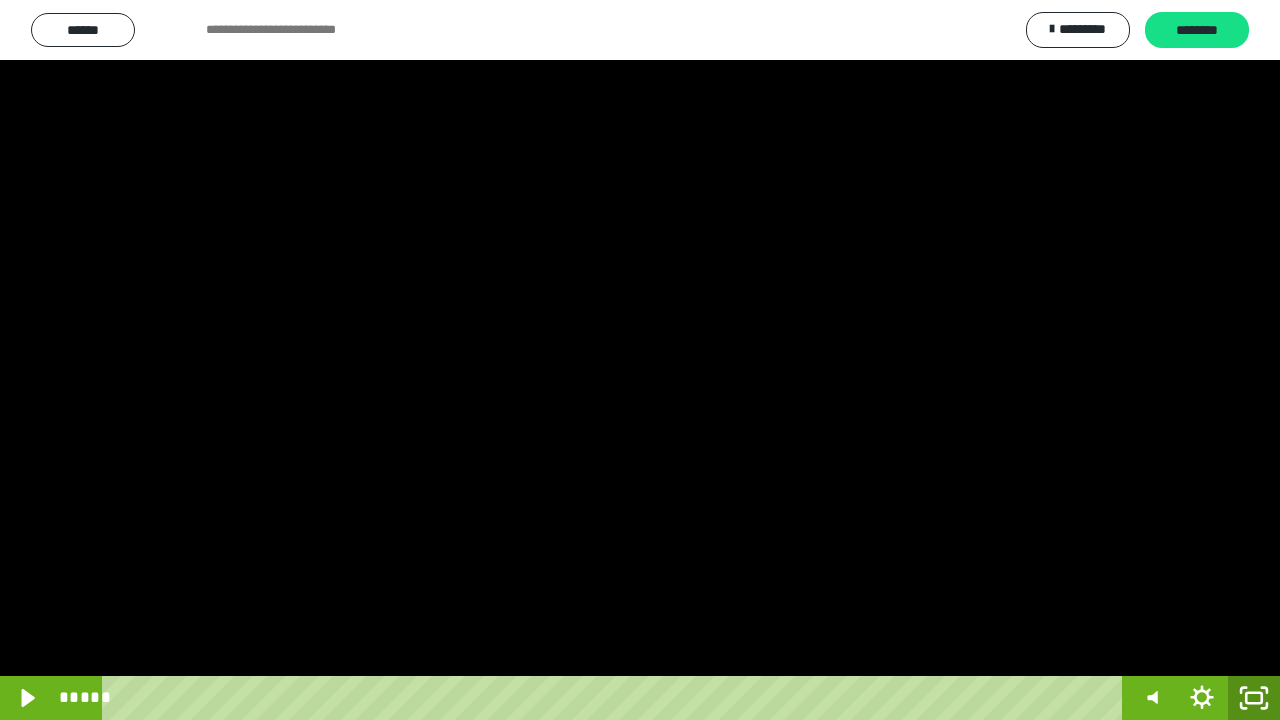 click 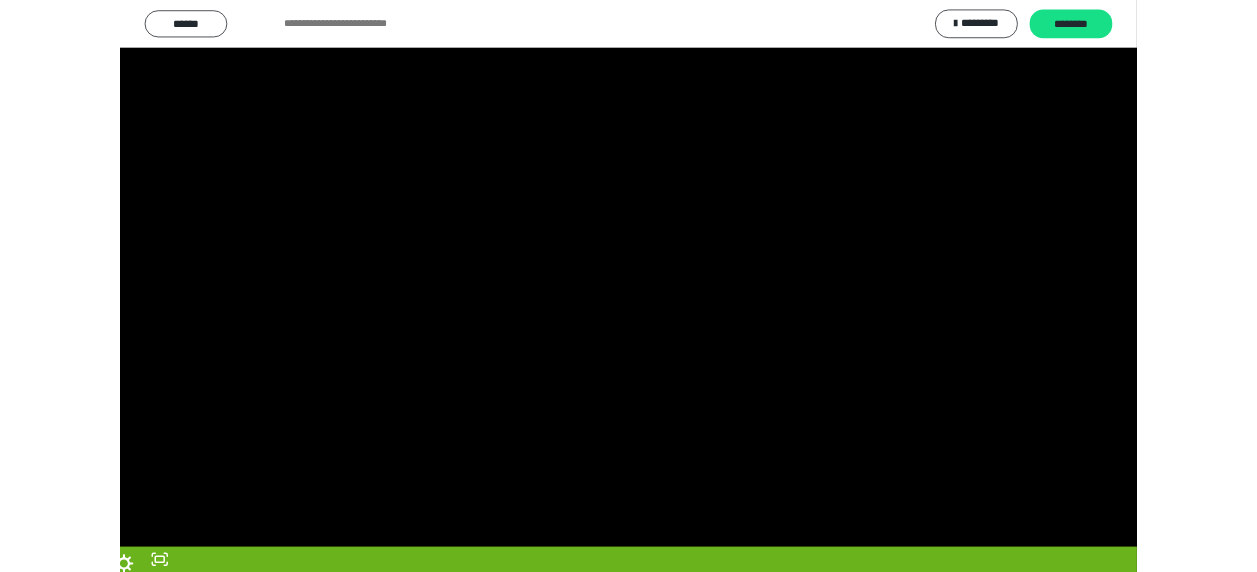 scroll, scrollTop: 374, scrollLeft: 0, axis: vertical 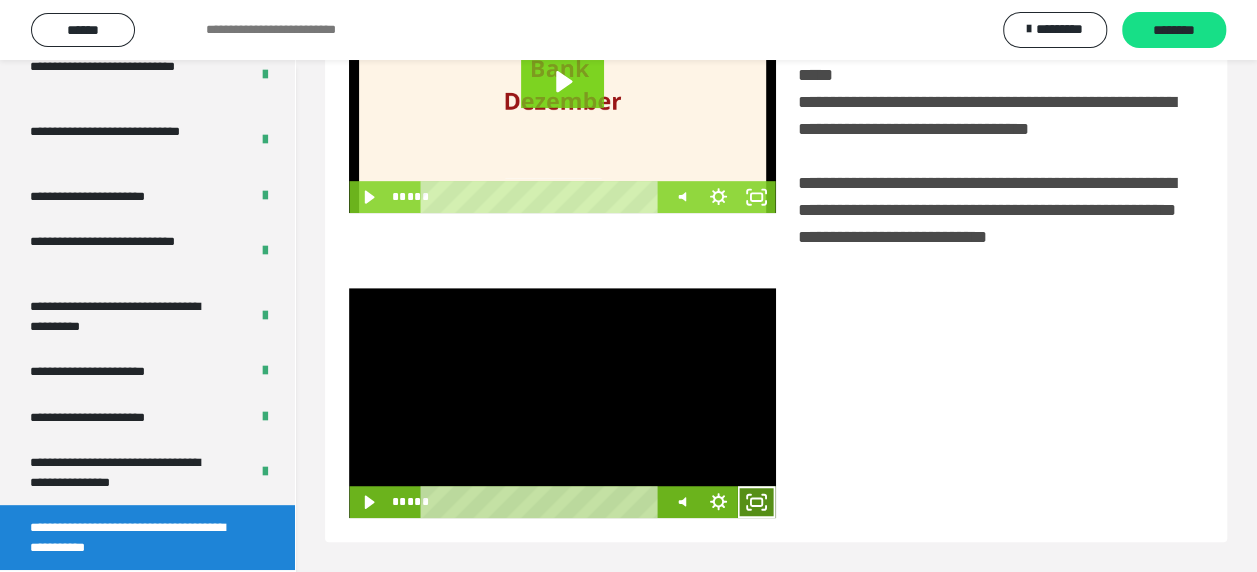 click 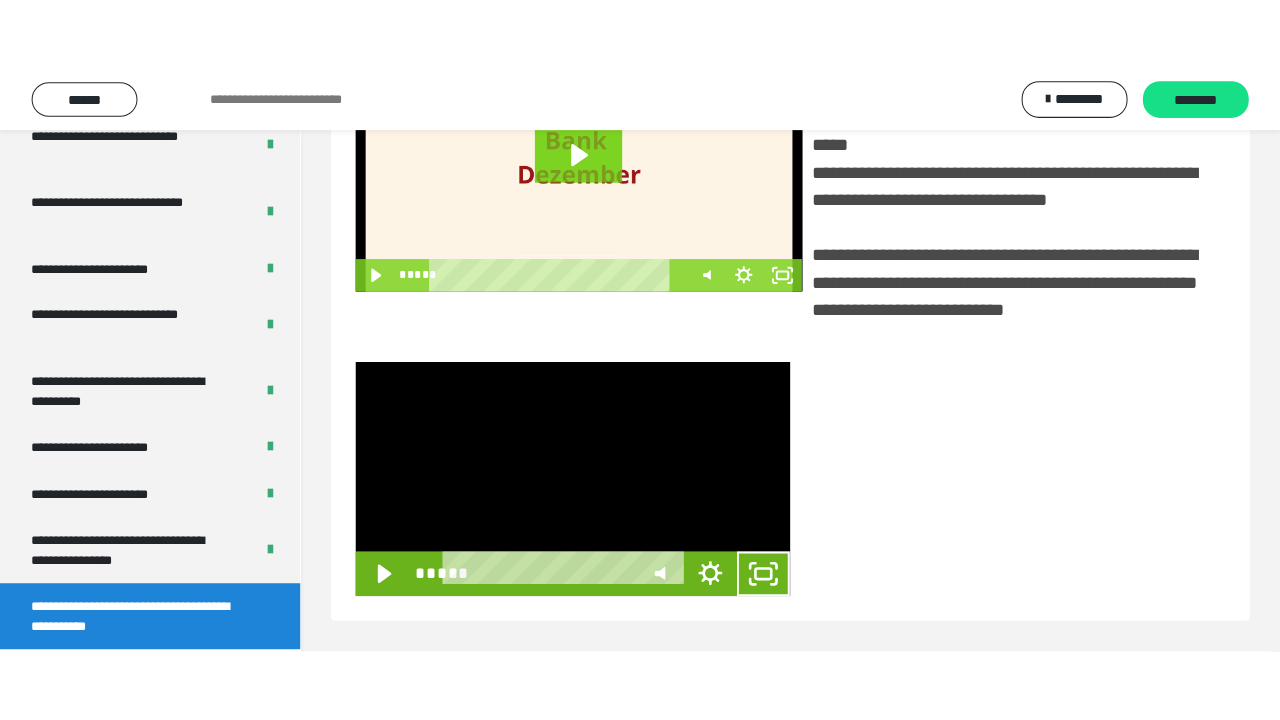 scroll, scrollTop: 382, scrollLeft: 0, axis: vertical 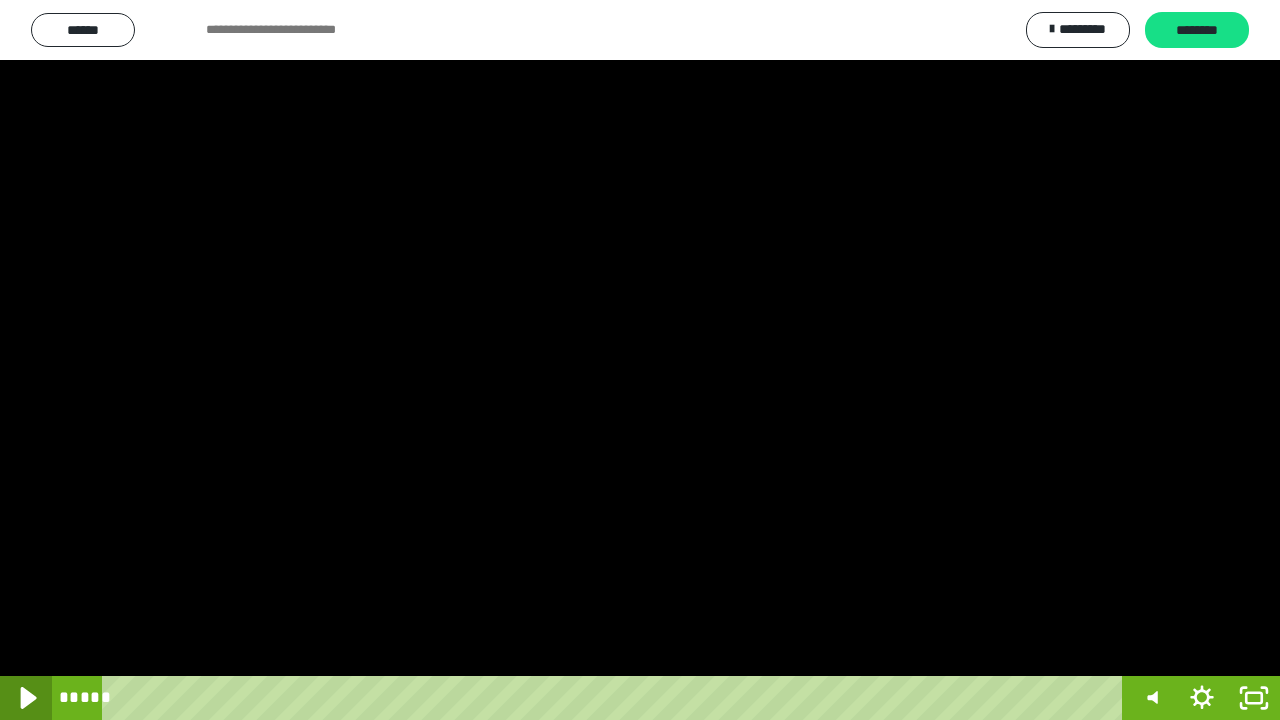 click 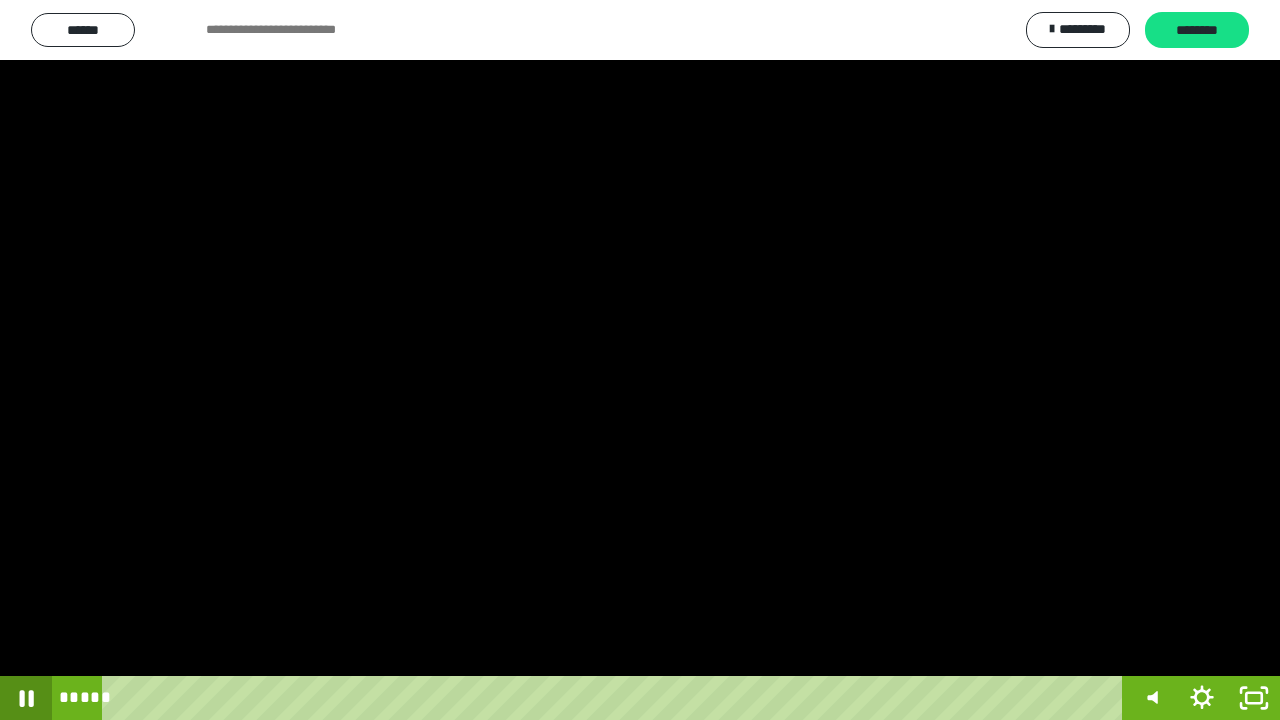 click 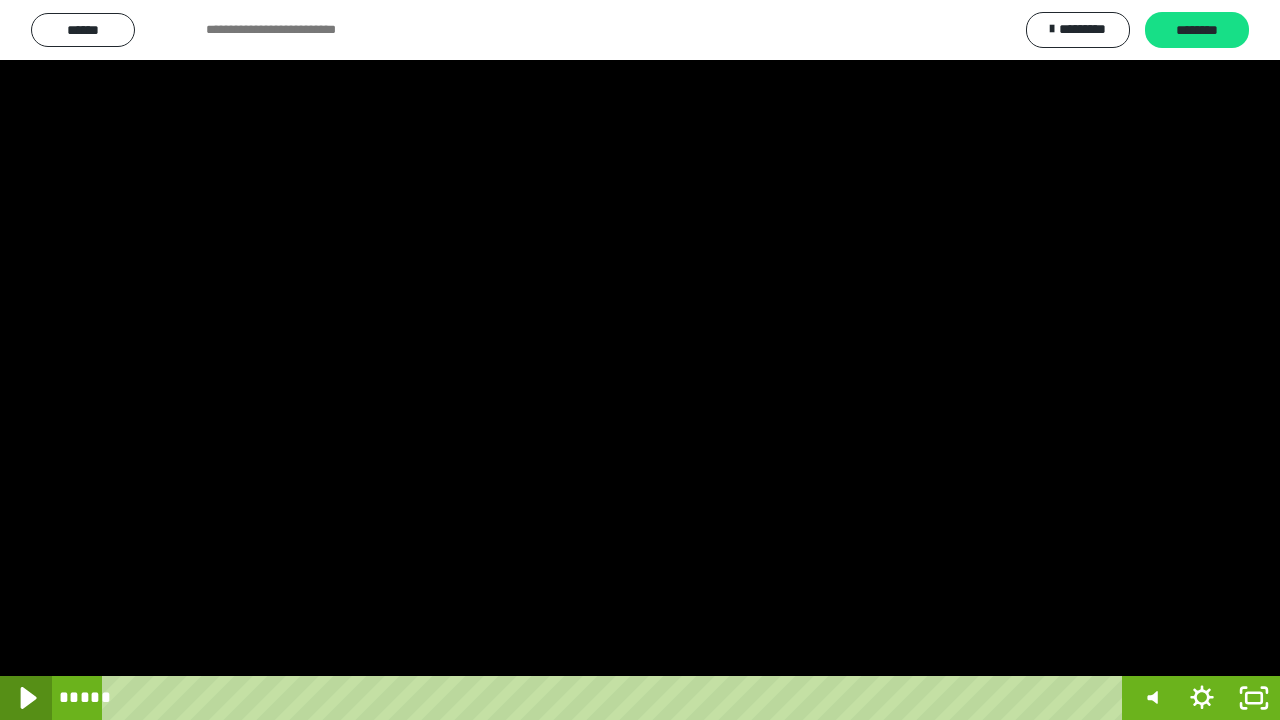 click 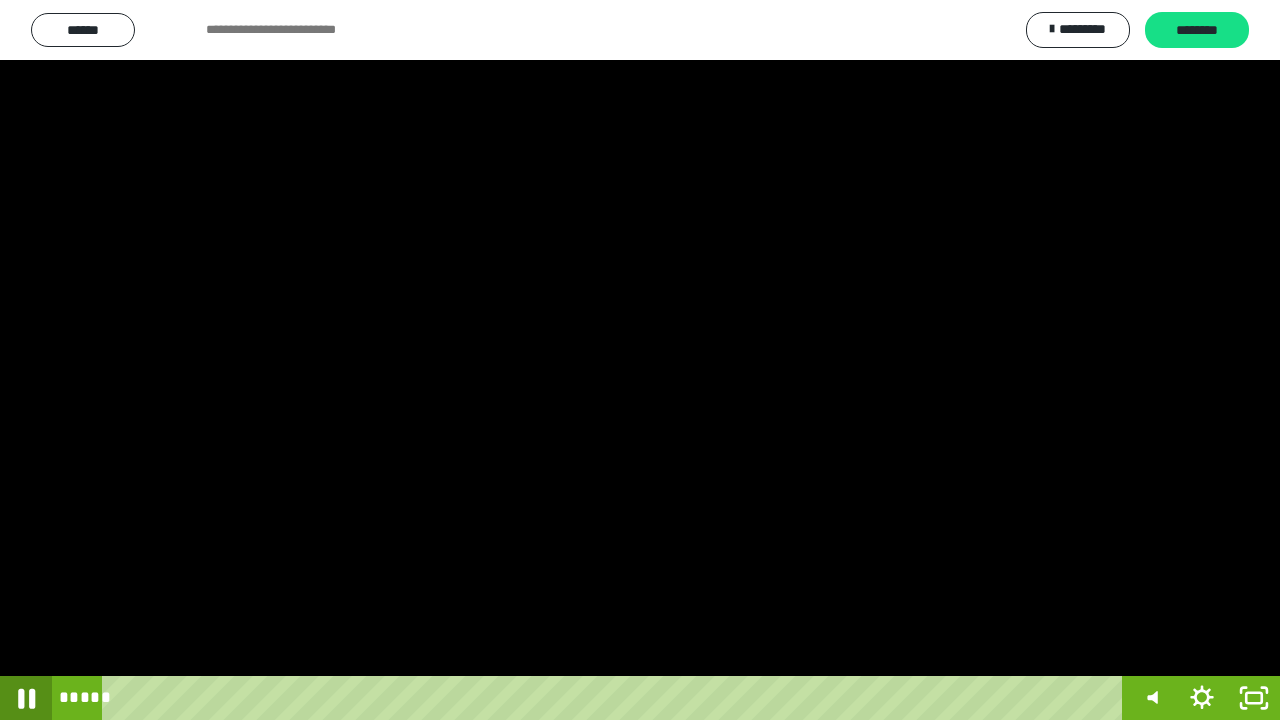 click 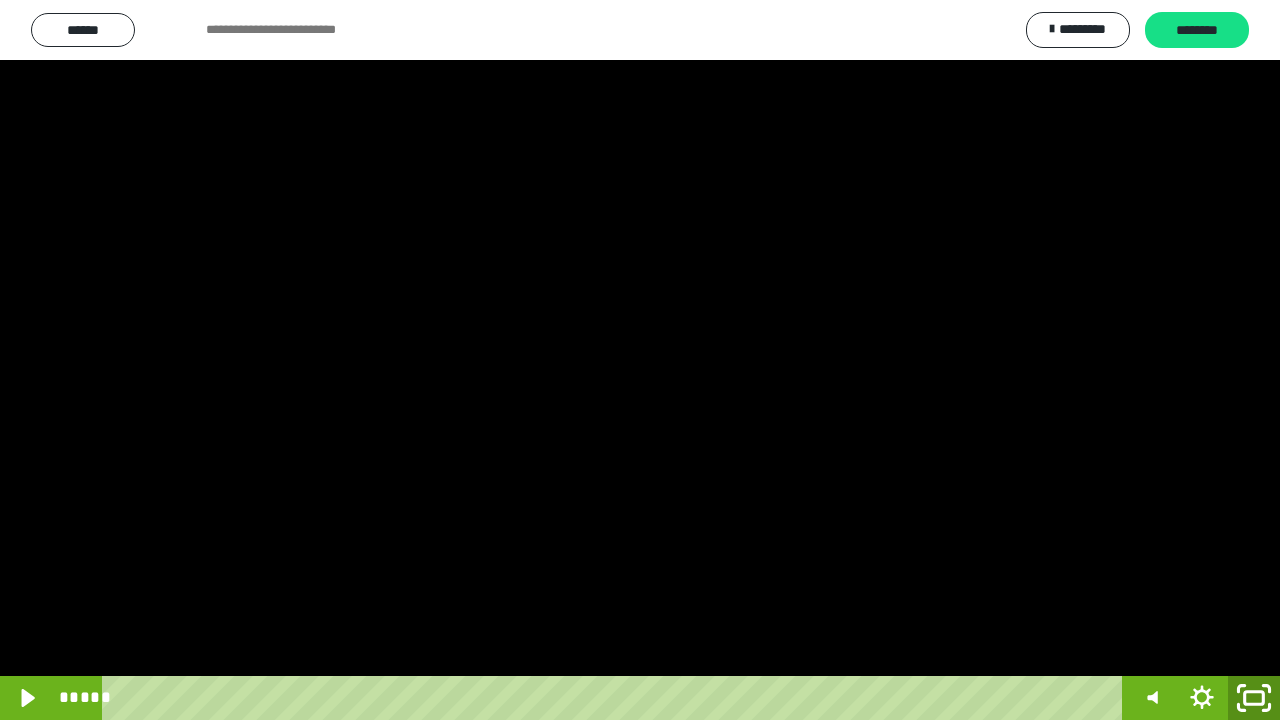 click 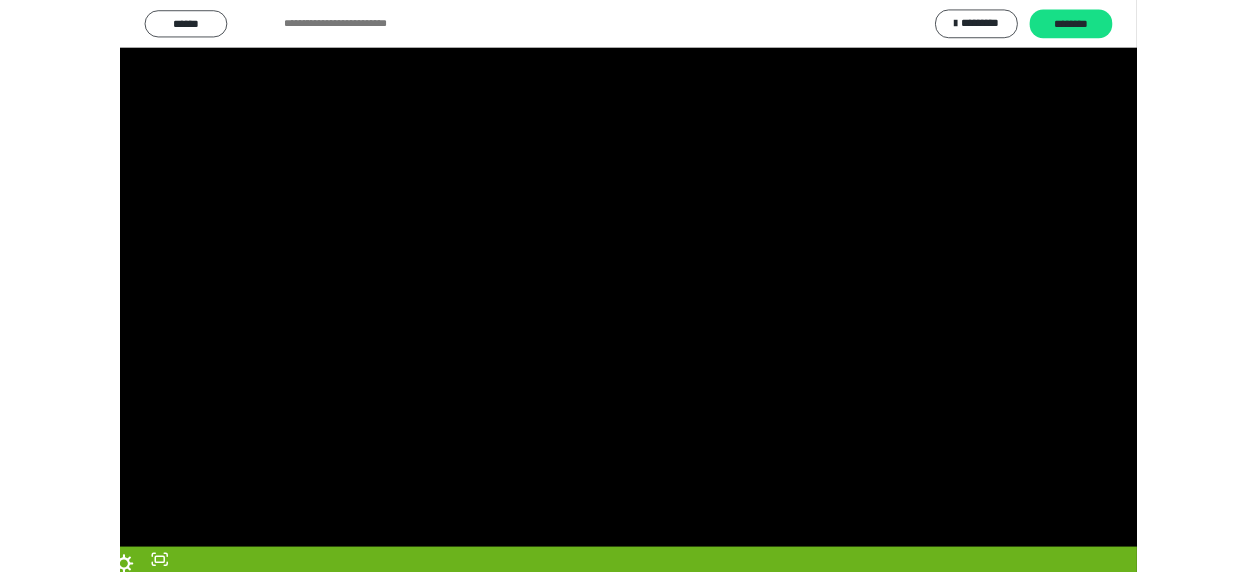 scroll, scrollTop: 374, scrollLeft: 0, axis: vertical 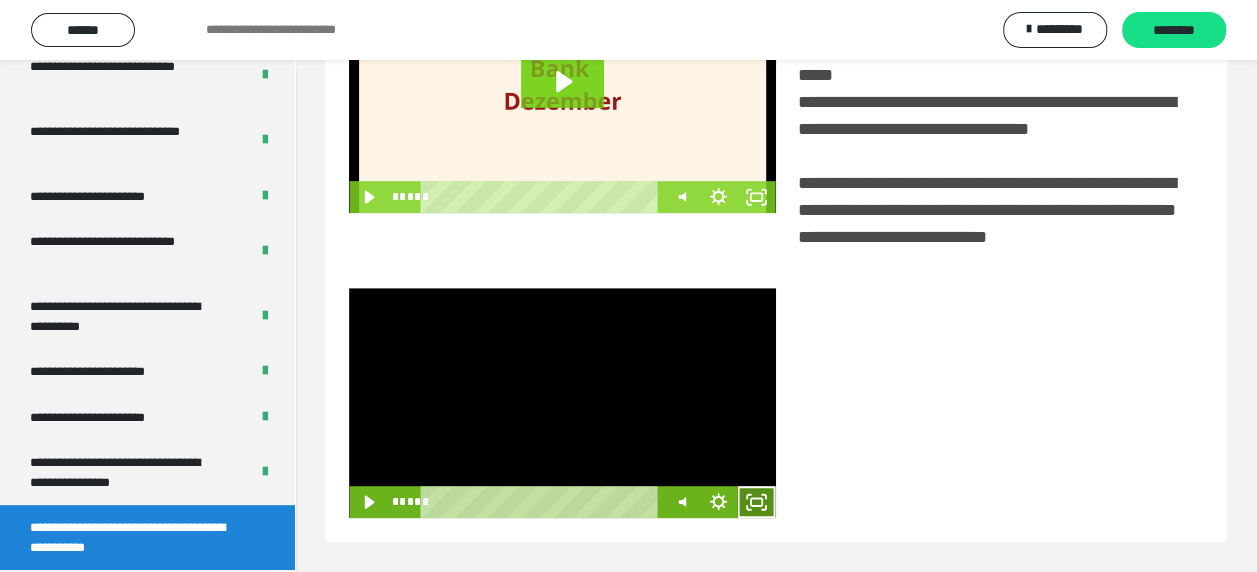 click 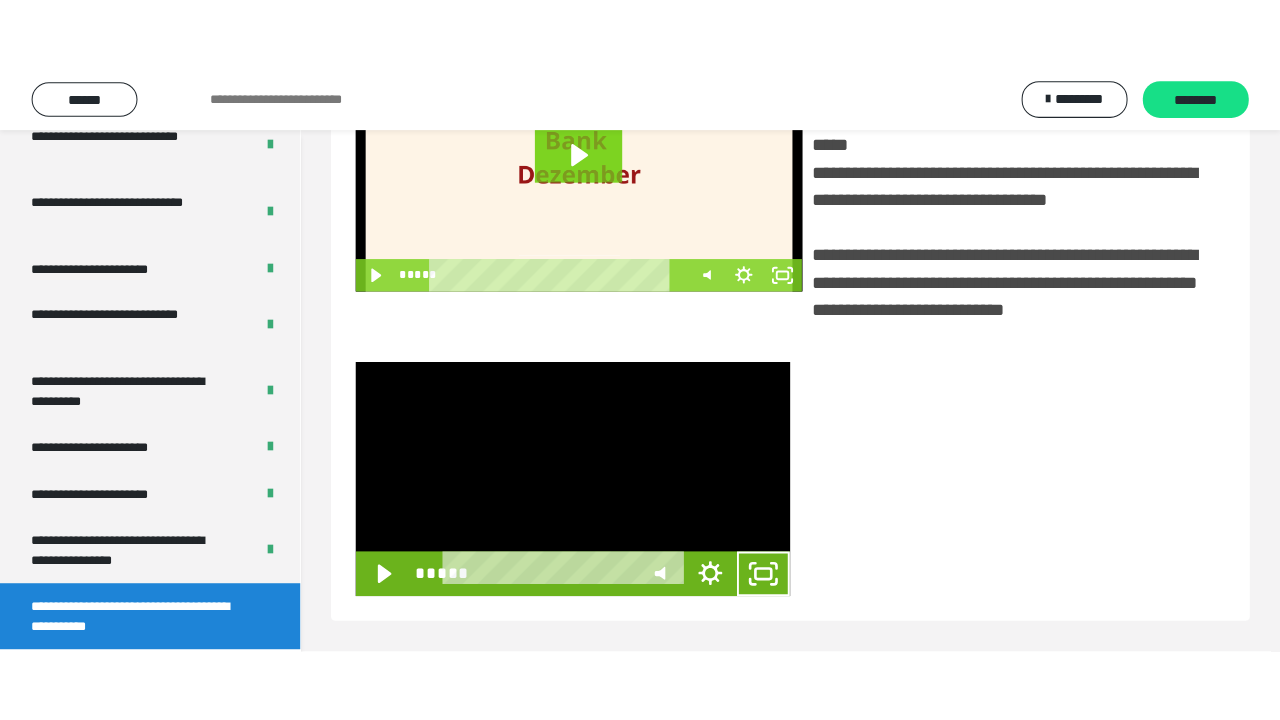scroll, scrollTop: 382, scrollLeft: 0, axis: vertical 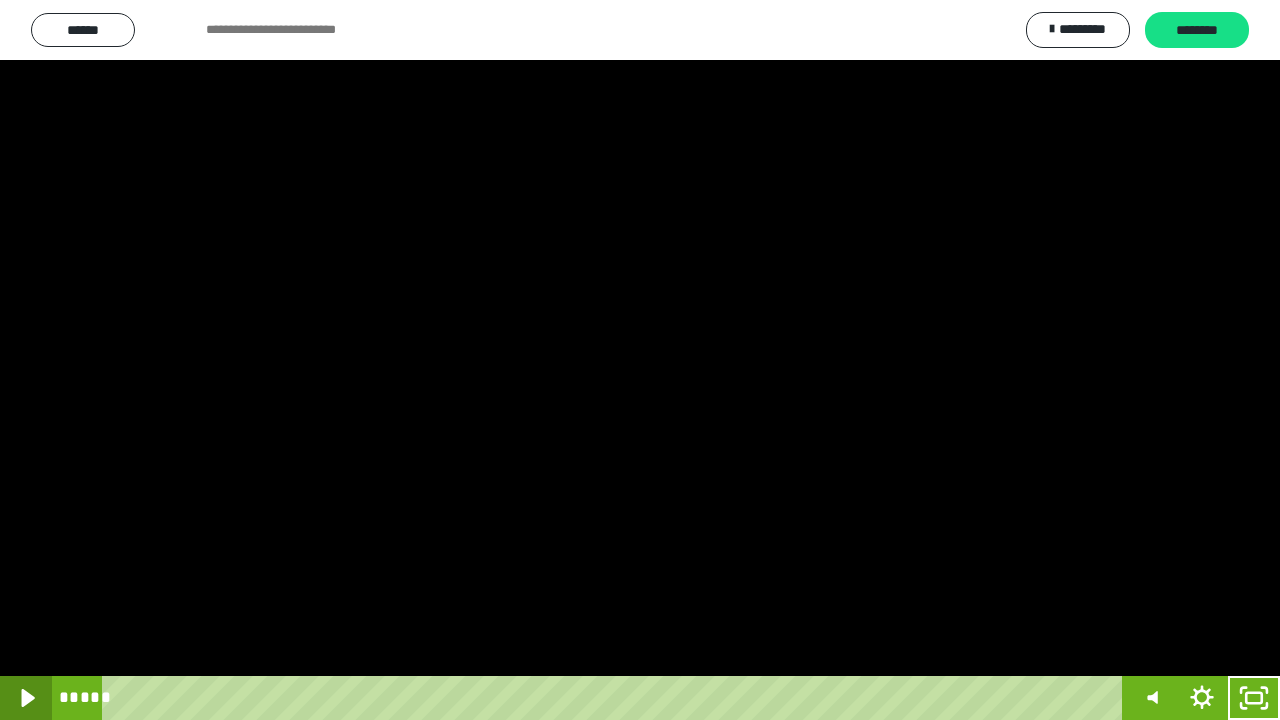 click 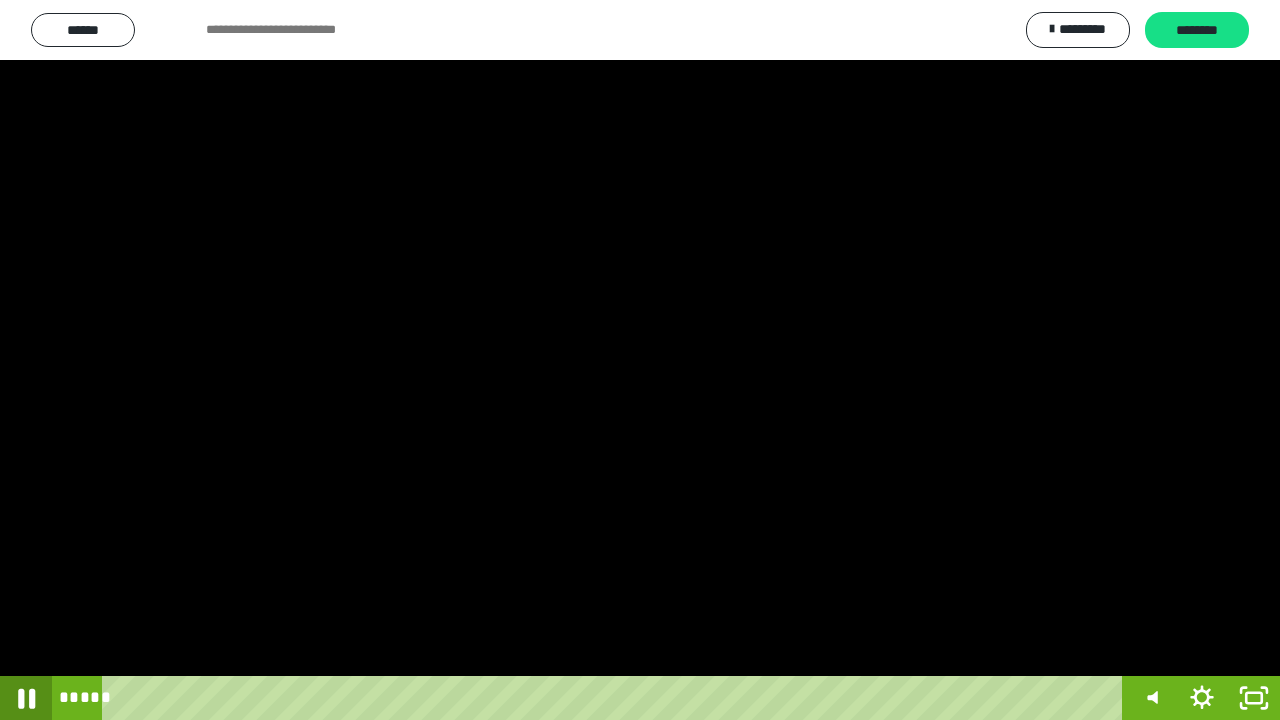 click 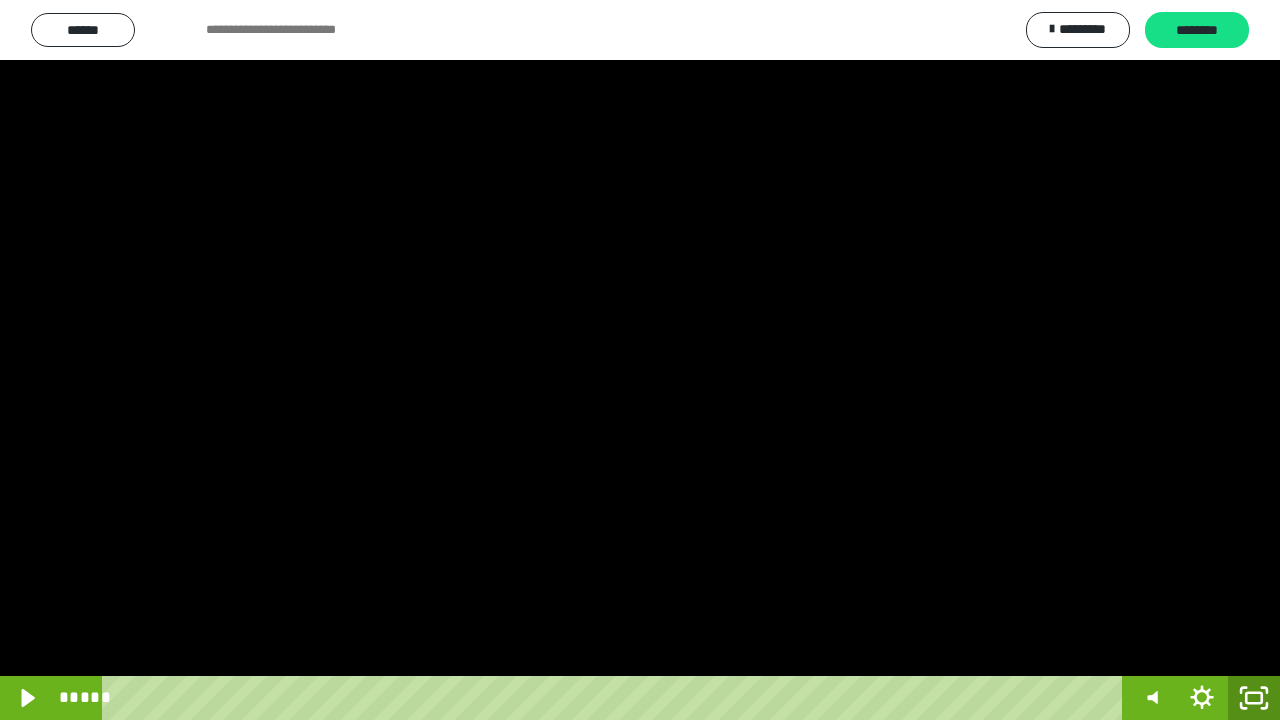 click 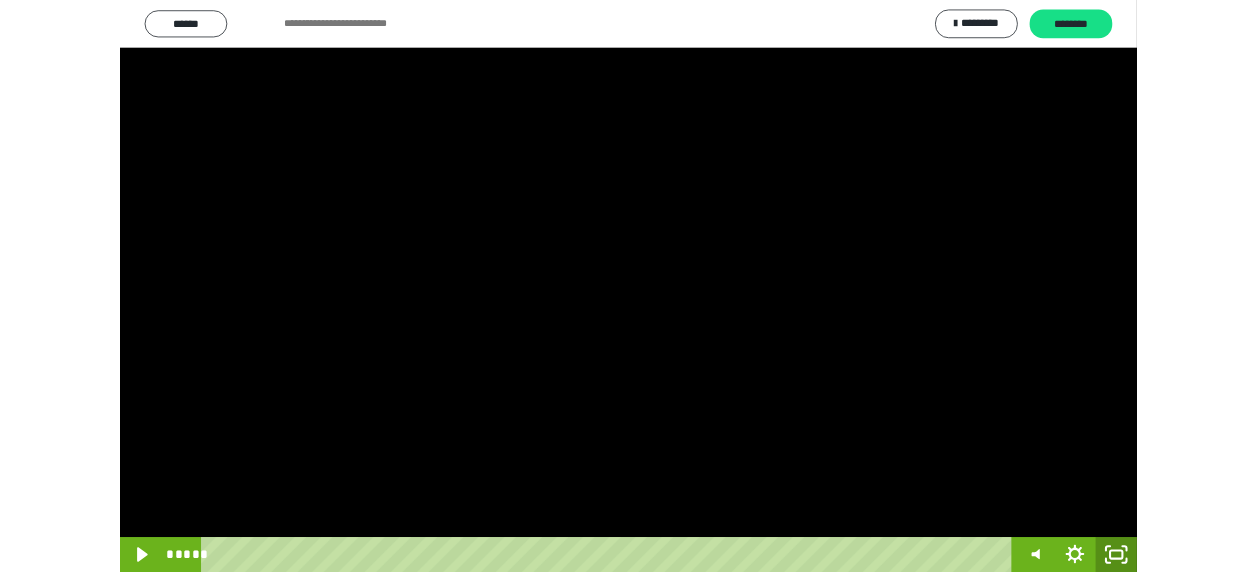 scroll, scrollTop: 374, scrollLeft: 0, axis: vertical 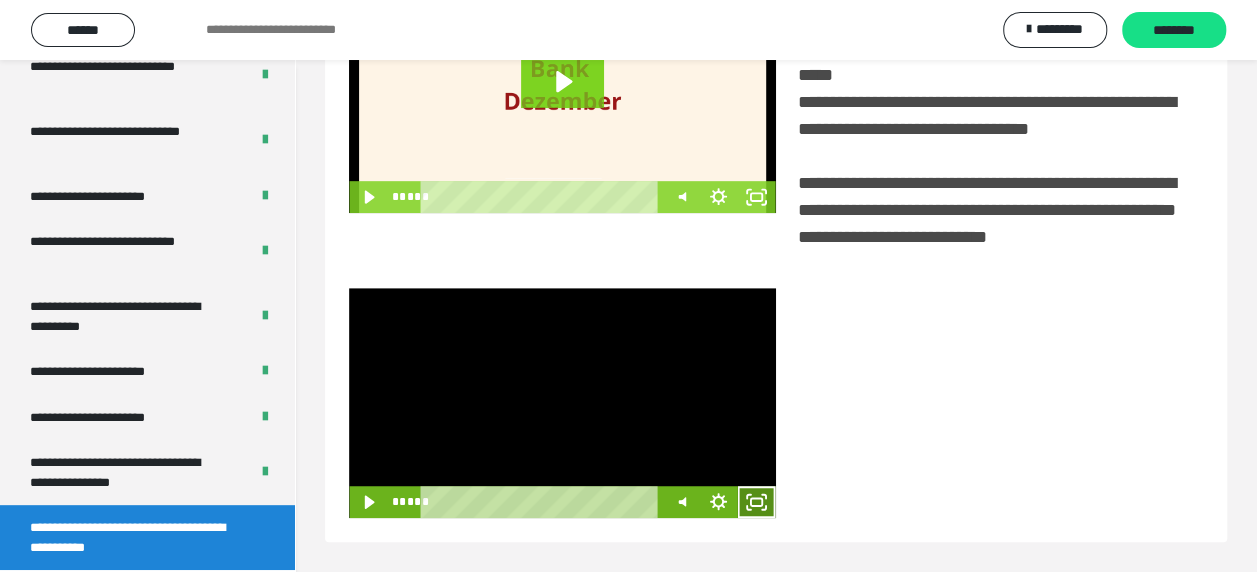click 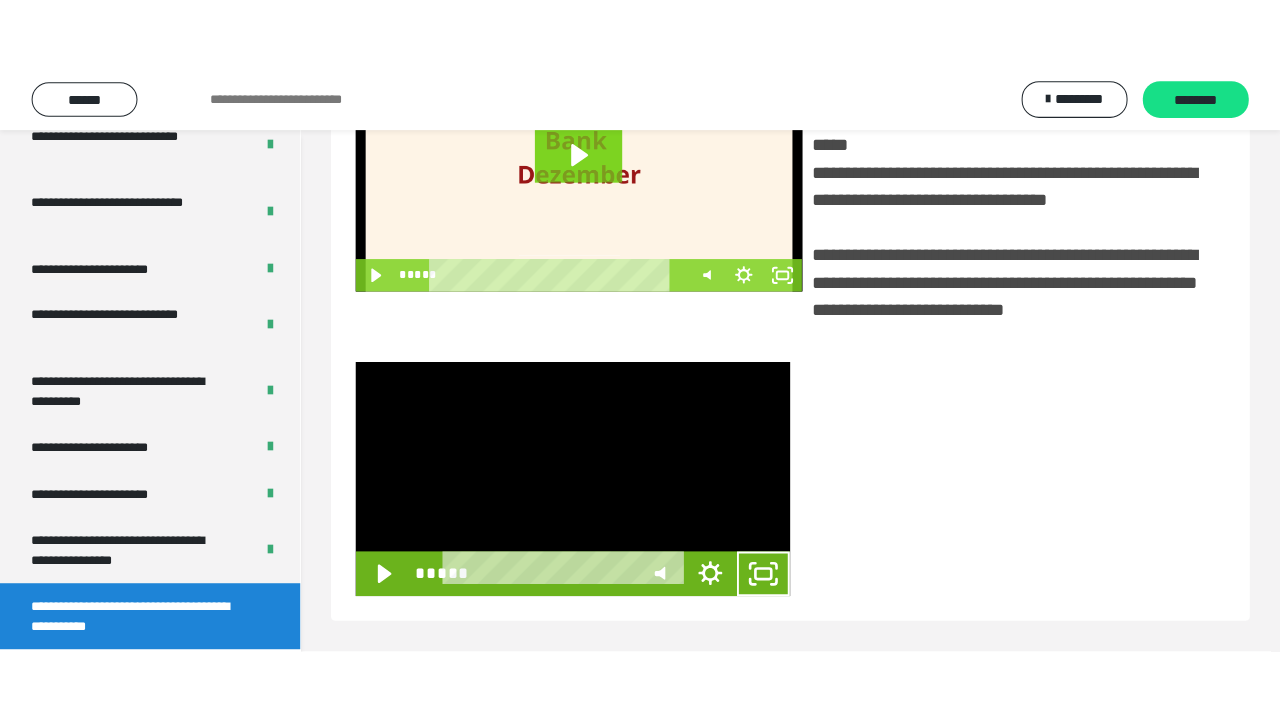 scroll, scrollTop: 382, scrollLeft: 0, axis: vertical 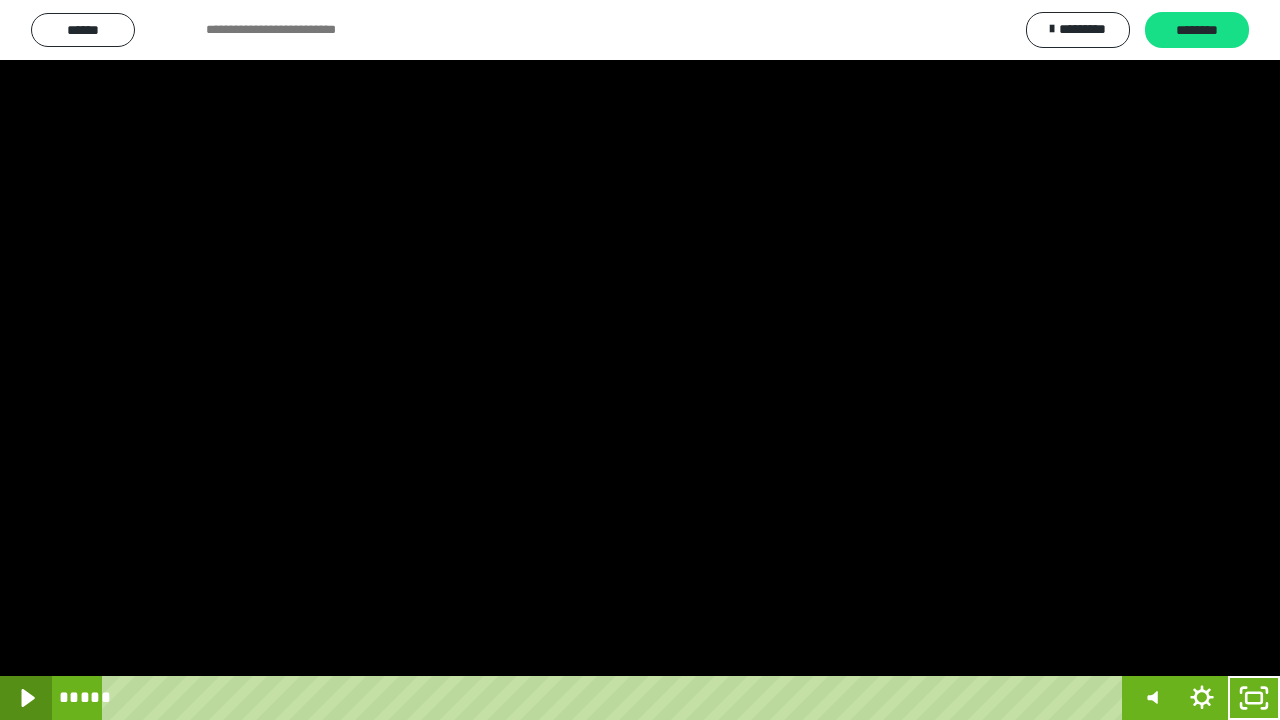 click 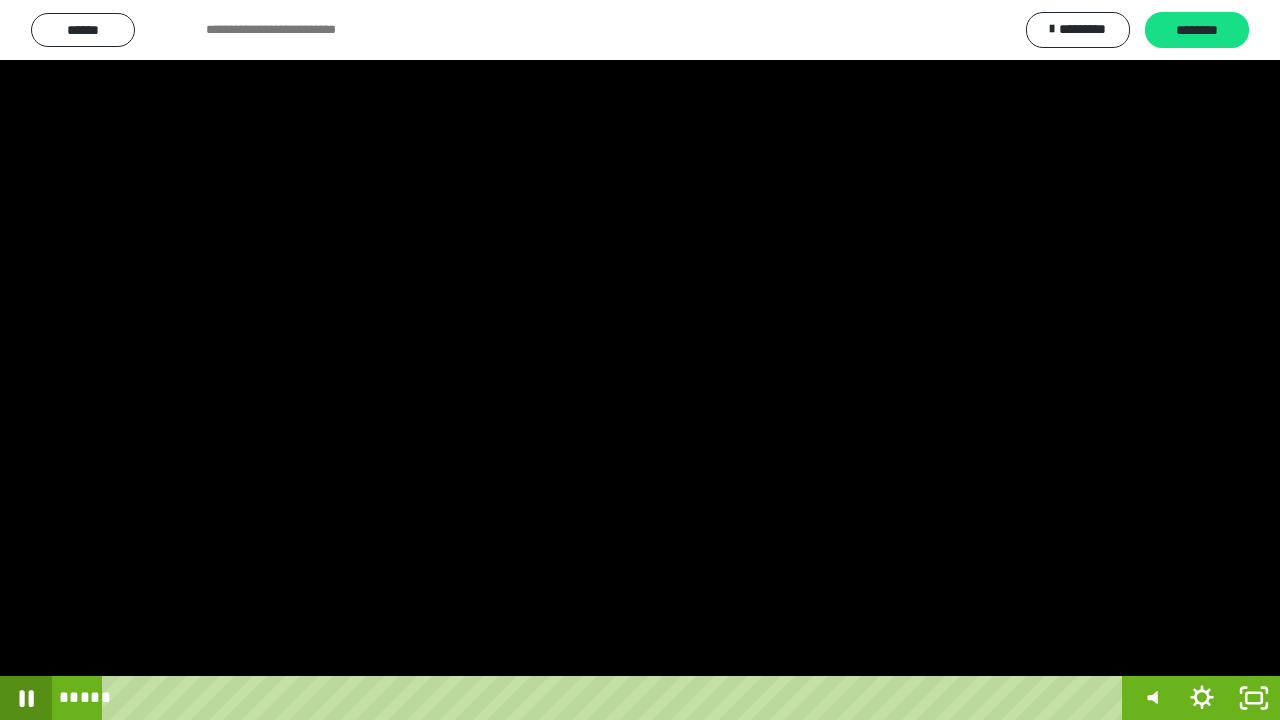click 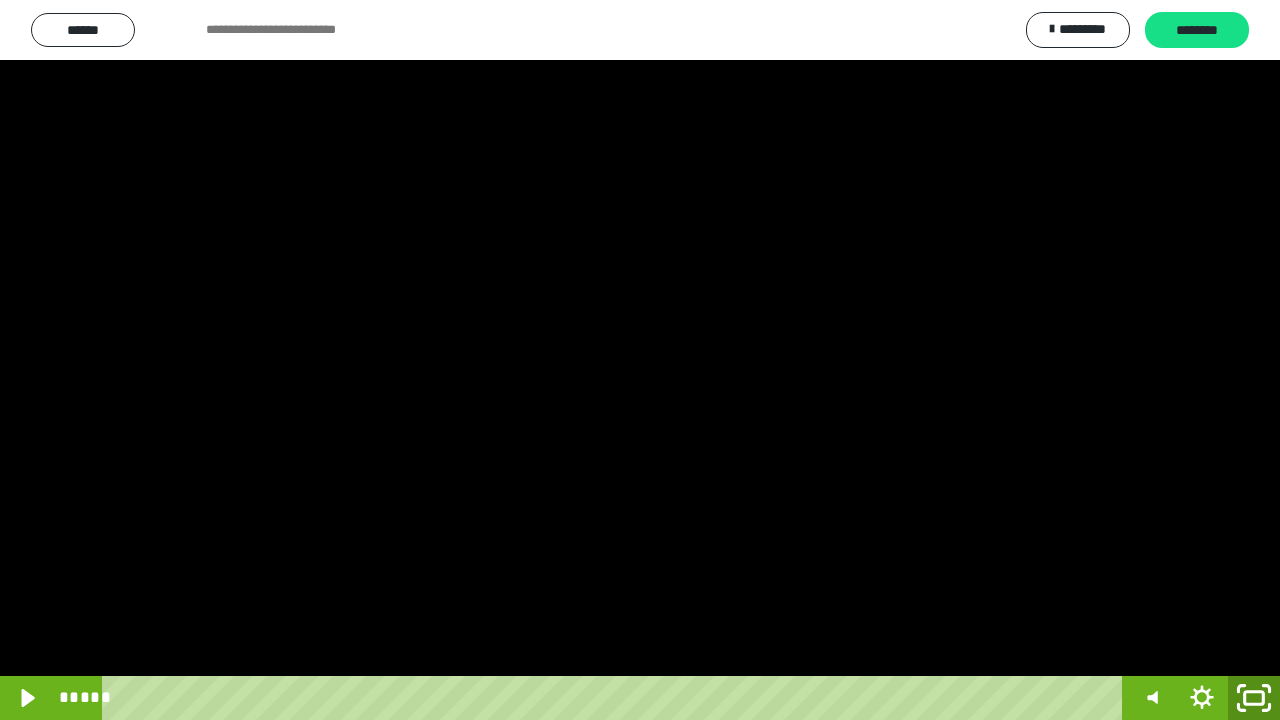 click 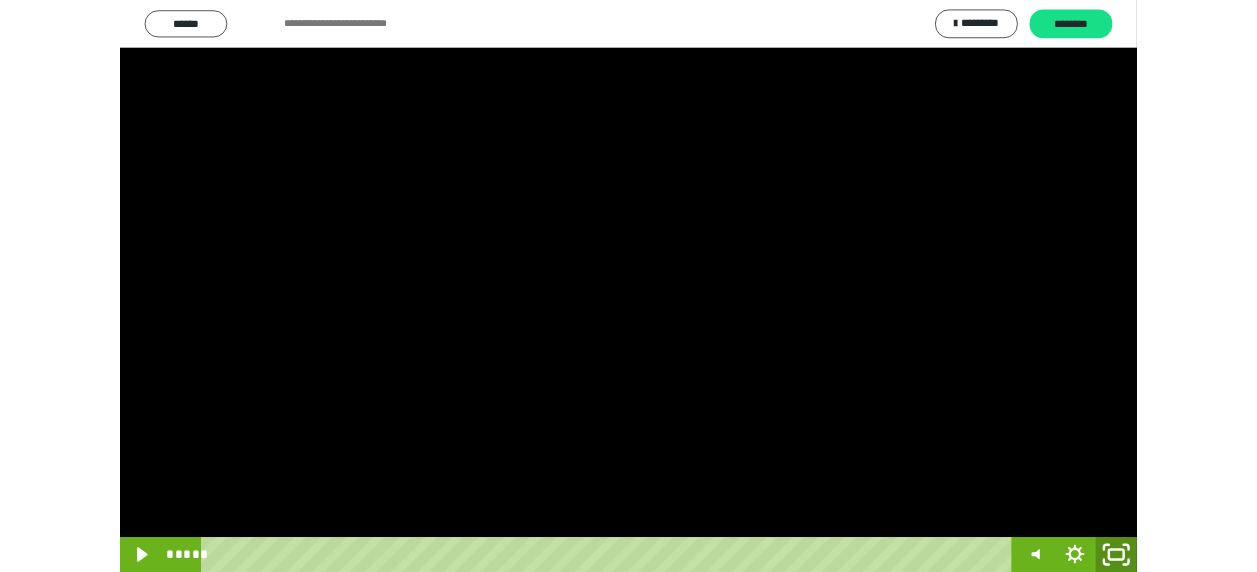 scroll, scrollTop: 374, scrollLeft: 0, axis: vertical 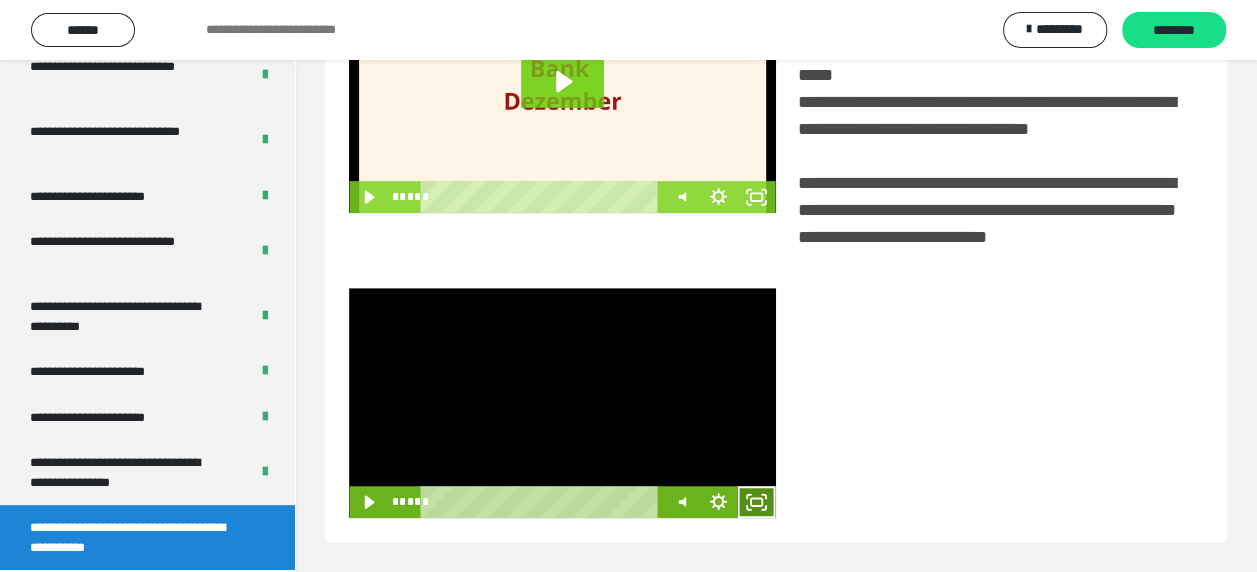 click 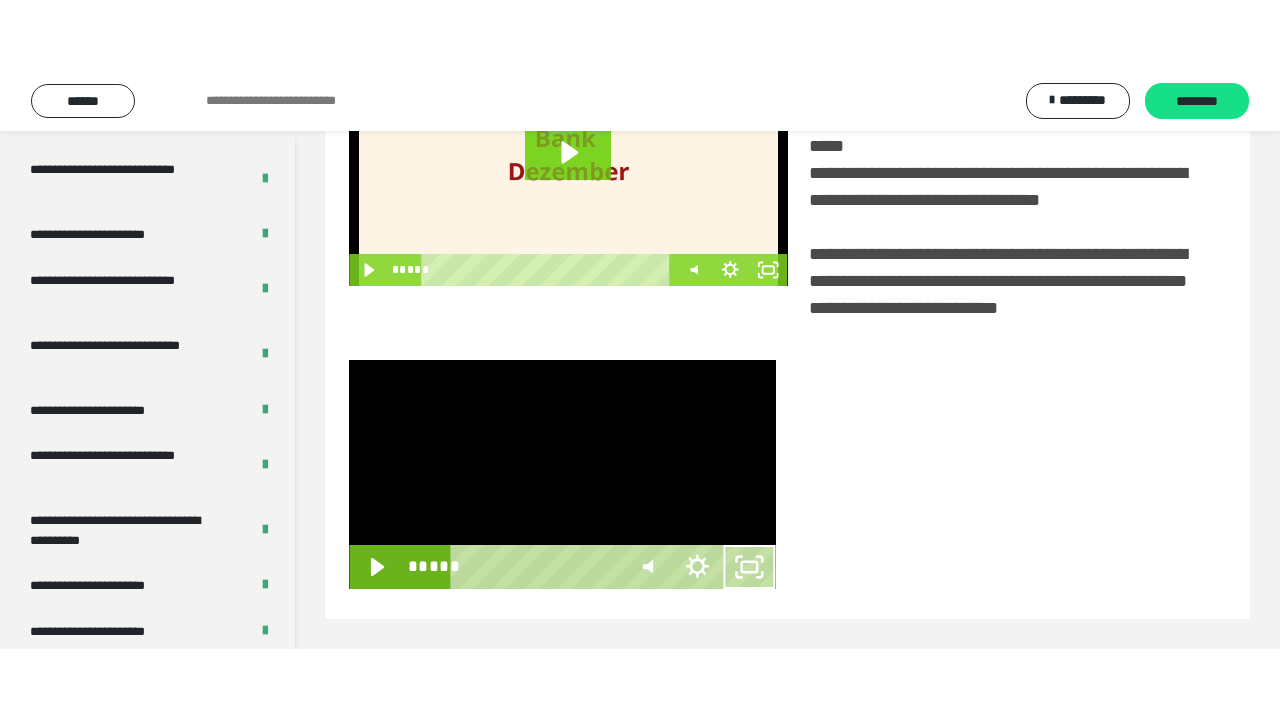 scroll, scrollTop: 382, scrollLeft: 0, axis: vertical 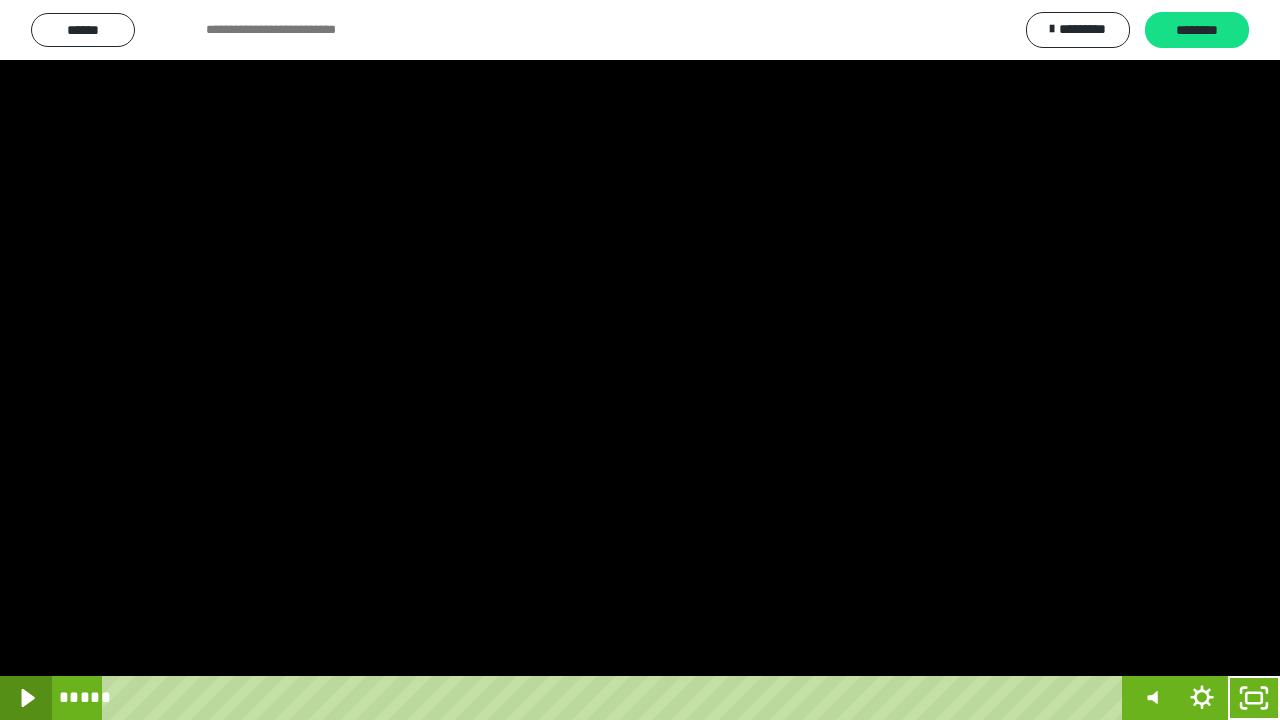 click 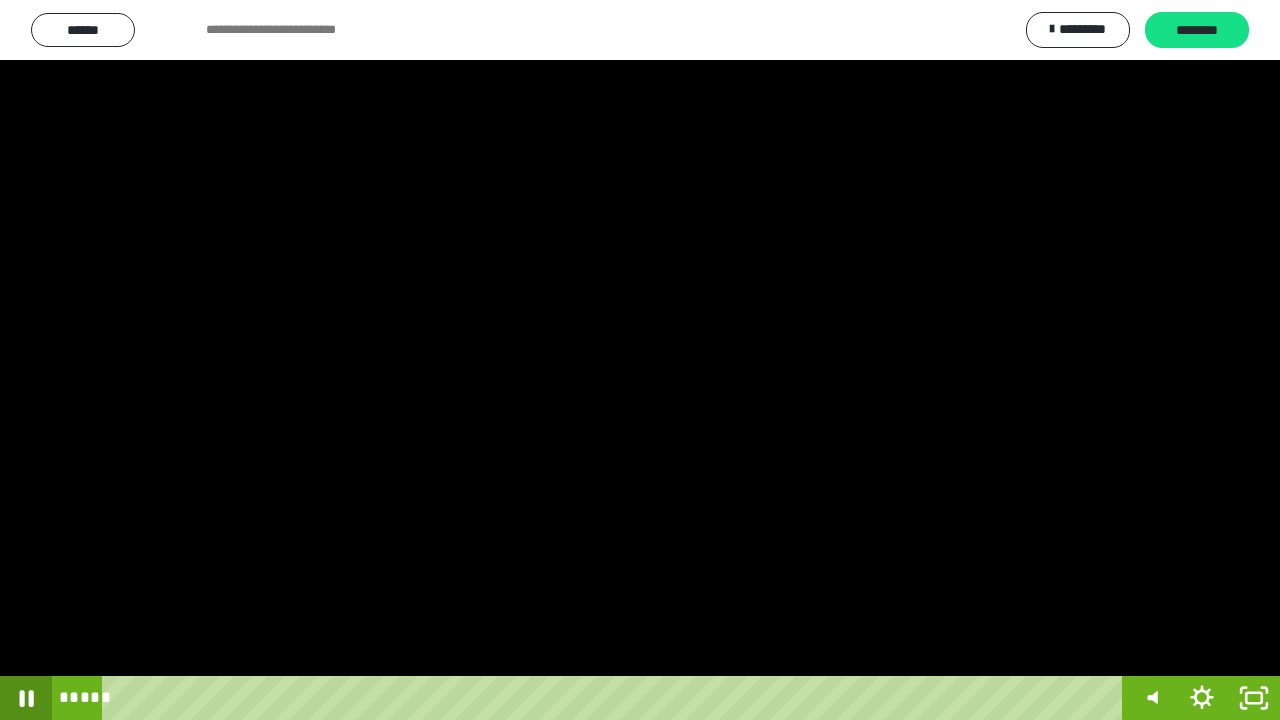 click 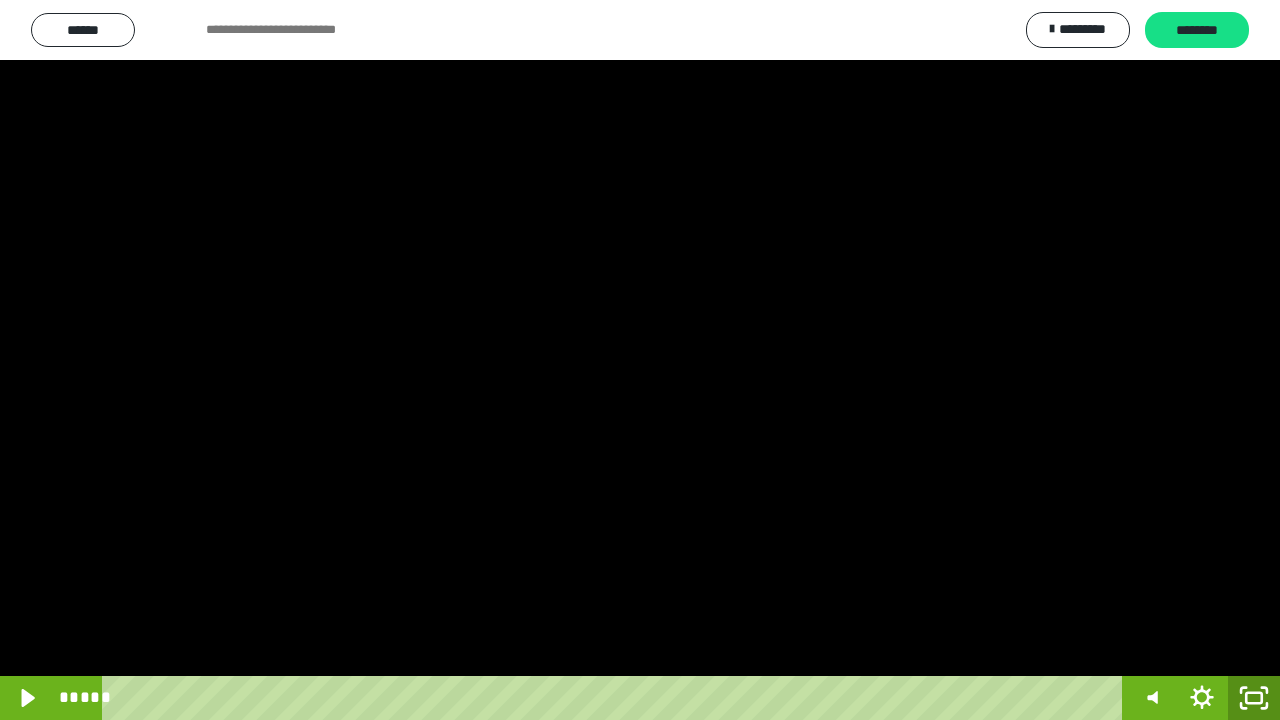 click 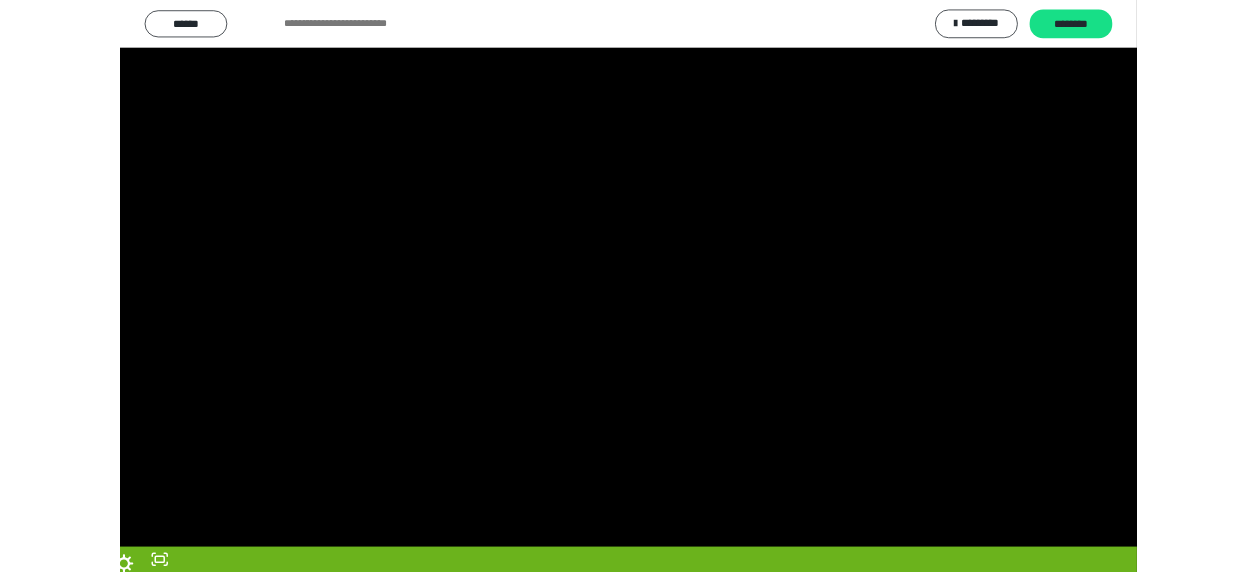 scroll, scrollTop: 374, scrollLeft: 0, axis: vertical 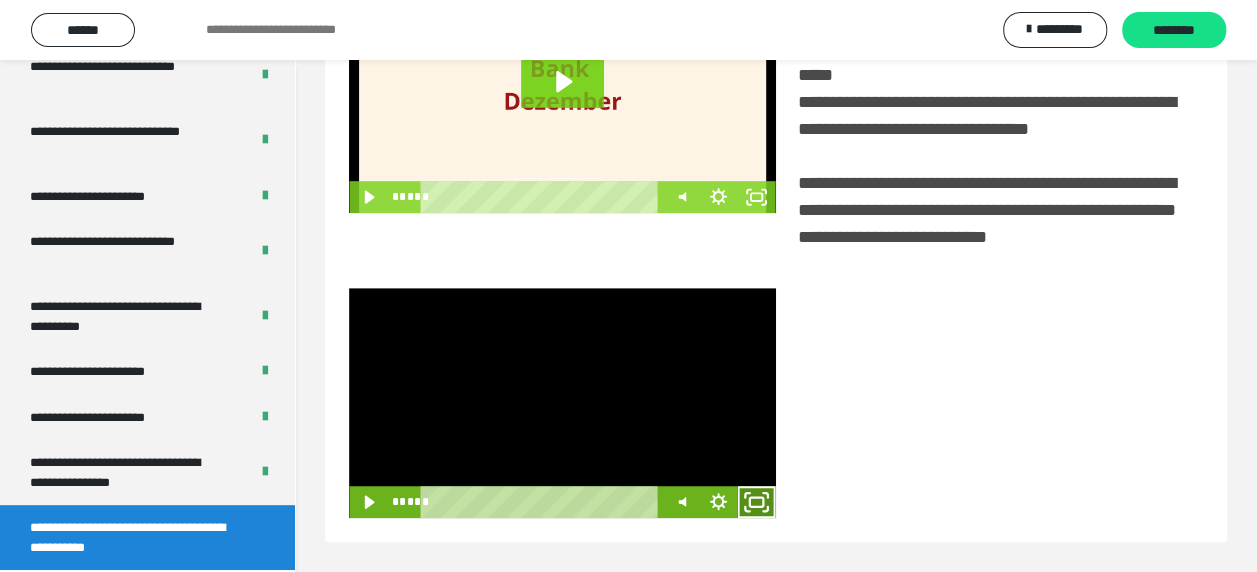 click 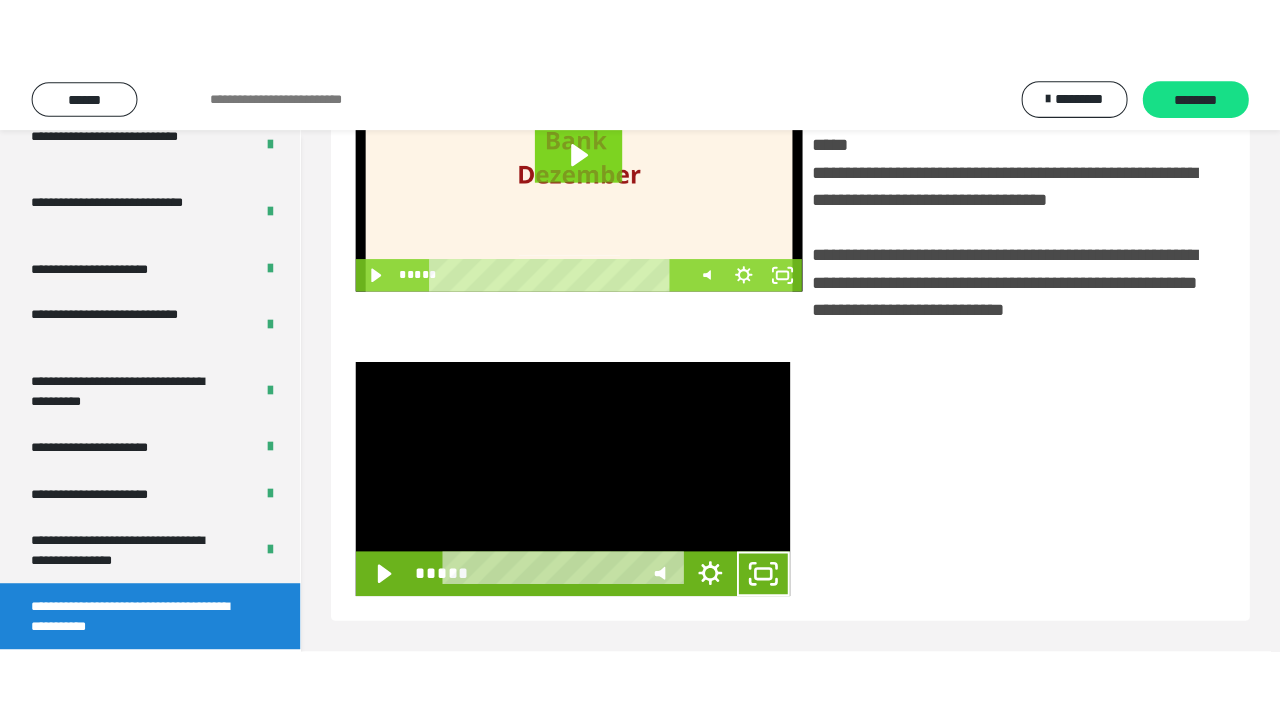 scroll, scrollTop: 382, scrollLeft: 0, axis: vertical 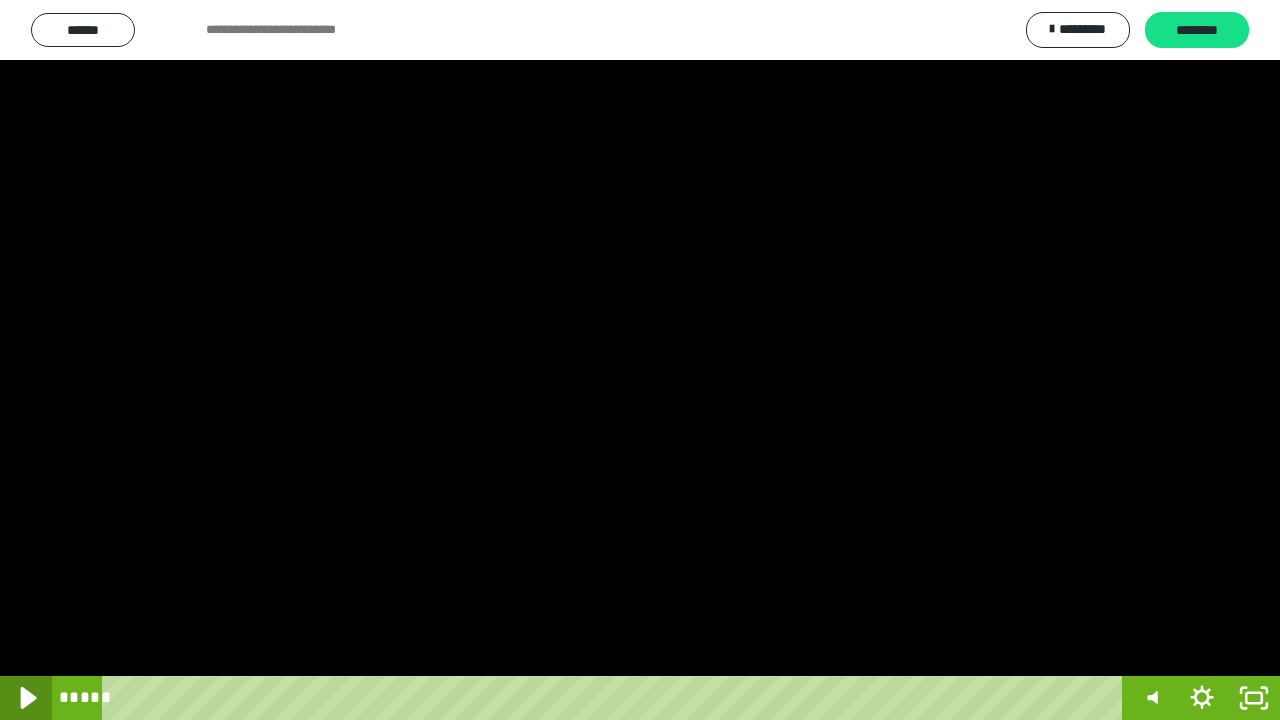 click 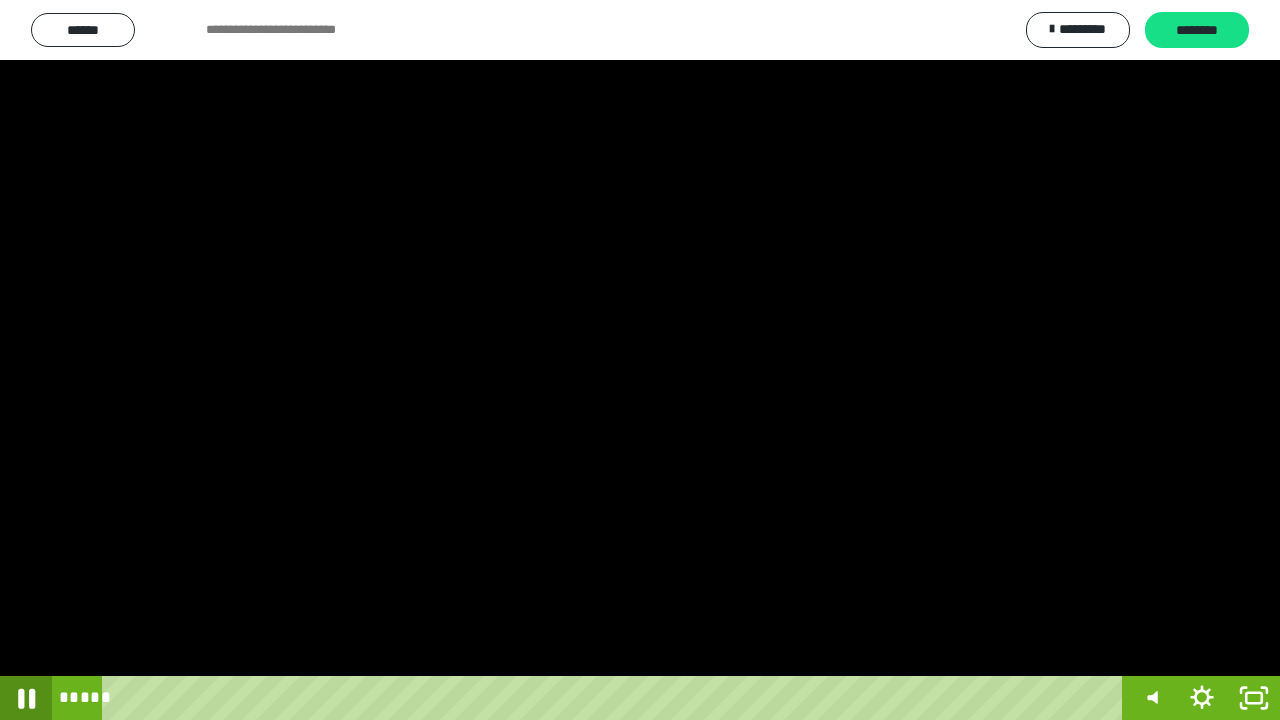 click 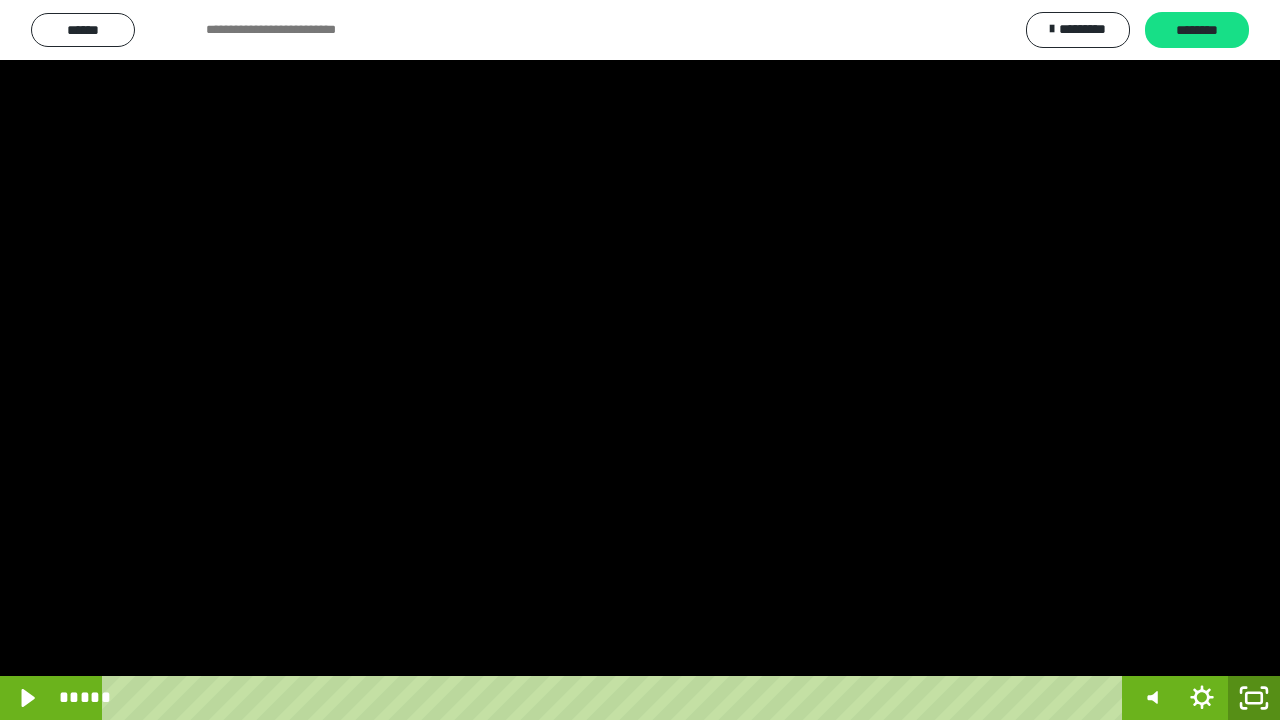 drag, startPoint x: 1257, startPoint y: 697, endPoint x: 1236, endPoint y: 492, distance: 206.0728 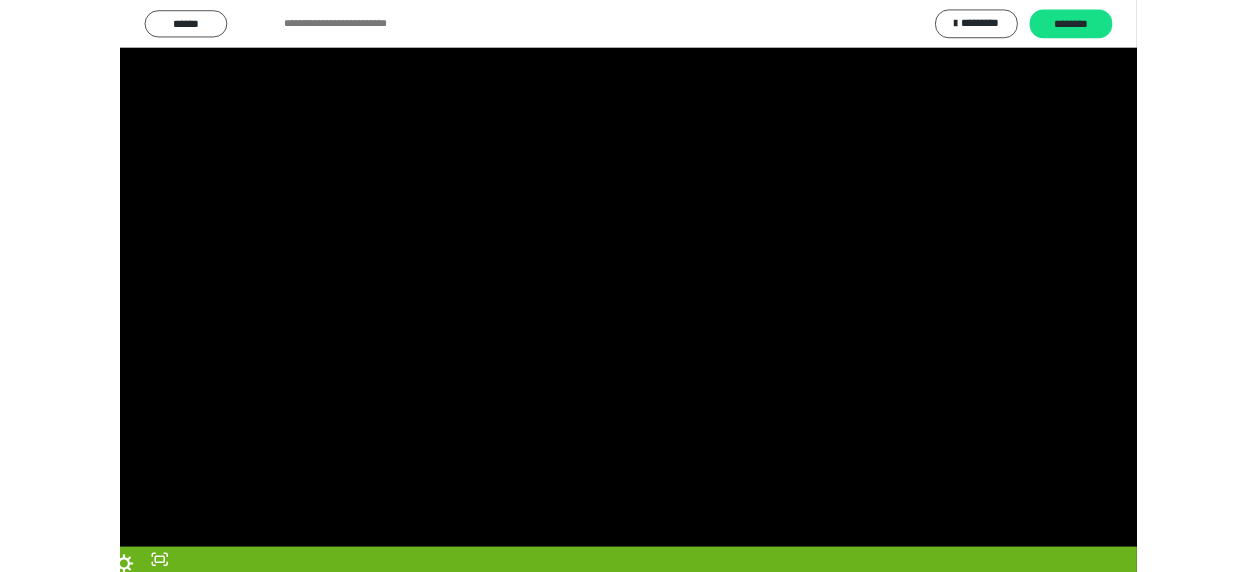 scroll, scrollTop: 374, scrollLeft: 0, axis: vertical 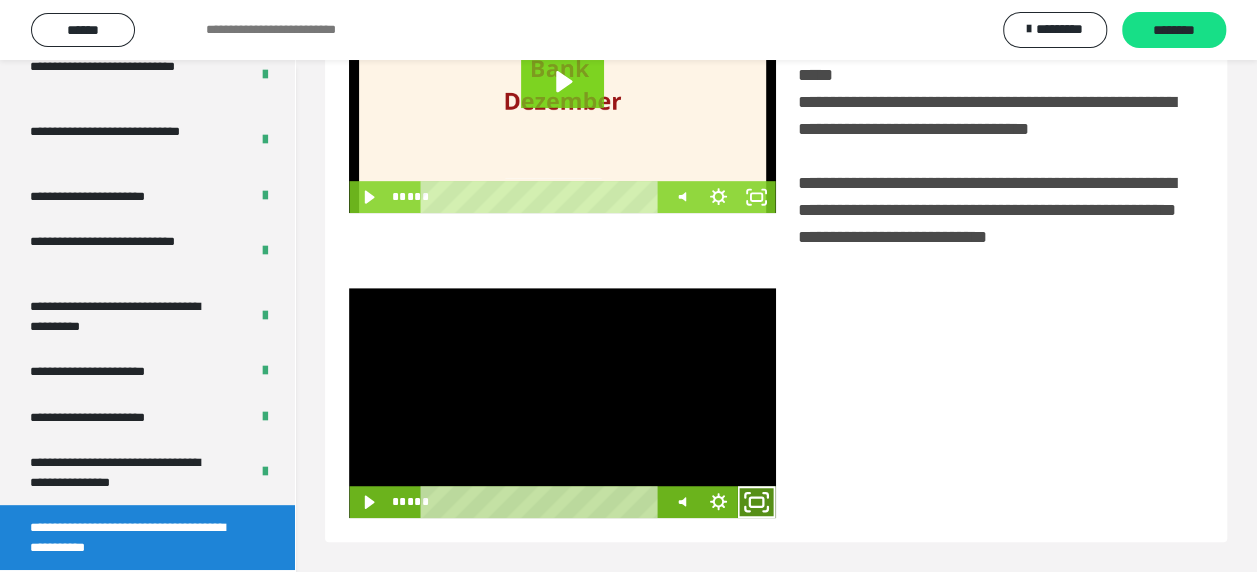 click 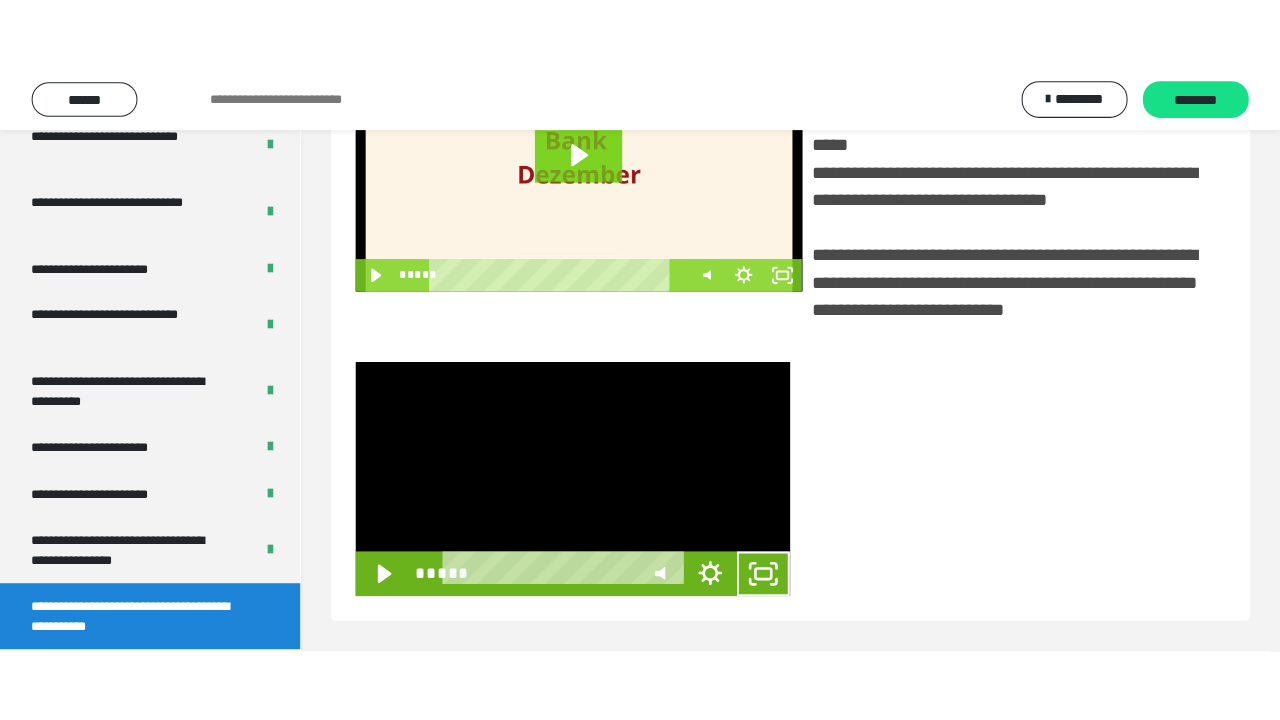 scroll, scrollTop: 382, scrollLeft: 0, axis: vertical 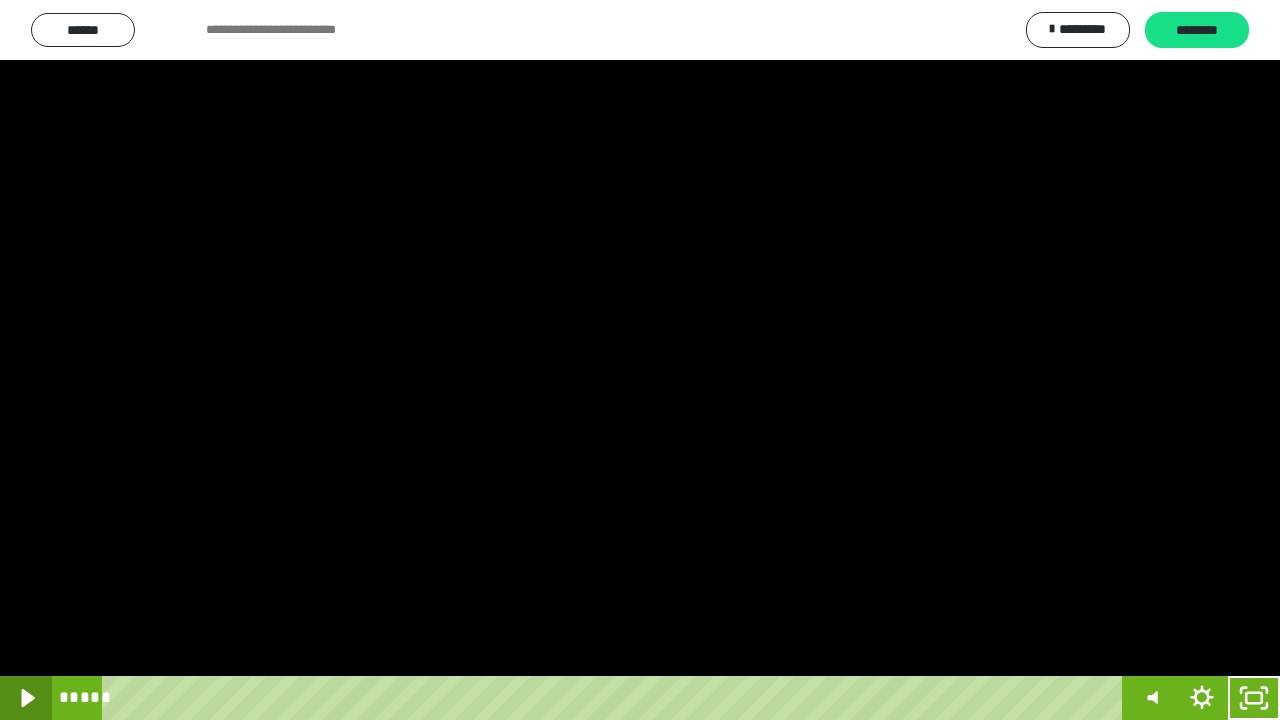 click 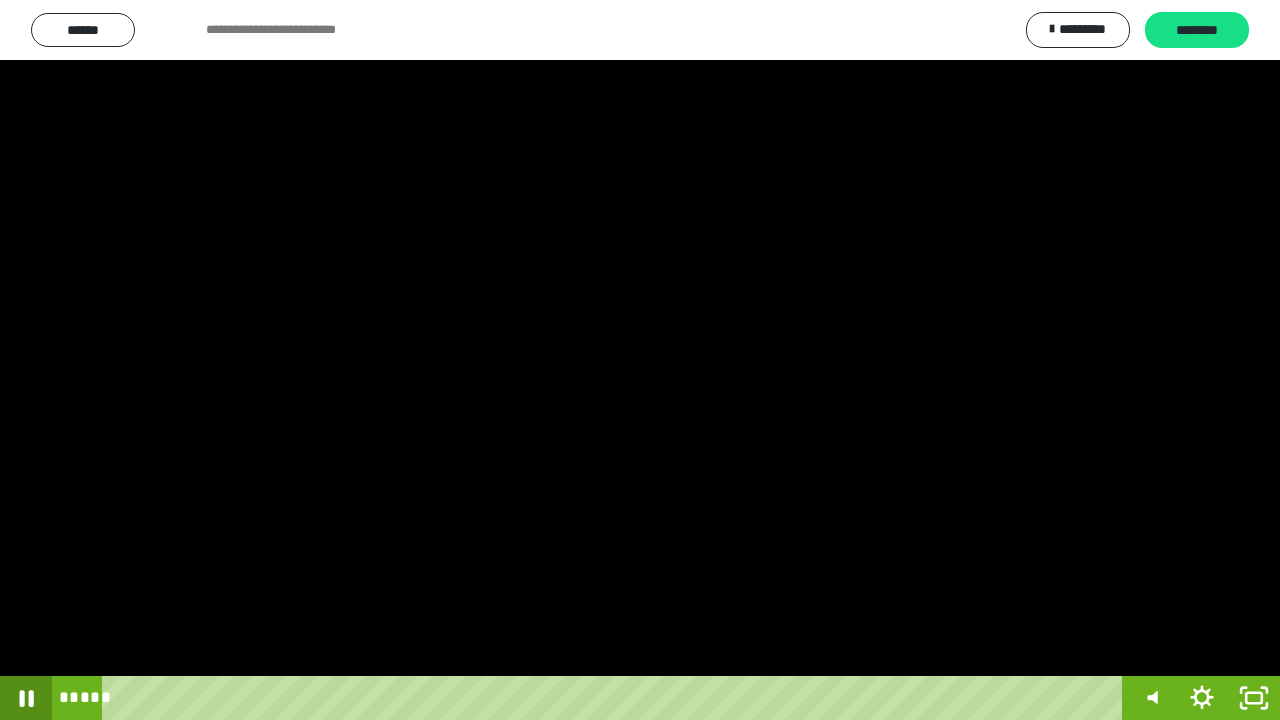 click 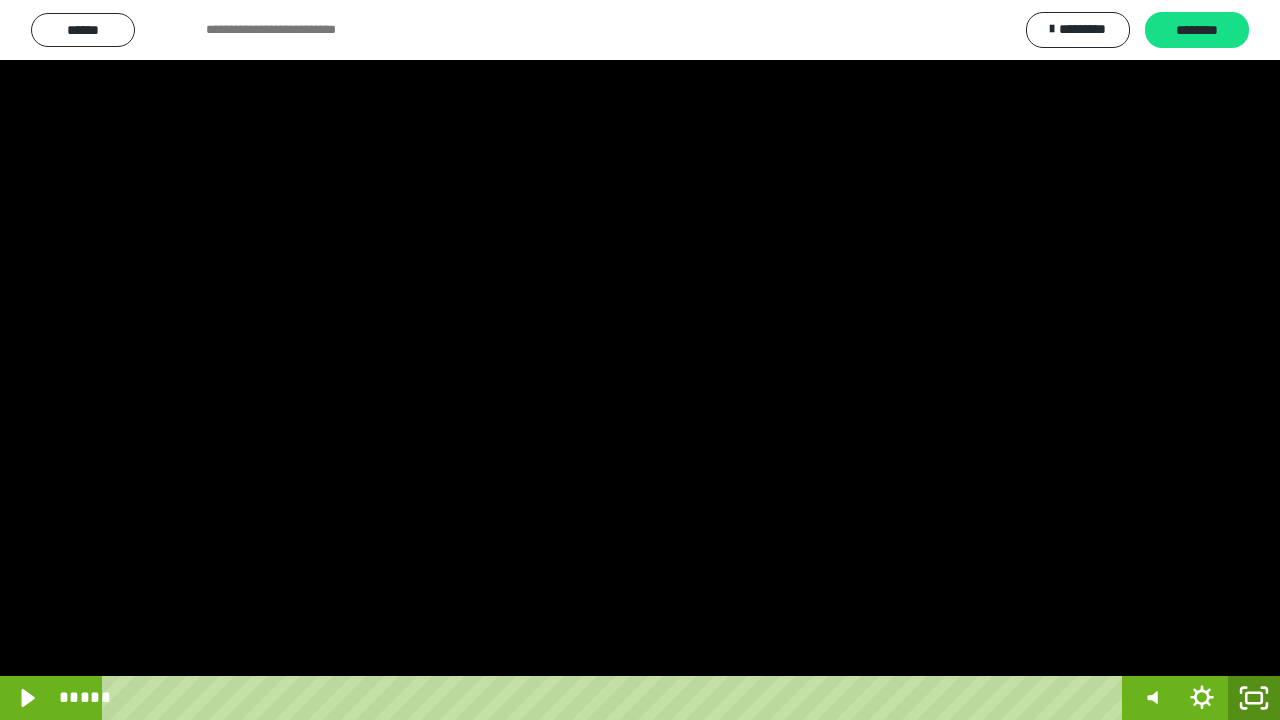 click 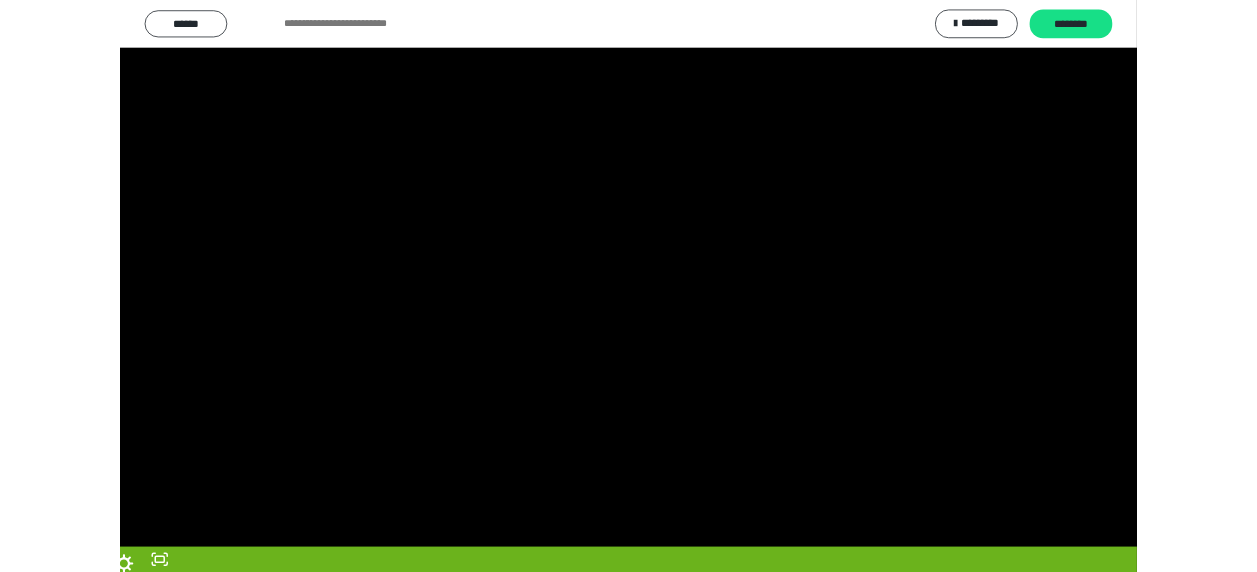 scroll, scrollTop: 374, scrollLeft: 0, axis: vertical 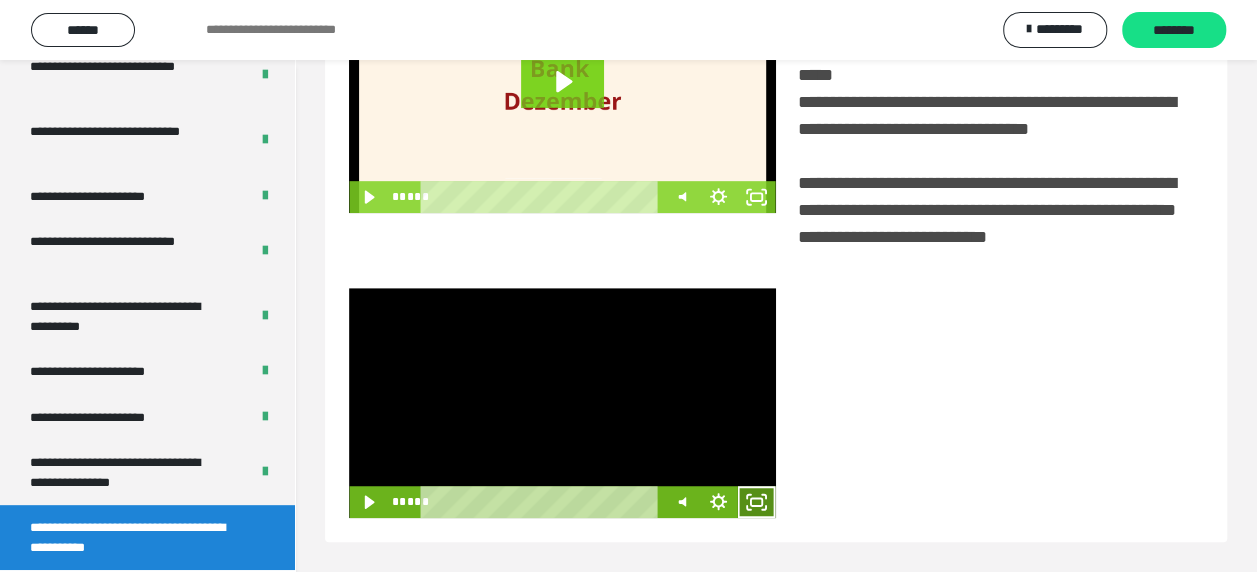 click 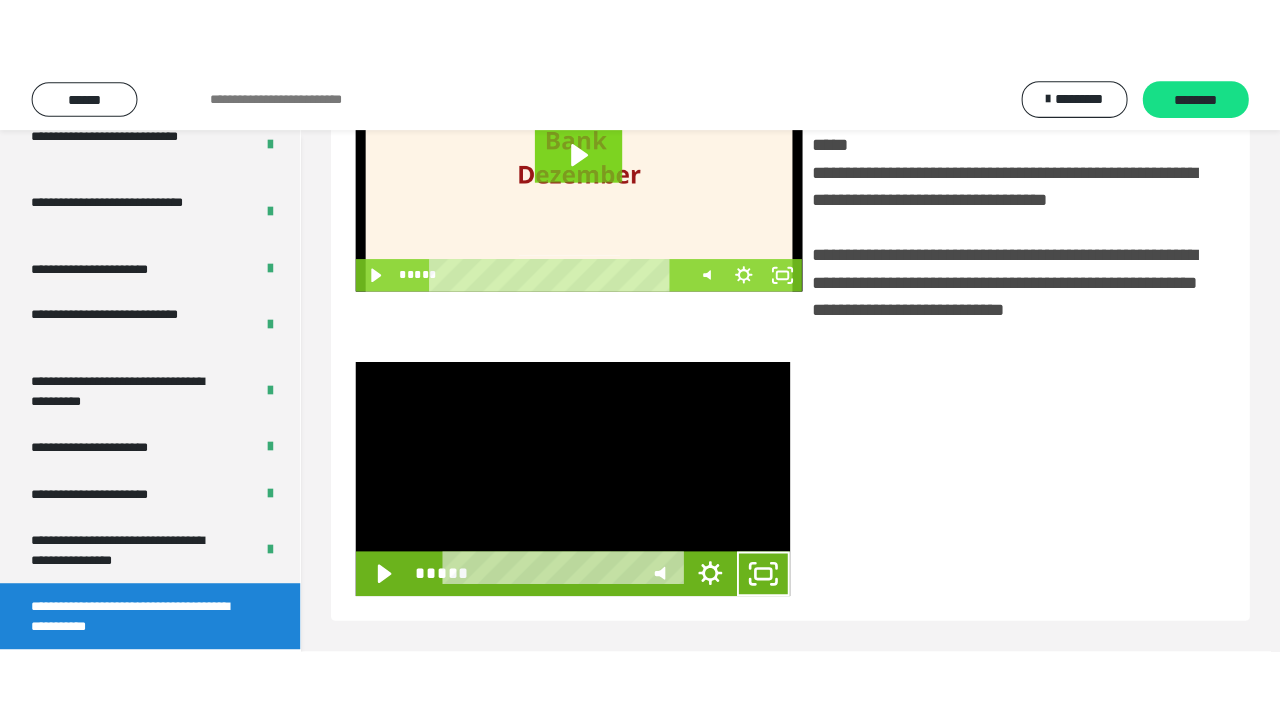 scroll, scrollTop: 382, scrollLeft: 0, axis: vertical 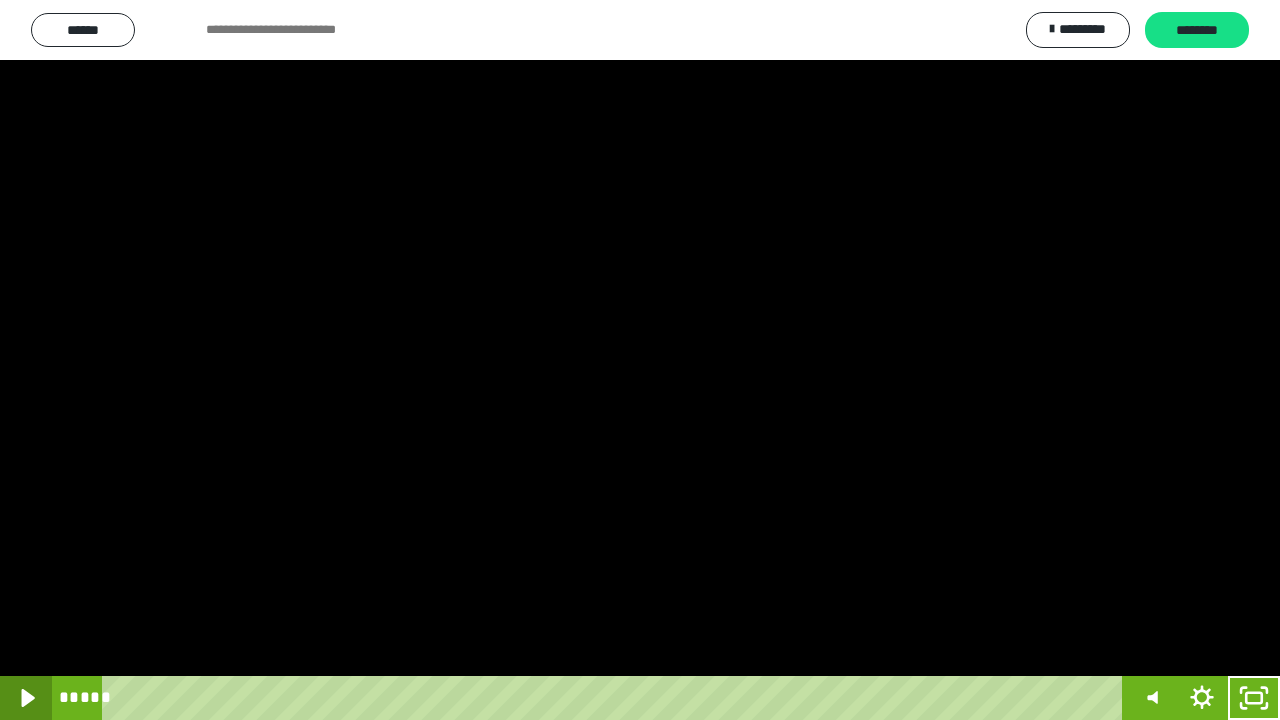 click 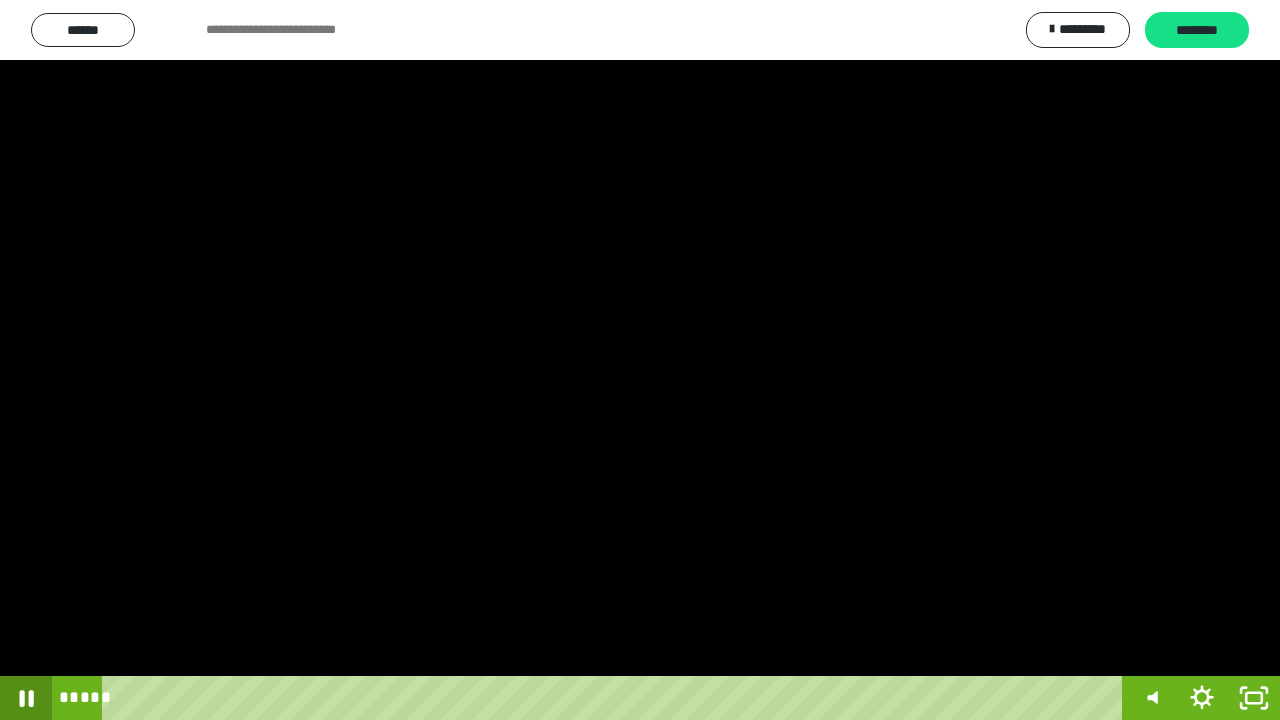 click 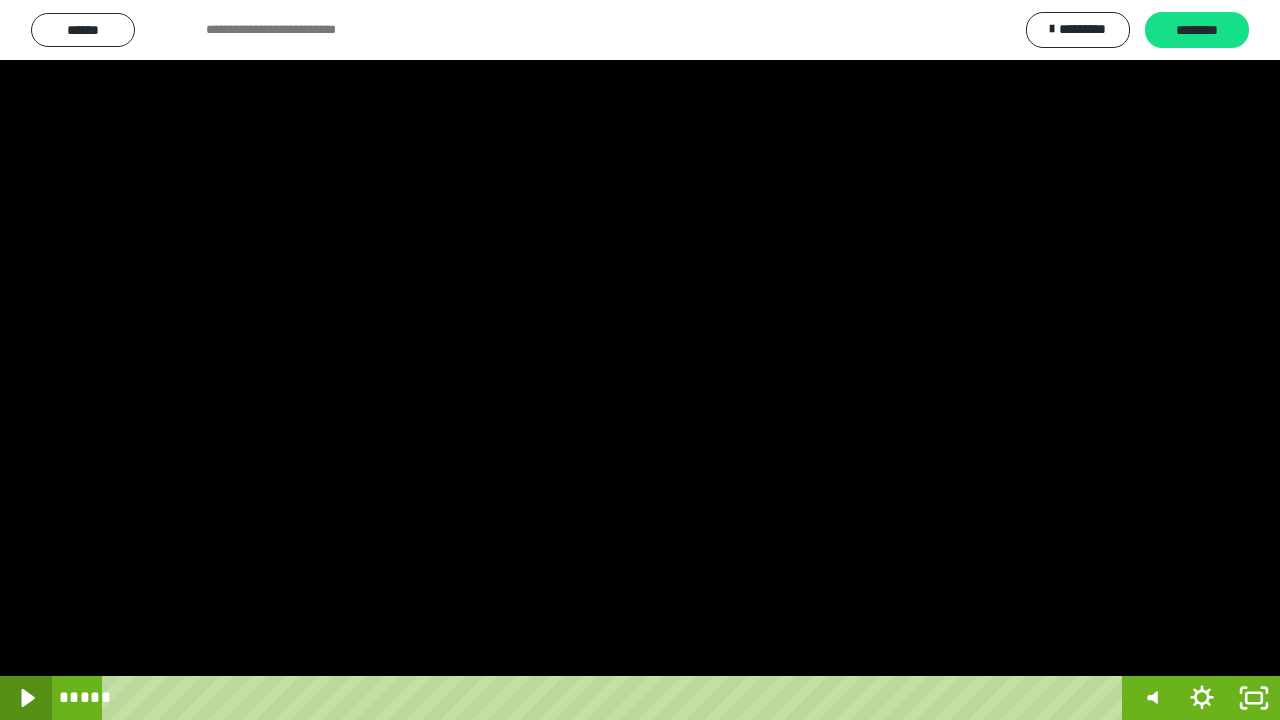 click 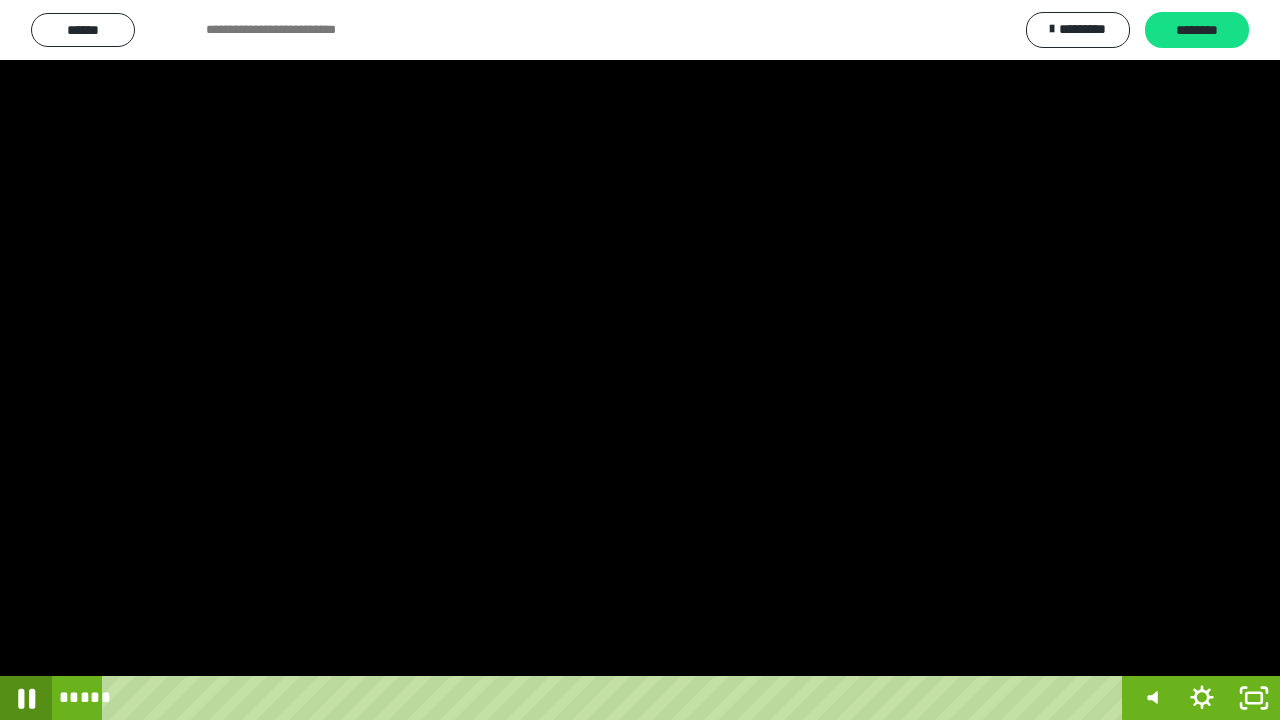 click 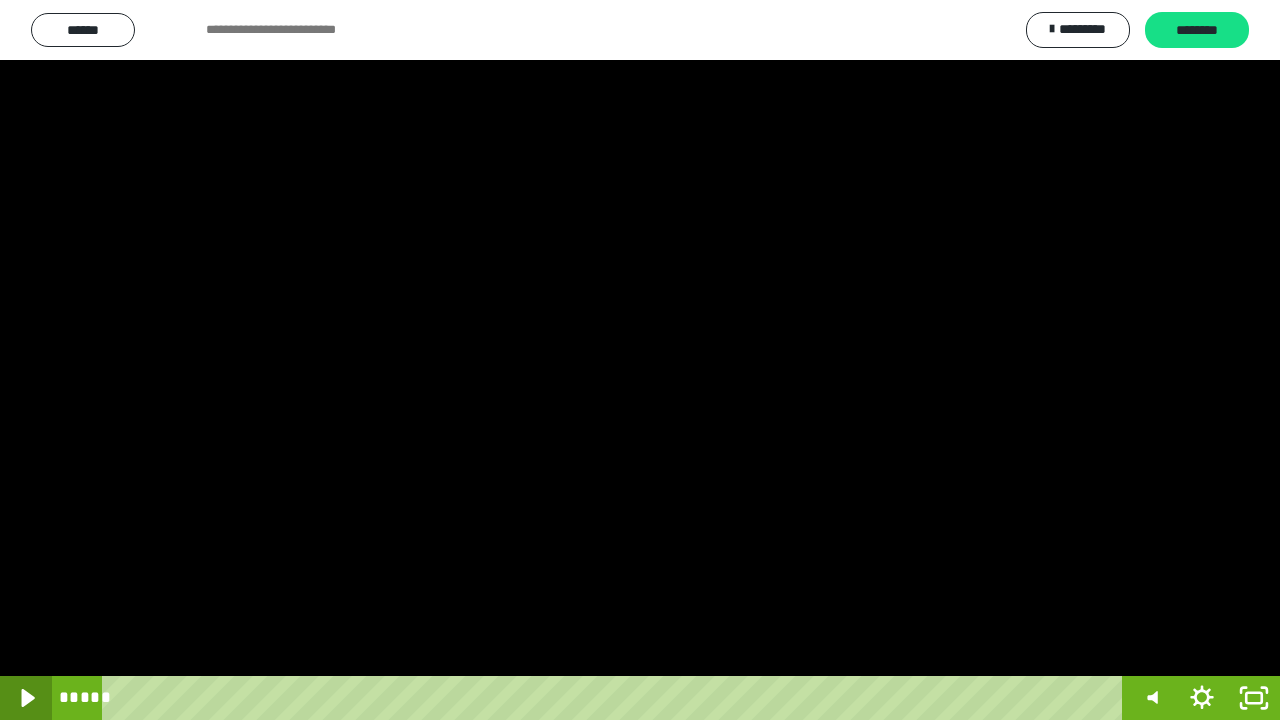click 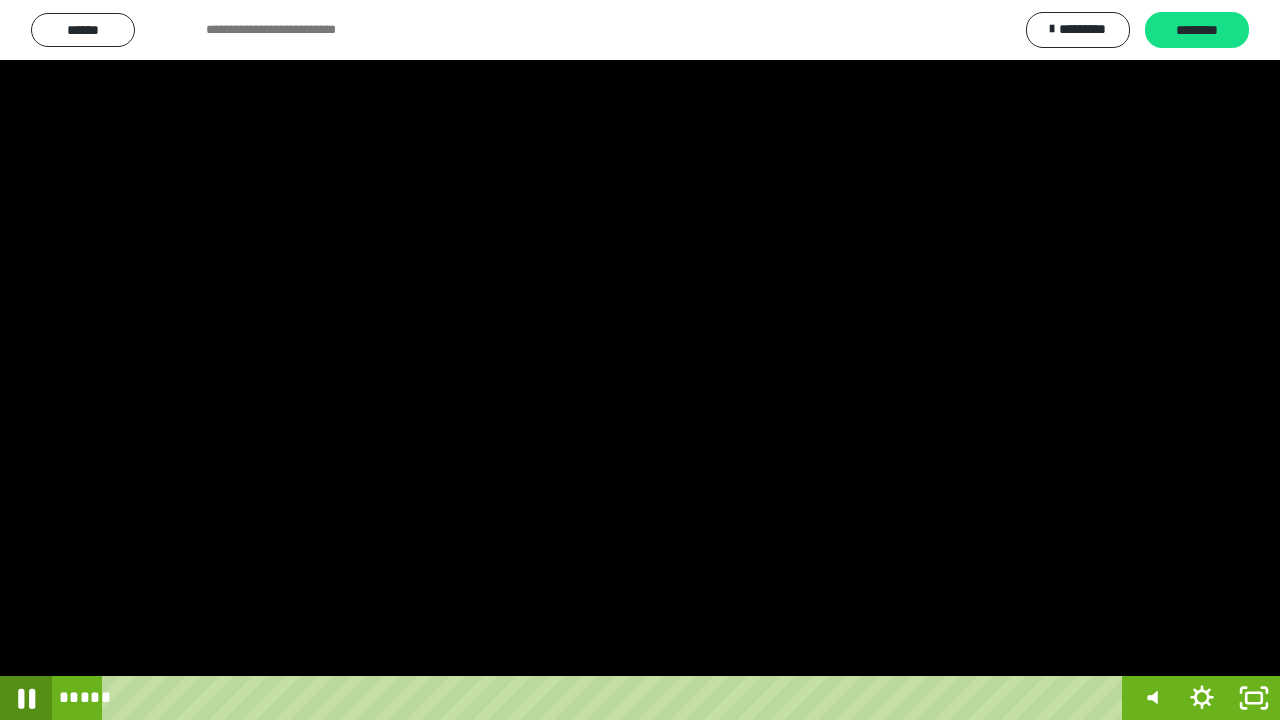 click 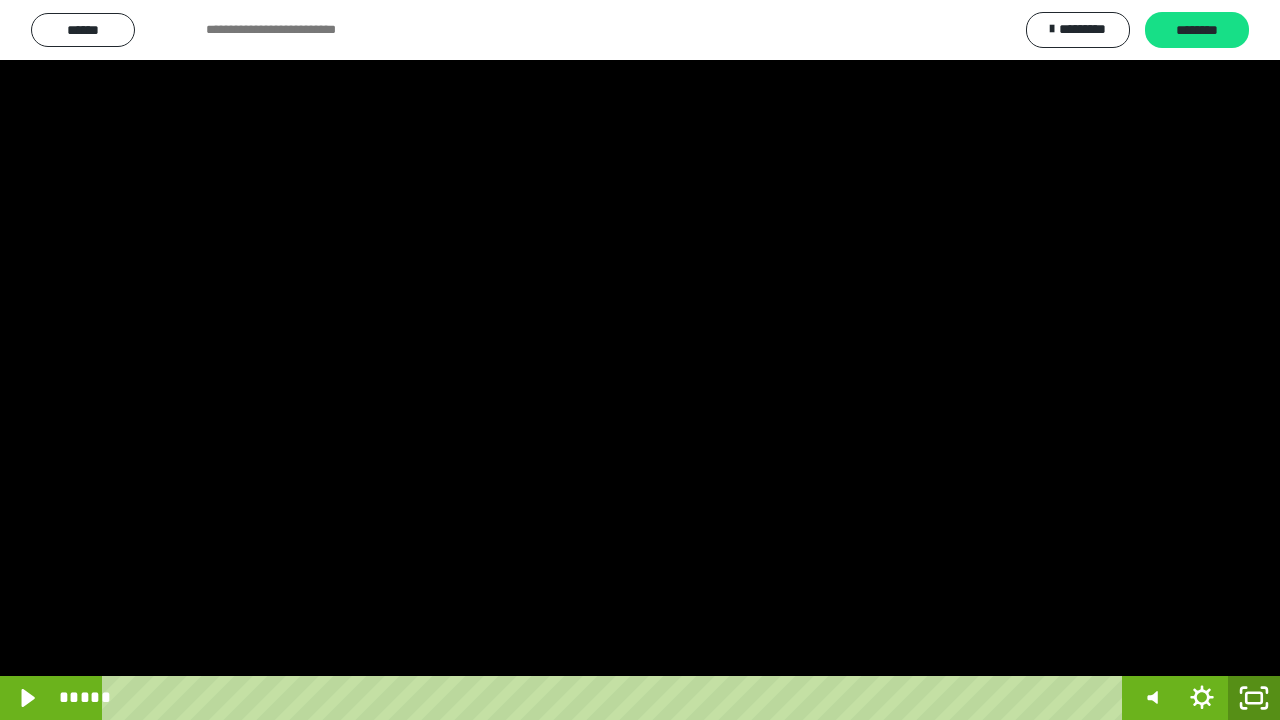 click 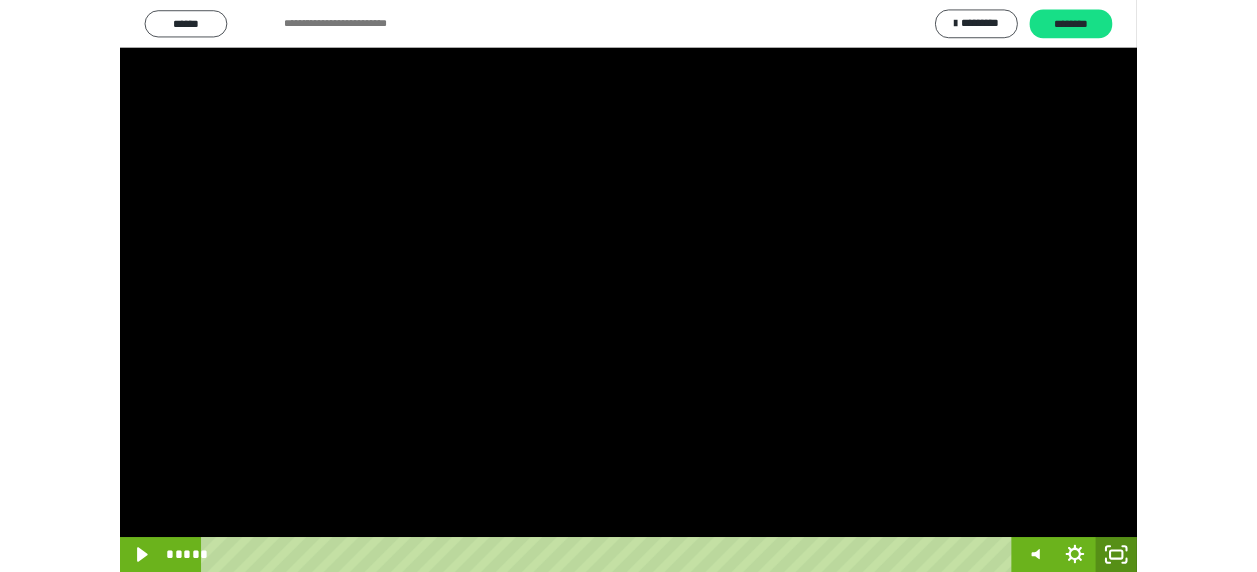 scroll, scrollTop: 374, scrollLeft: 0, axis: vertical 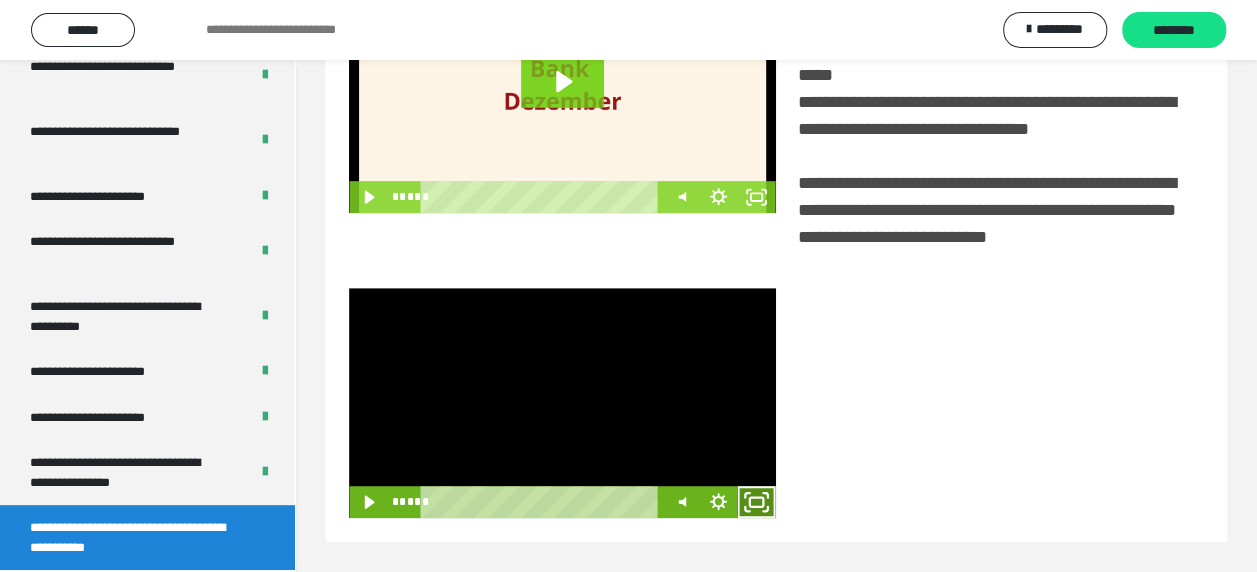 click 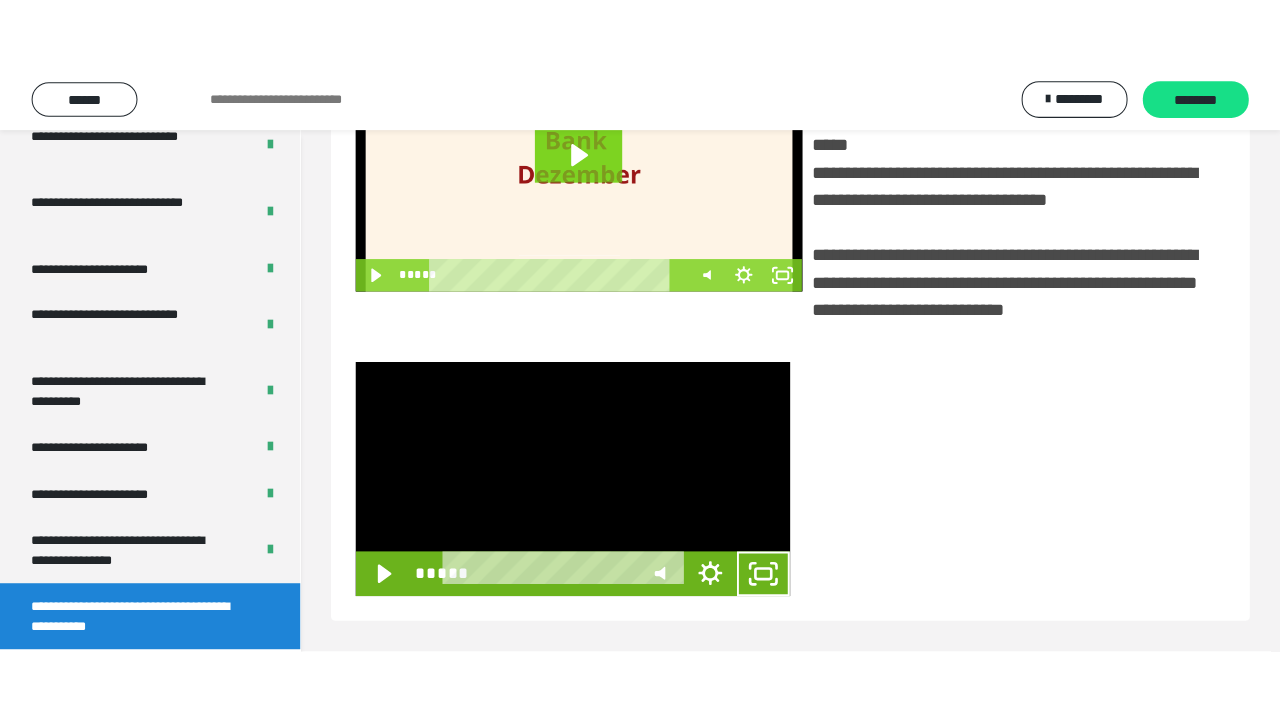 scroll, scrollTop: 382, scrollLeft: 0, axis: vertical 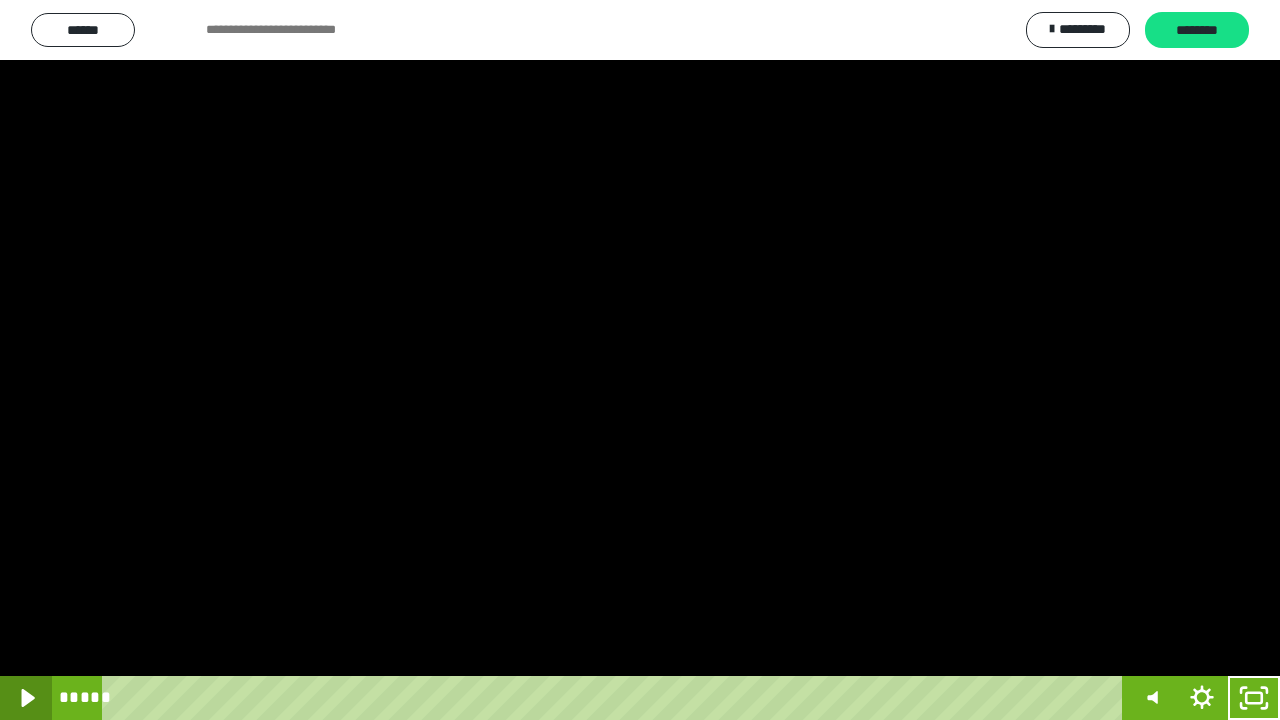 click 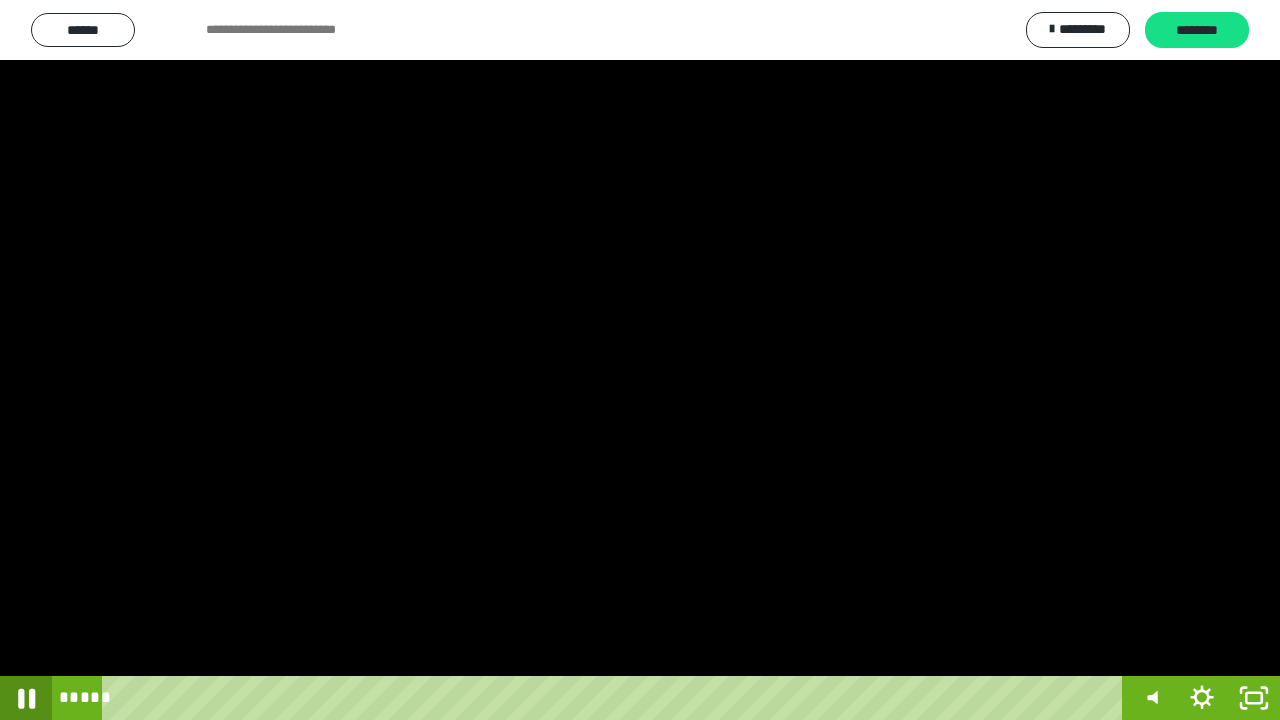 click 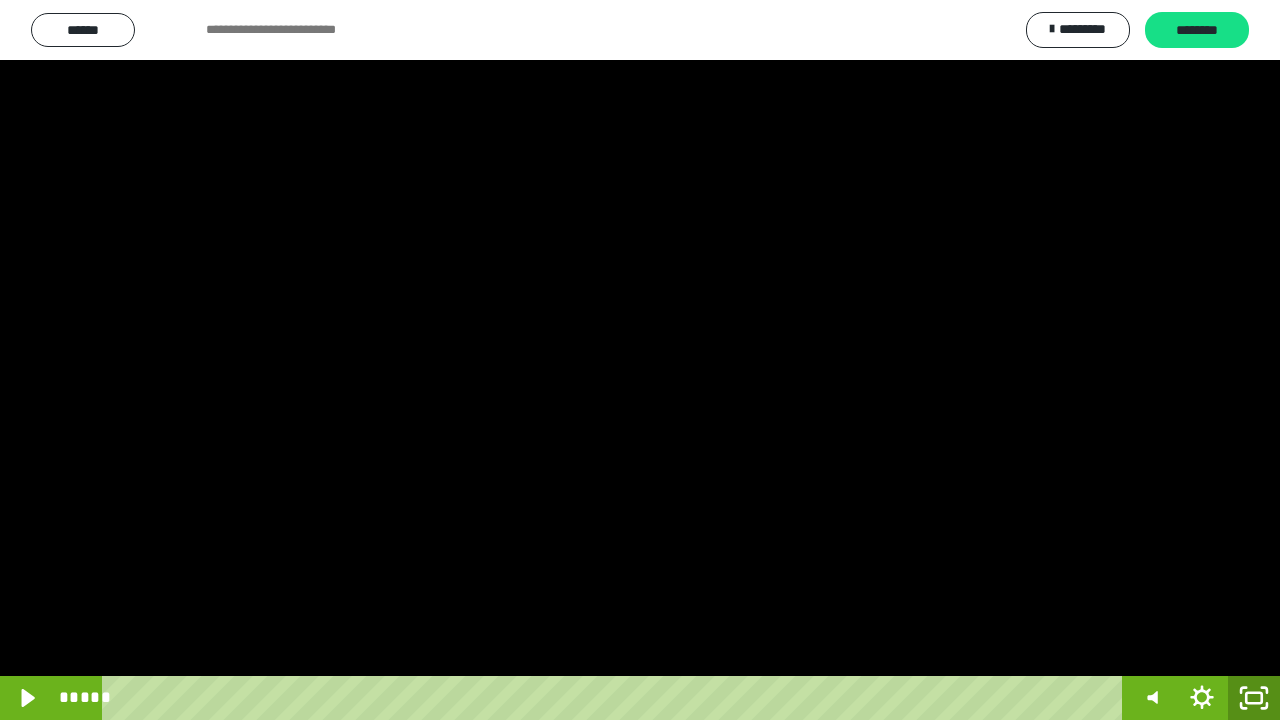 drag, startPoint x: 1252, startPoint y: 710, endPoint x: 1233, endPoint y: 571, distance: 140.29256 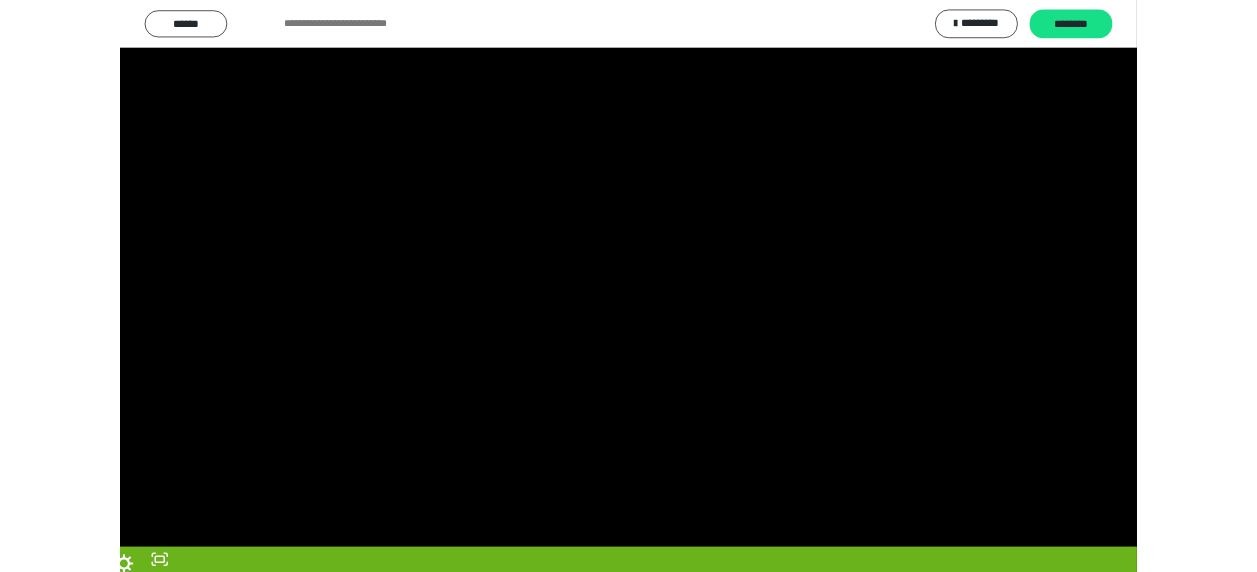 scroll, scrollTop: 374, scrollLeft: 0, axis: vertical 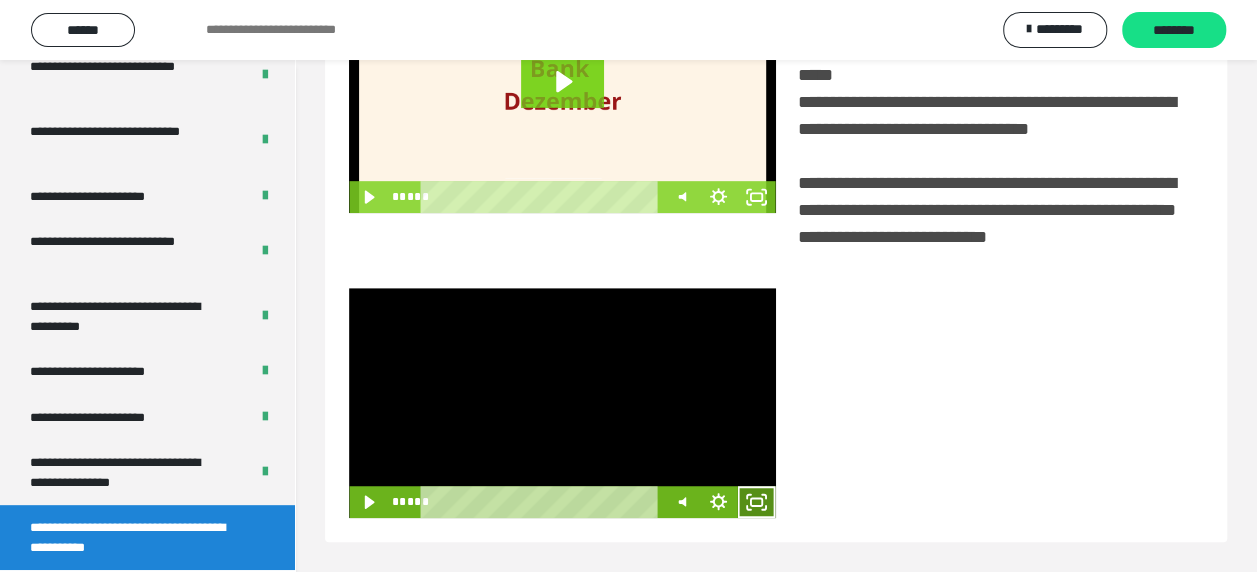 click 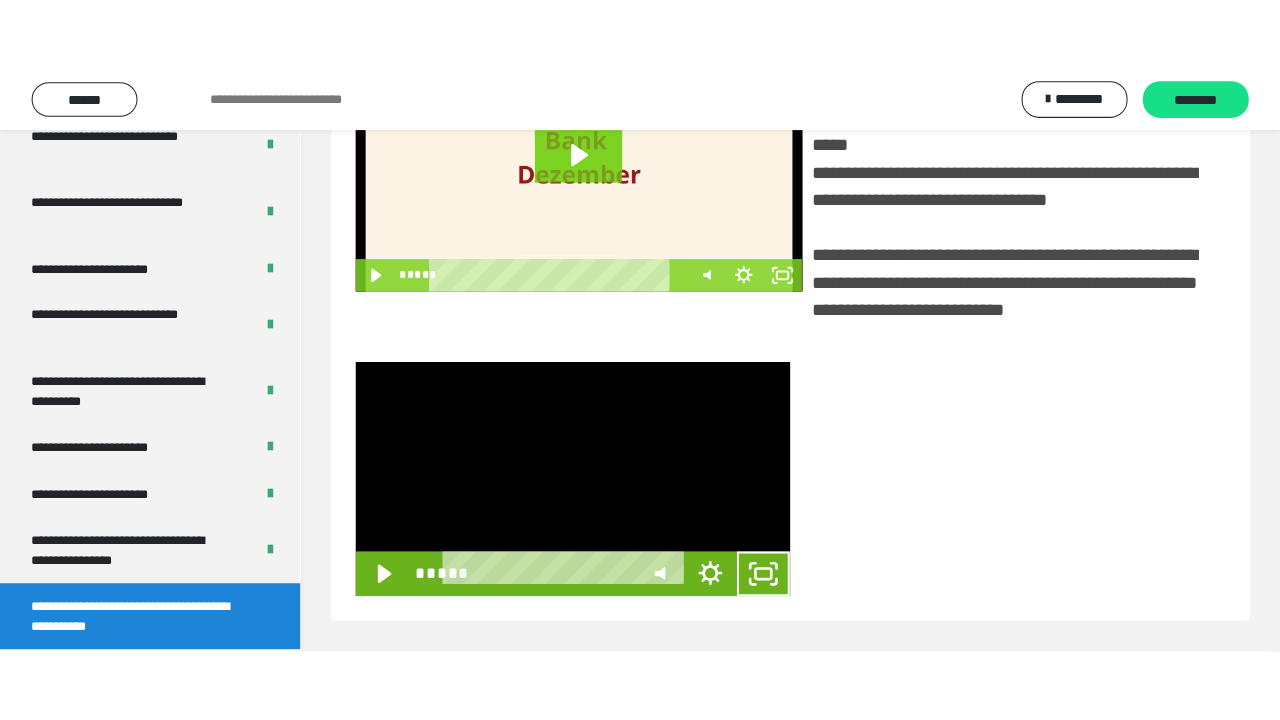 scroll, scrollTop: 382, scrollLeft: 0, axis: vertical 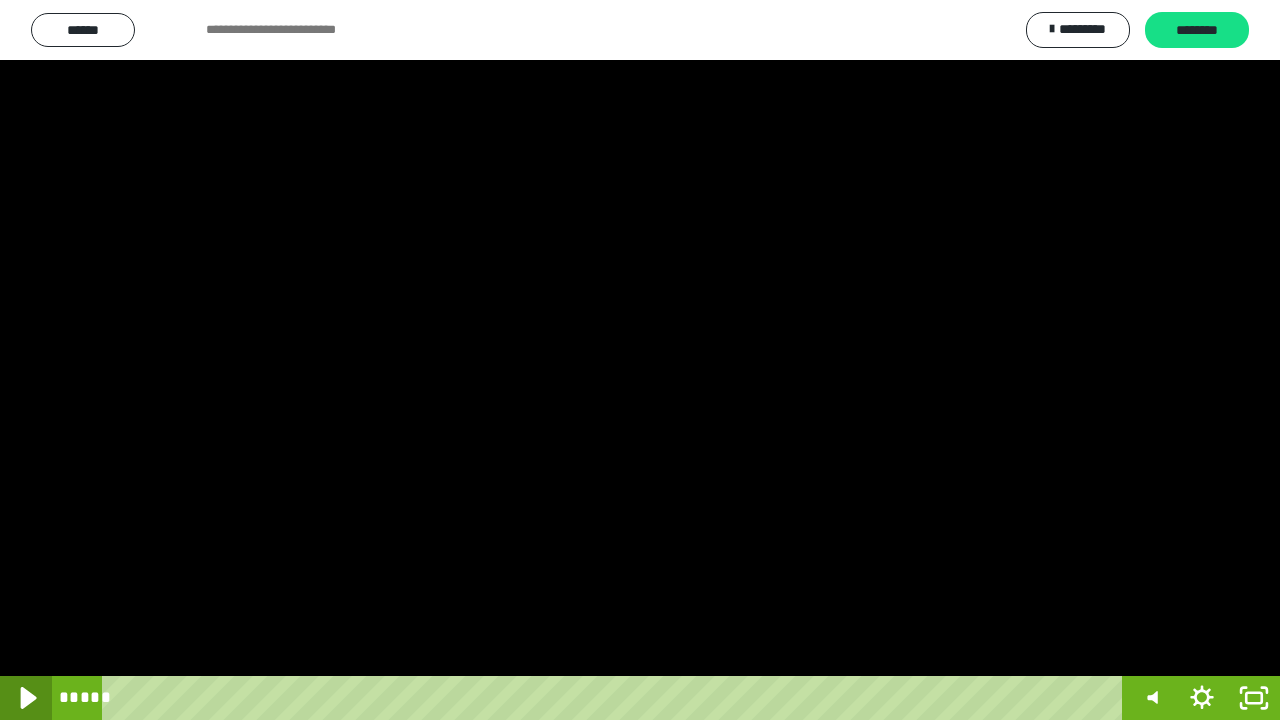 click 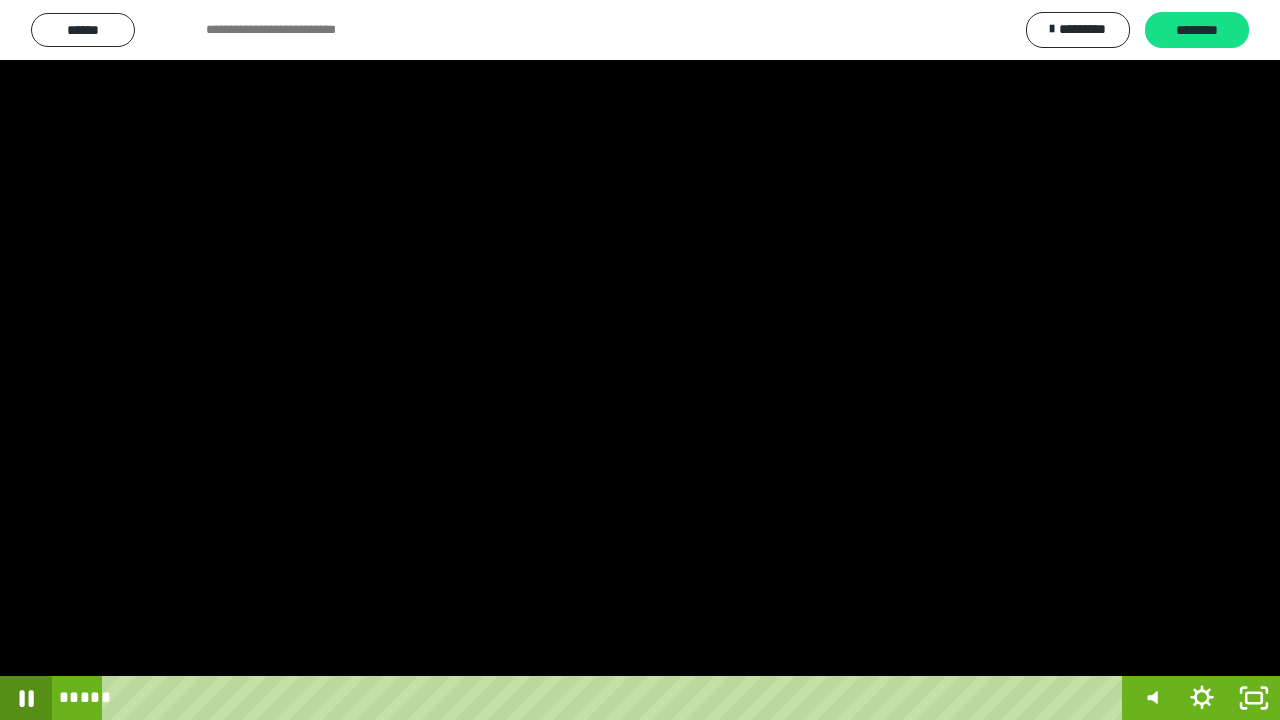 click 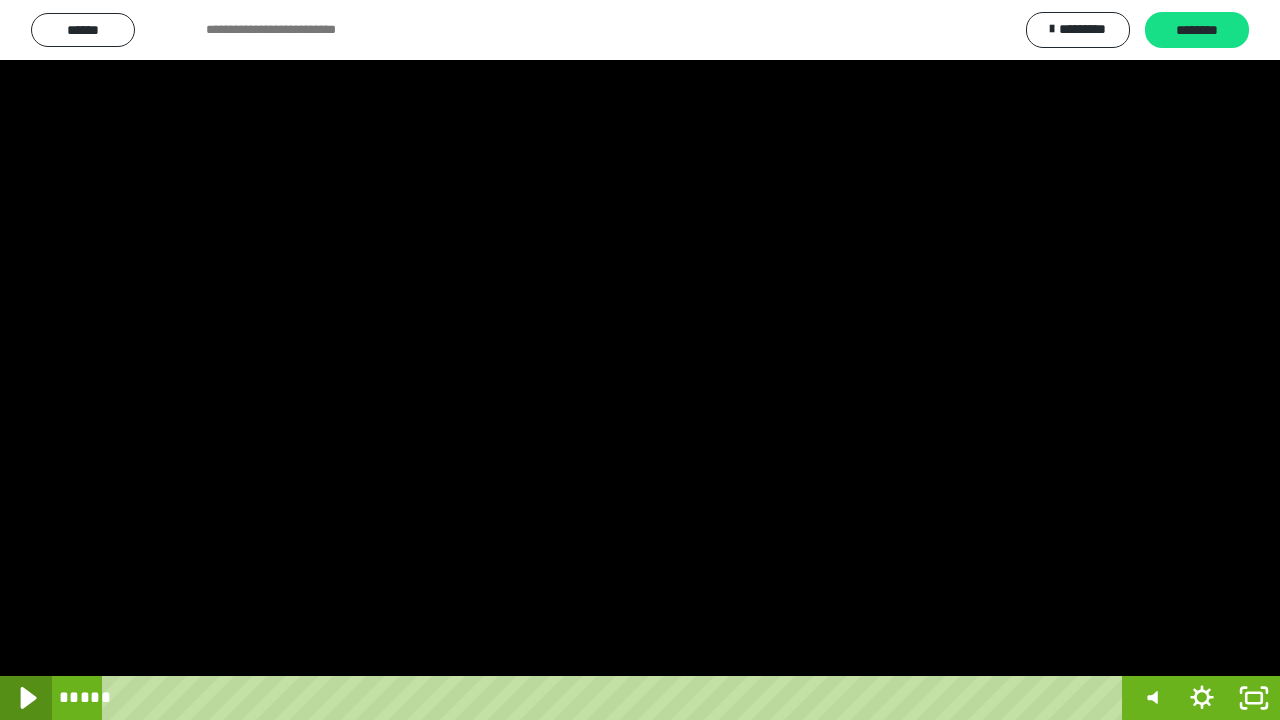 click 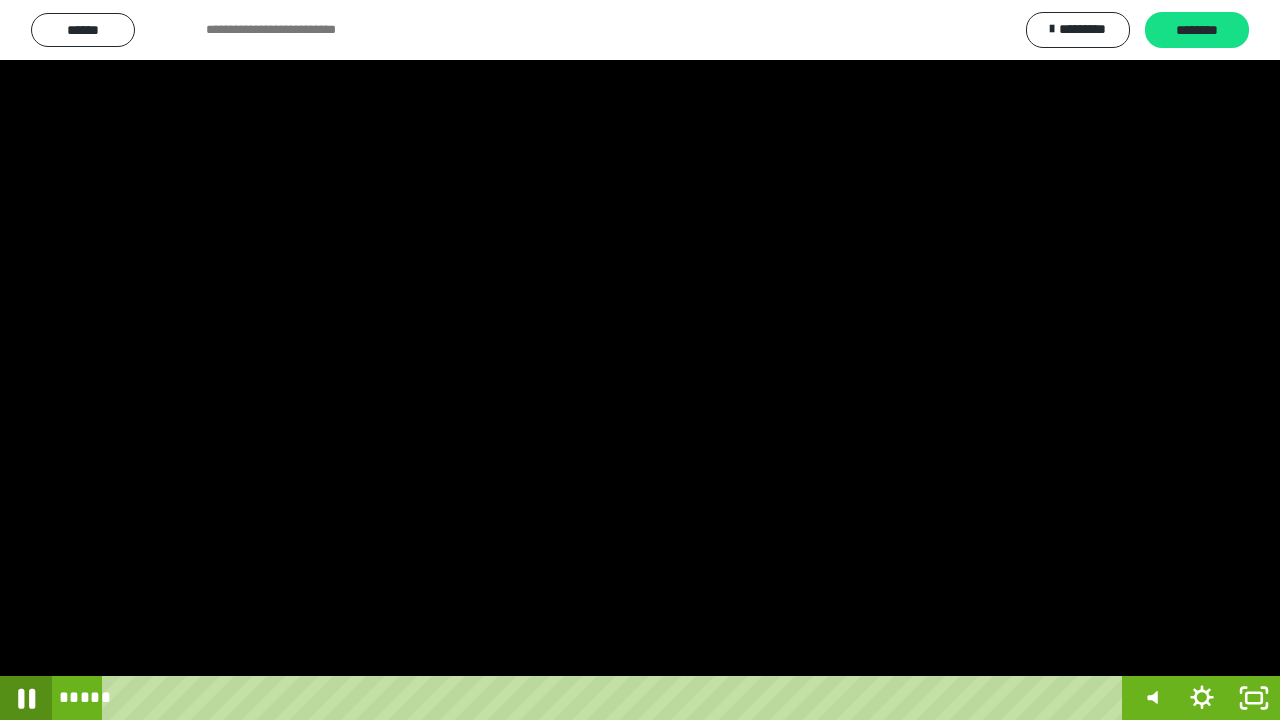 click 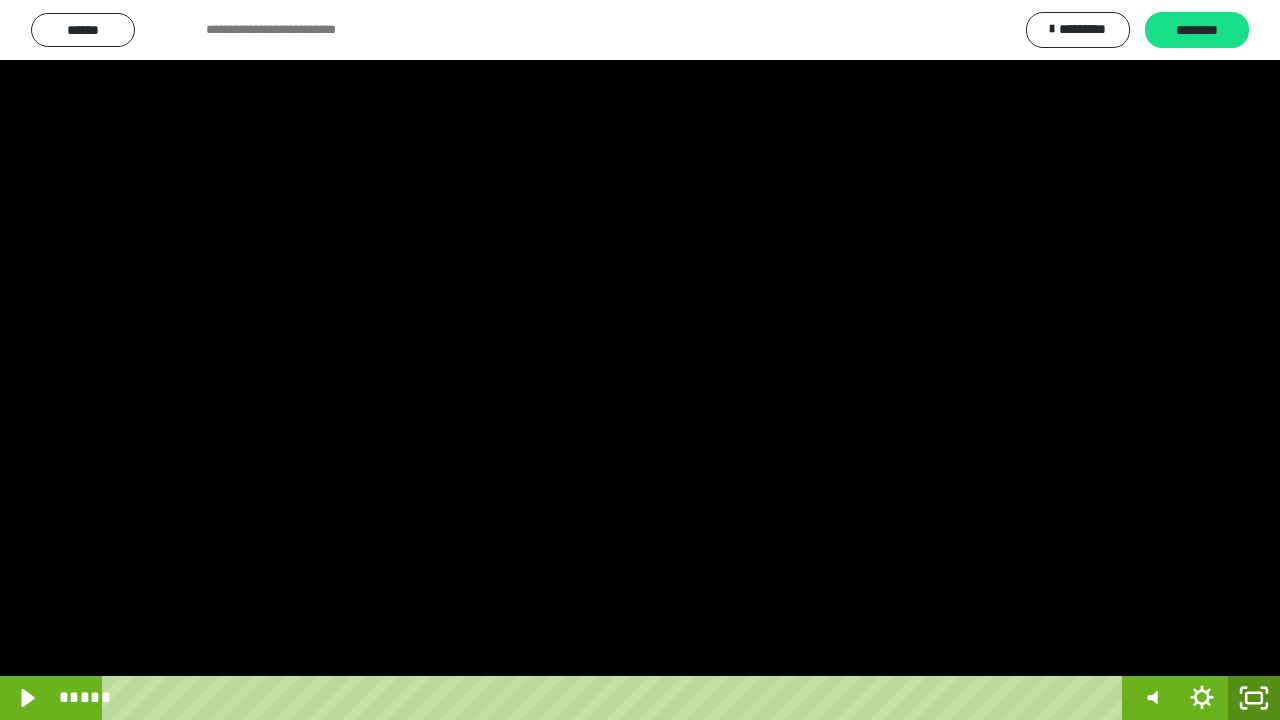 click 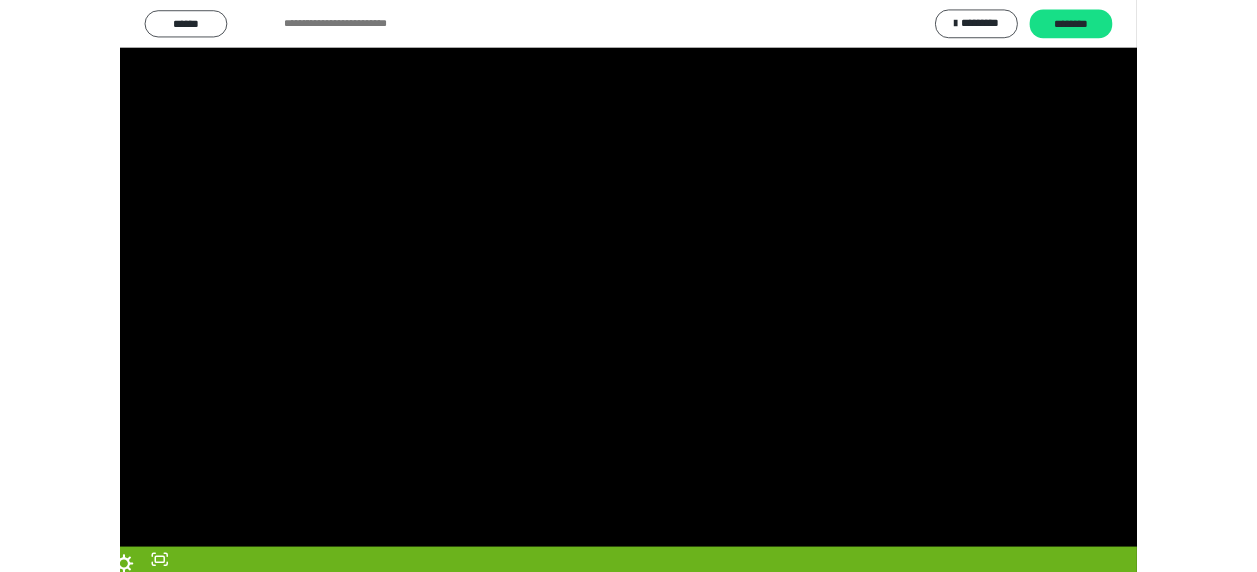 scroll, scrollTop: 374, scrollLeft: 0, axis: vertical 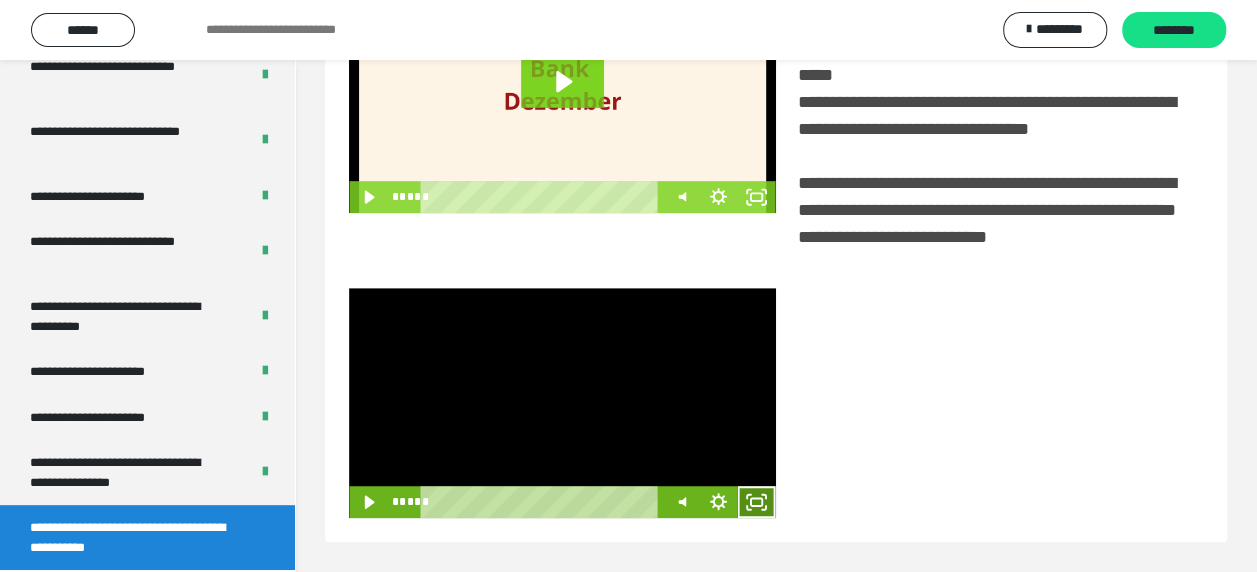 click 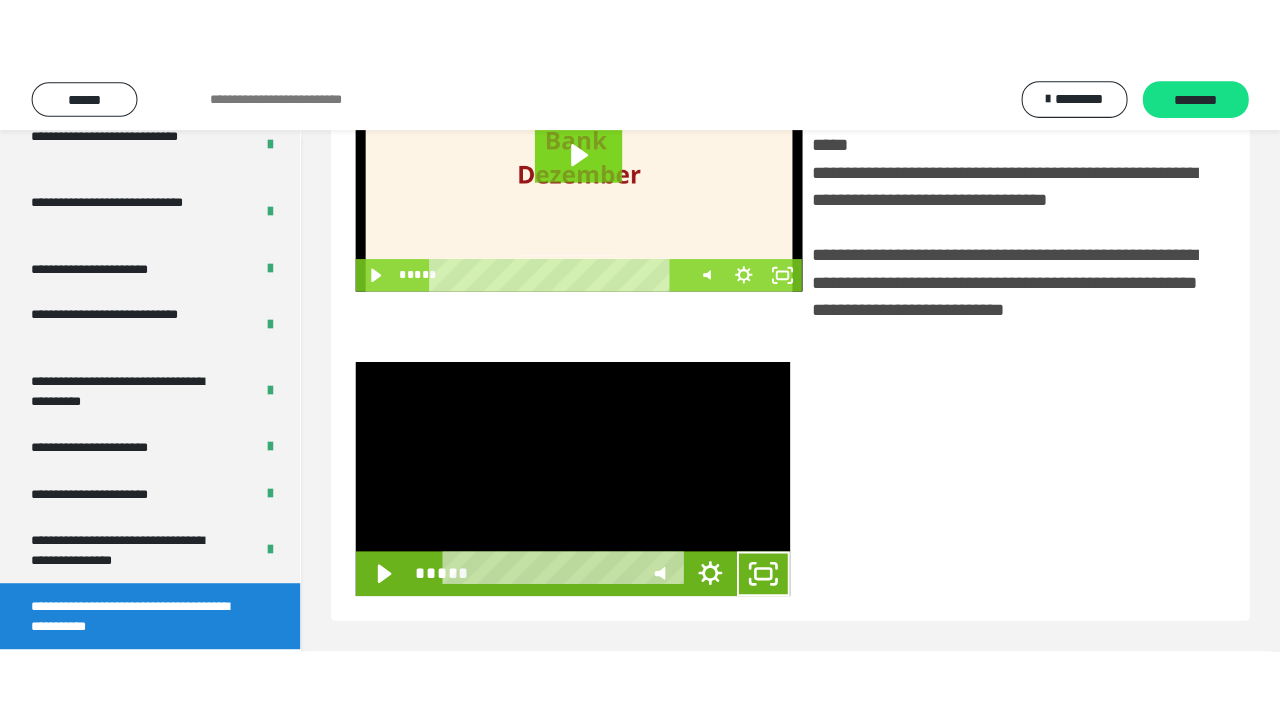 scroll, scrollTop: 382, scrollLeft: 0, axis: vertical 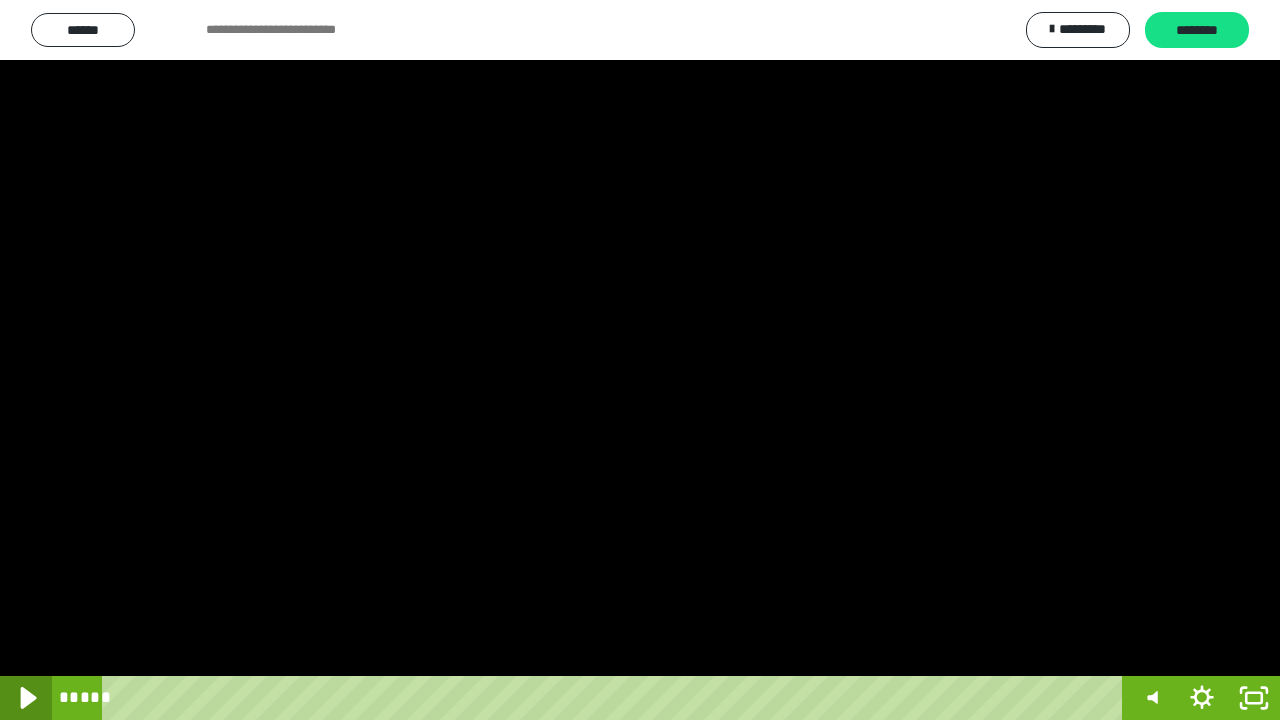 click 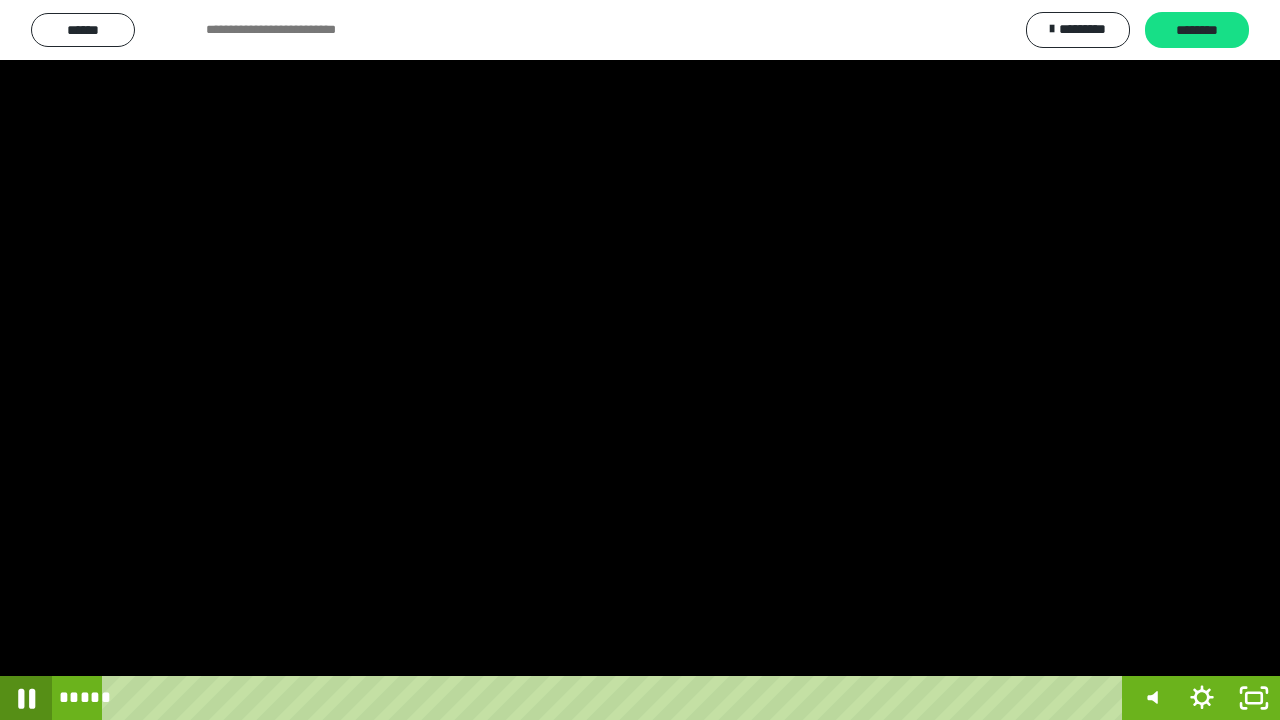 click 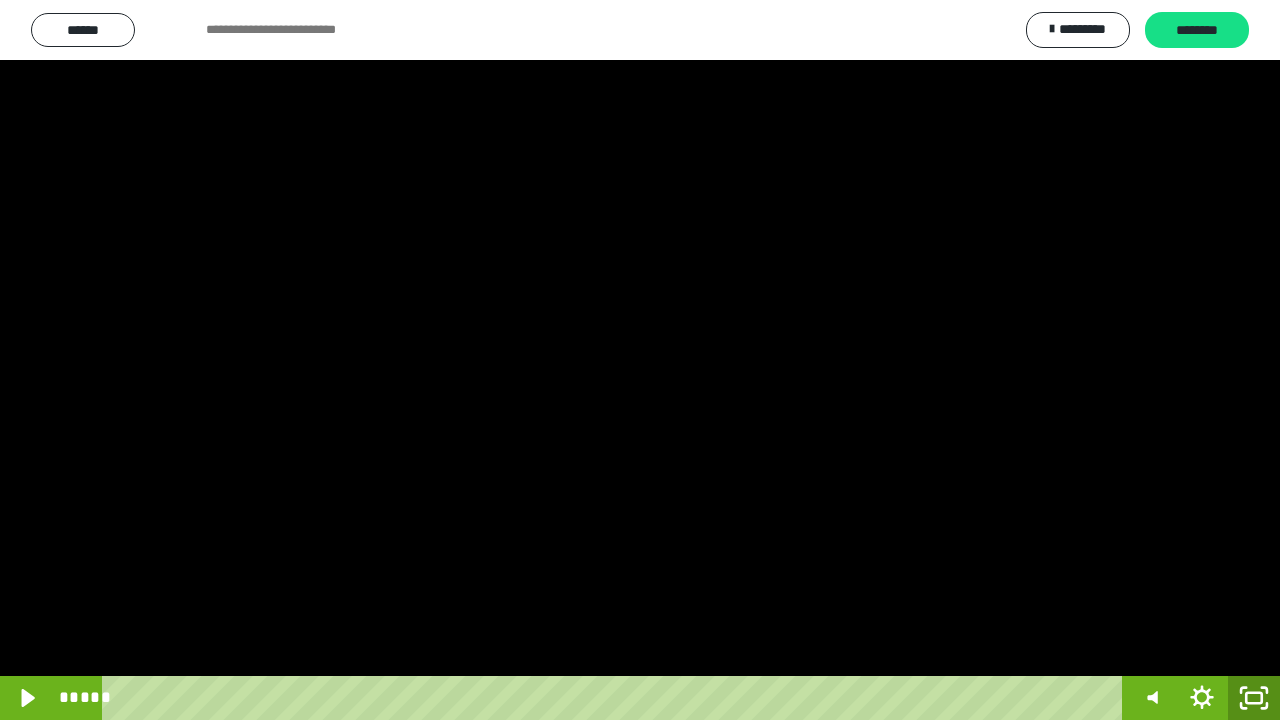 click 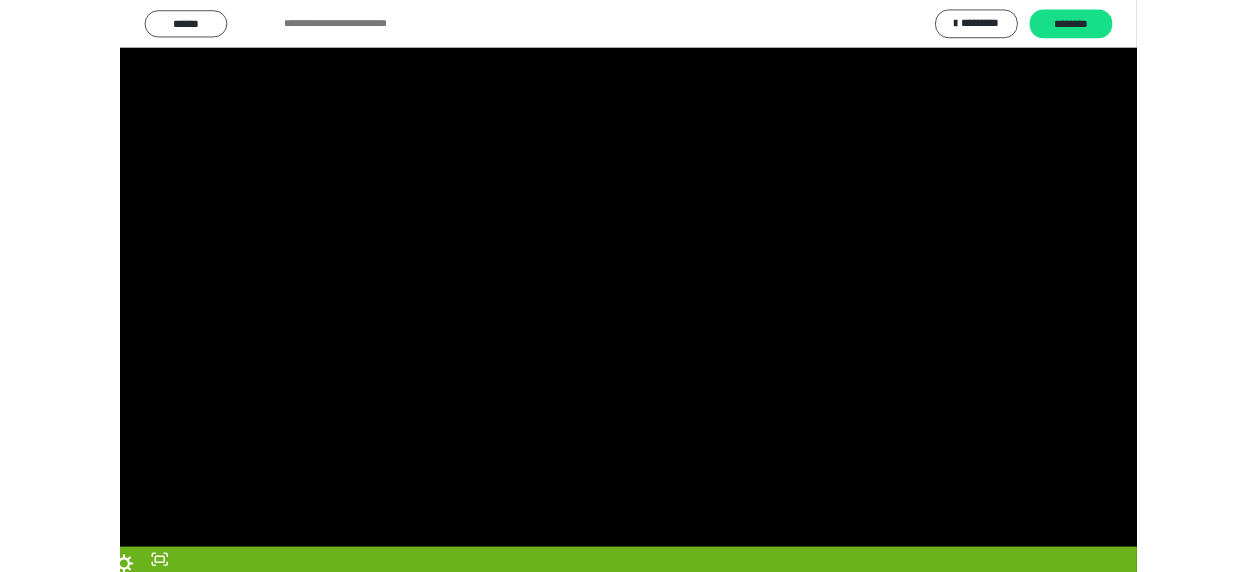 scroll, scrollTop: 374, scrollLeft: 0, axis: vertical 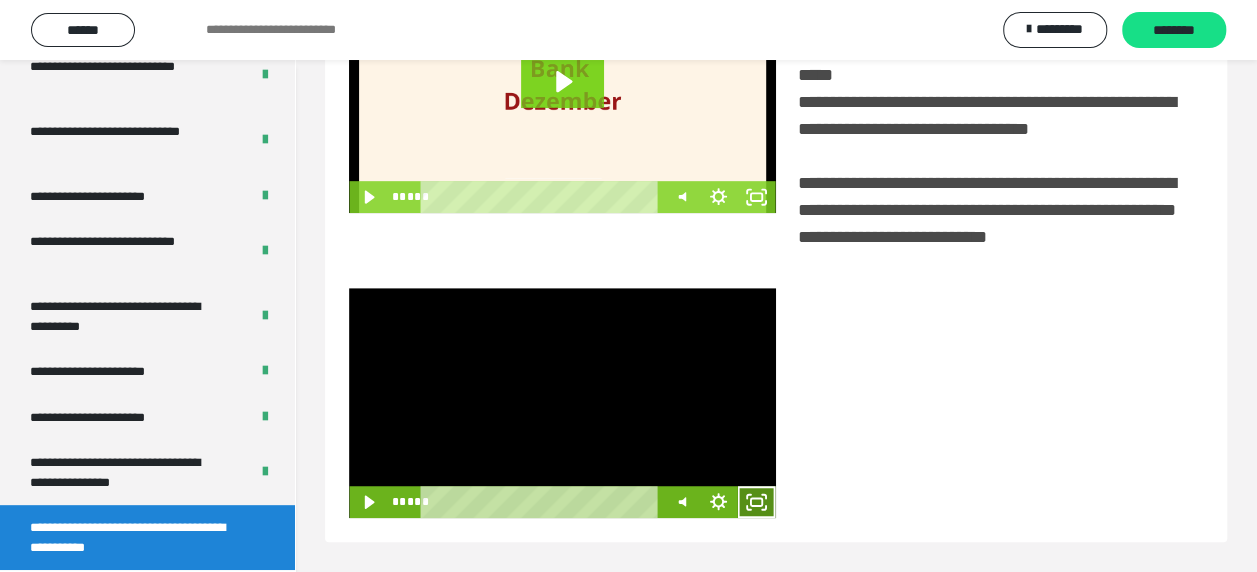 click 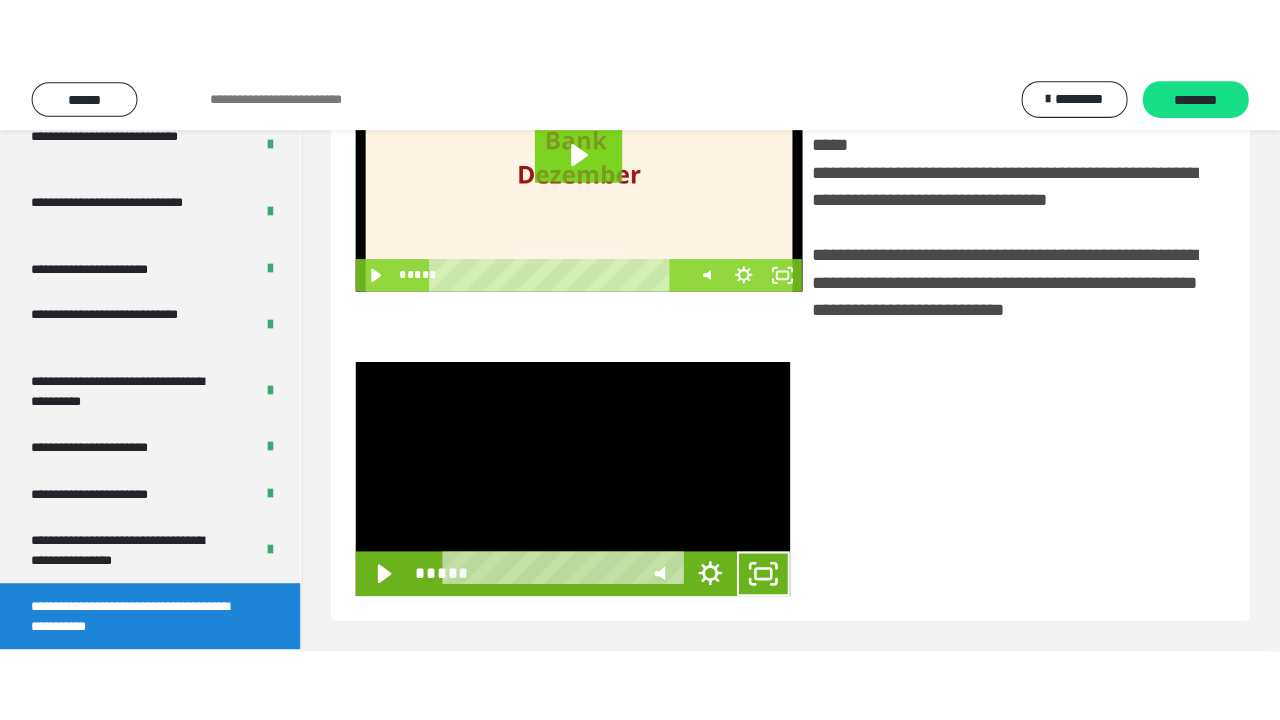 scroll, scrollTop: 382, scrollLeft: 0, axis: vertical 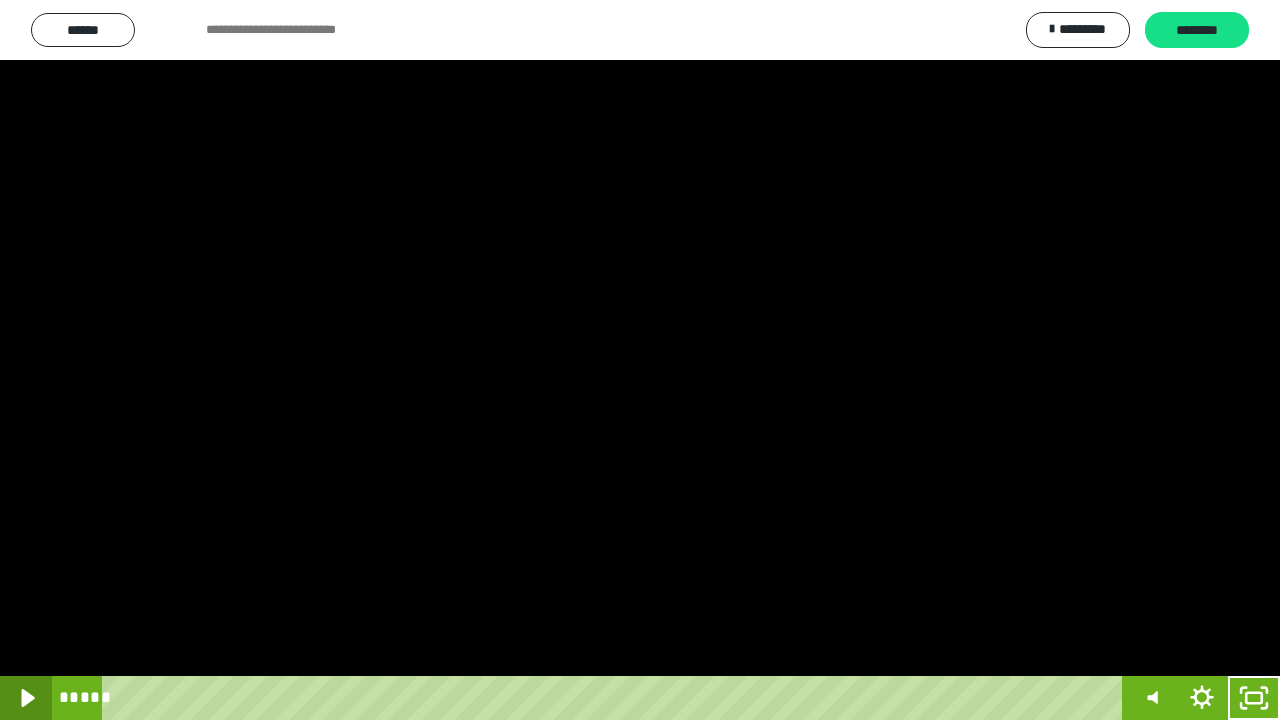 click 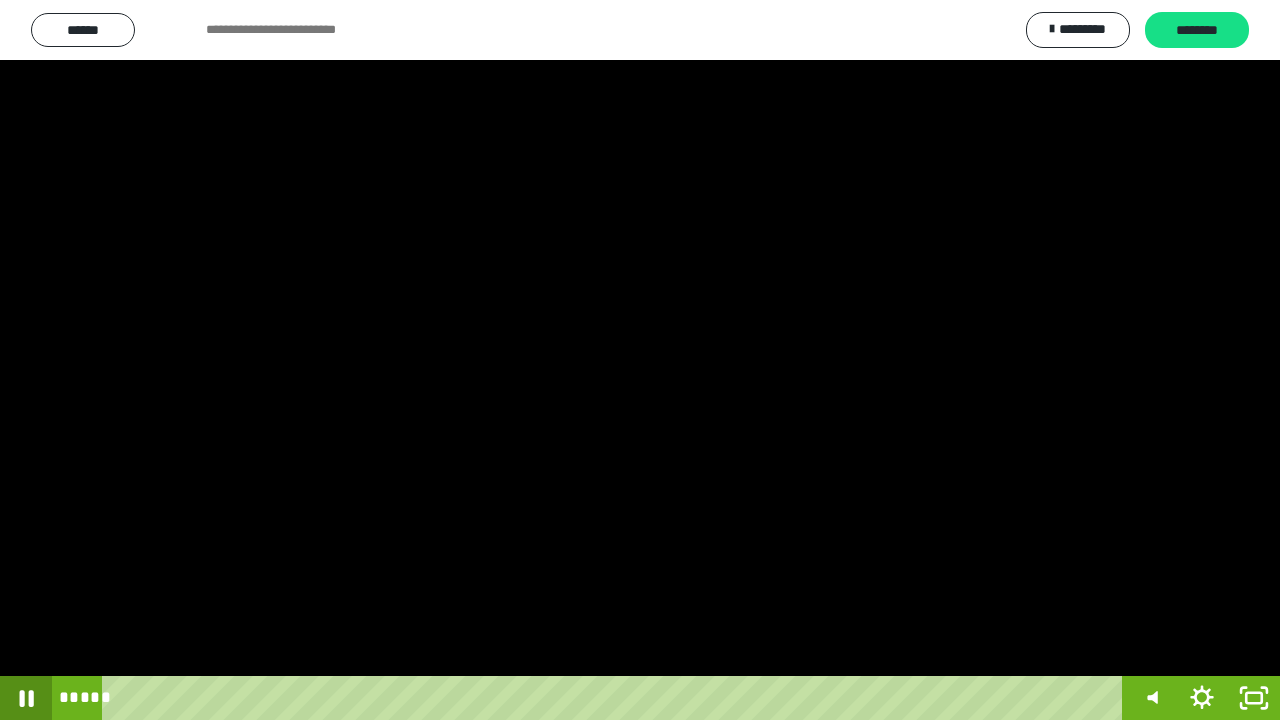 click 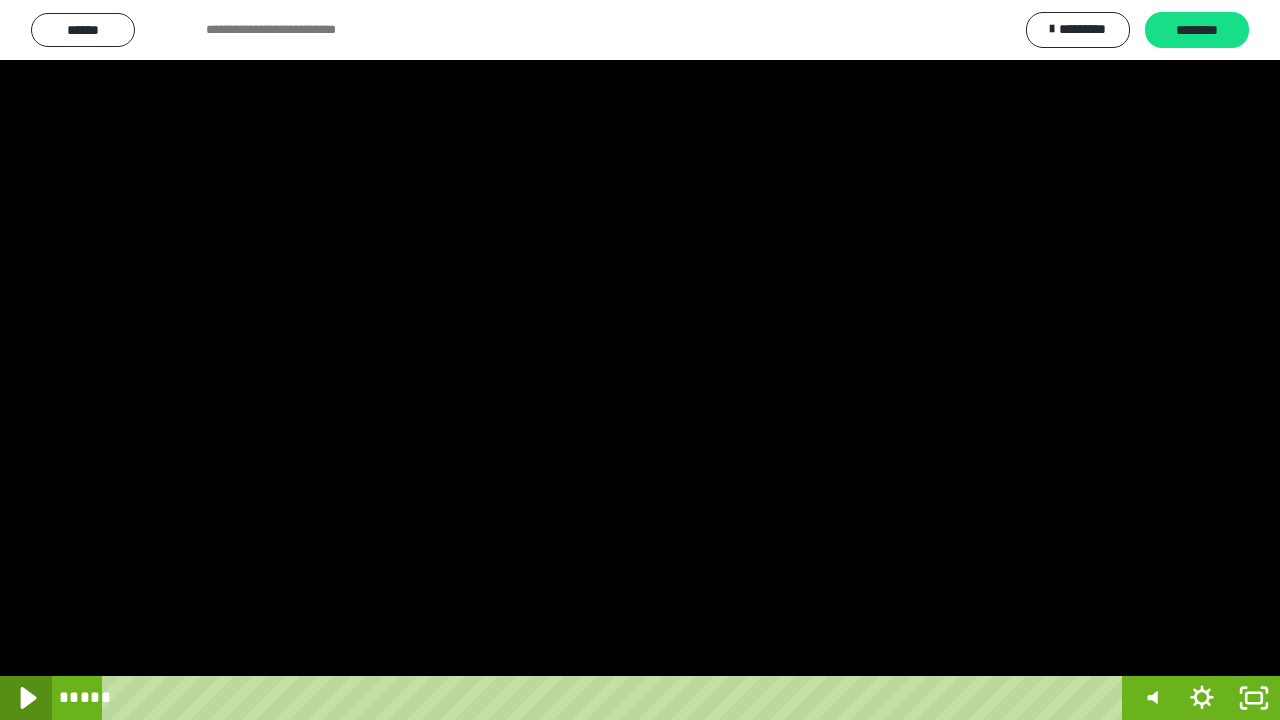 click 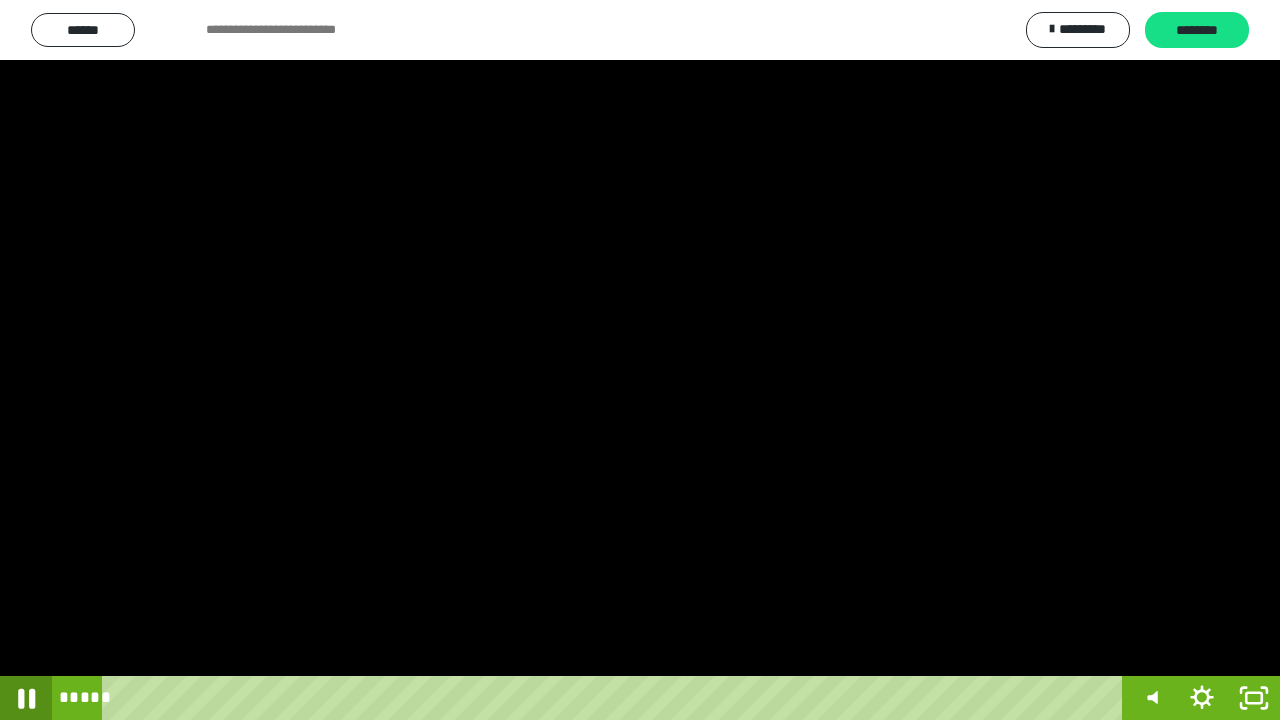 click 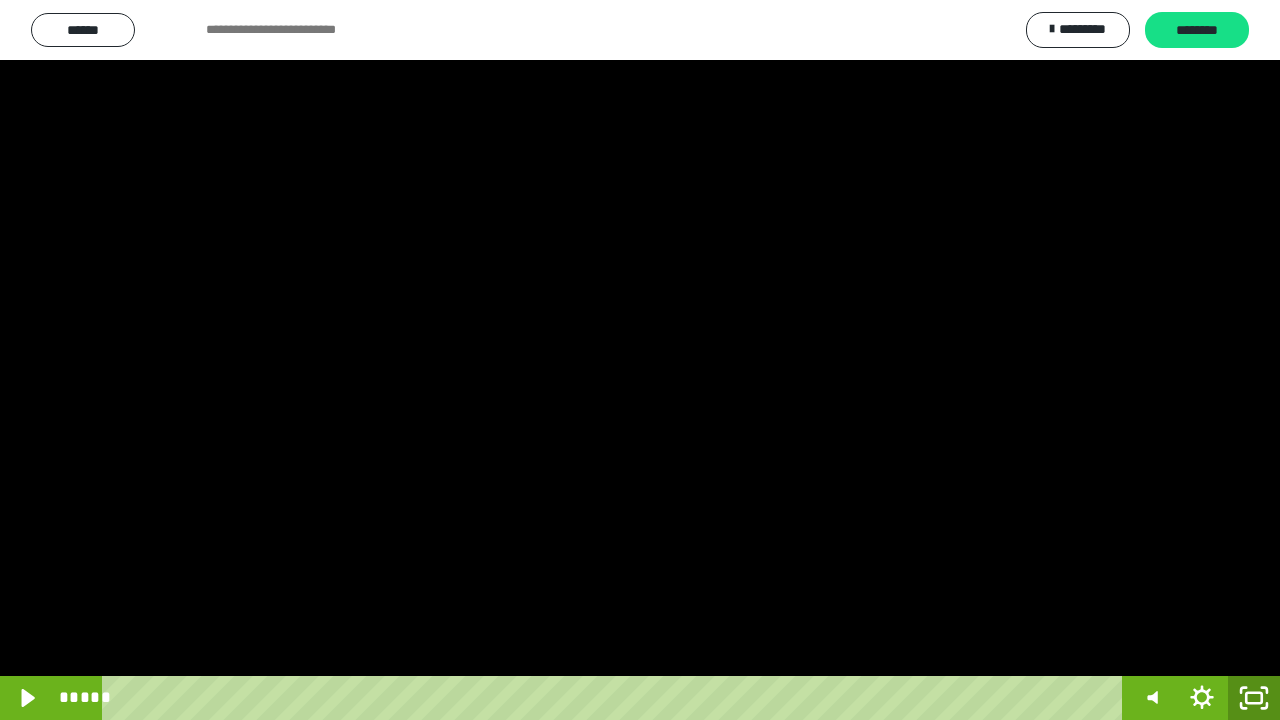 click 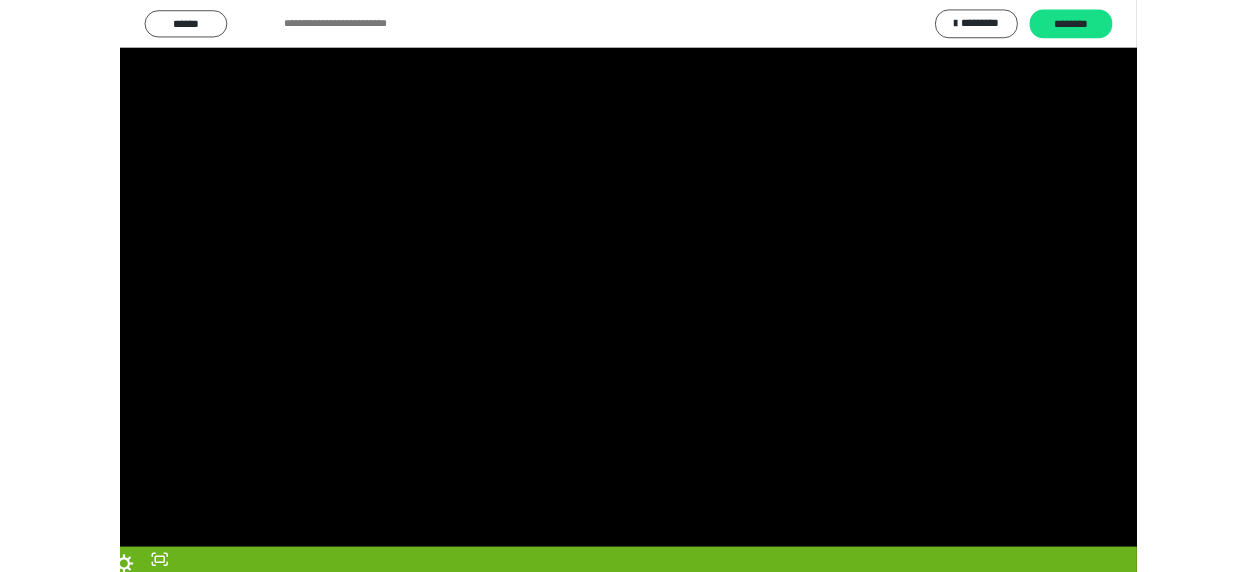 scroll, scrollTop: 374, scrollLeft: 0, axis: vertical 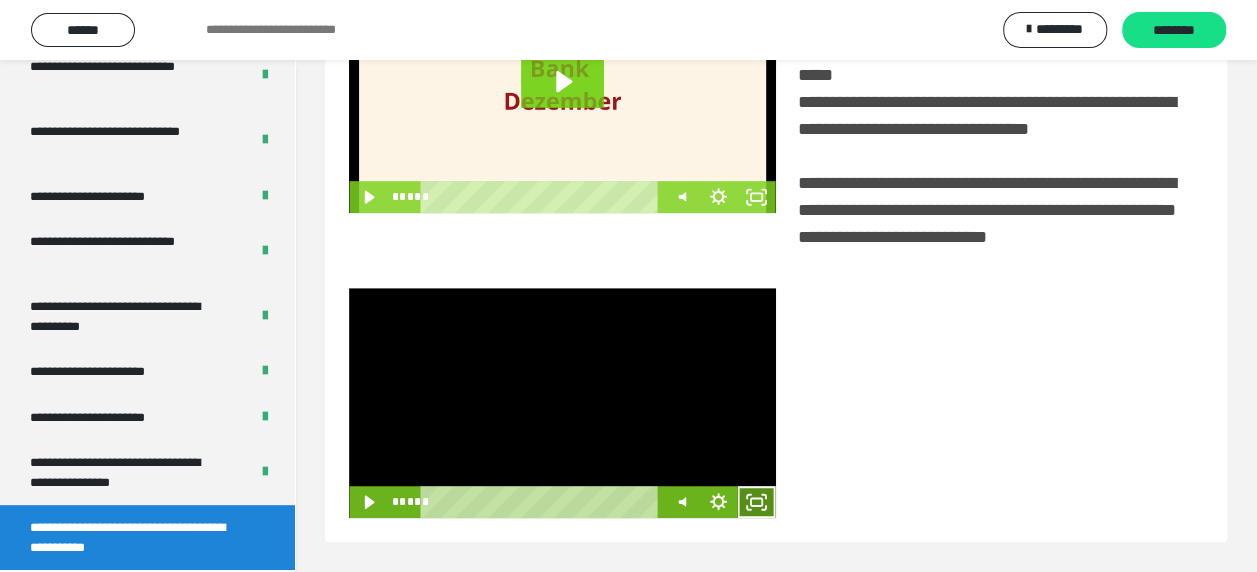 click 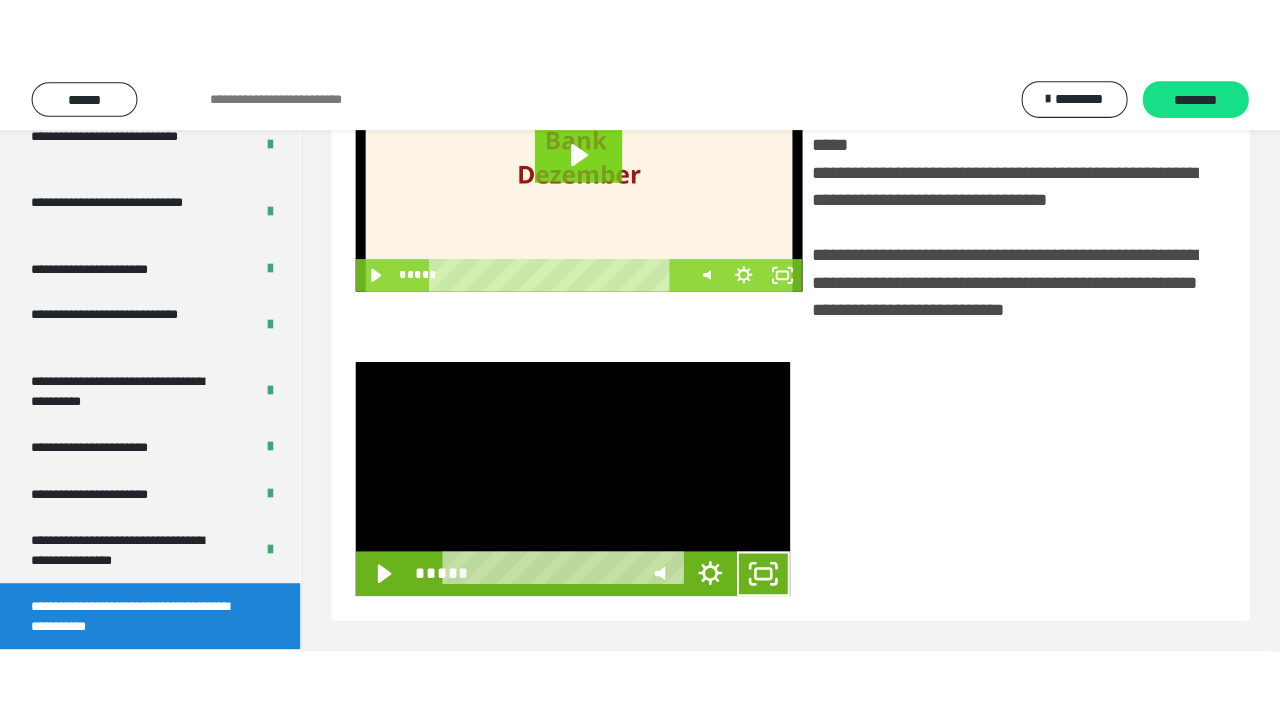 scroll, scrollTop: 382, scrollLeft: 0, axis: vertical 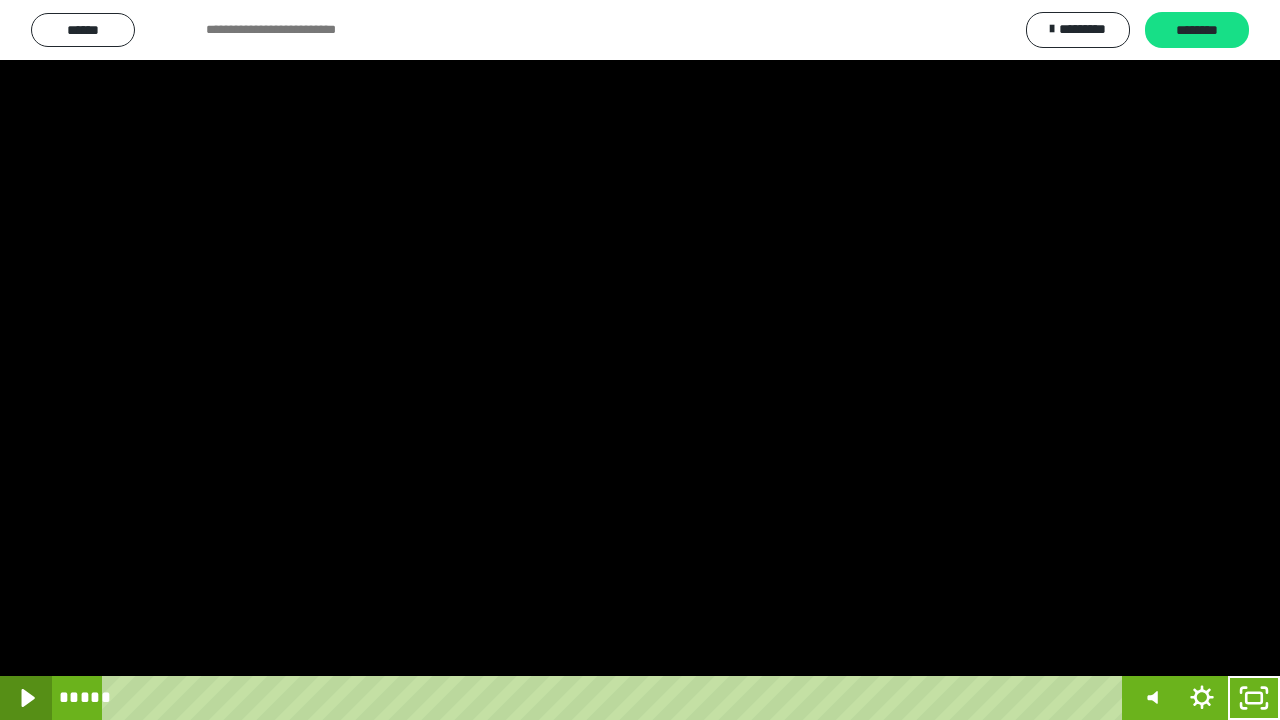 click 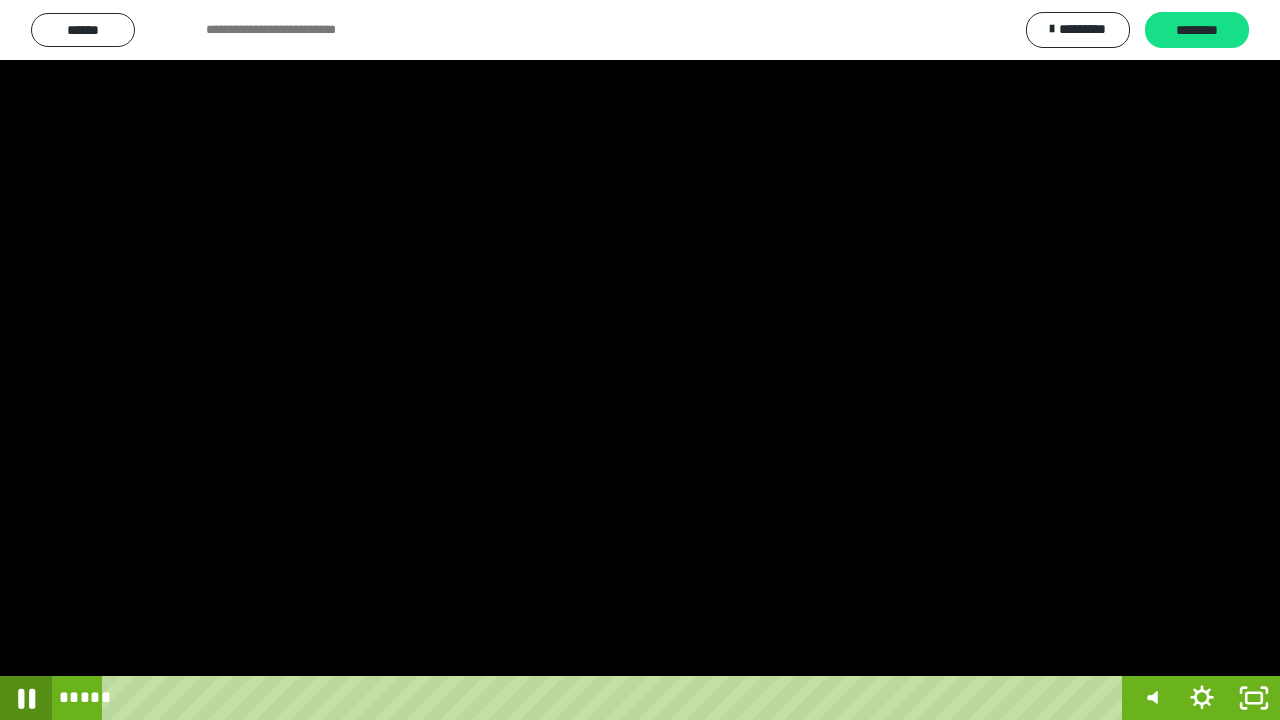 click 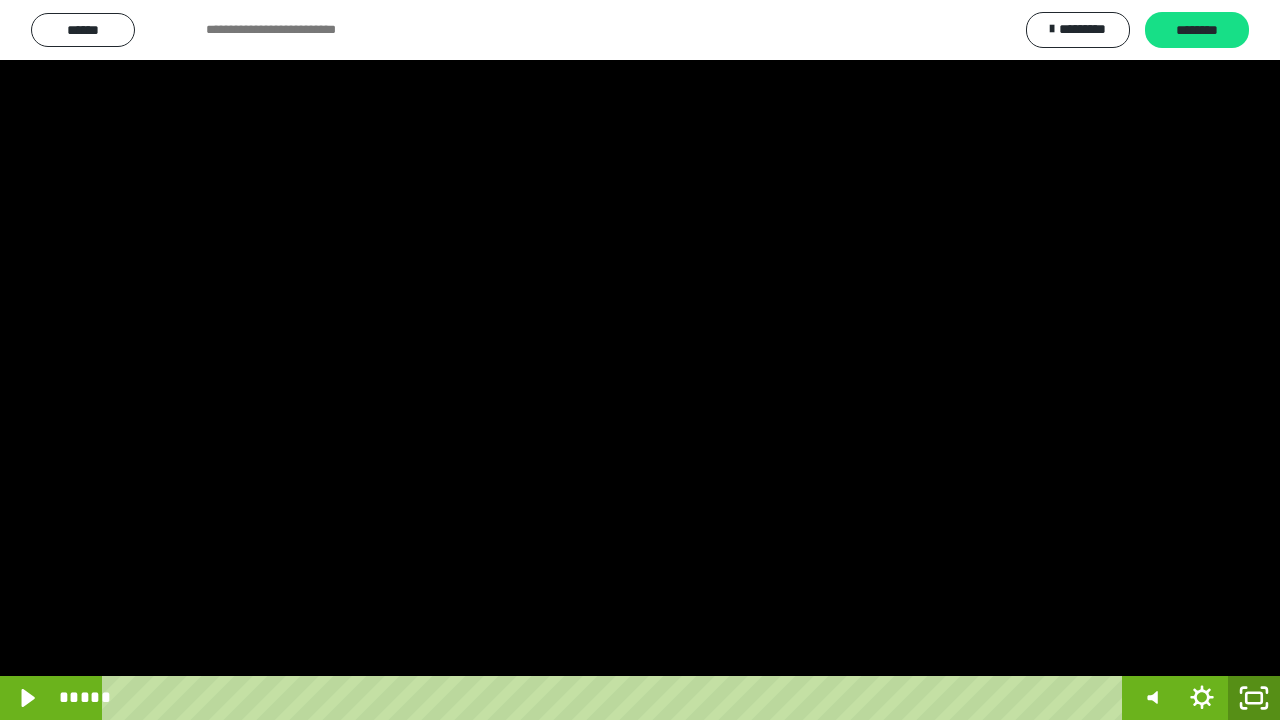 click 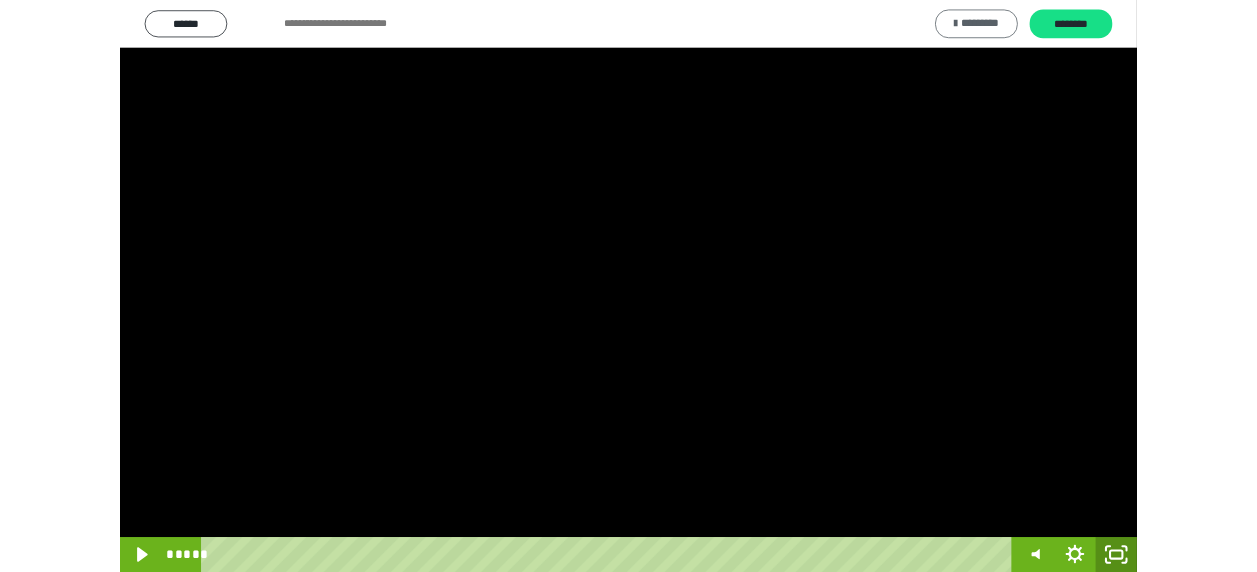 scroll, scrollTop: 374, scrollLeft: 0, axis: vertical 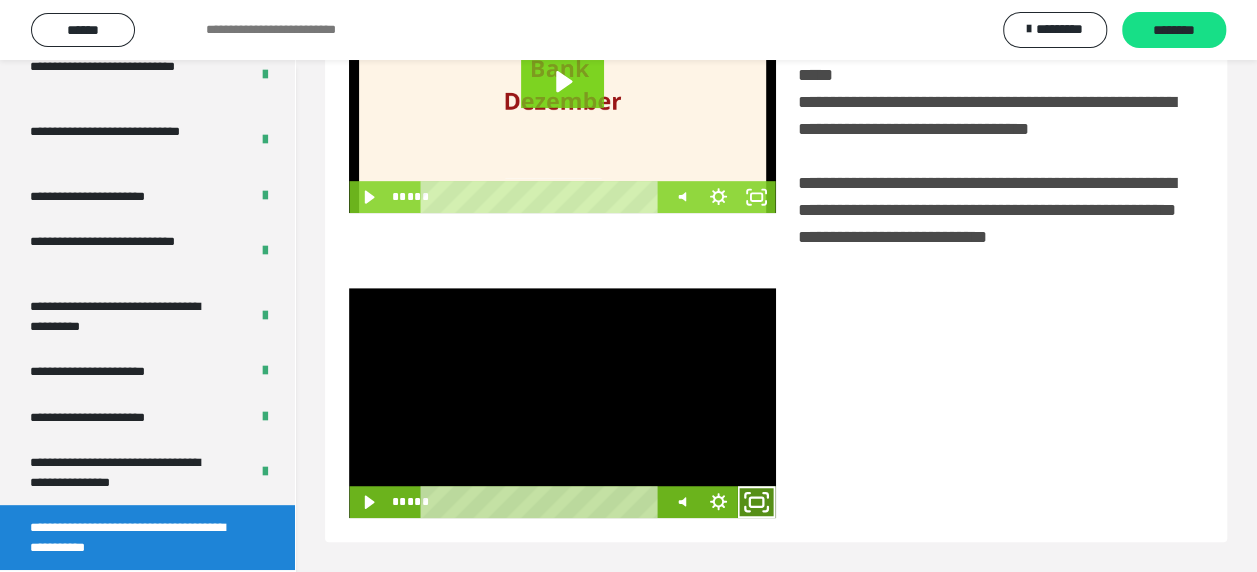 click 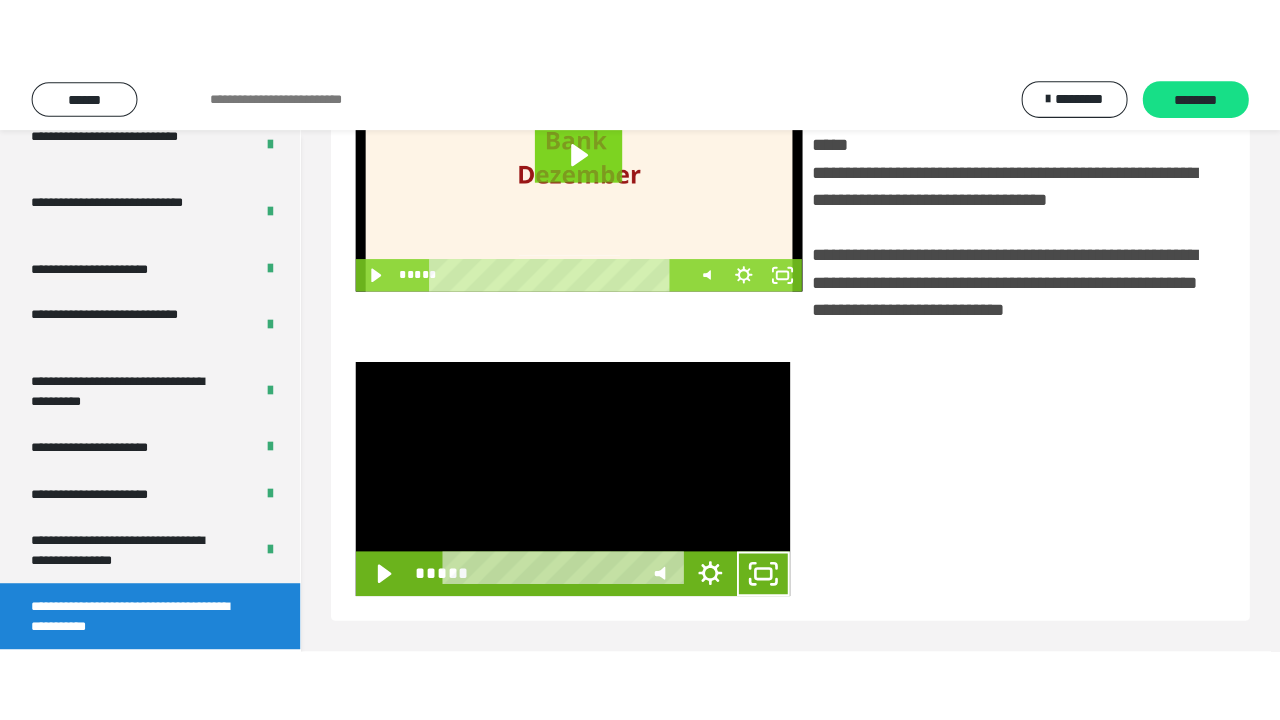 scroll, scrollTop: 382, scrollLeft: 0, axis: vertical 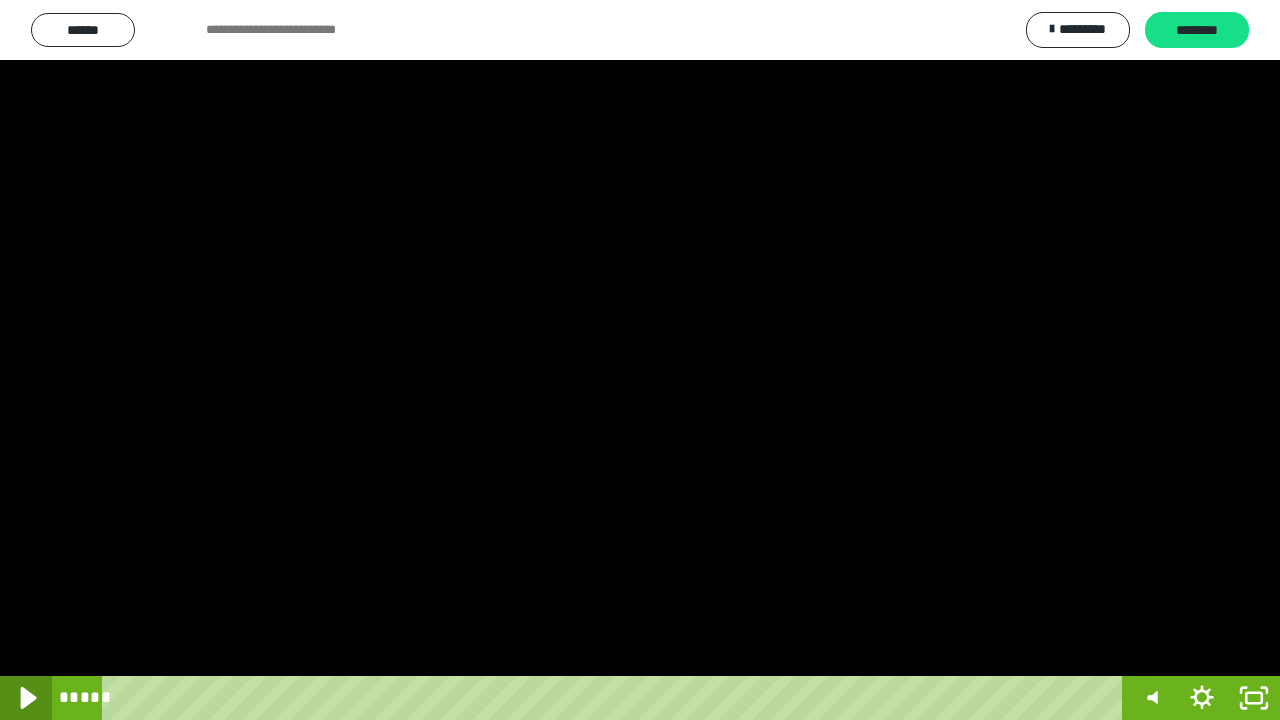 click 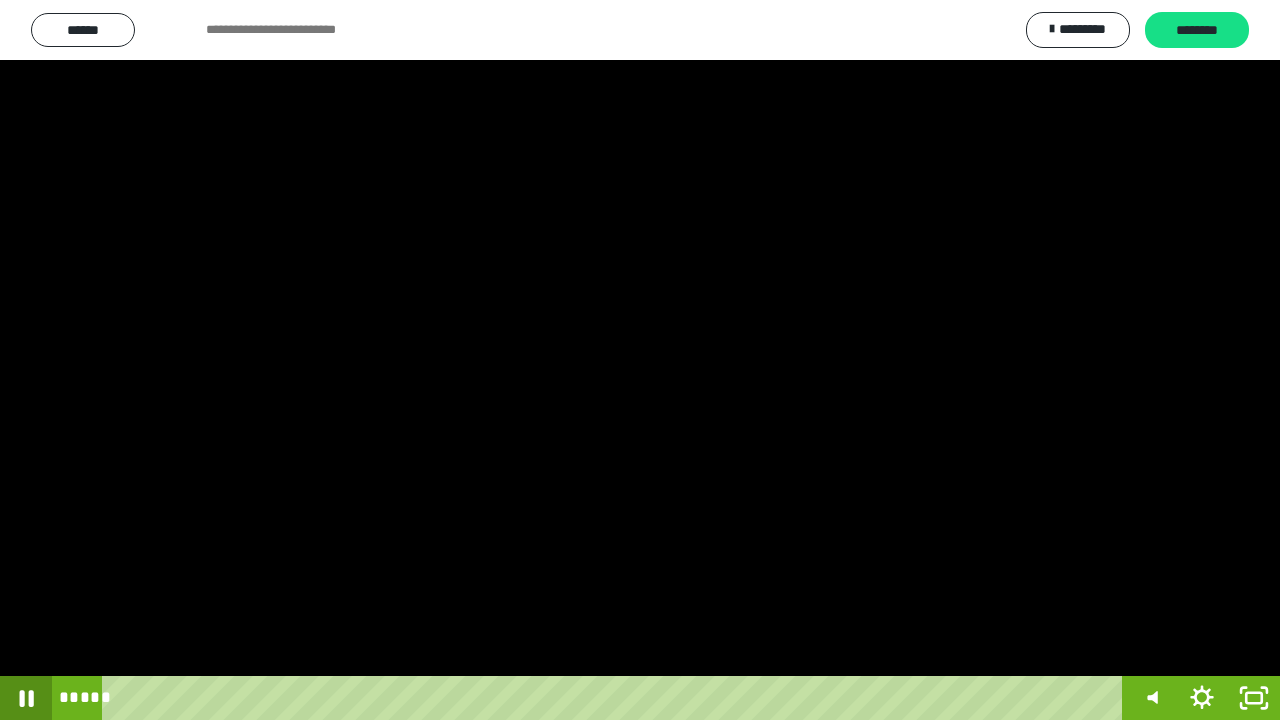click 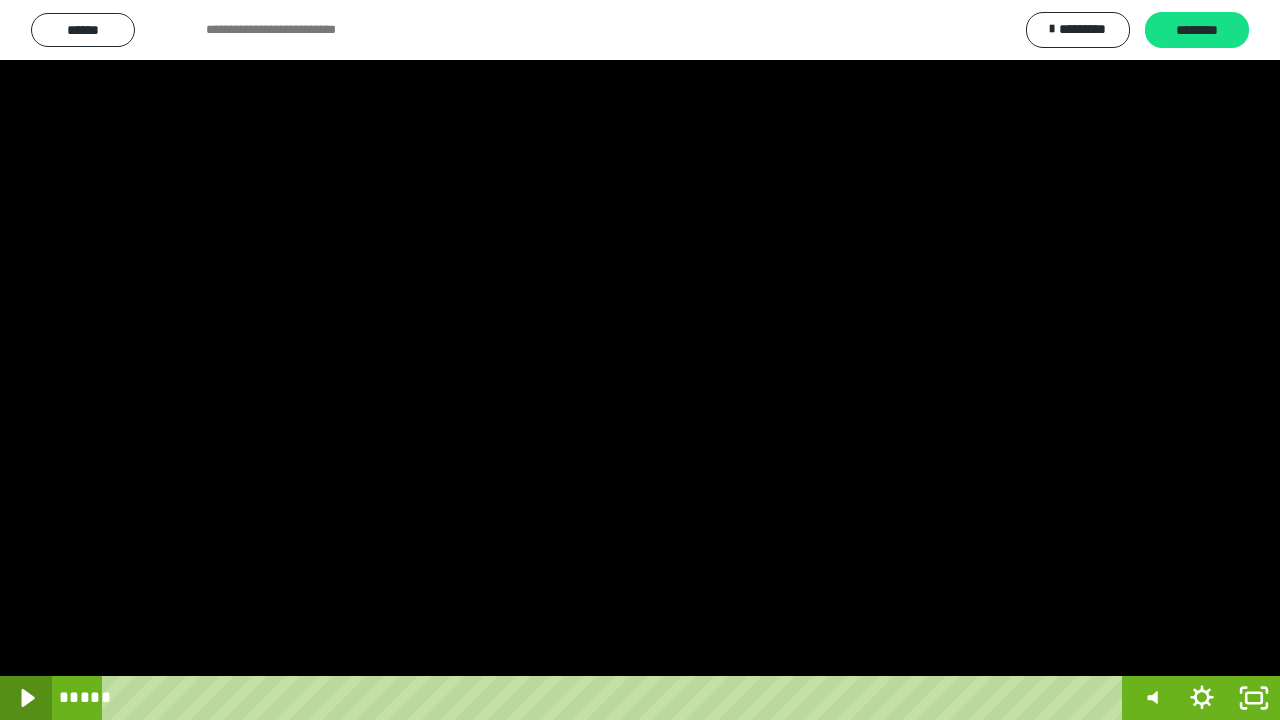click 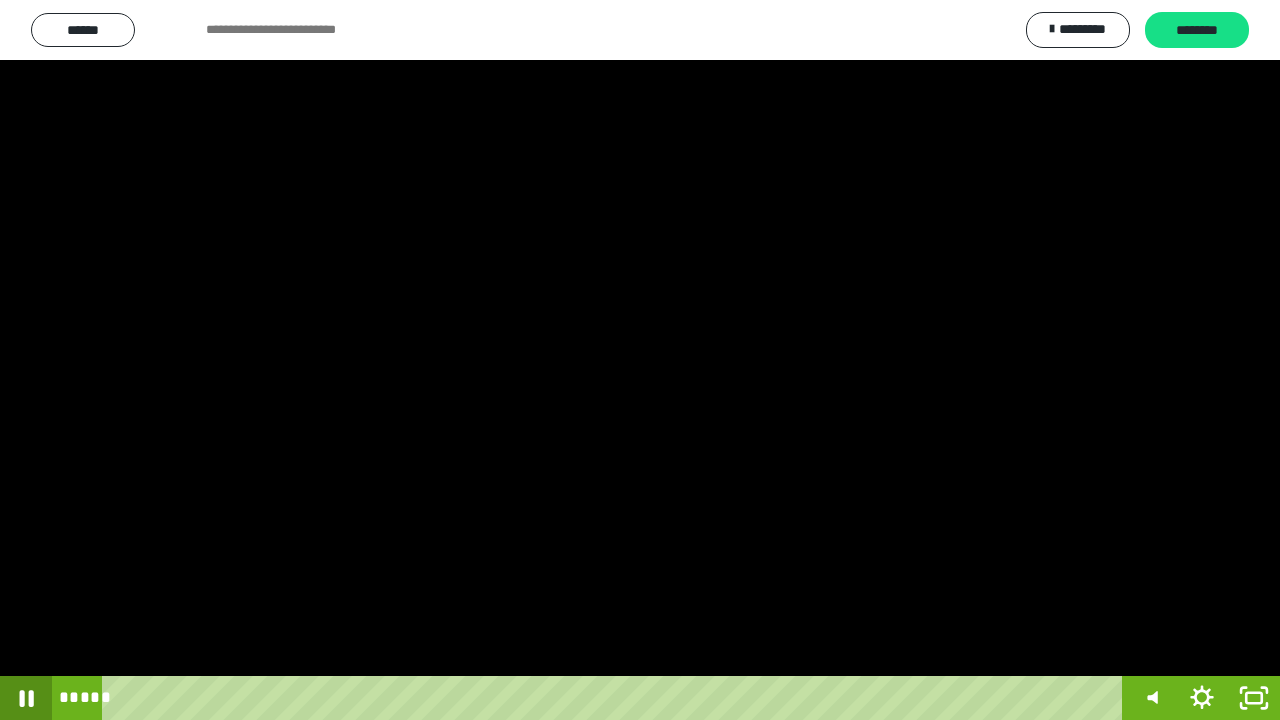 click 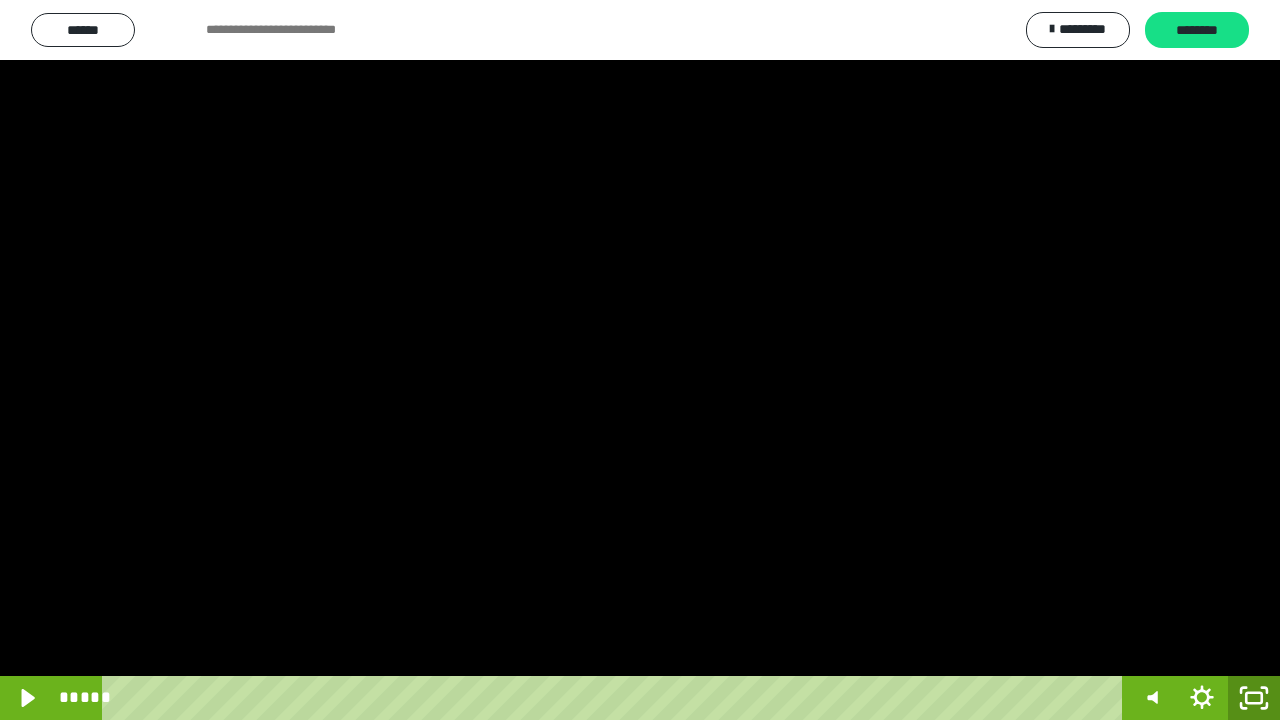 click 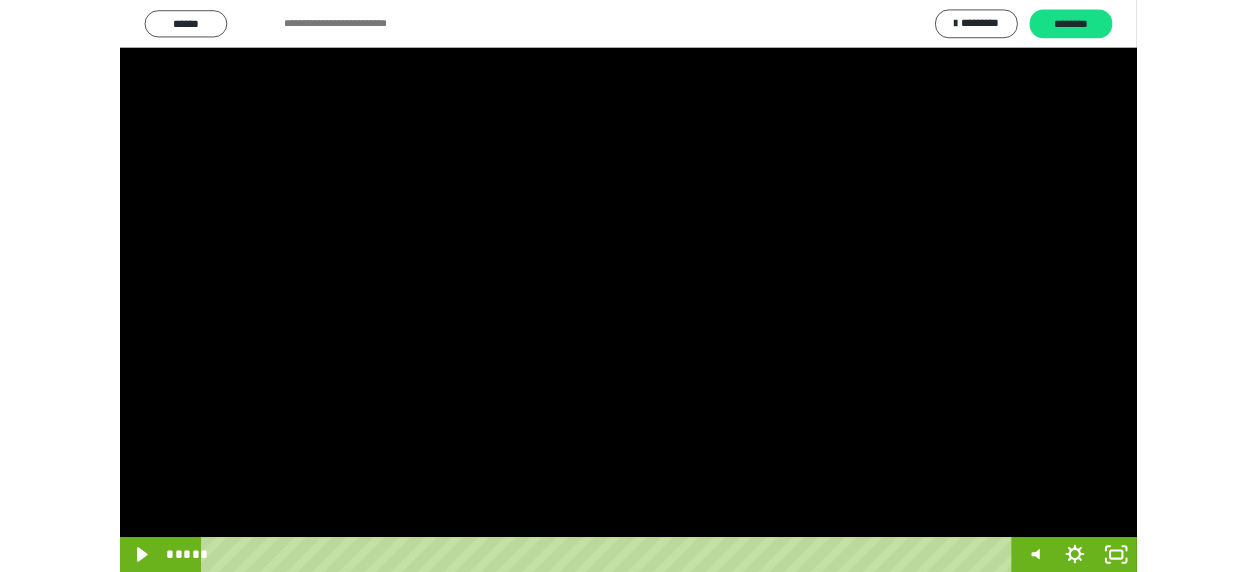 scroll, scrollTop: 374, scrollLeft: 0, axis: vertical 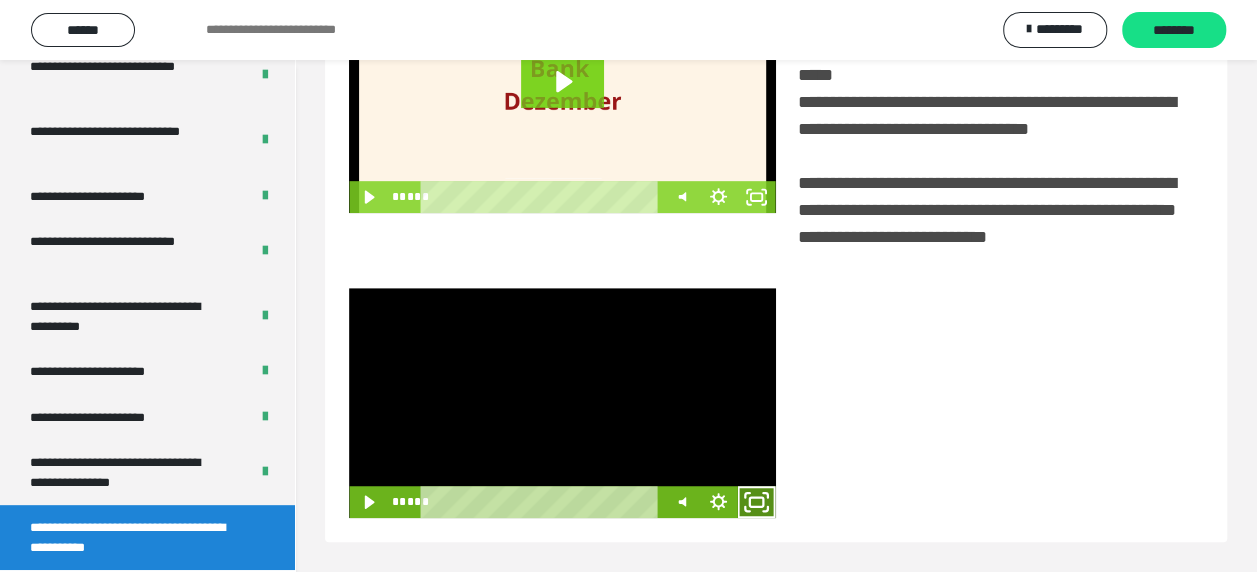 click 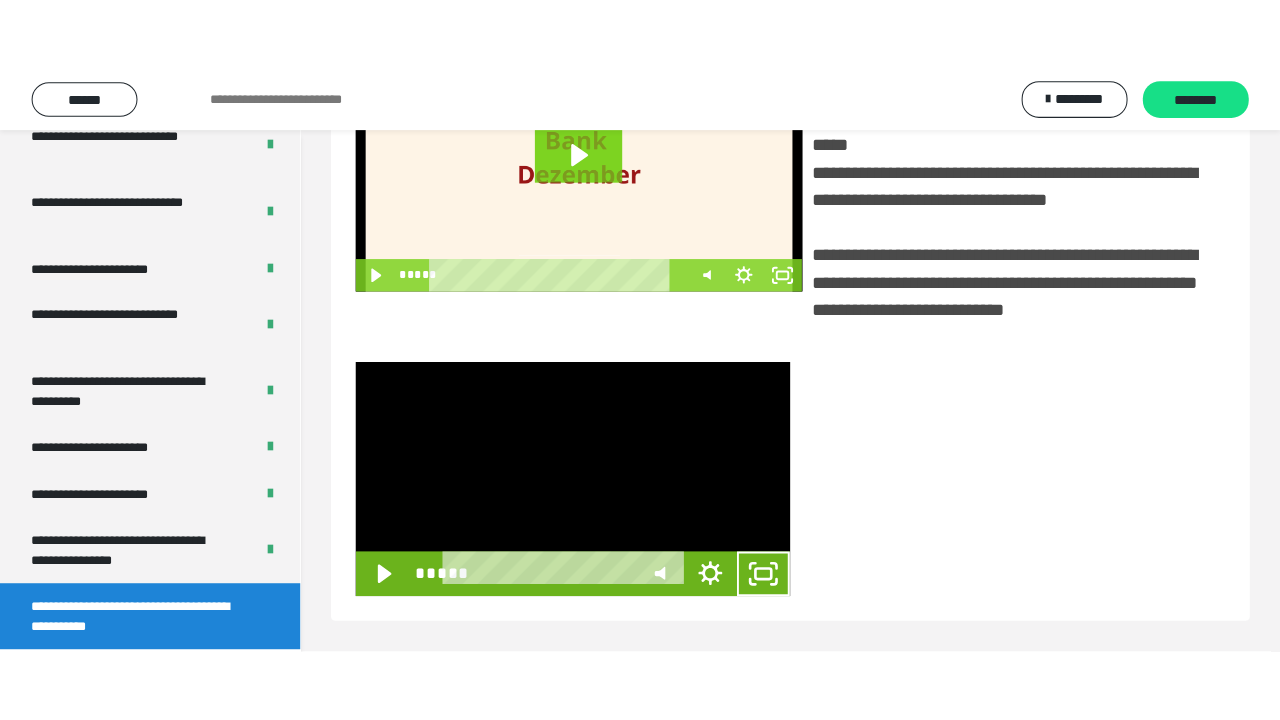 scroll, scrollTop: 382, scrollLeft: 0, axis: vertical 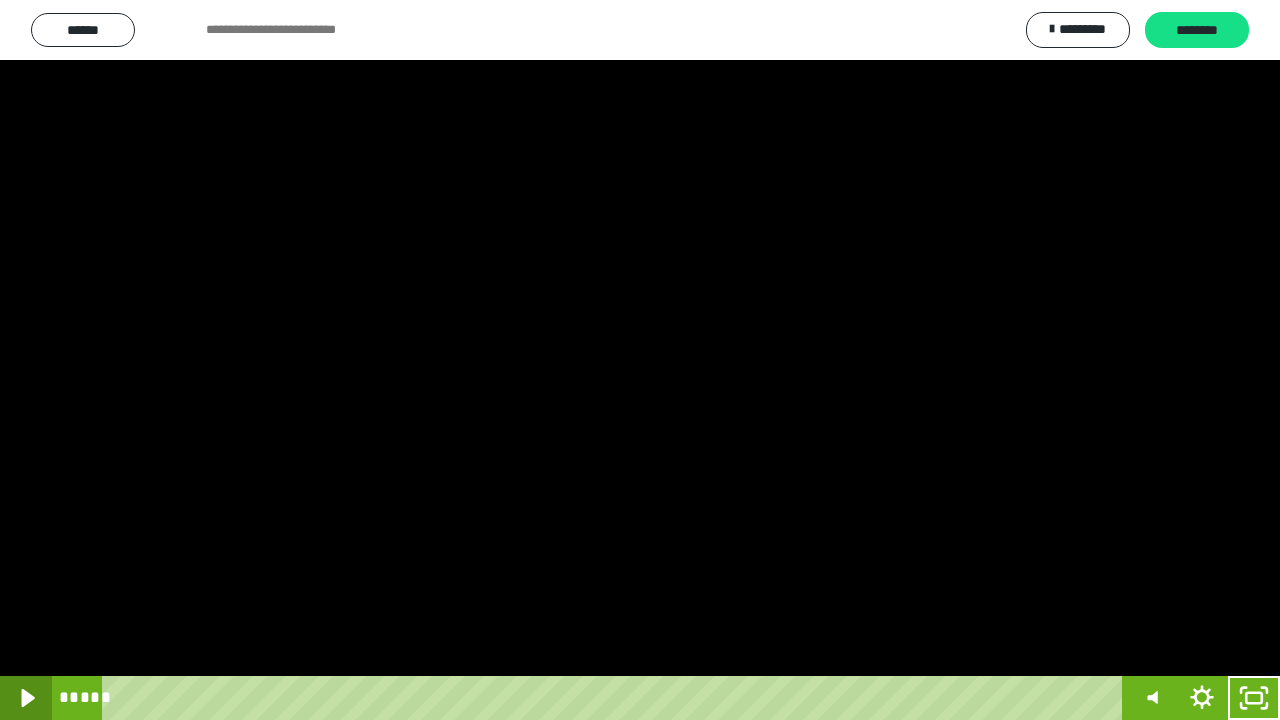 click 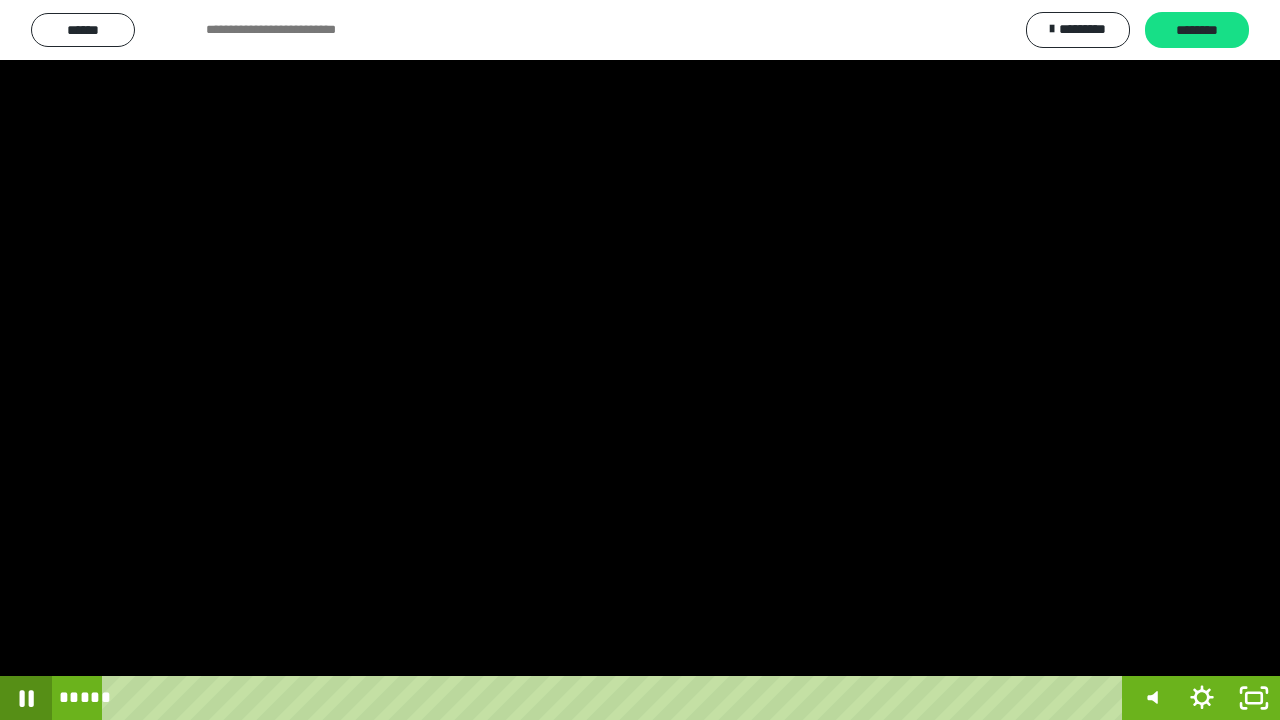 click 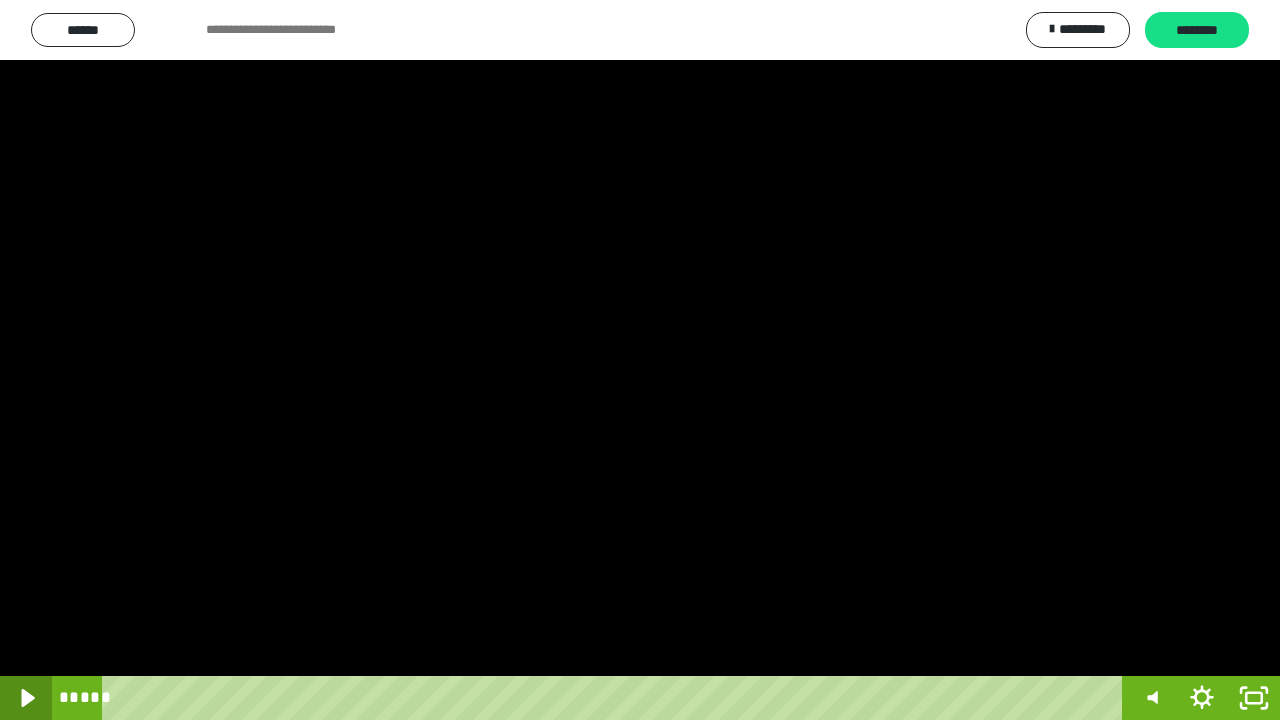 click 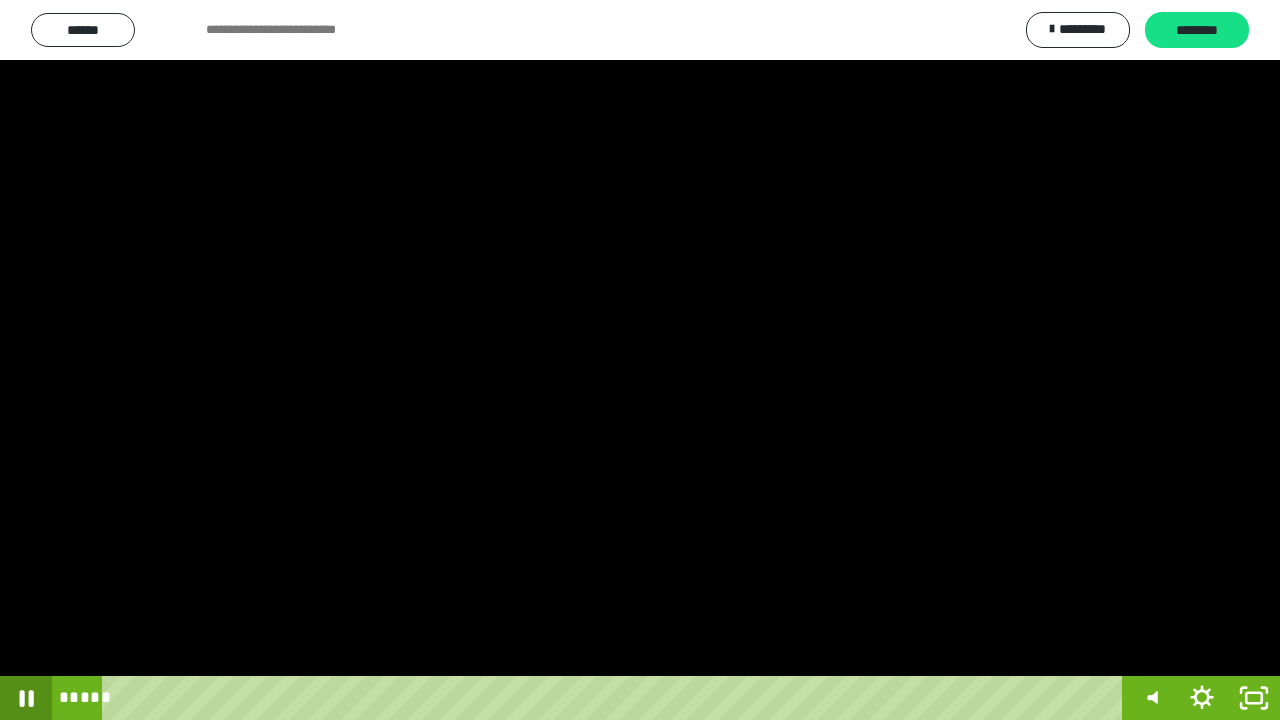click 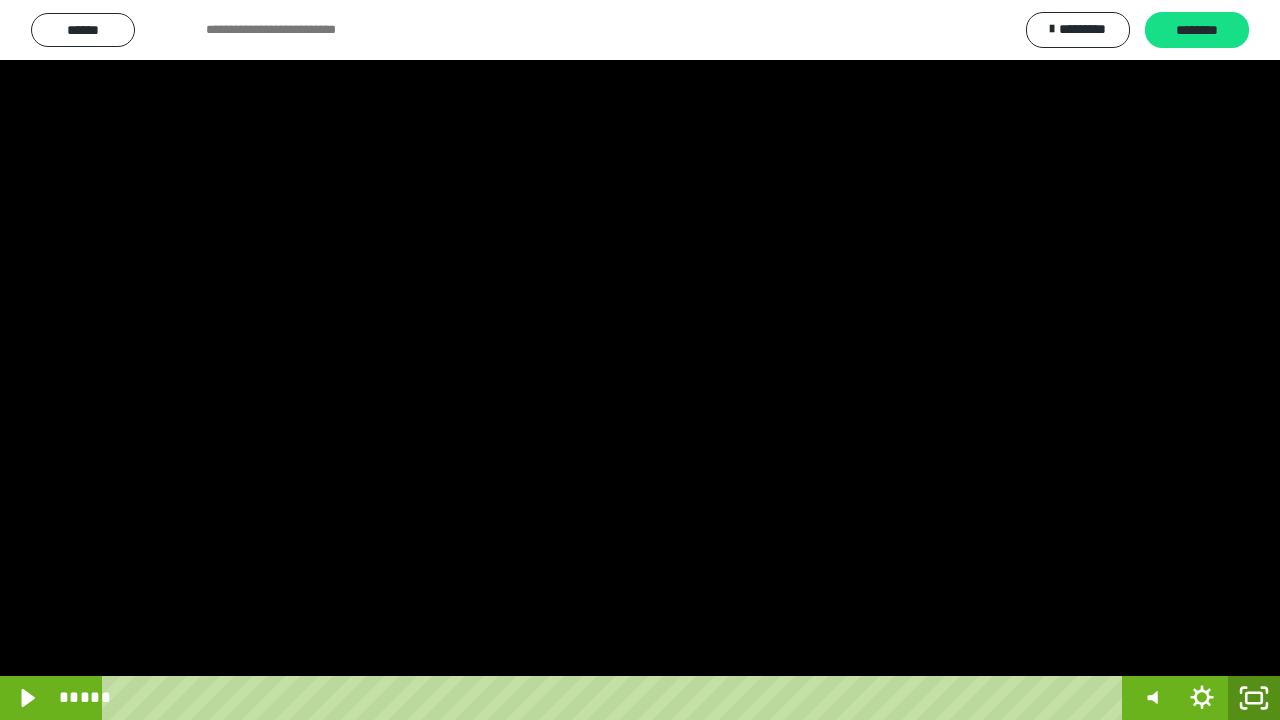 click 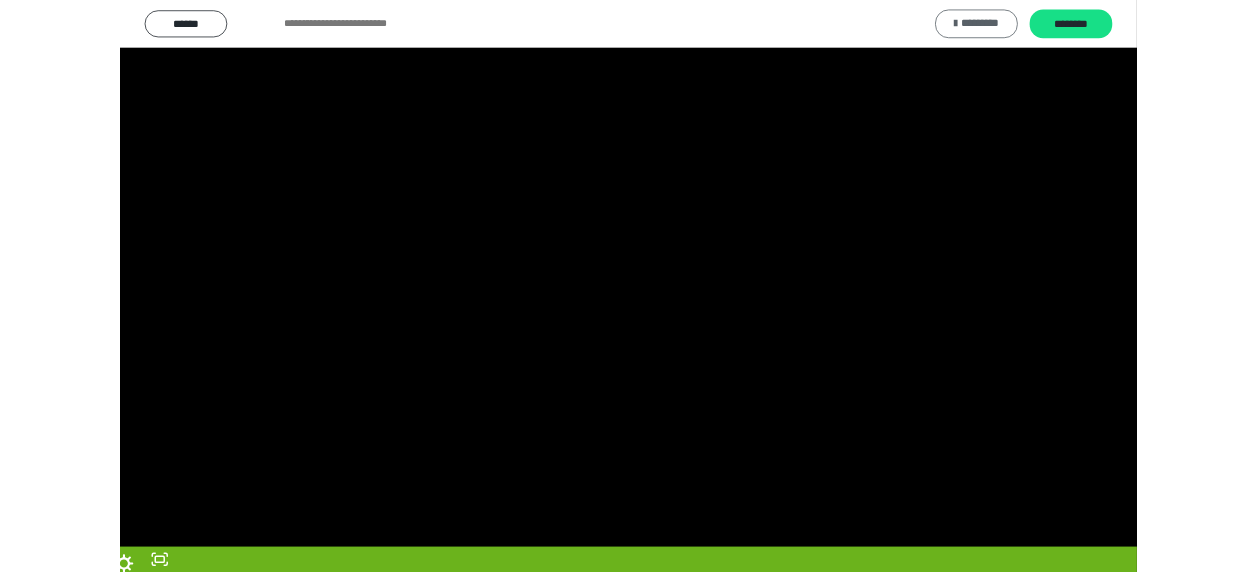 scroll, scrollTop: 374, scrollLeft: 0, axis: vertical 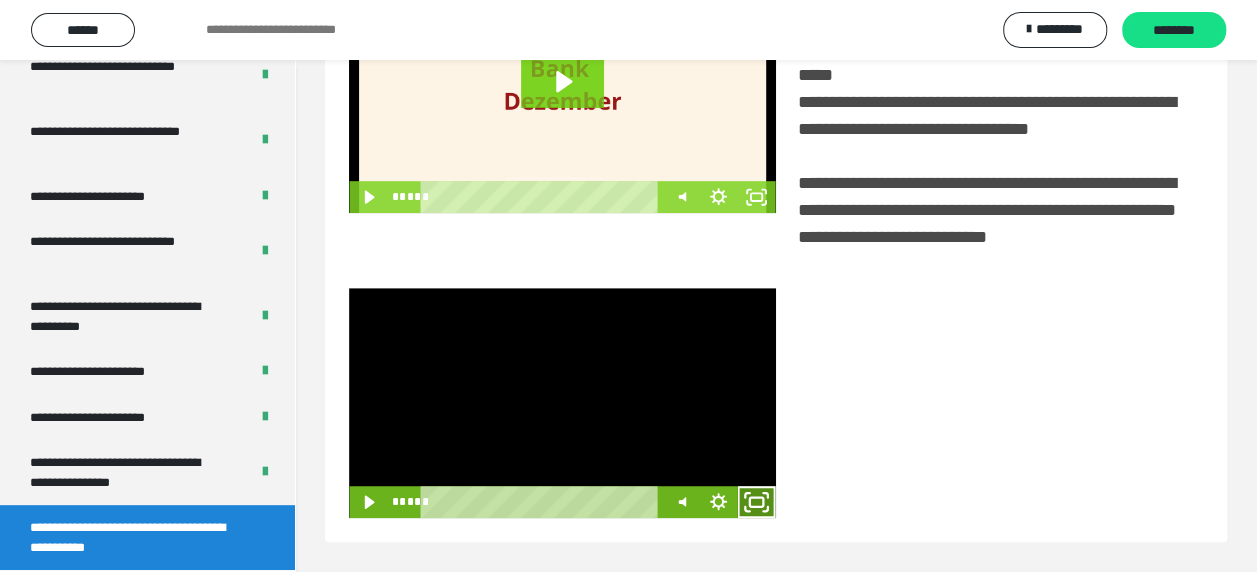 click 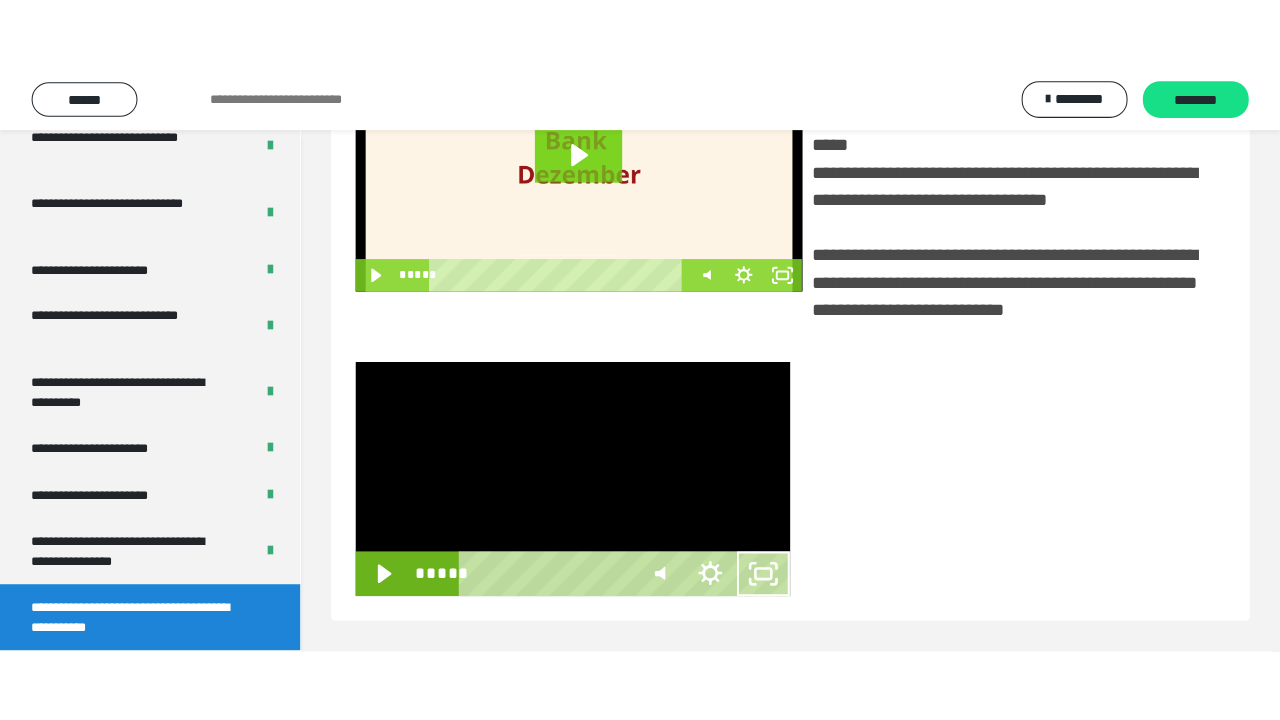 scroll, scrollTop: 382, scrollLeft: 0, axis: vertical 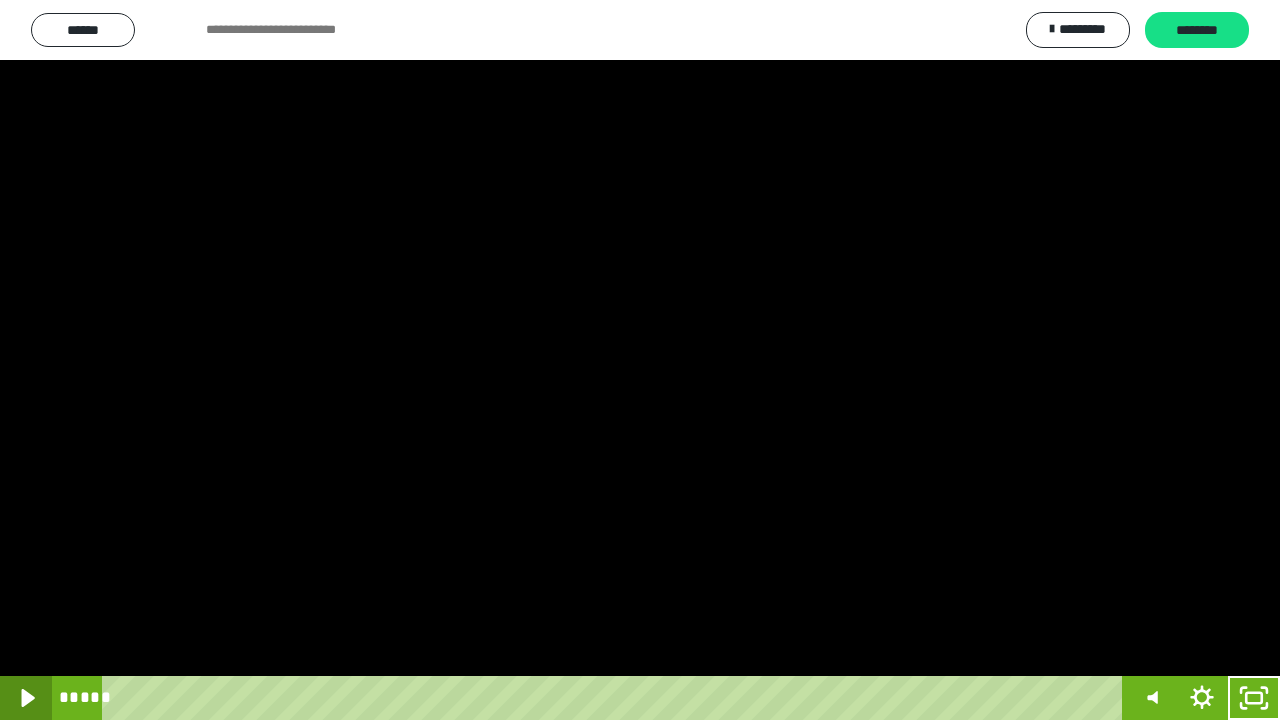 click 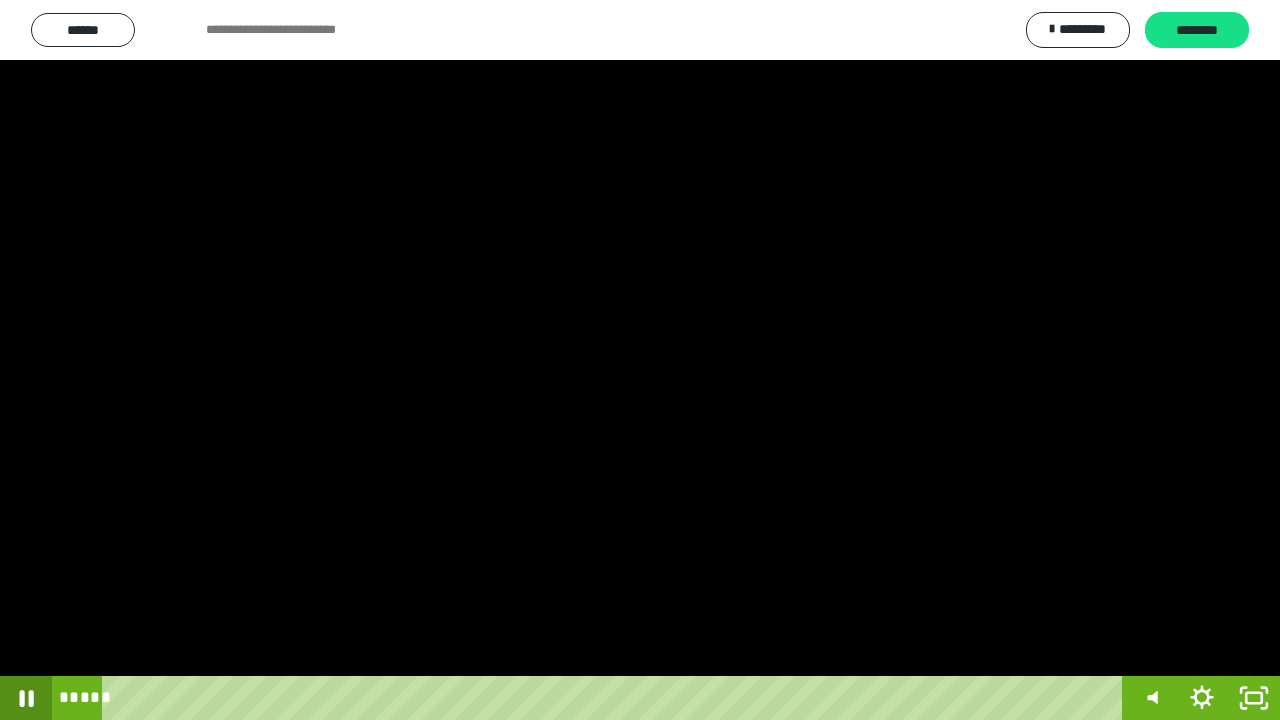 click 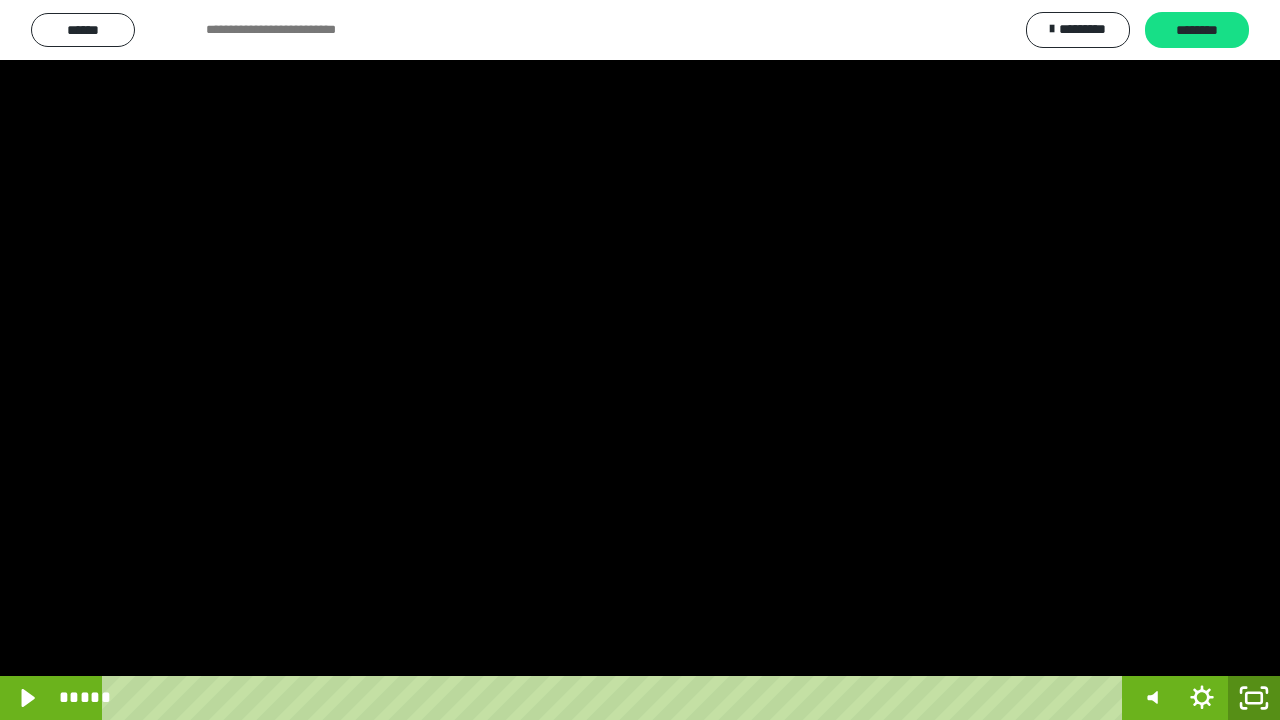 click 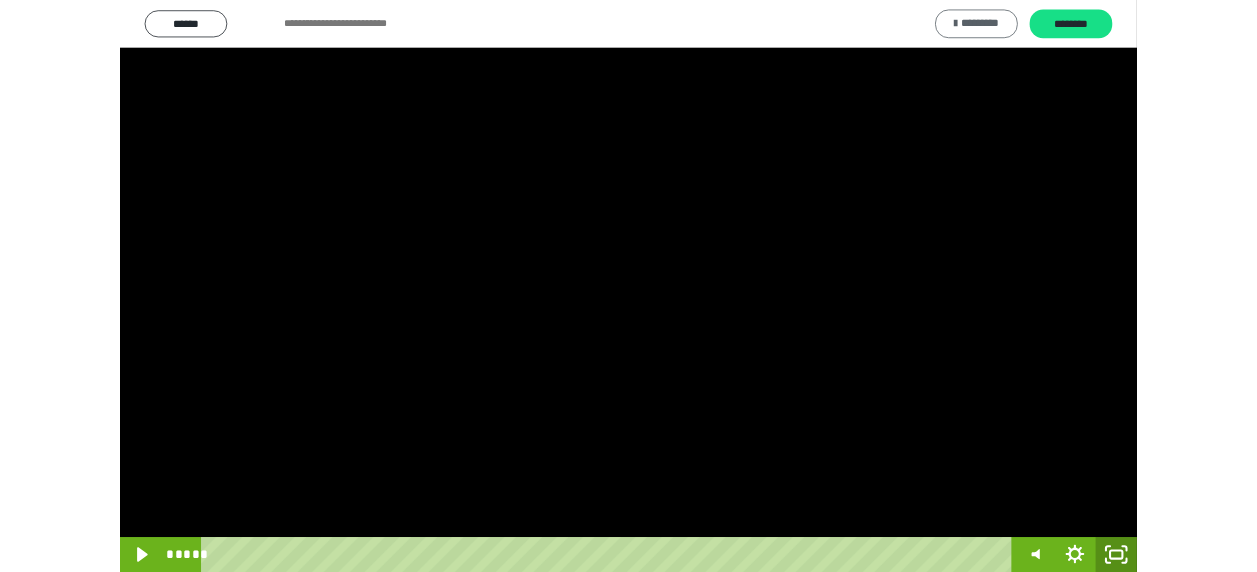 scroll, scrollTop: 374, scrollLeft: 0, axis: vertical 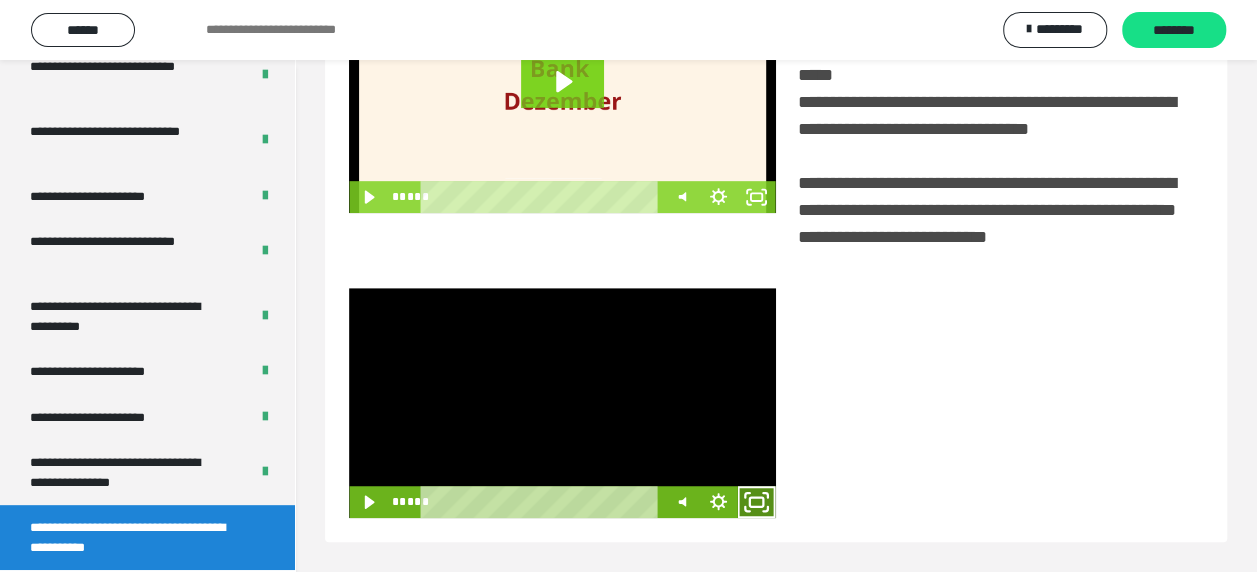click 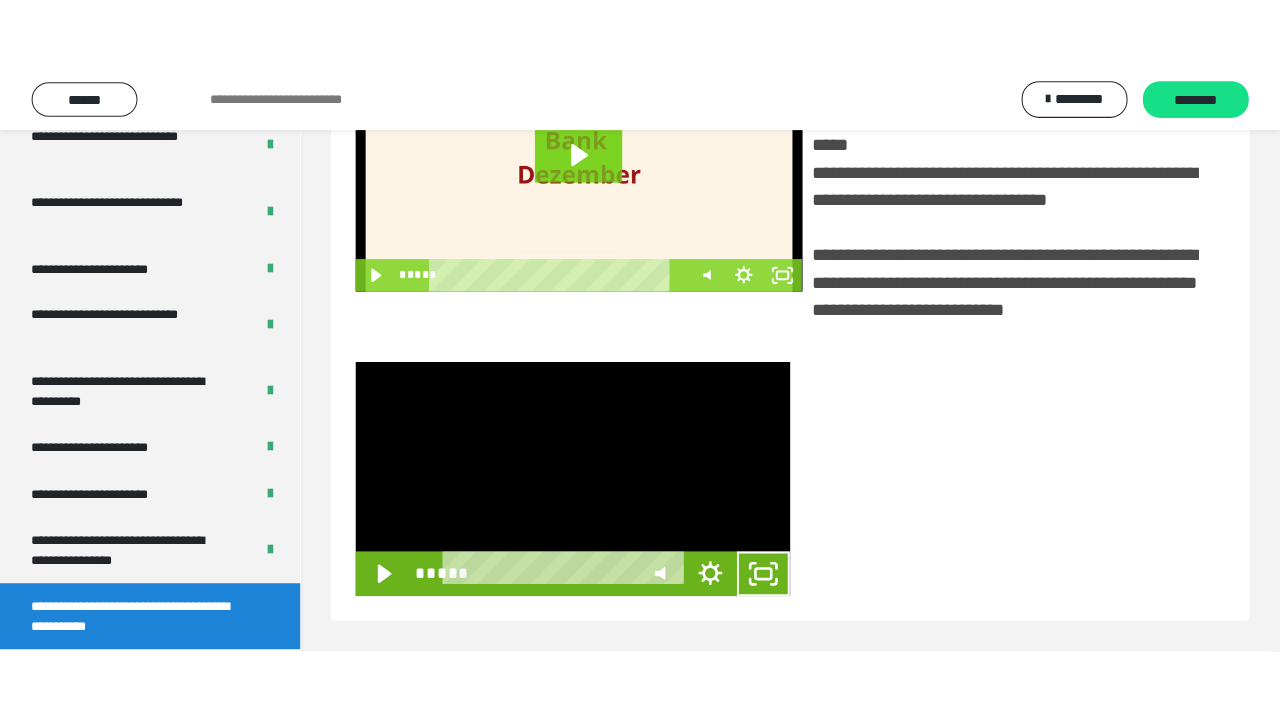 scroll, scrollTop: 382, scrollLeft: 0, axis: vertical 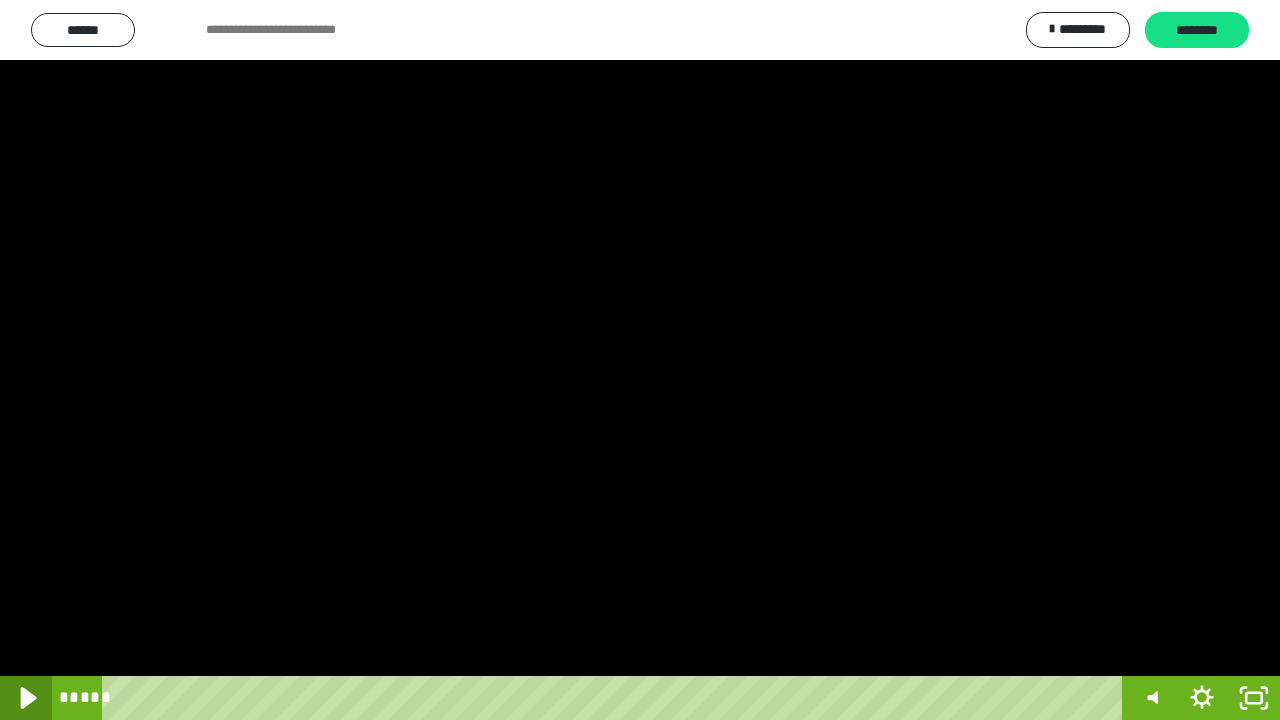 click 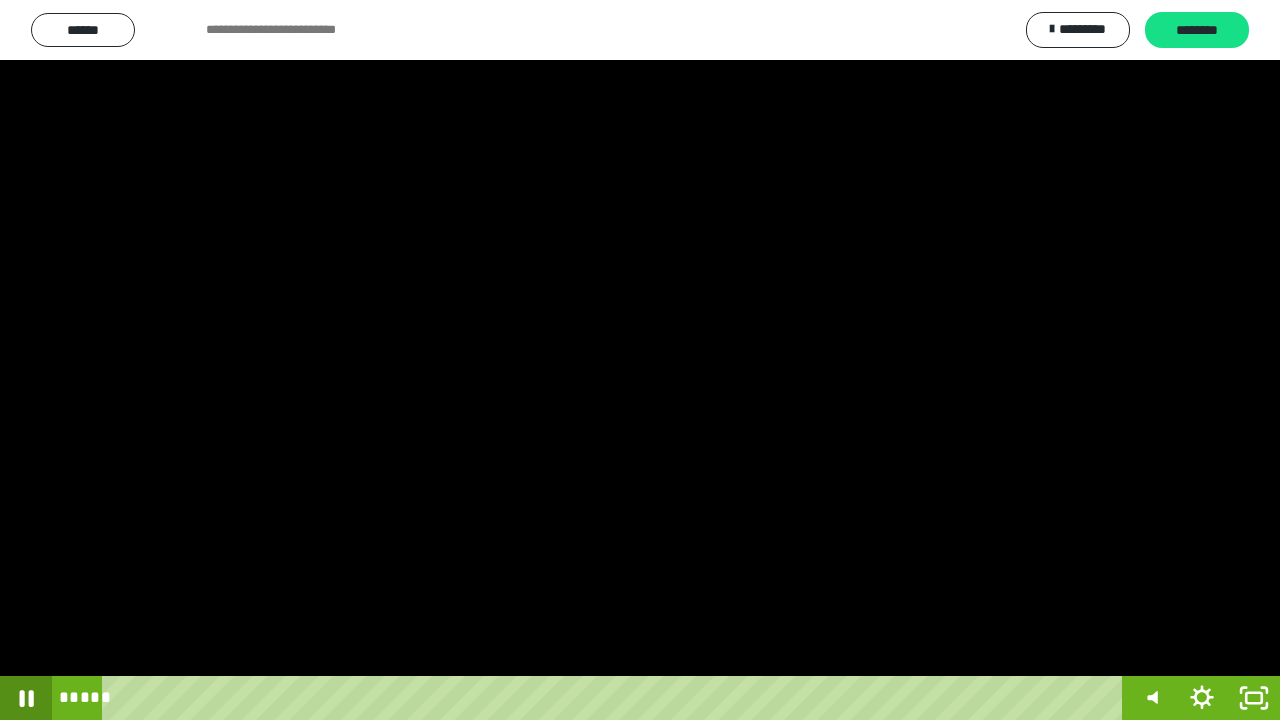 click 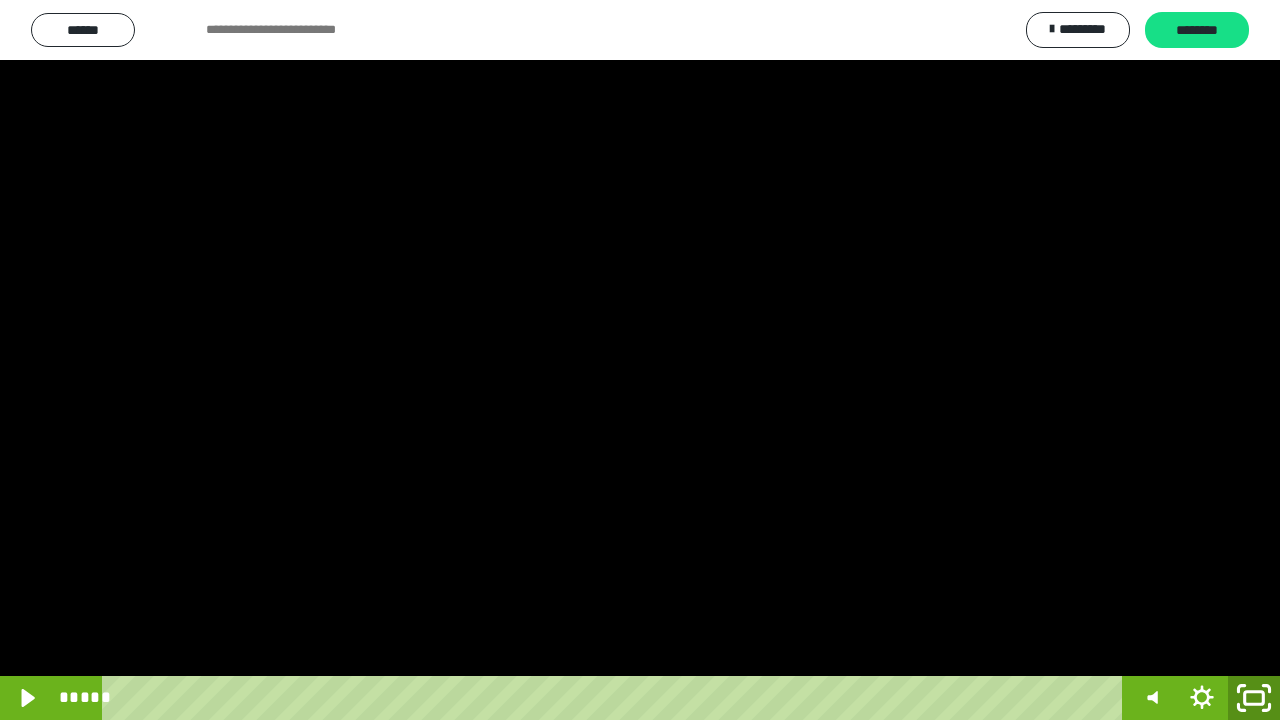 click 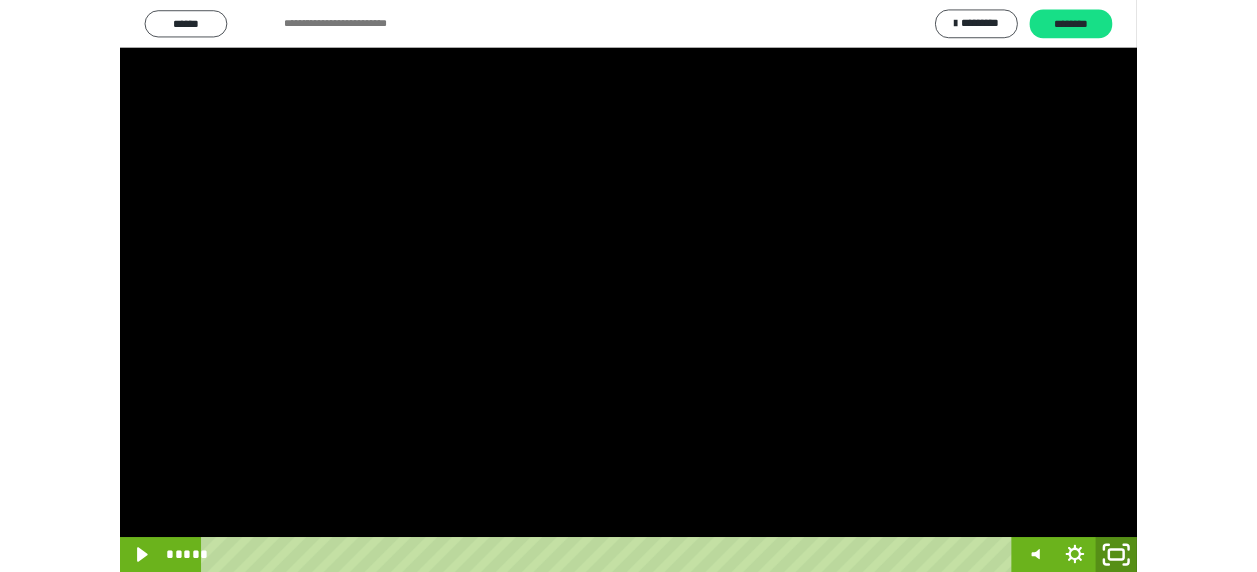 scroll, scrollTop: 374, scrollLeft: 0, axis: vertical 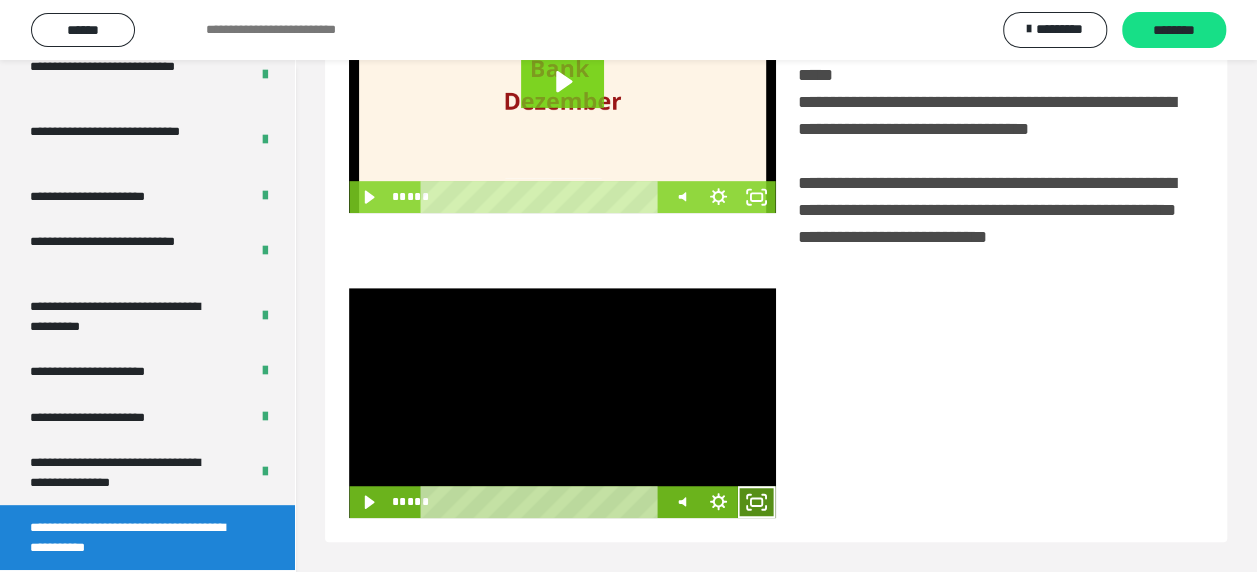 click 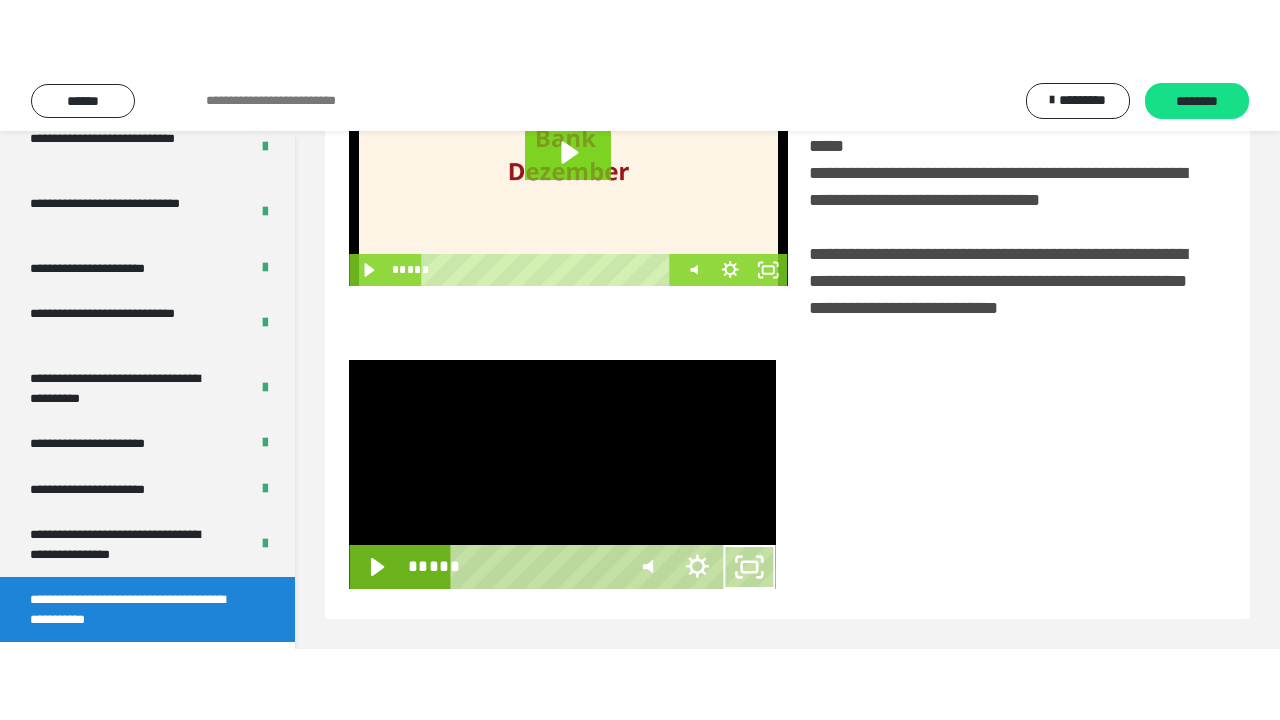 scroll, scrollTop: 382, scrollLeft: 0, axis: vertical 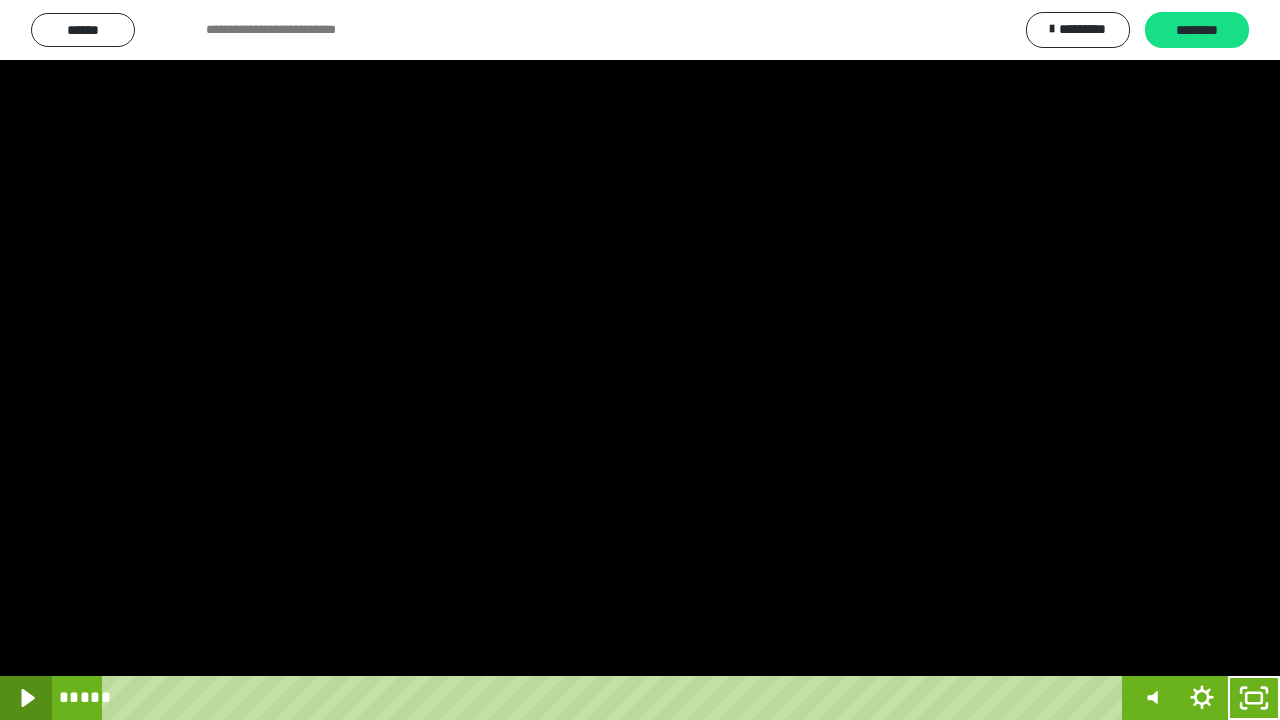 click 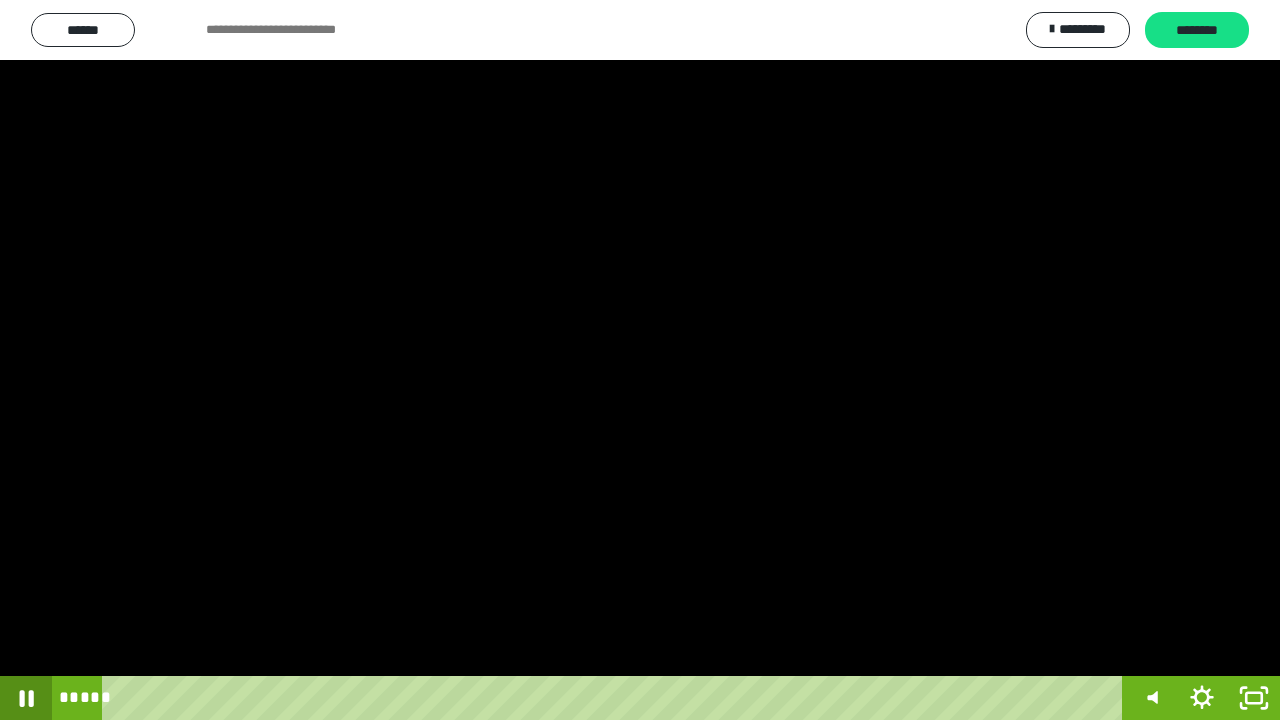 click 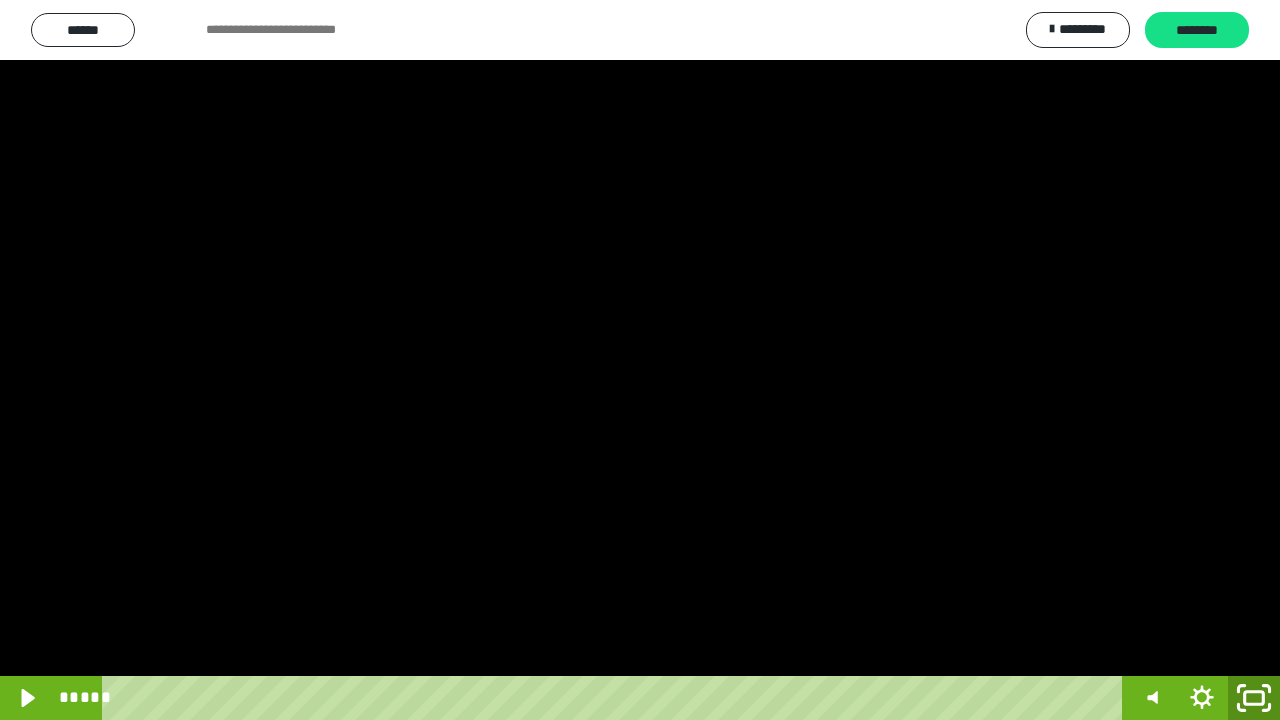 click 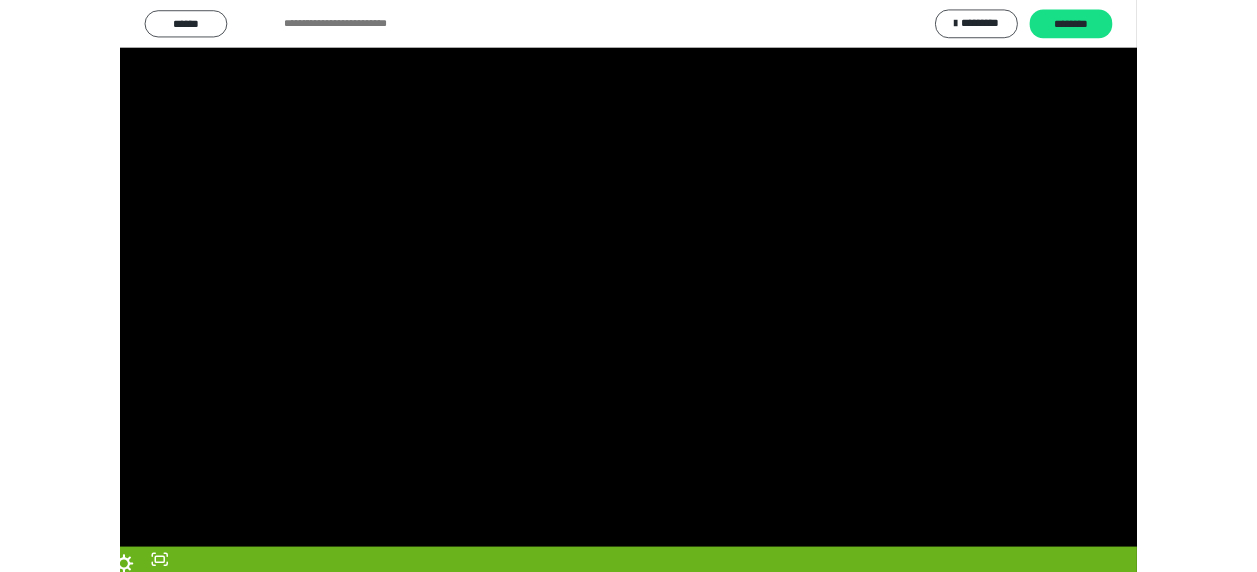 scroll, scrollTop: 374, scrollLeft: 0, axis: vertical 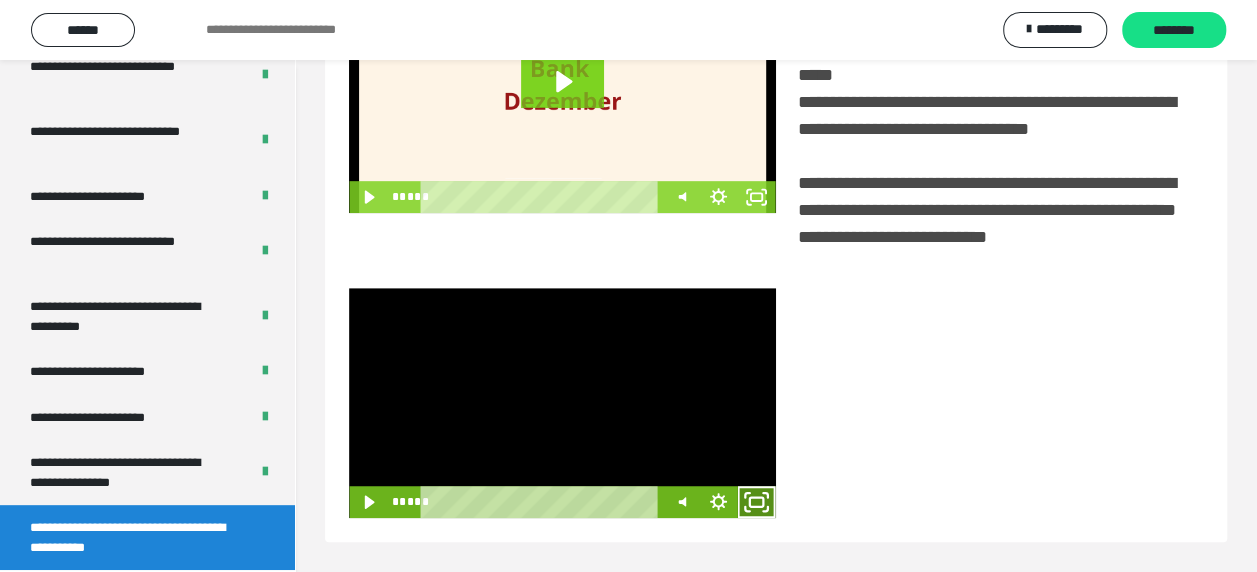 click 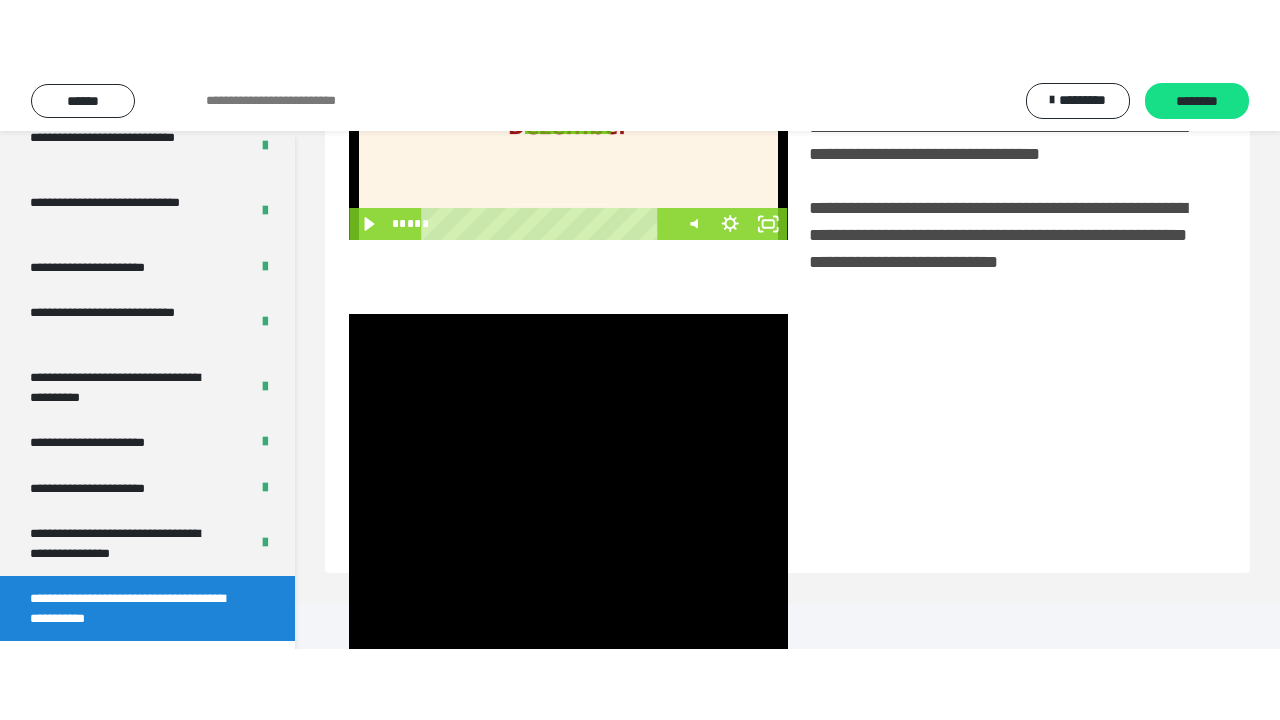 scroll, scrollTop: 382, scrollLeft: 0, axis: vertical 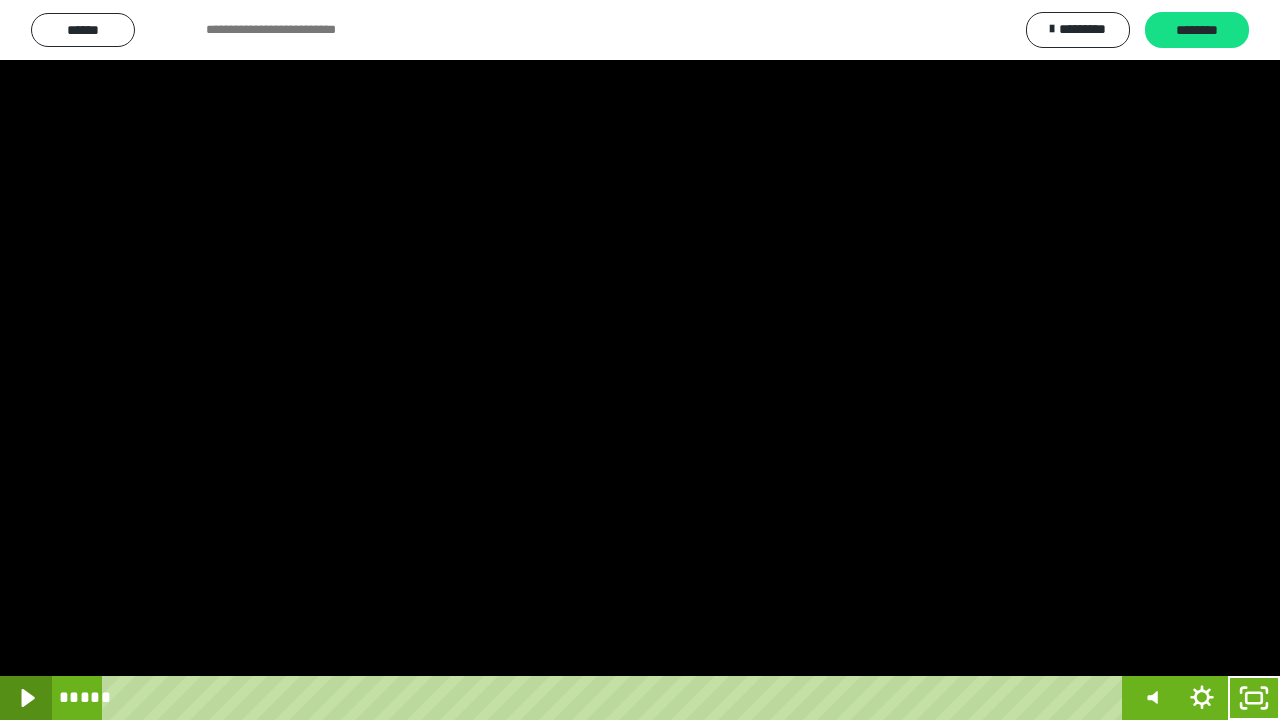 click 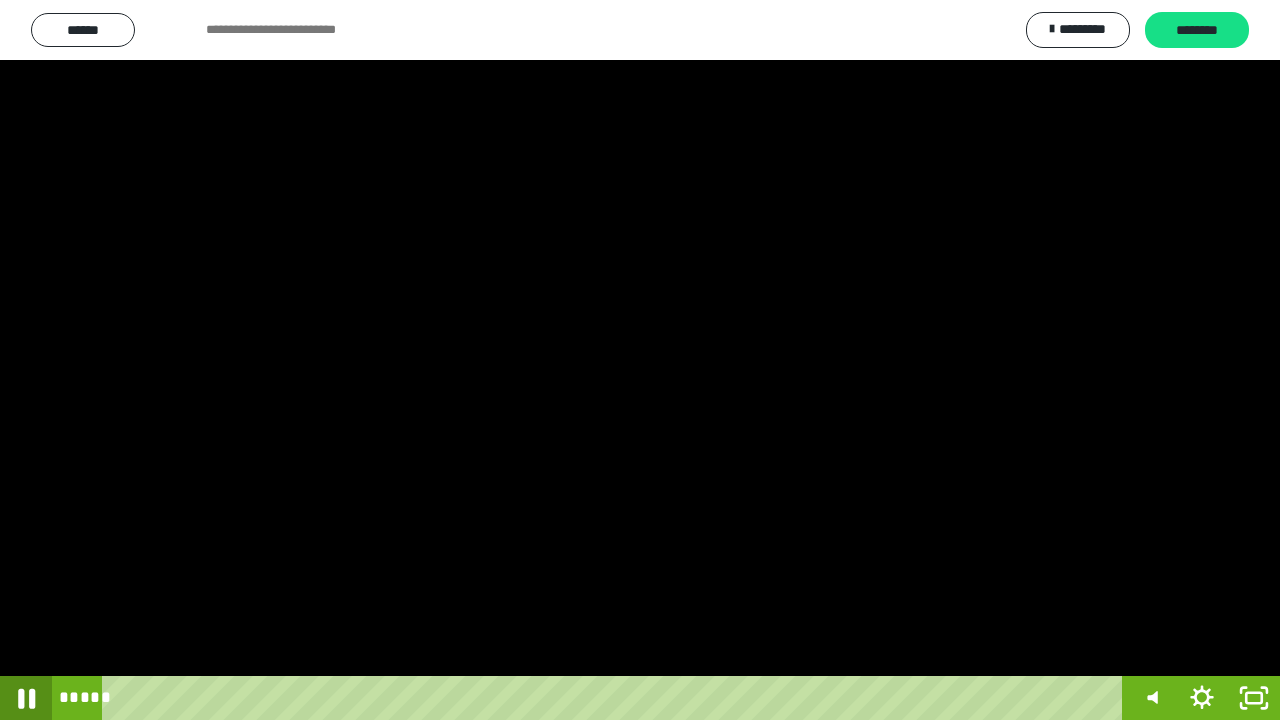 click 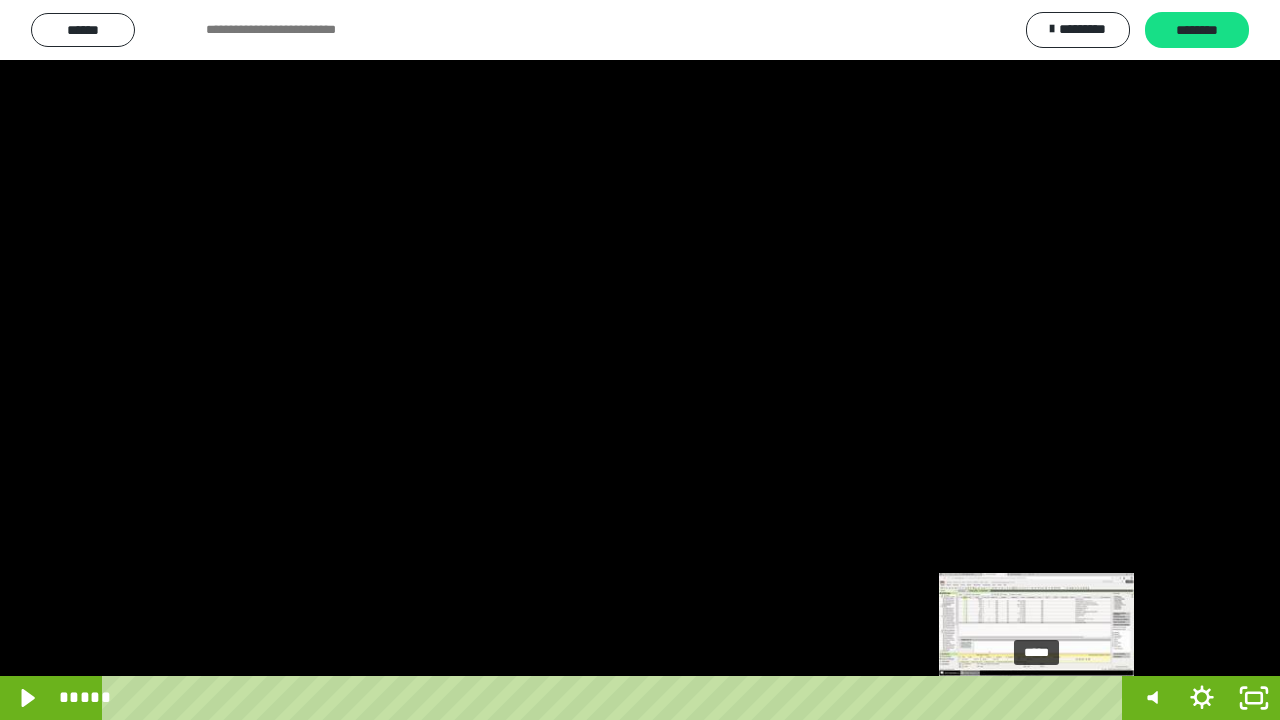 click on "*****" at bounding box center [616, 698] 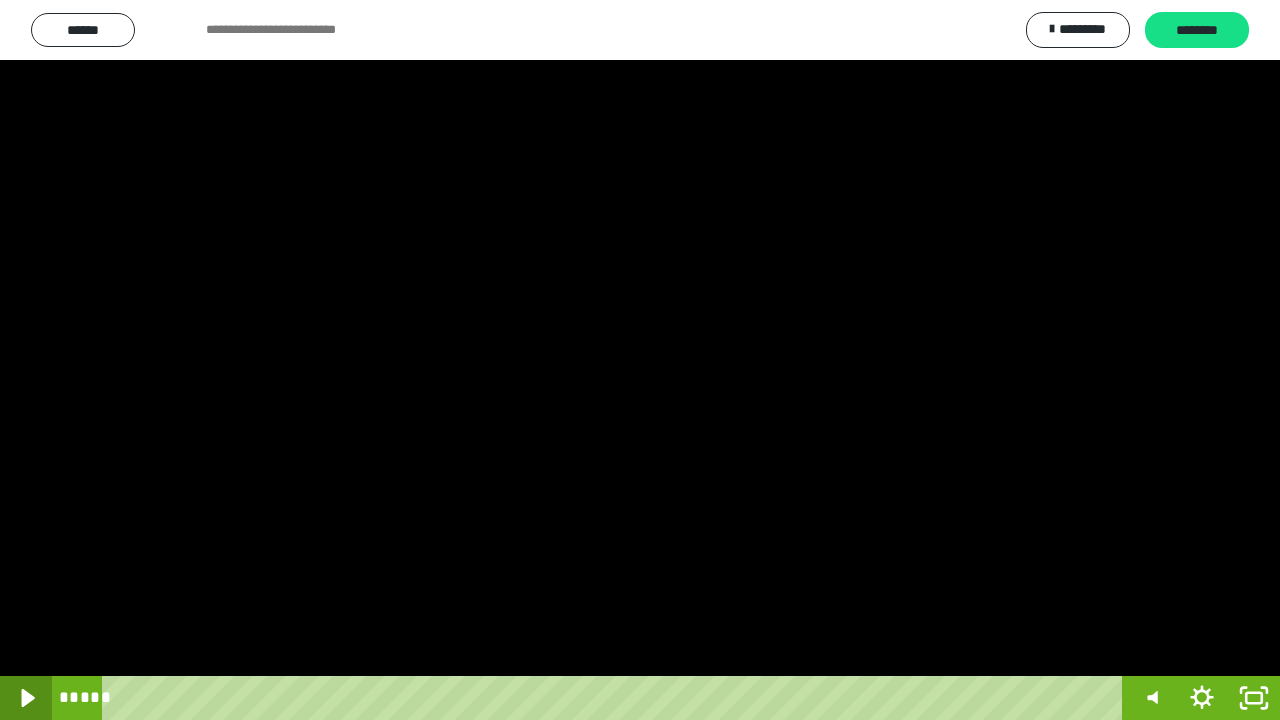 click 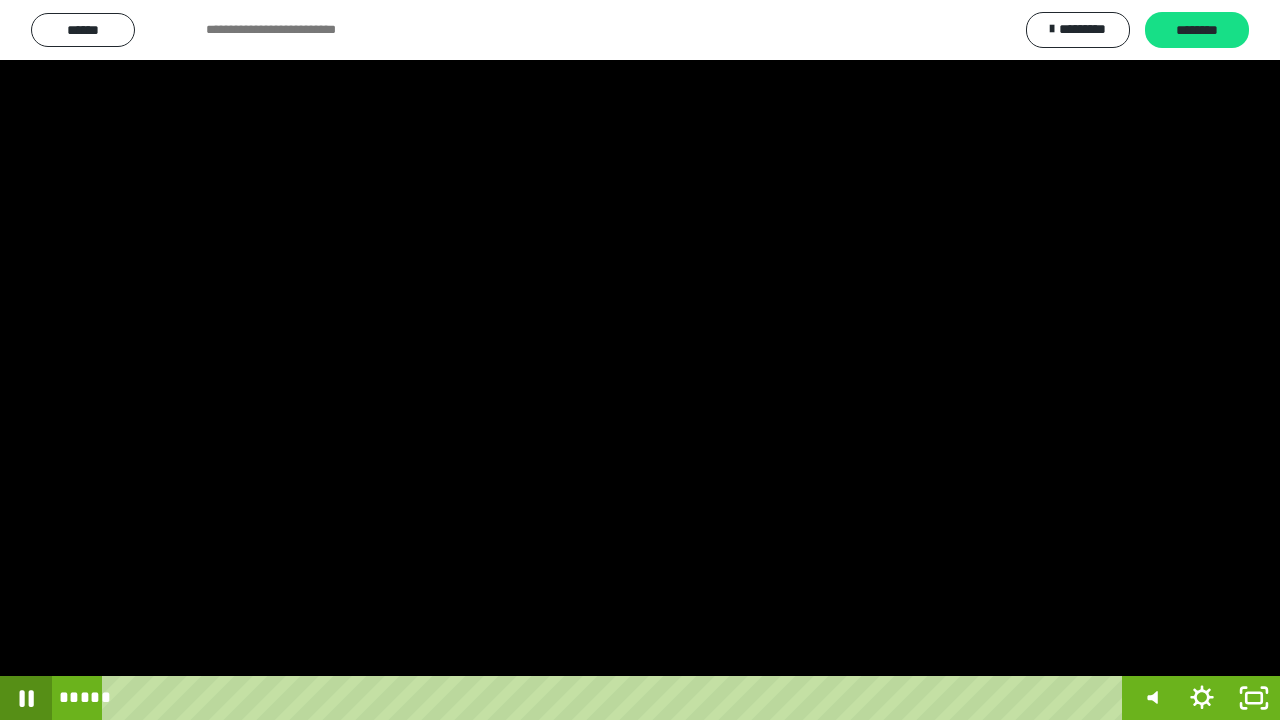 click 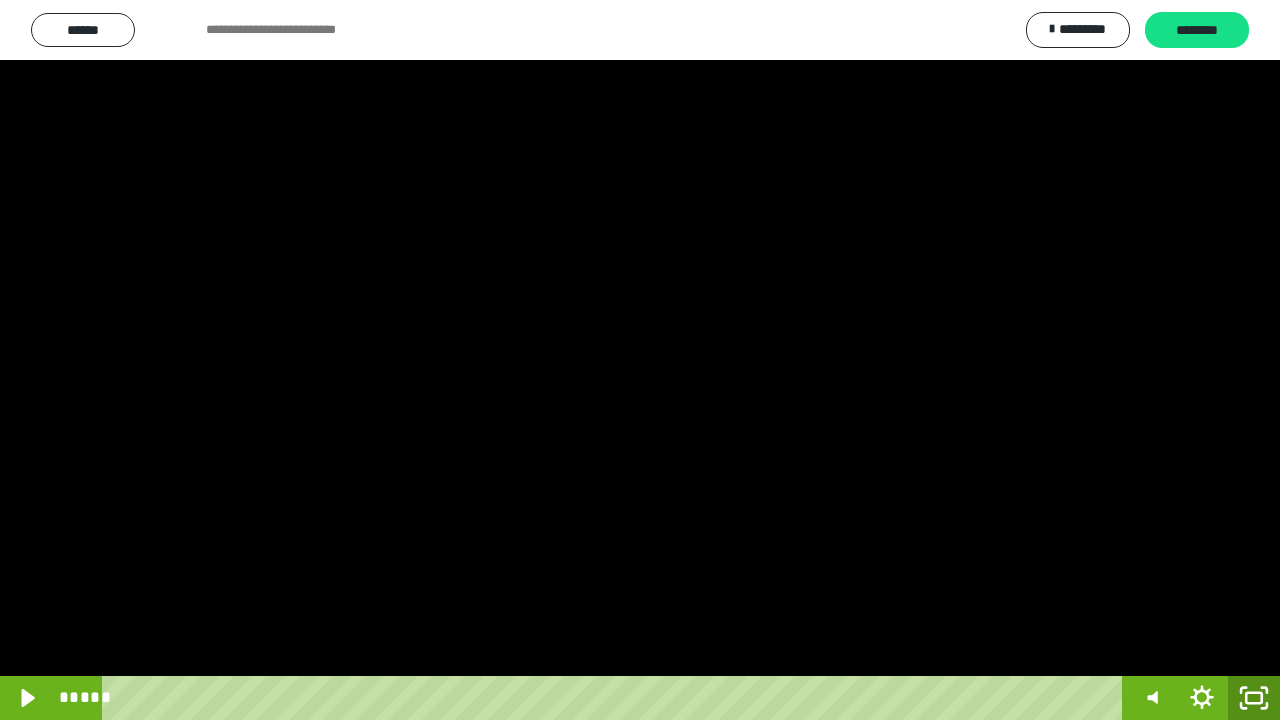 click 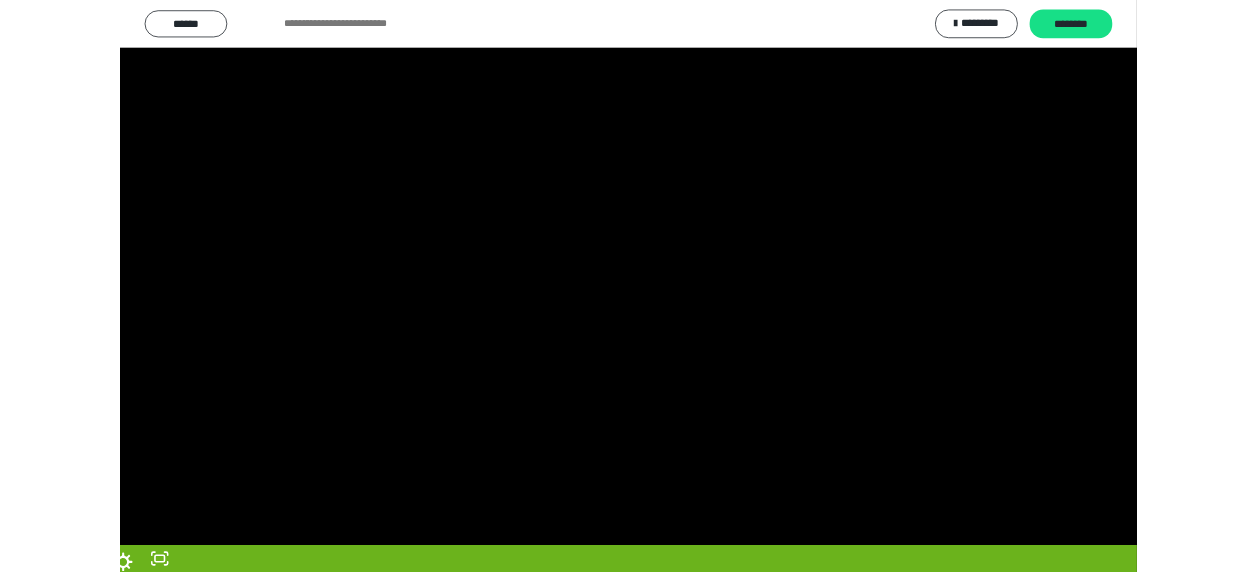 scroll, scrollTop: 374, scrollLeft: 0, axis: vertical 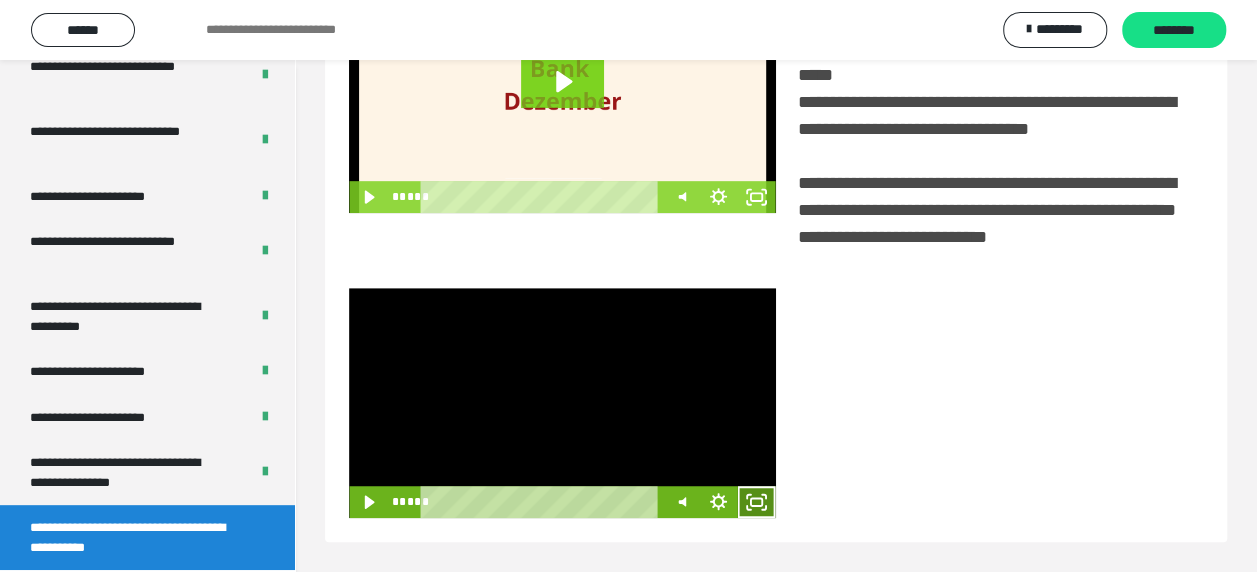 click 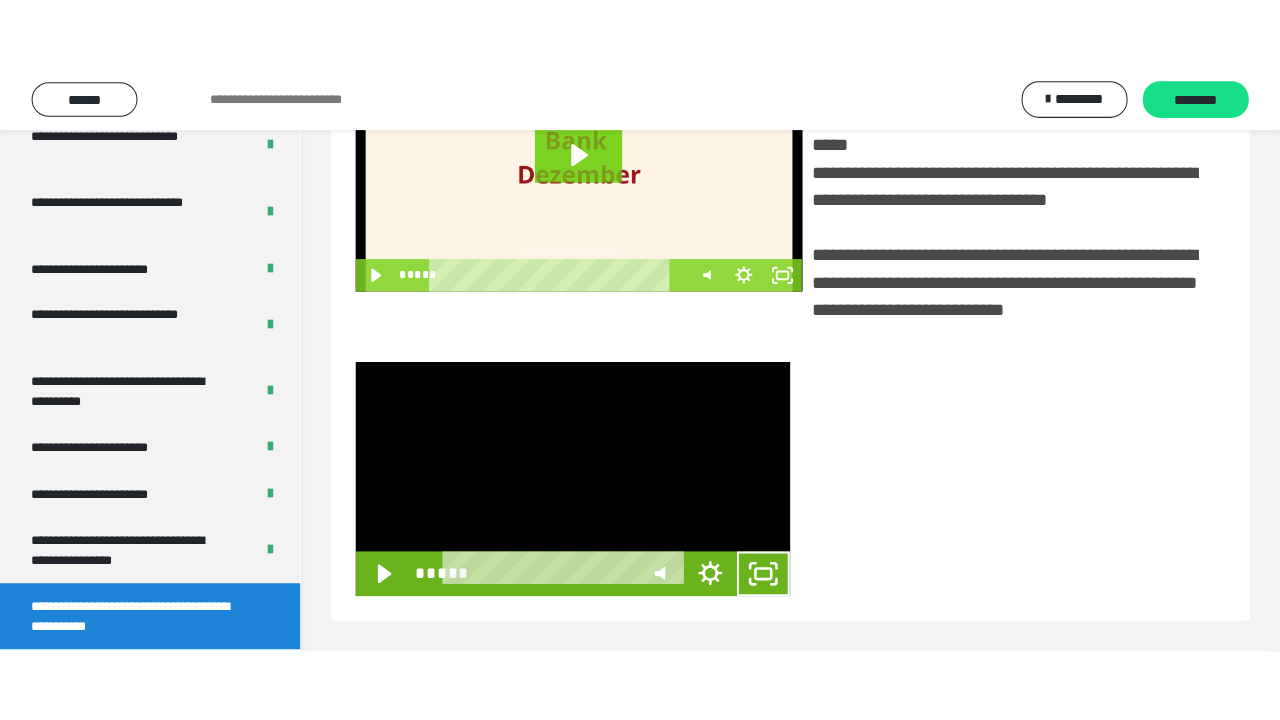 scroll, scrollTop: 382, scrollLeft: 0, axis: vertical 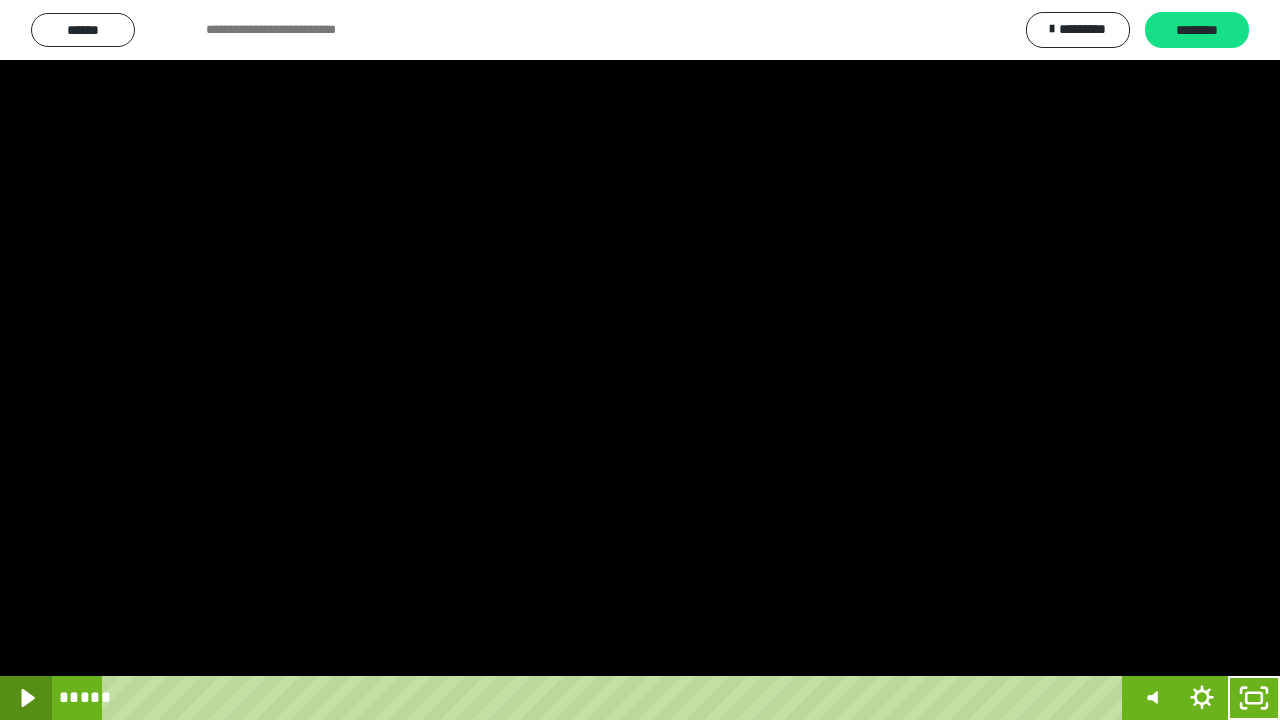 click 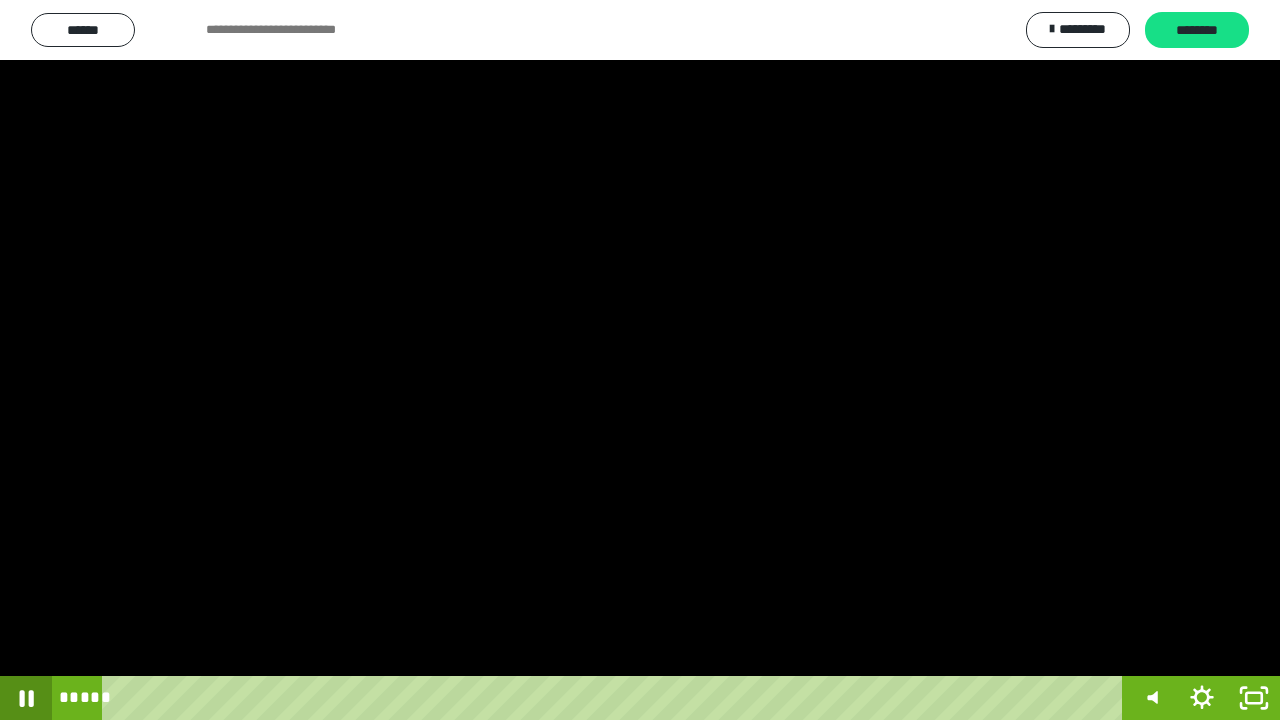 click 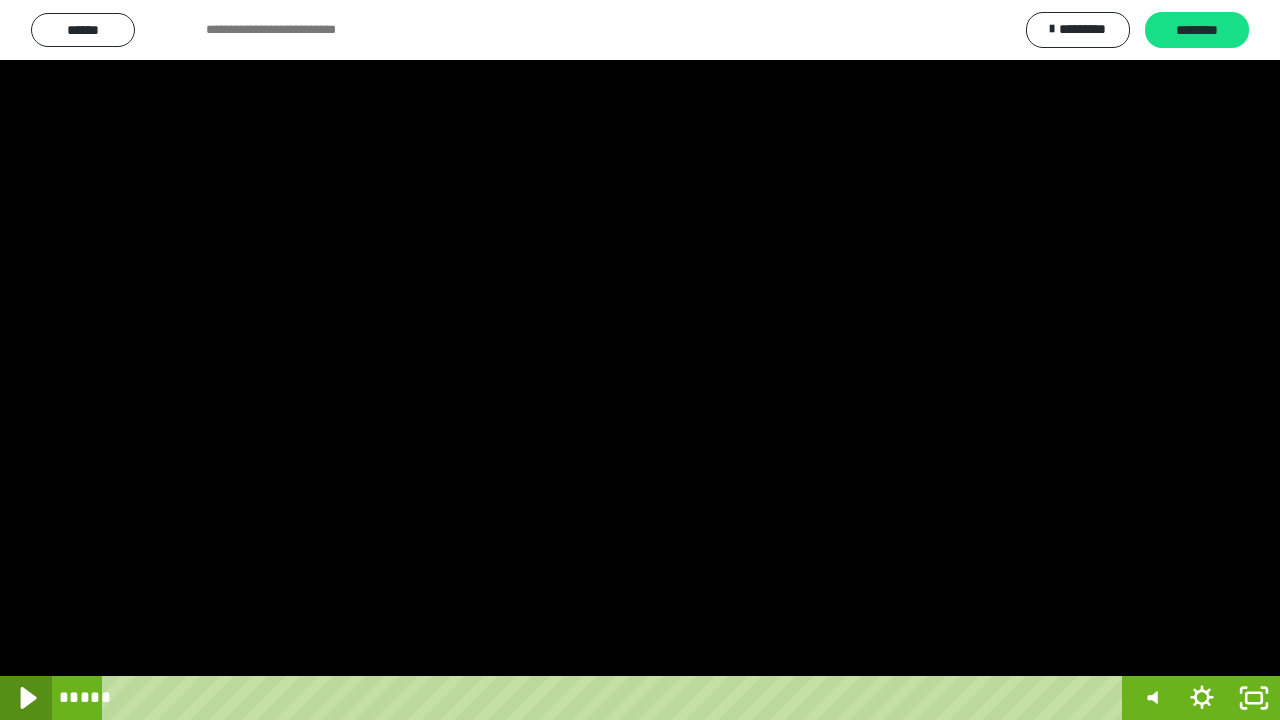click 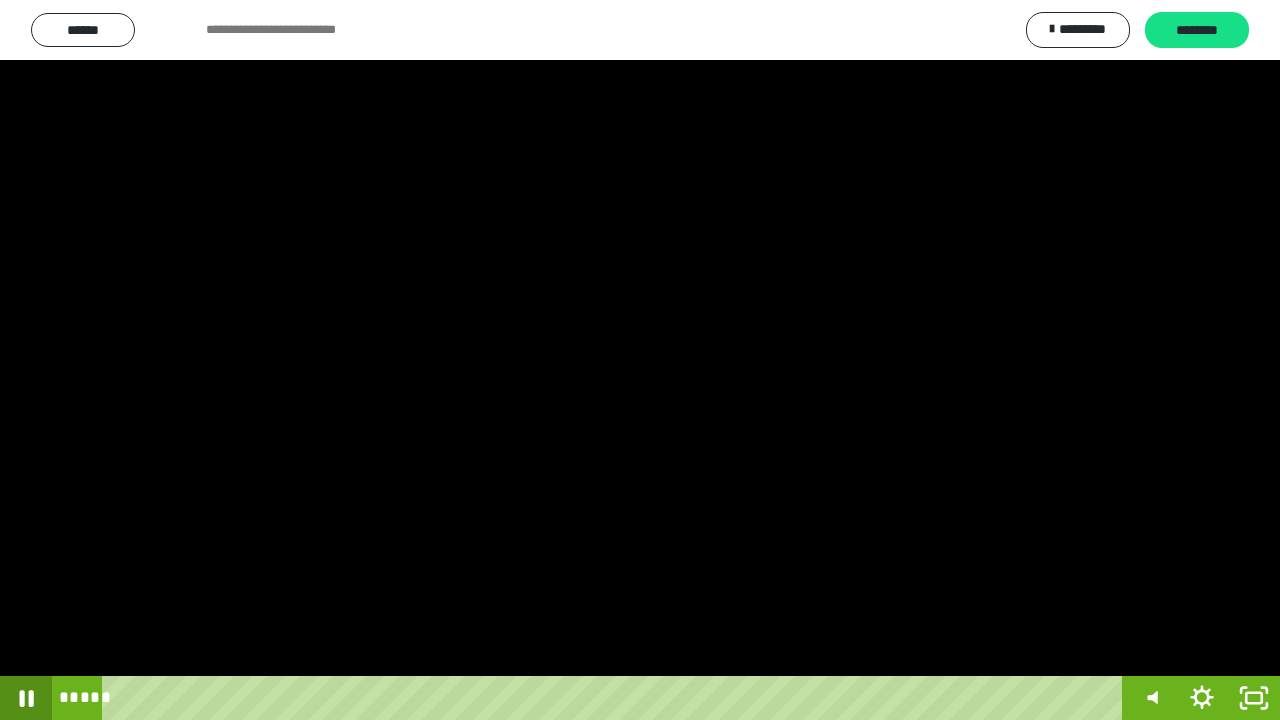 click 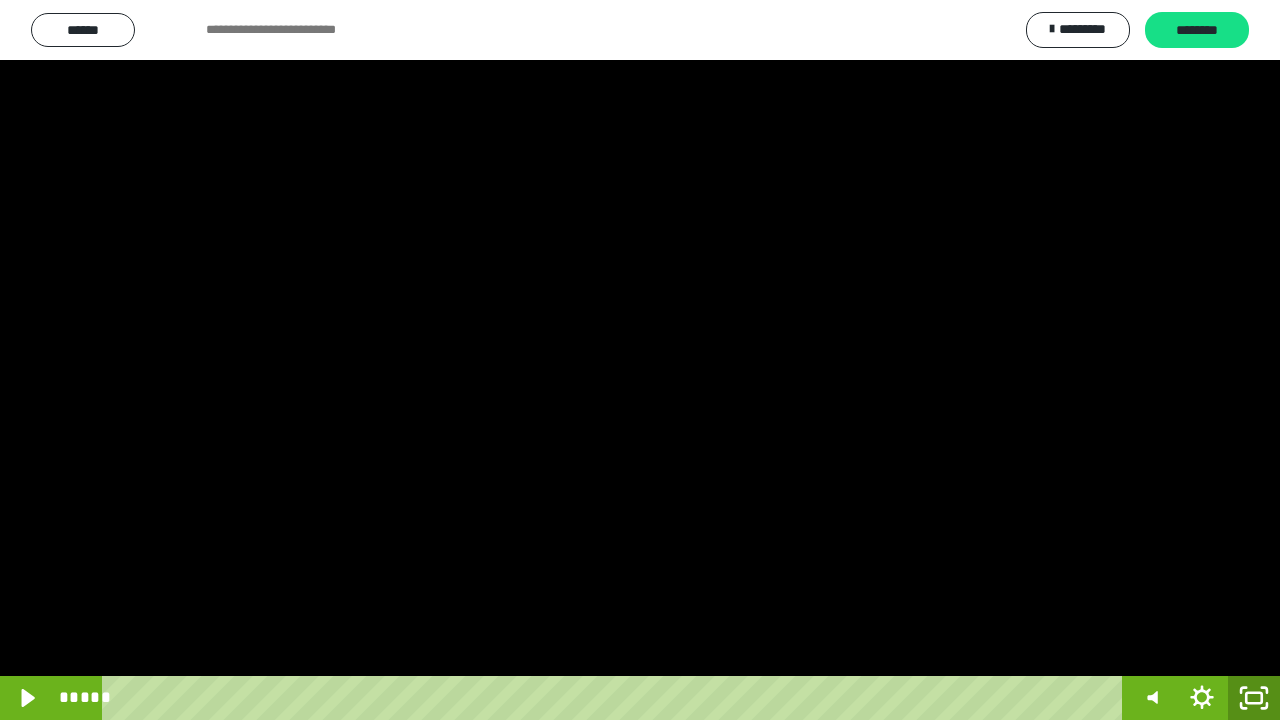 click 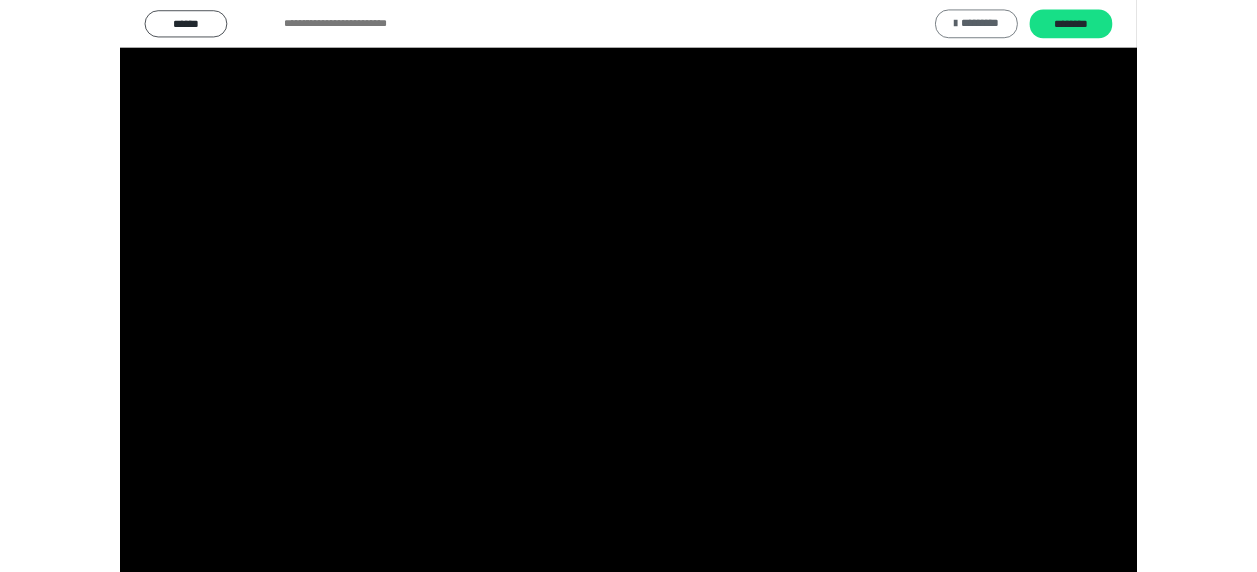 scroll, scrollTop: 374, scrollLeft: 0, axis: vertical 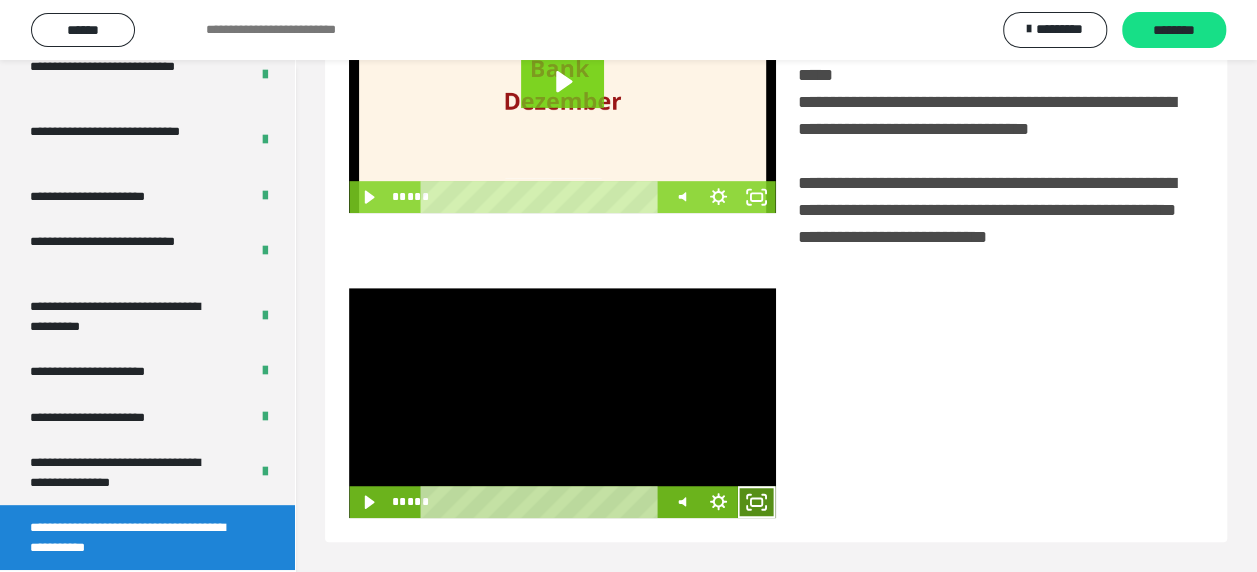 click 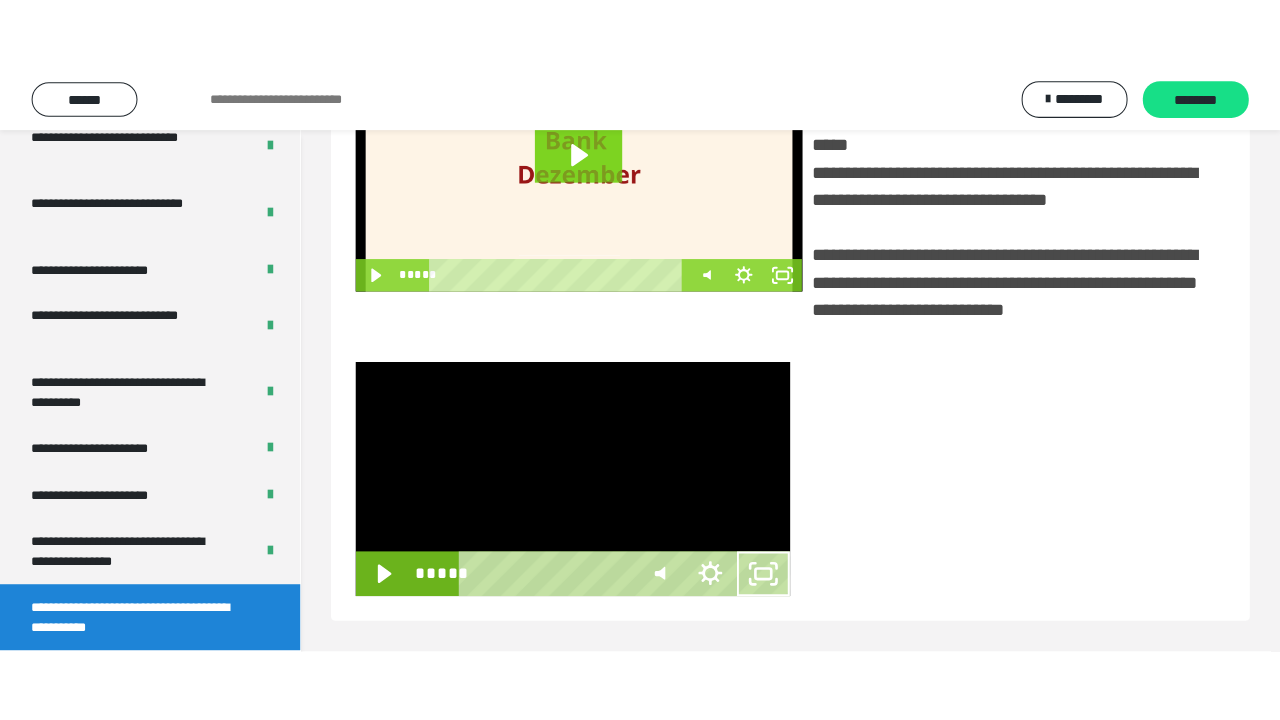 scroll, scrollTop: 382, scrollLeft: 0, axis: vertical 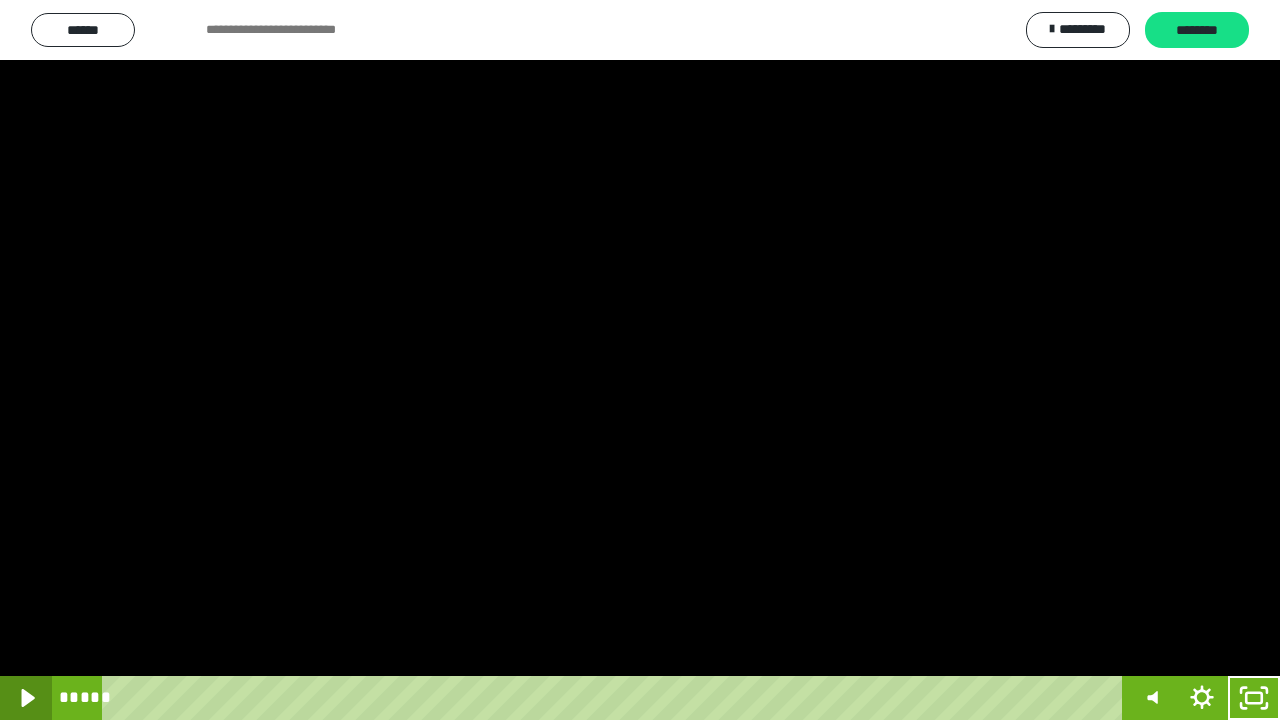 click 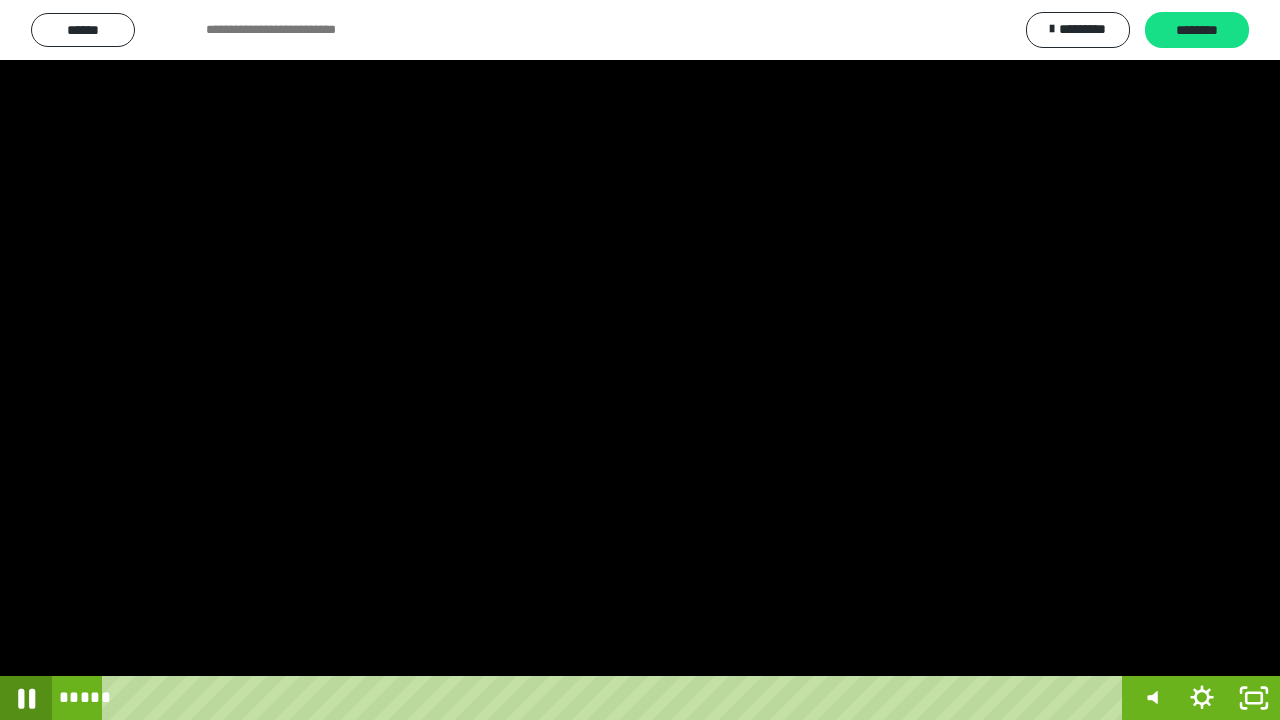 click 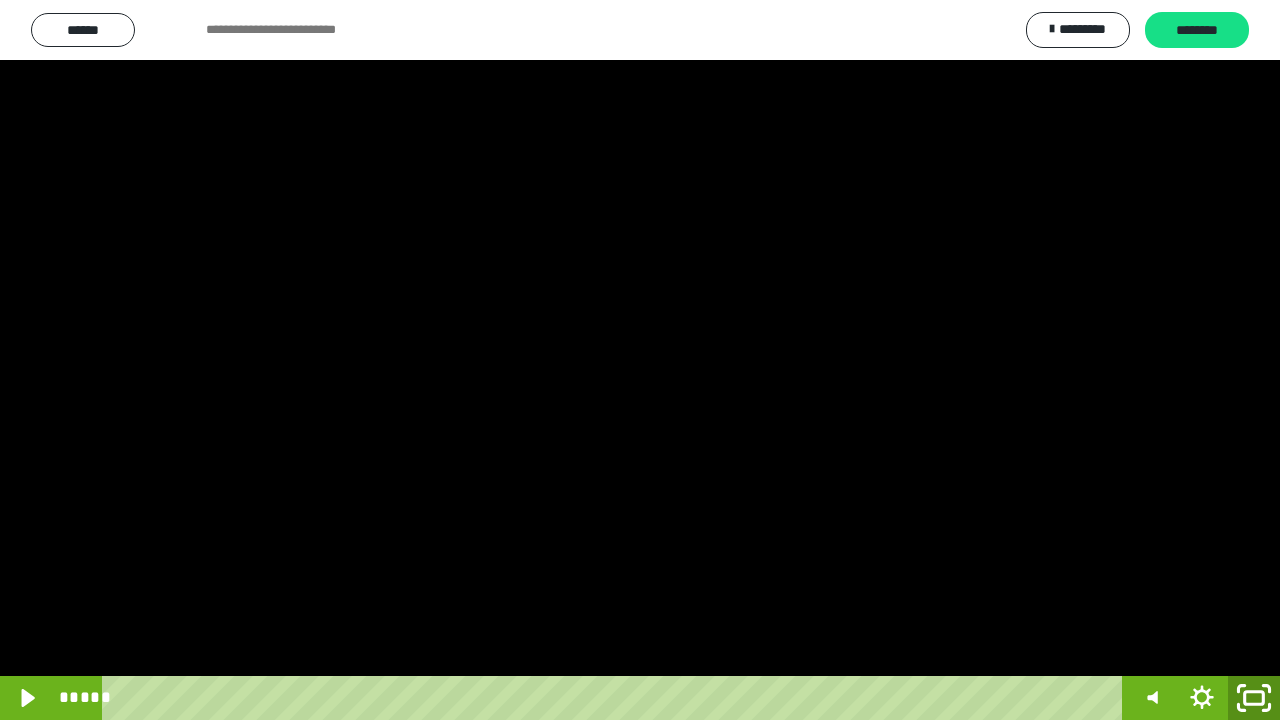 click 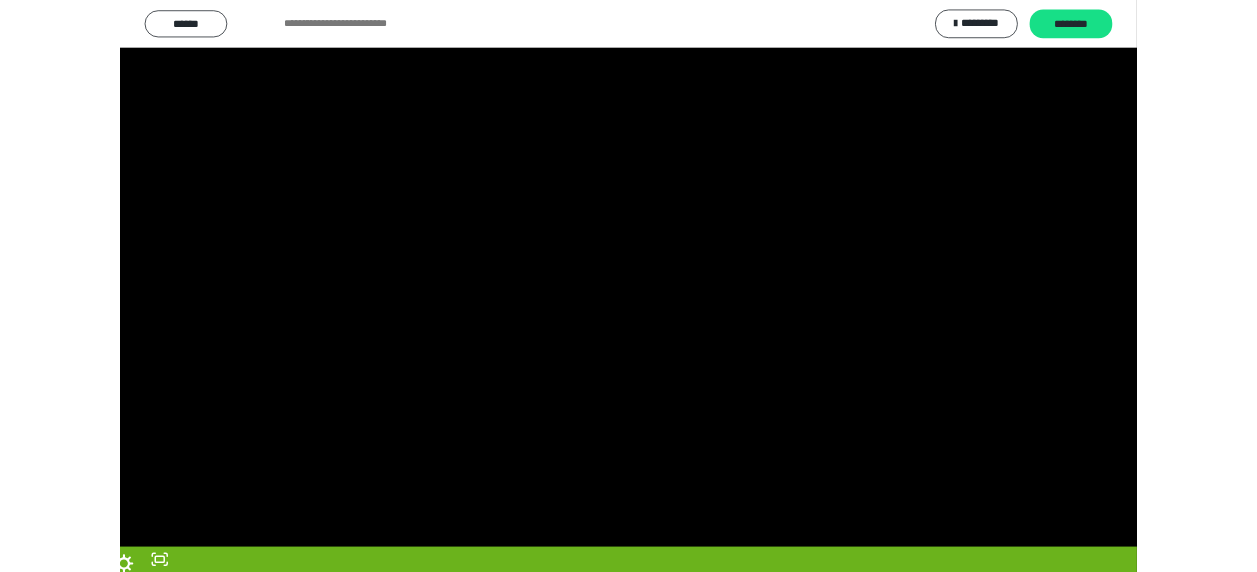 scroll, scrollTop: 374, scrollLeft: 0, axis: vertical 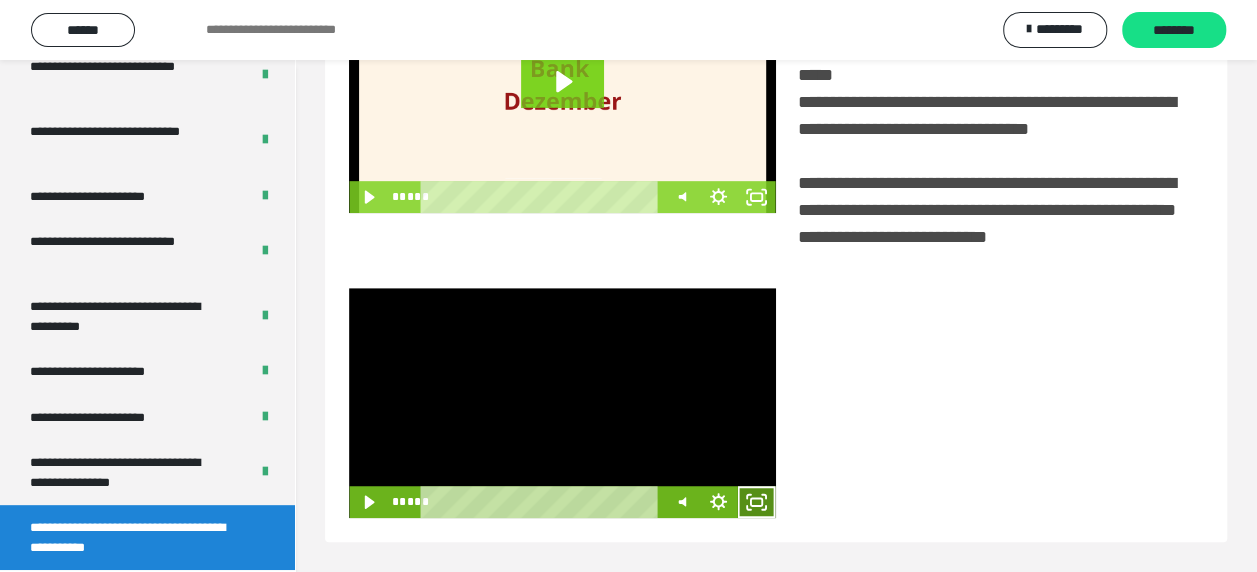 click 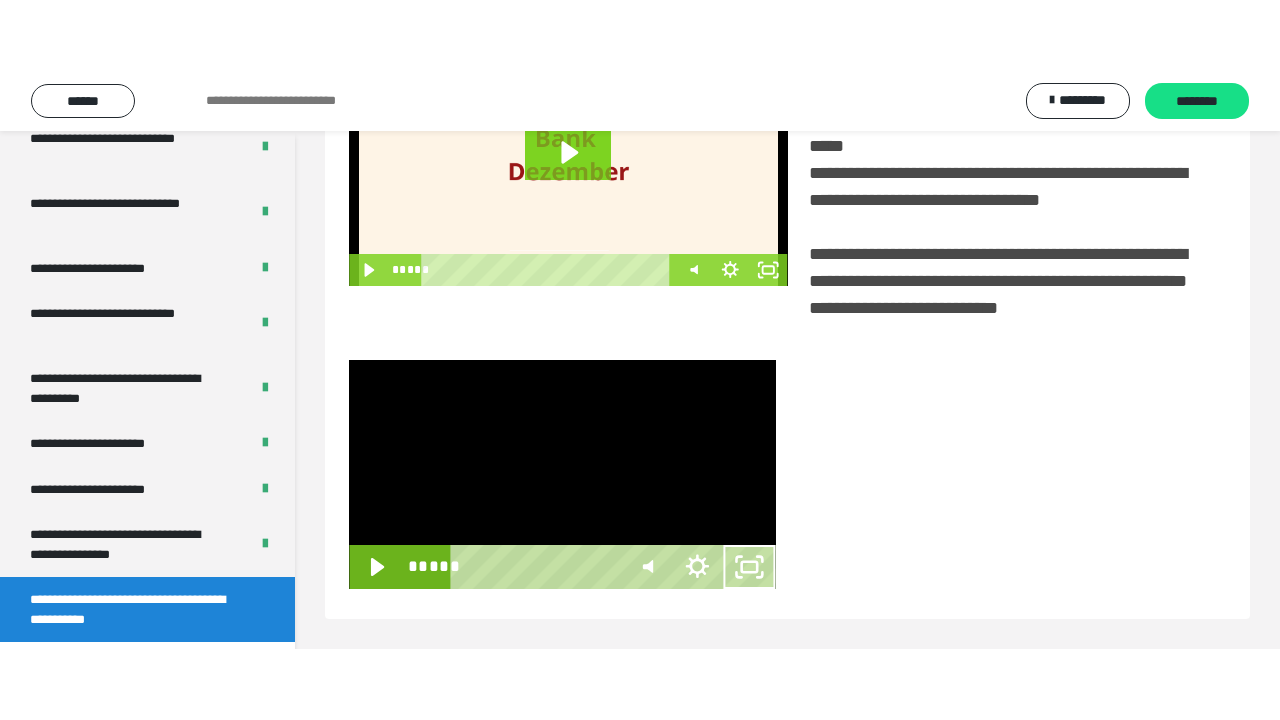 scroll, scrollTop: 382, scrollLeft: 0, axis: vertical 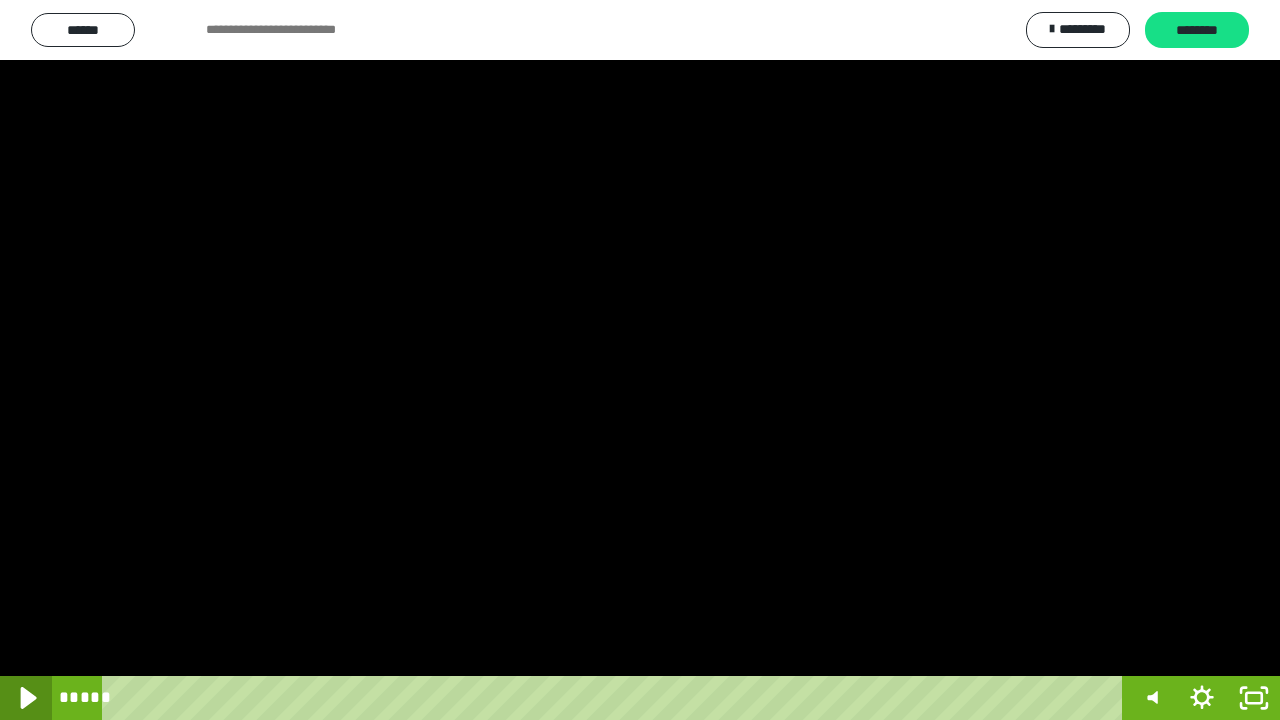 click 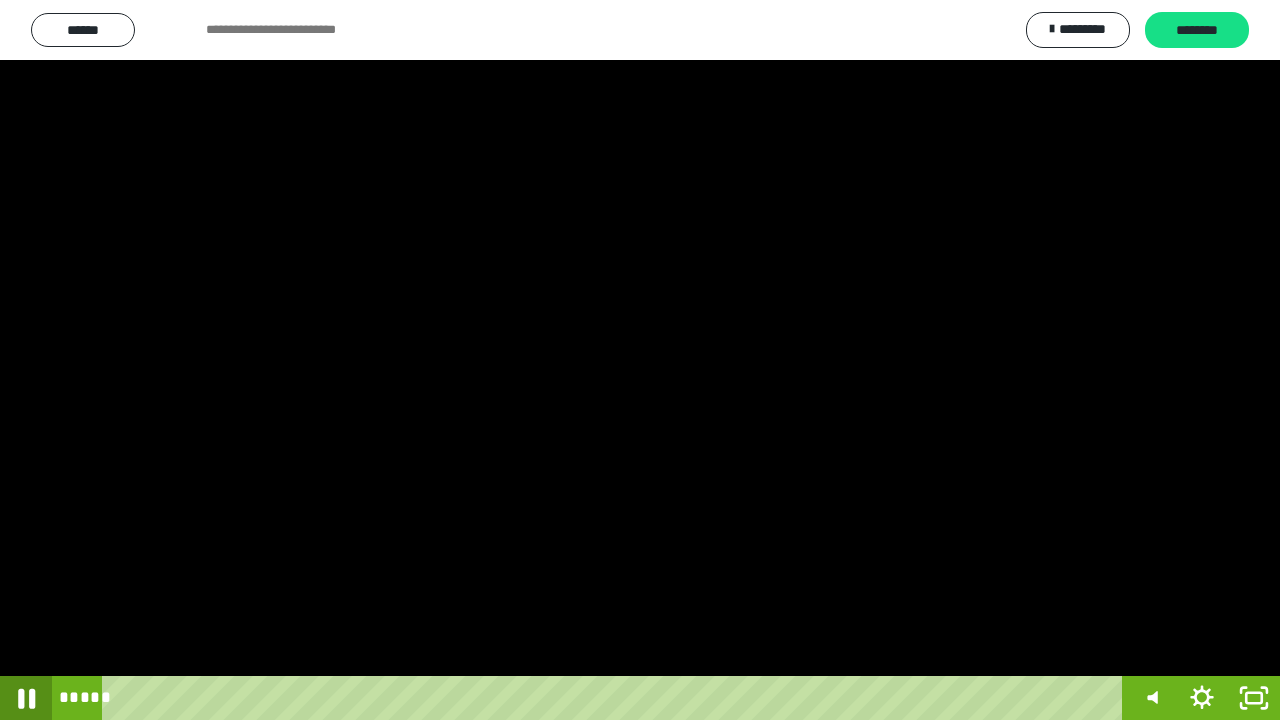 click 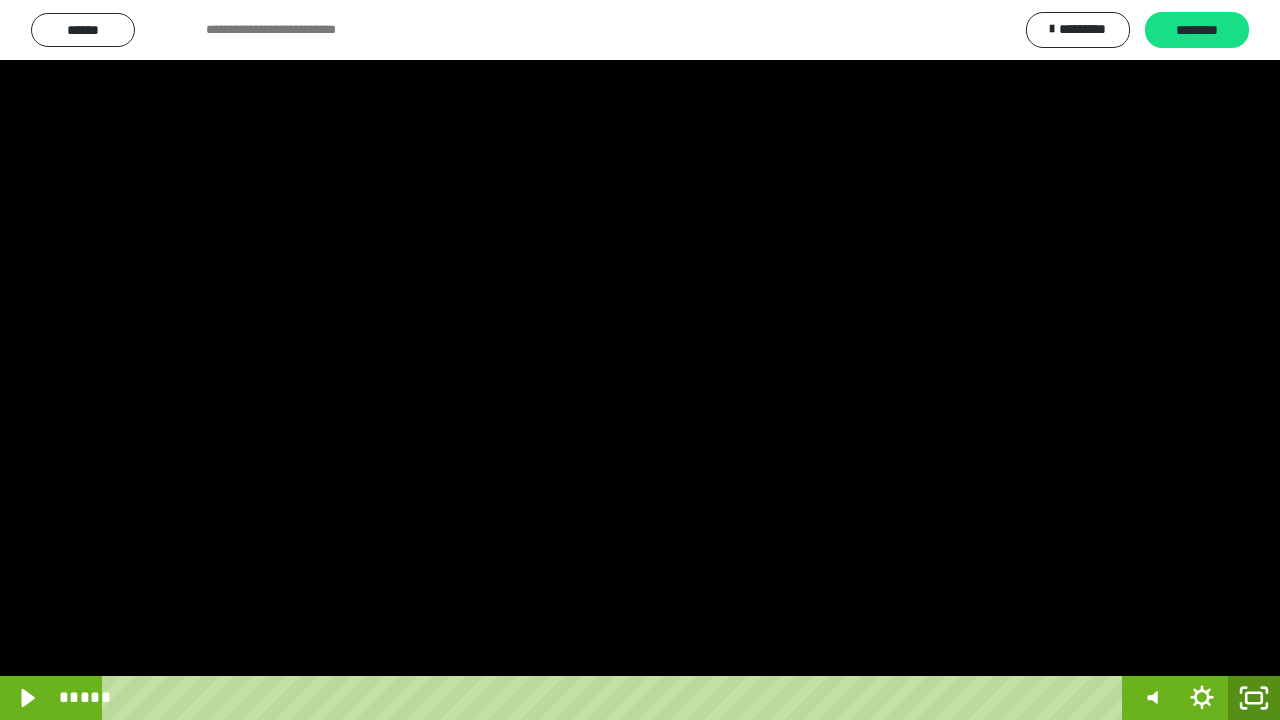 click 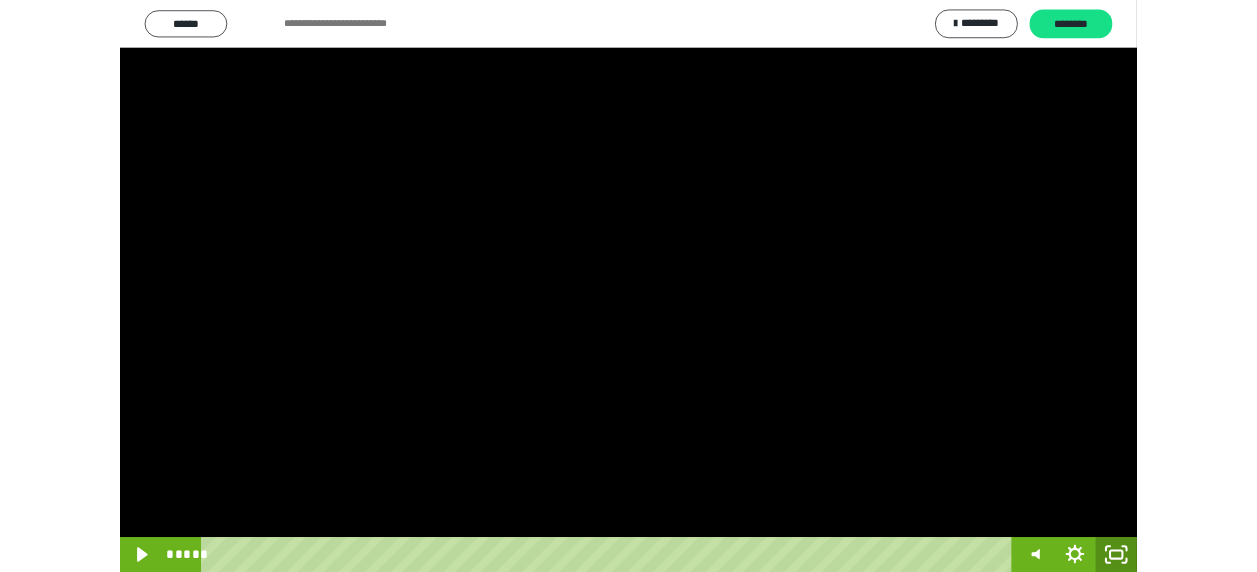 scroll, scrollTop: 374, scrollLeft: 0, axis: vertical 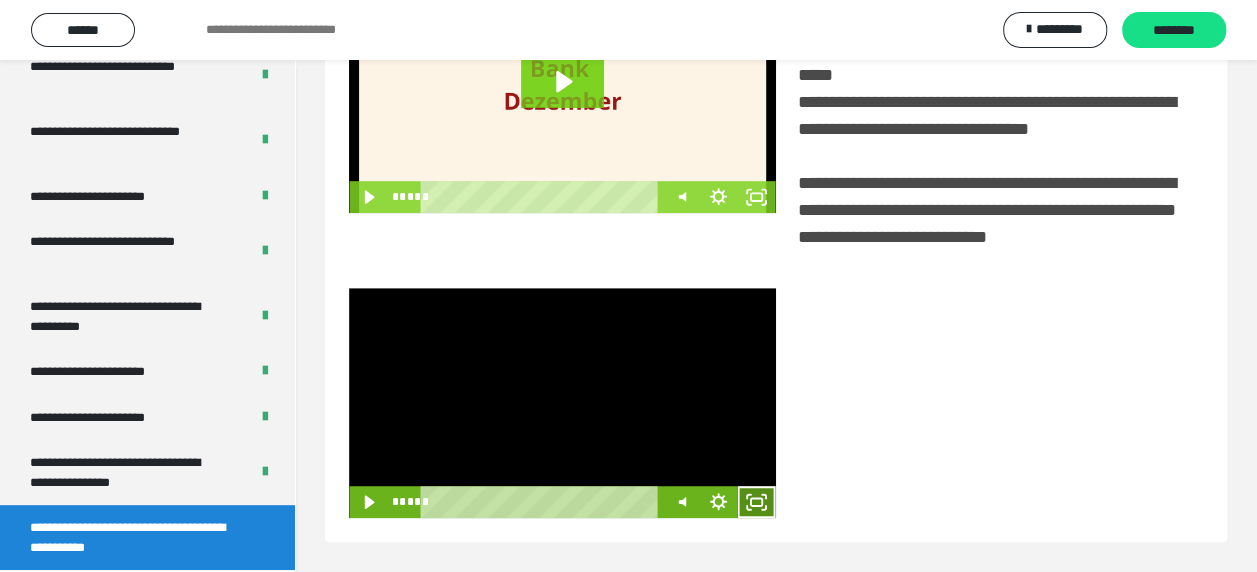 click 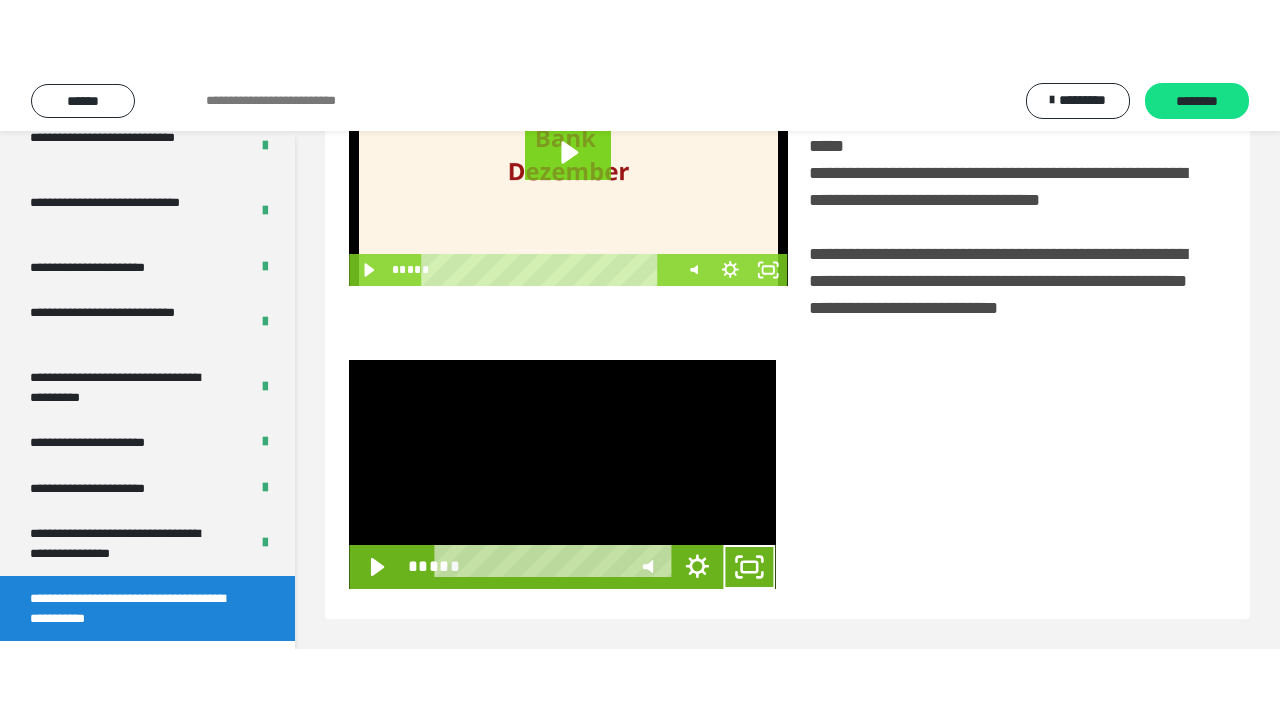 scroll, scrollTop: 382, scrollLeft: 0, axis: vertical 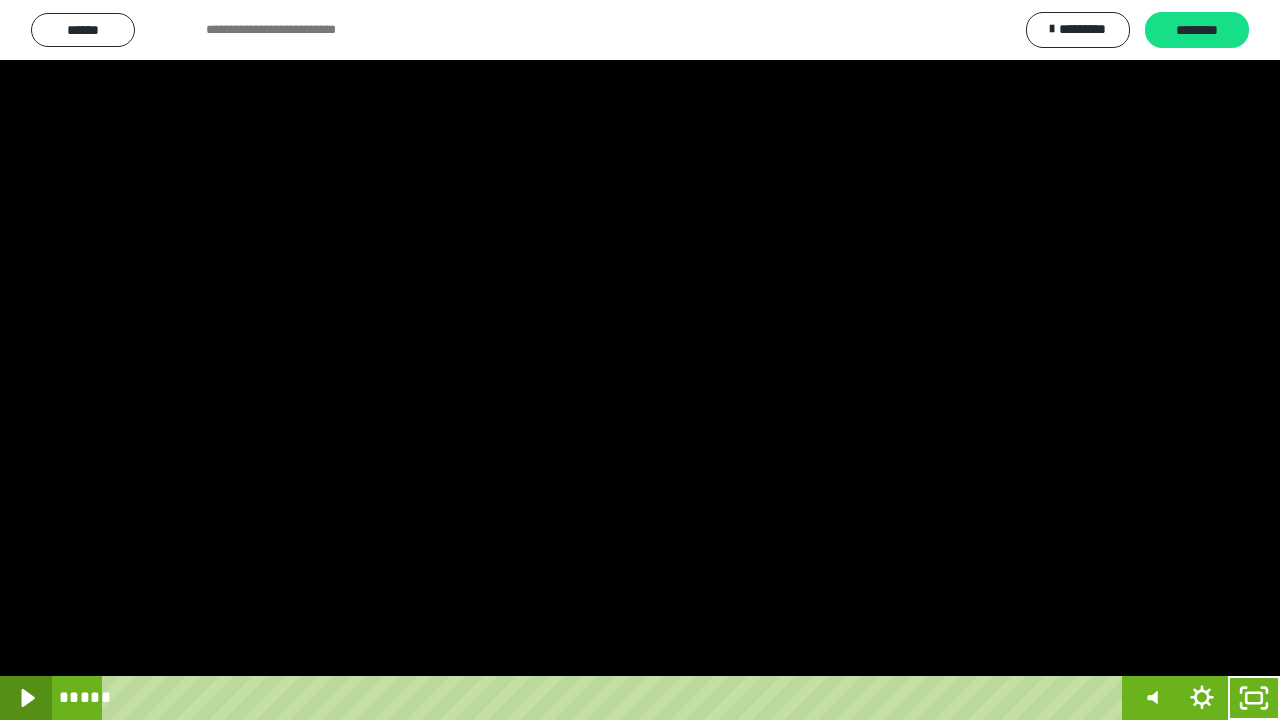 click 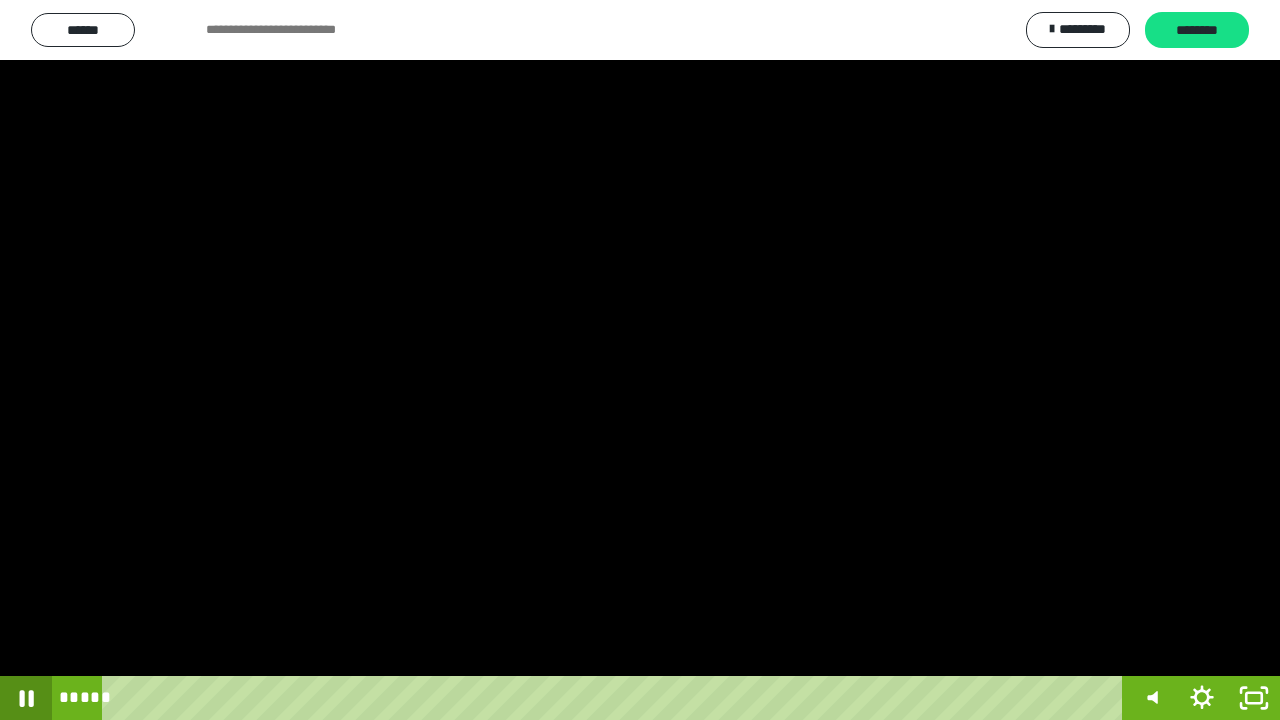 click 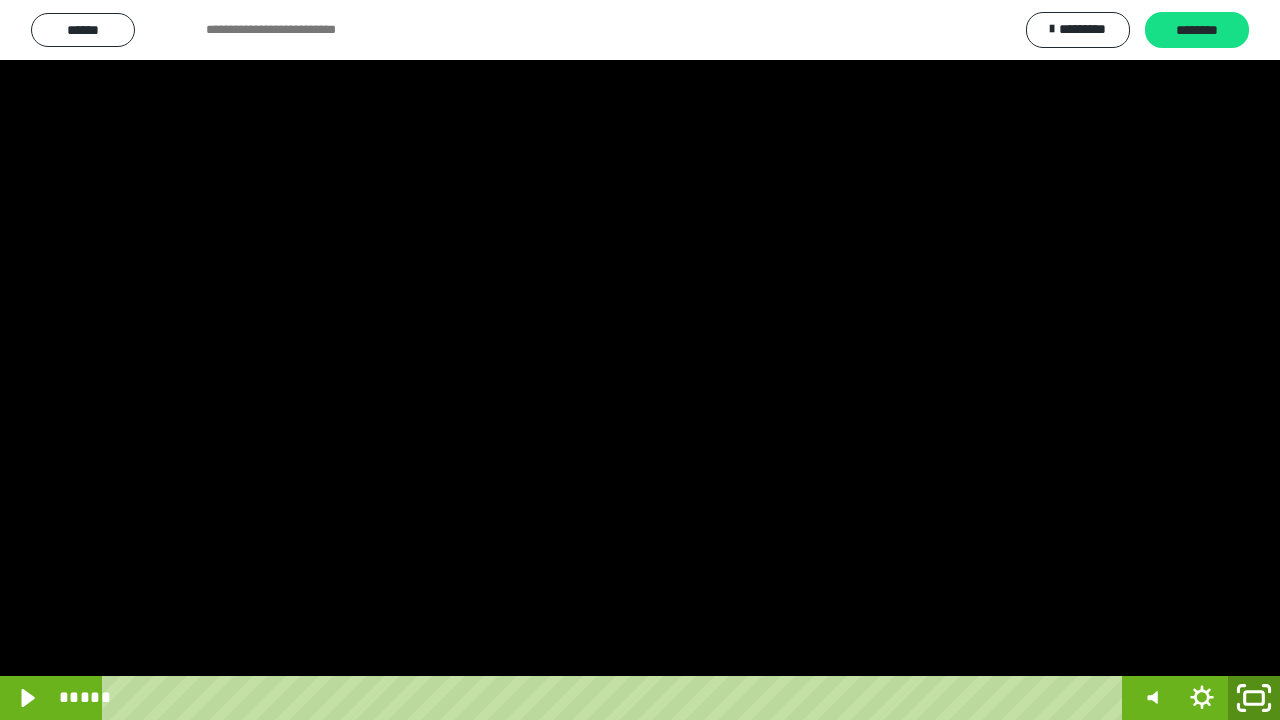 click 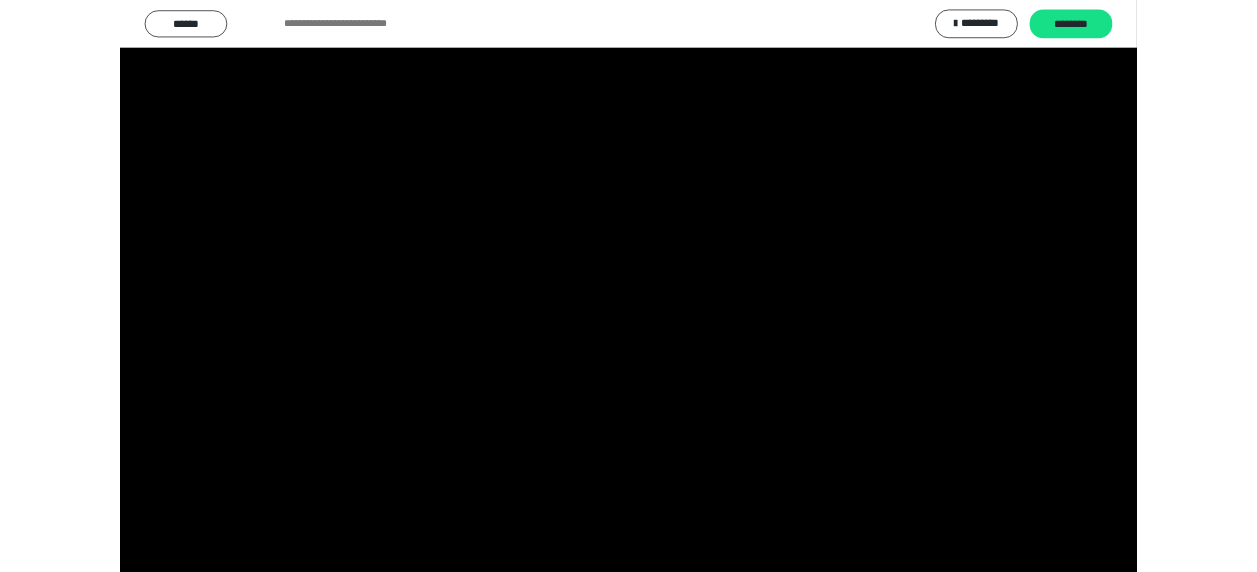 scroll, scrollTop: 374, scrollLeft: 0, axis: vertical 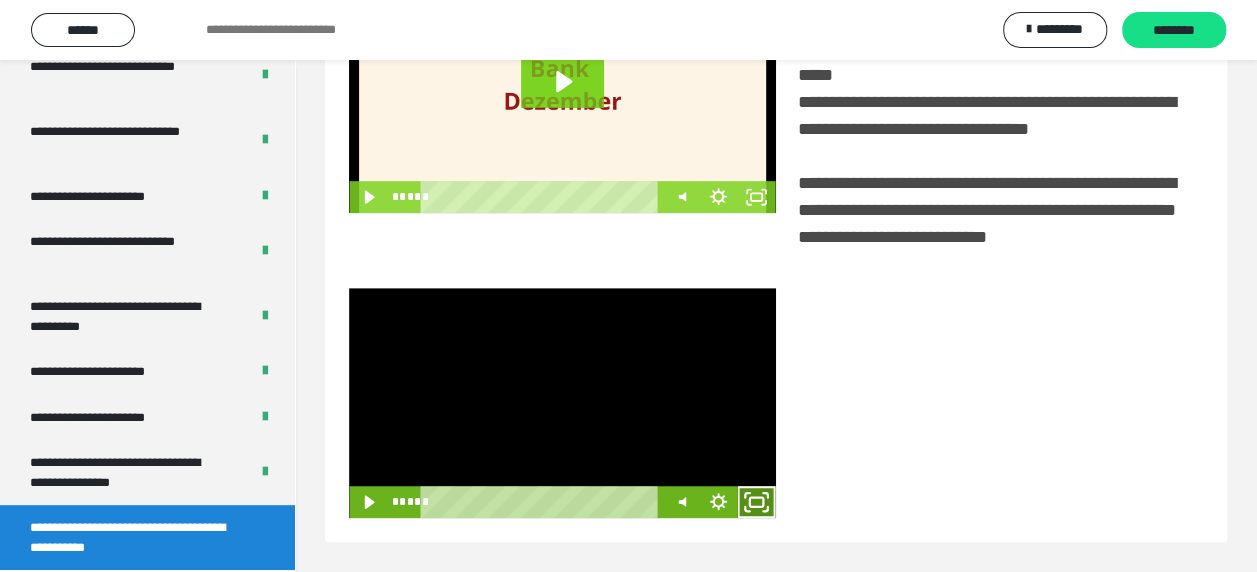 click 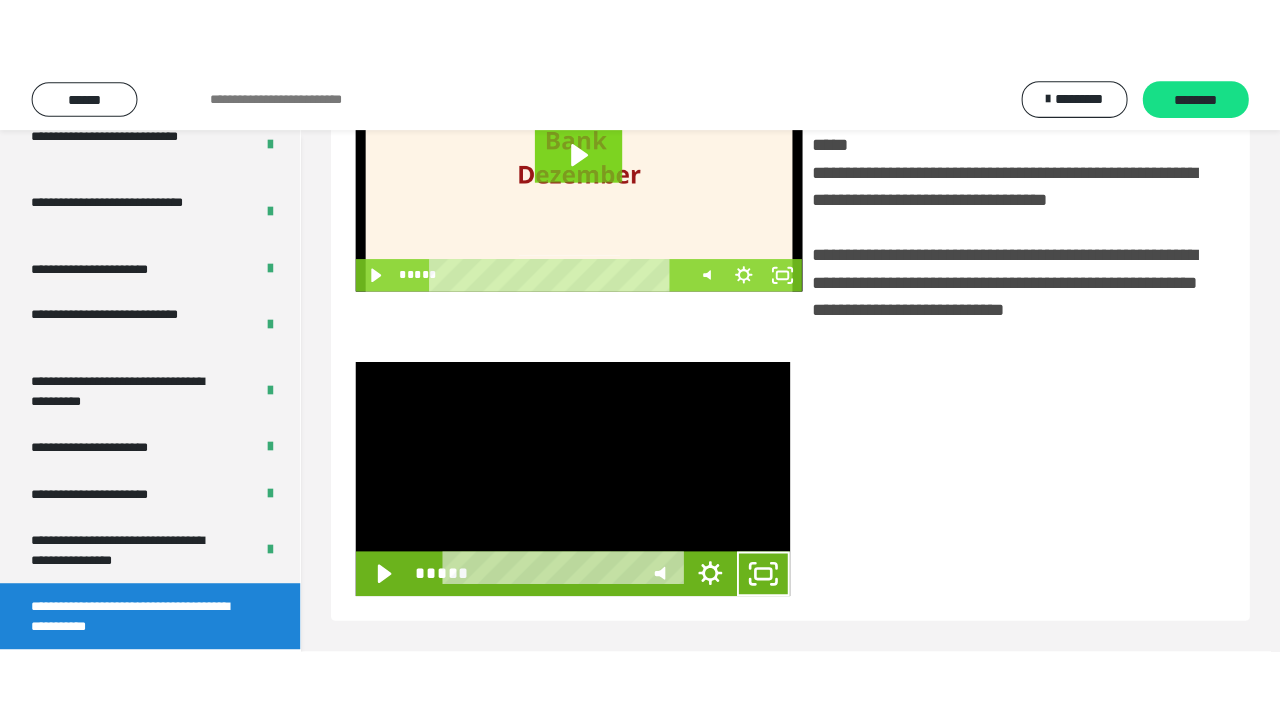 scroll, scrollTop: 382, scrollLeft: 0, axis: vertical 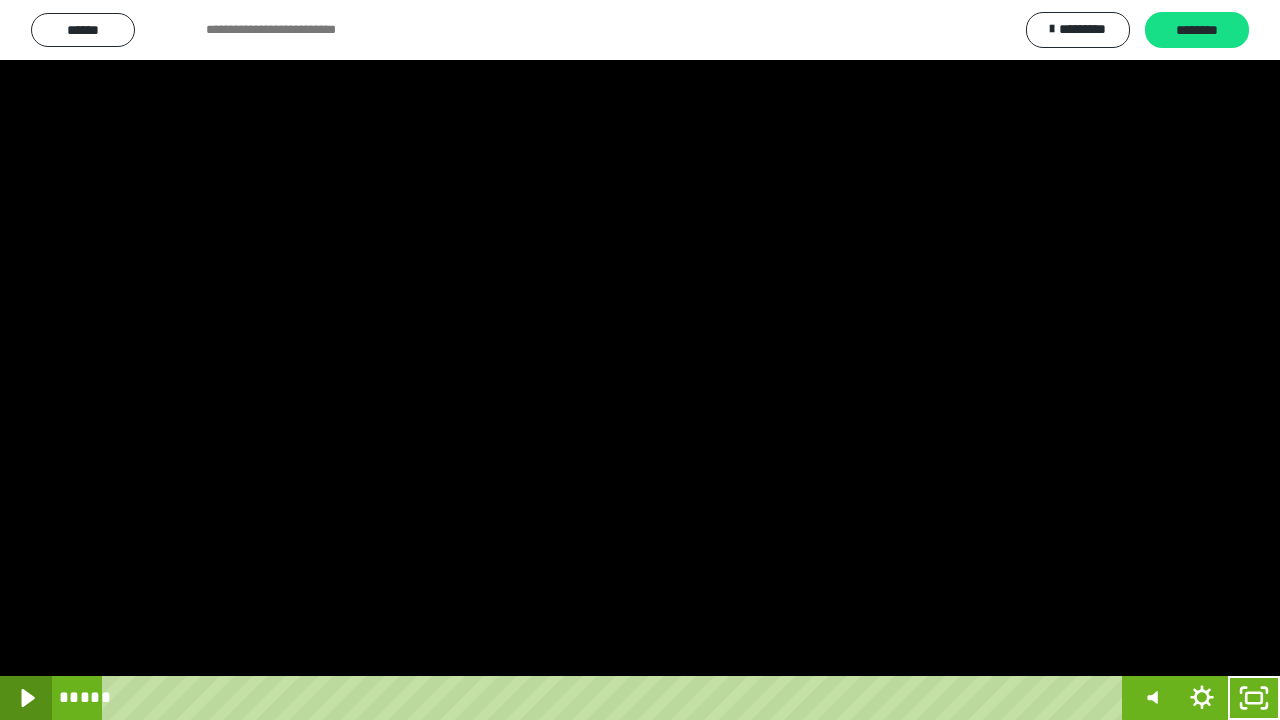 click 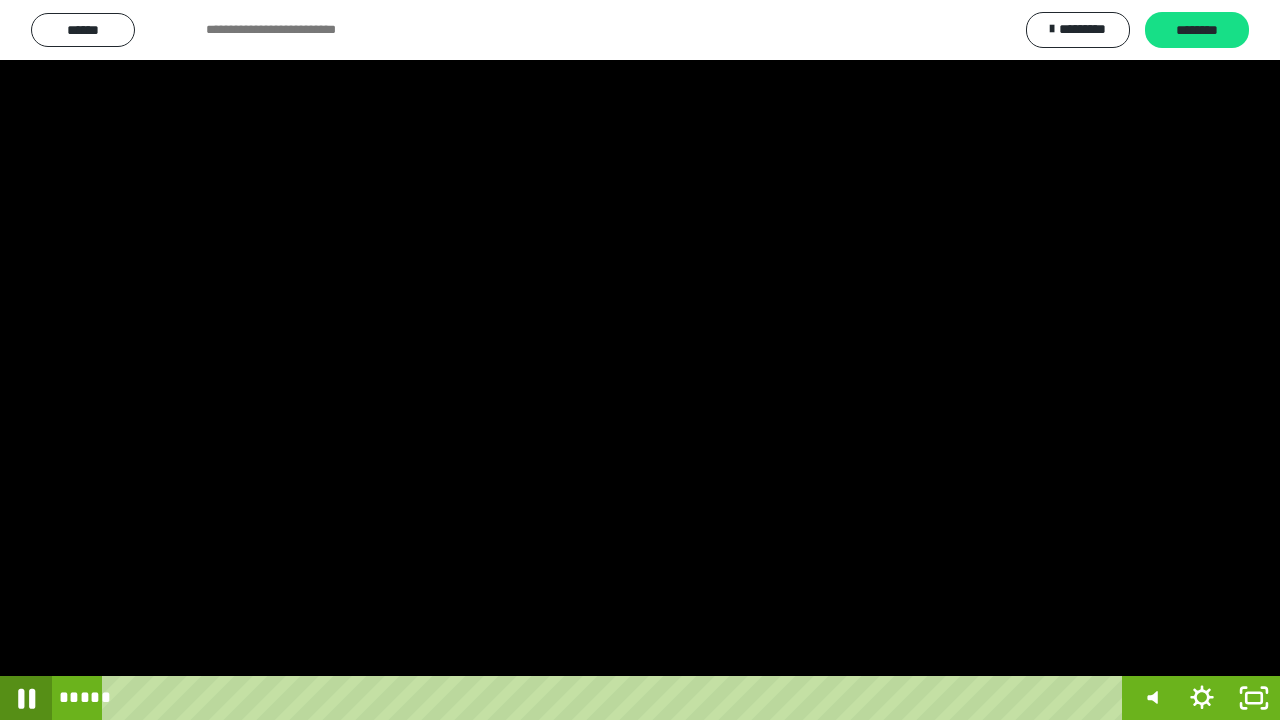 click 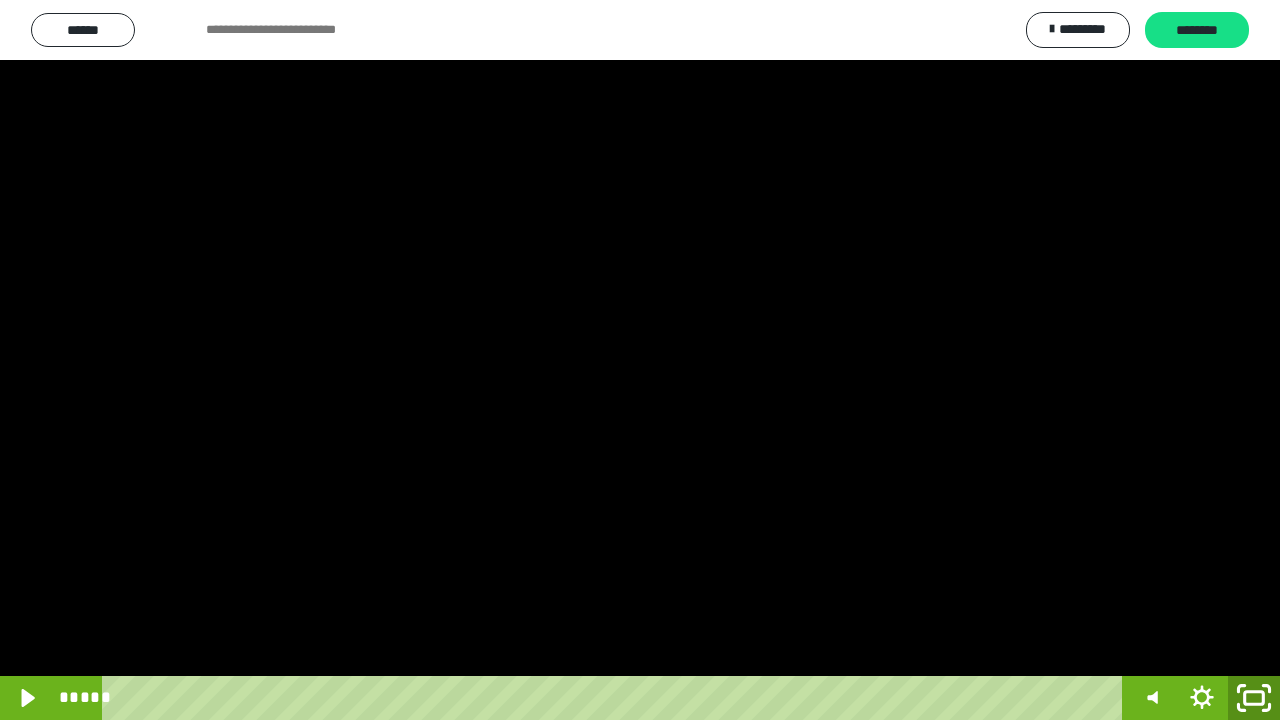 click 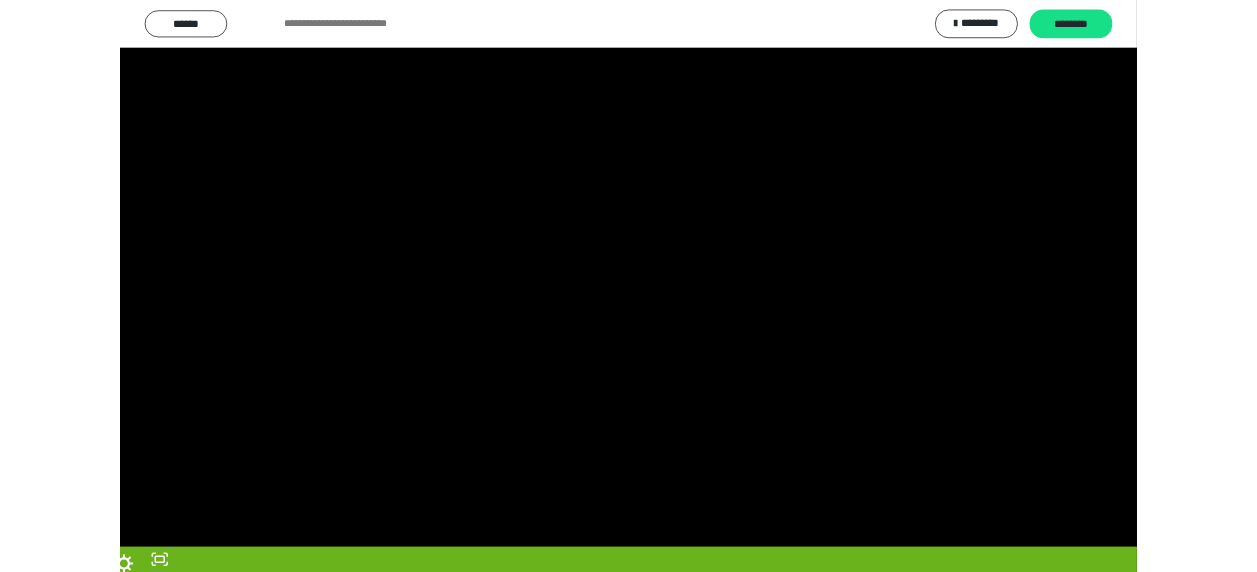 scroll, scrollTop: 374, scrollLeft: 0, axis: vertical 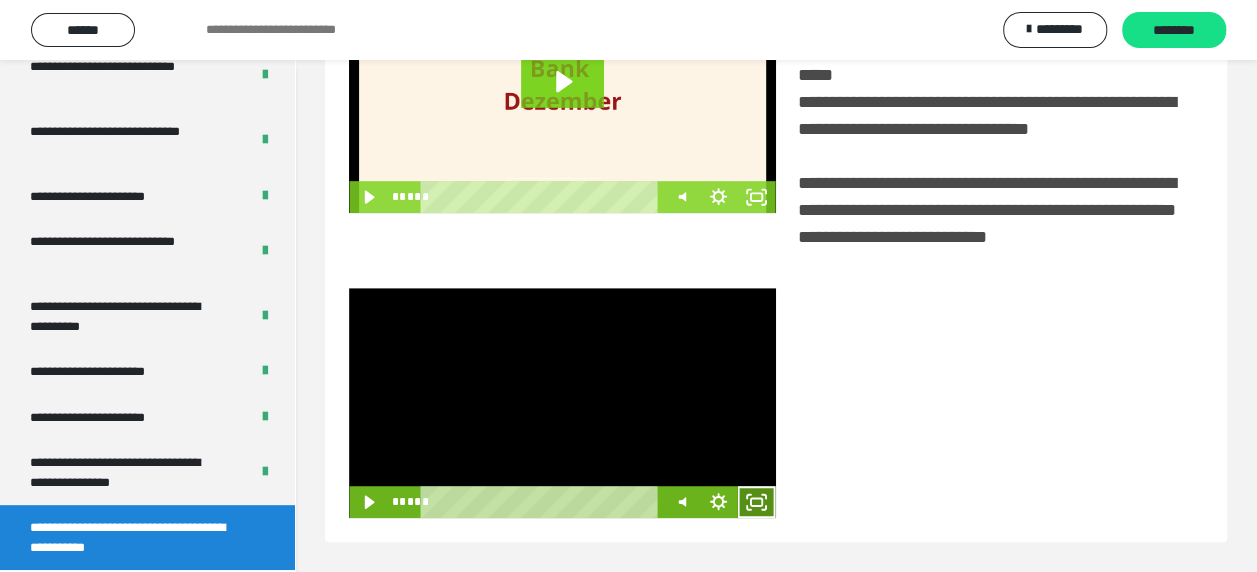 click 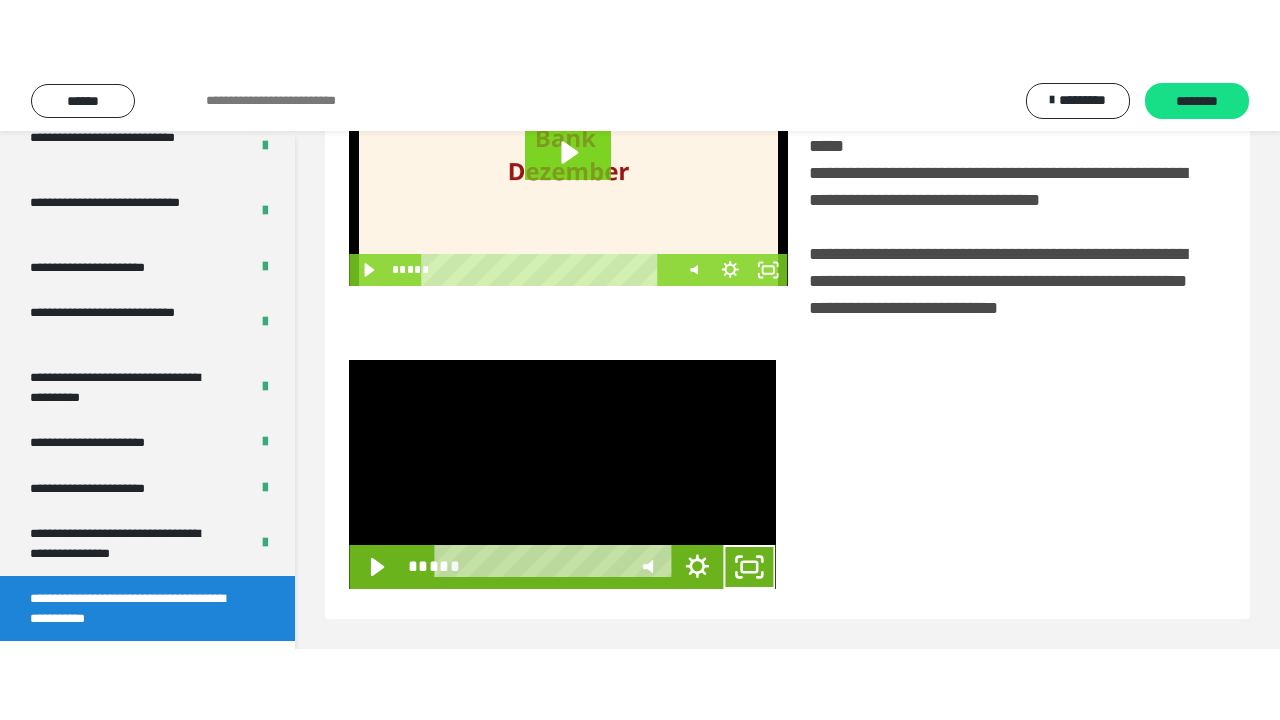 scroll, scrollTop: 382, scrollLeft: 0, axis: vertical 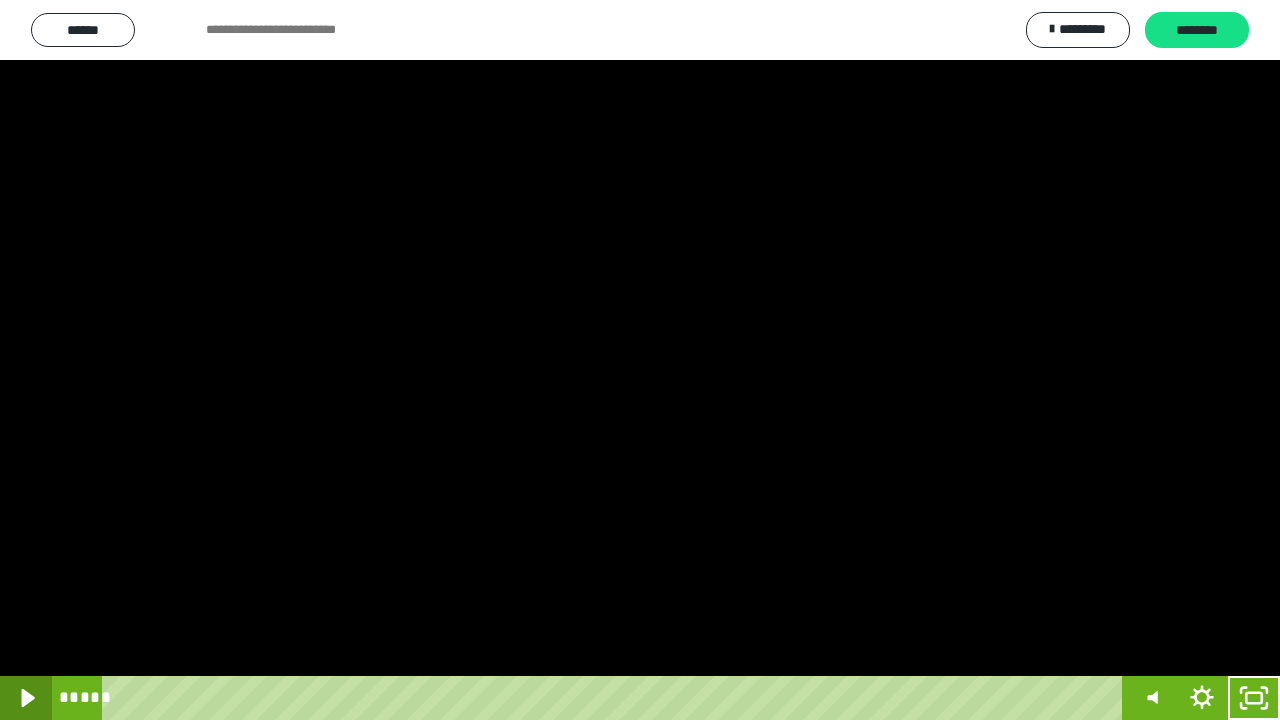 click 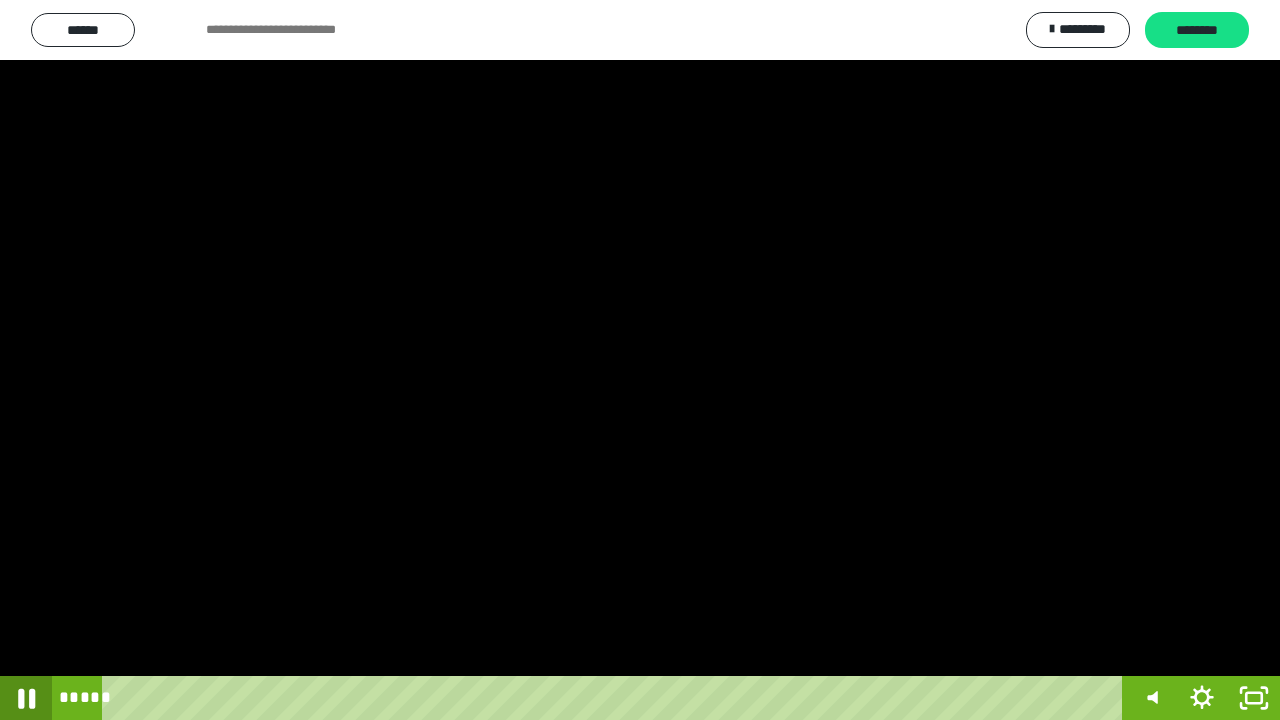 click 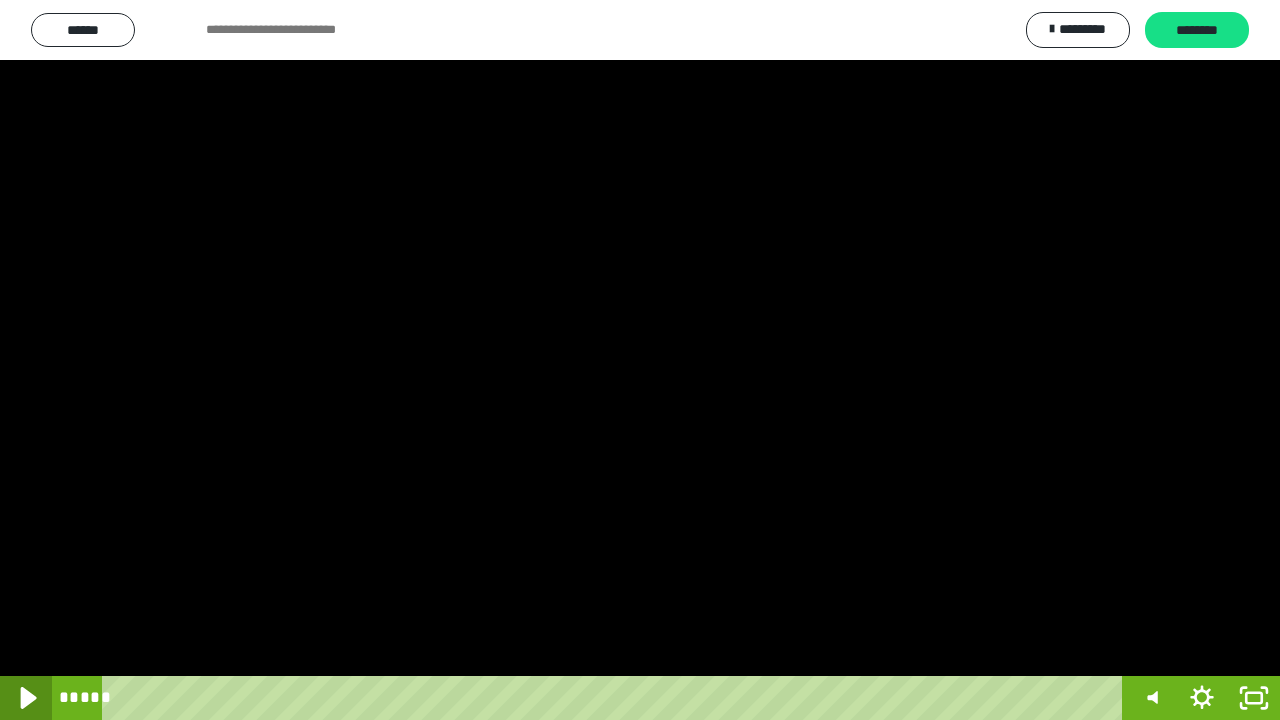 click 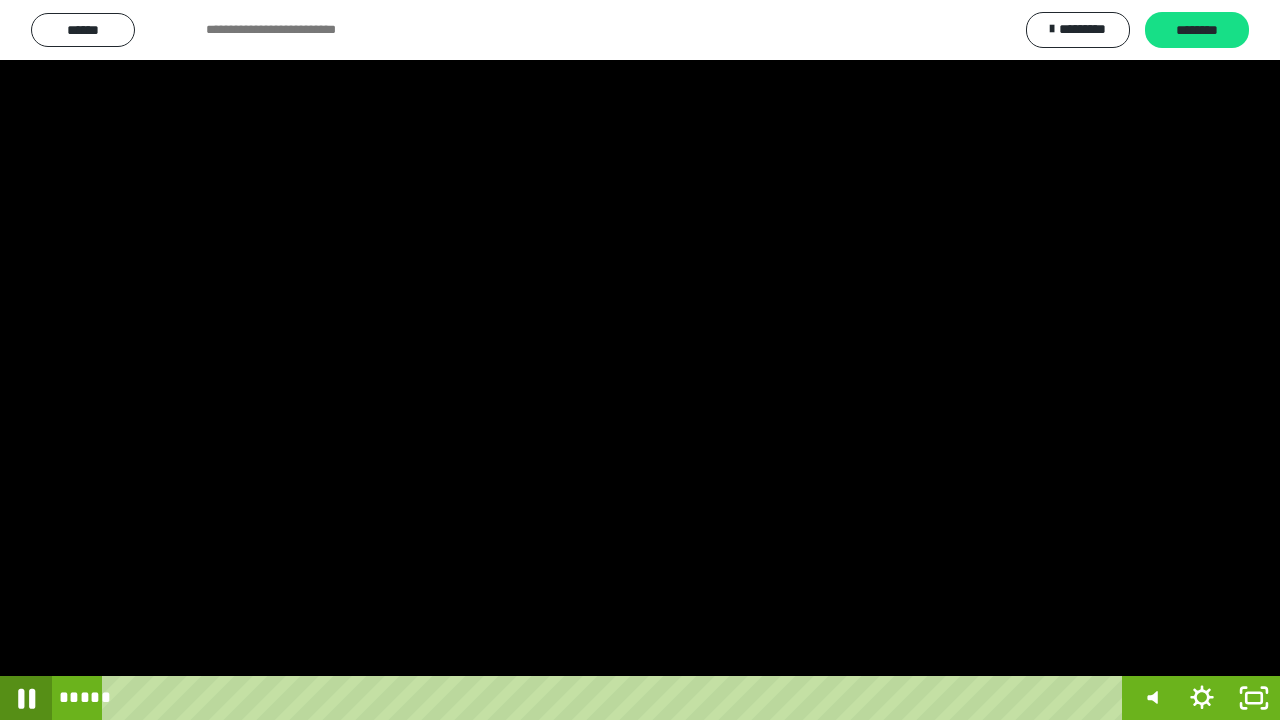 click 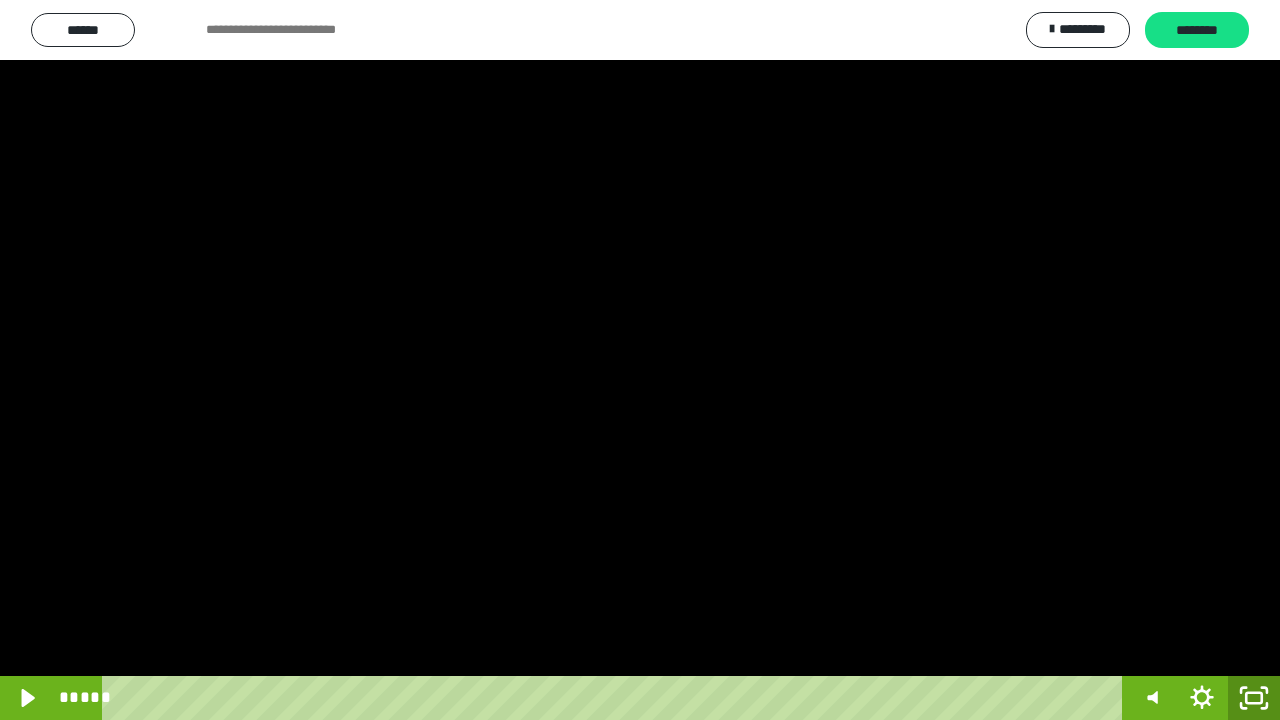 click 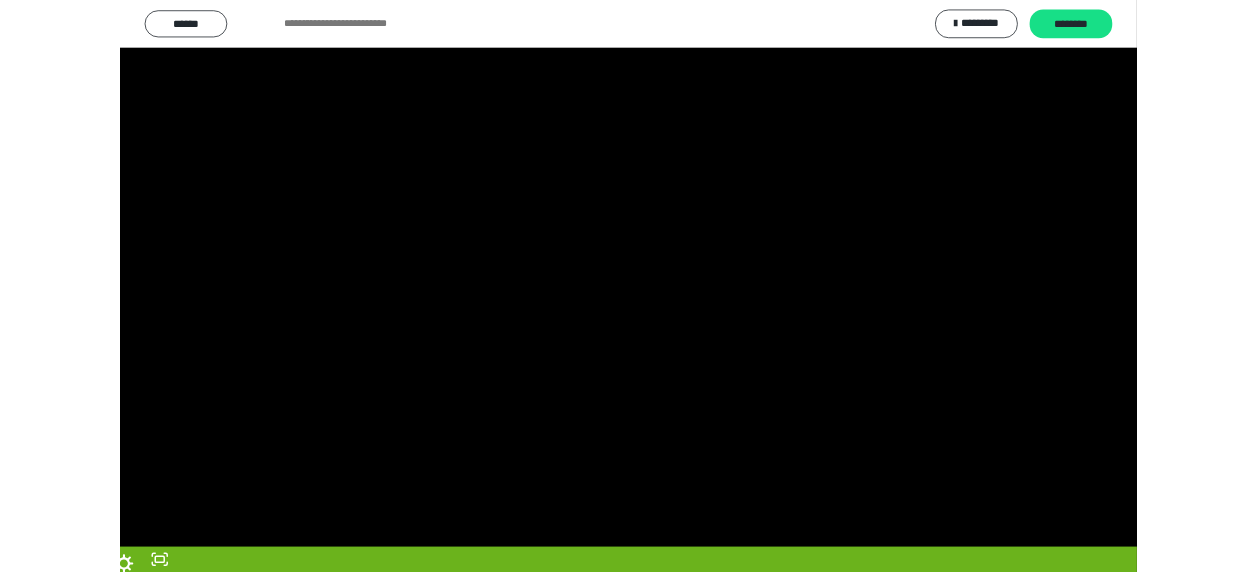 scroll, scrollTop: 374, scrollLeft: 0, axis: vertical 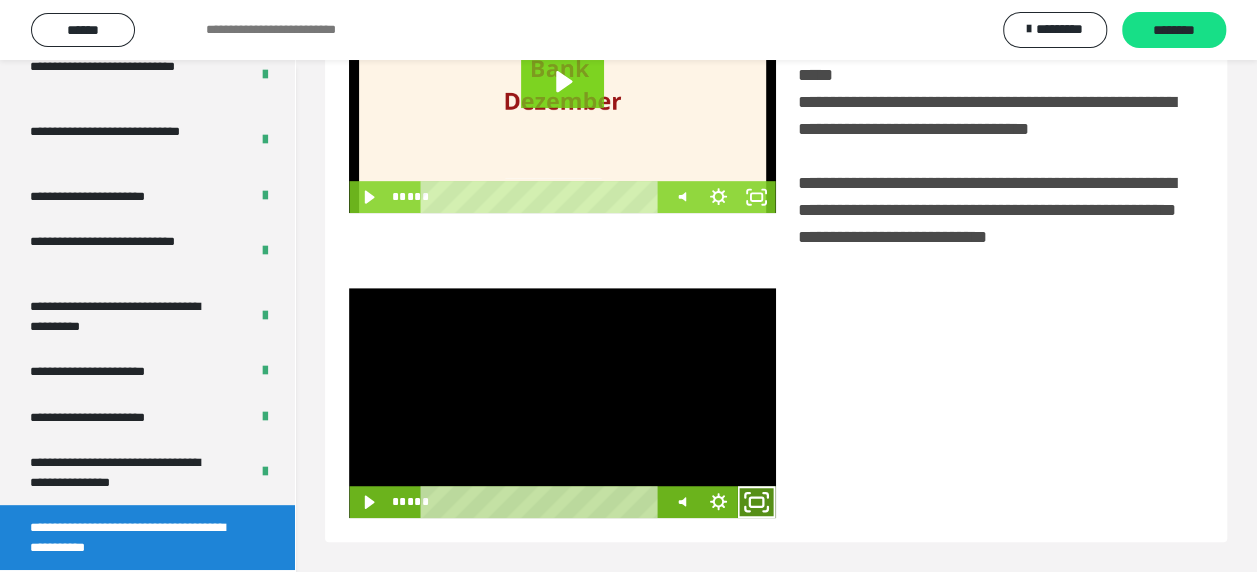 click 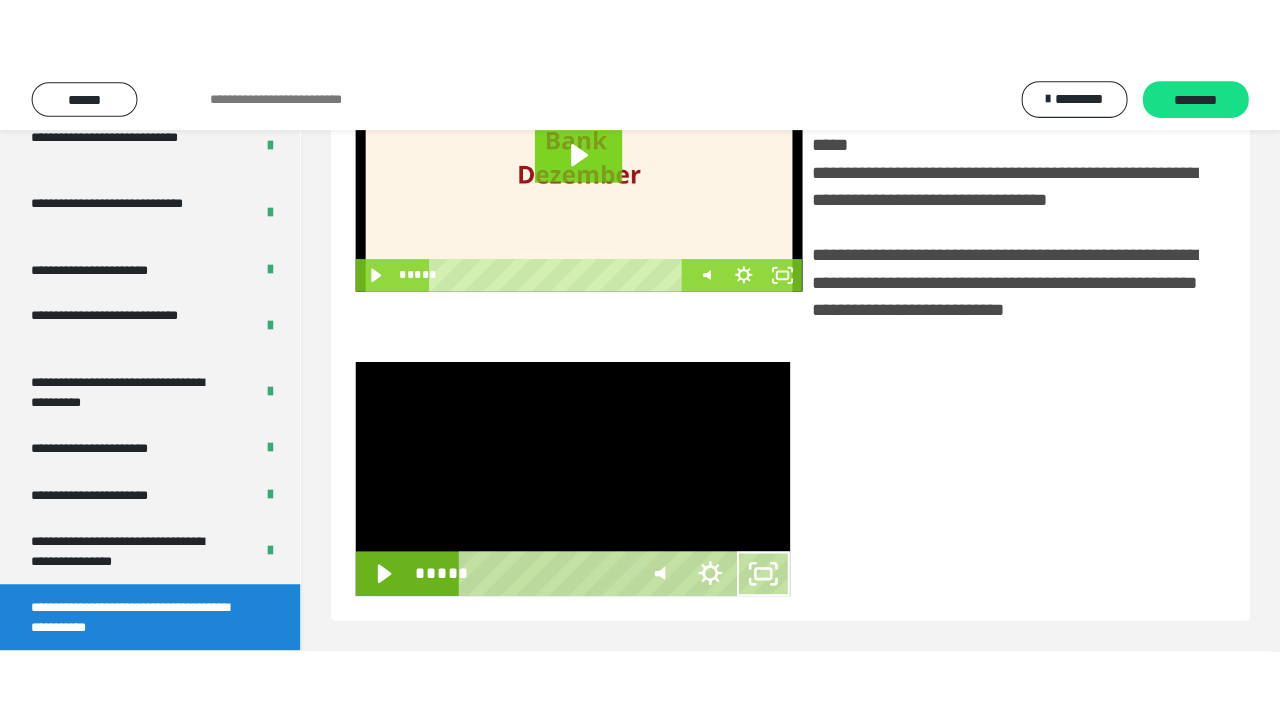 scroll, scrollTop: 382, scrollLeft: 0, axis: vertical 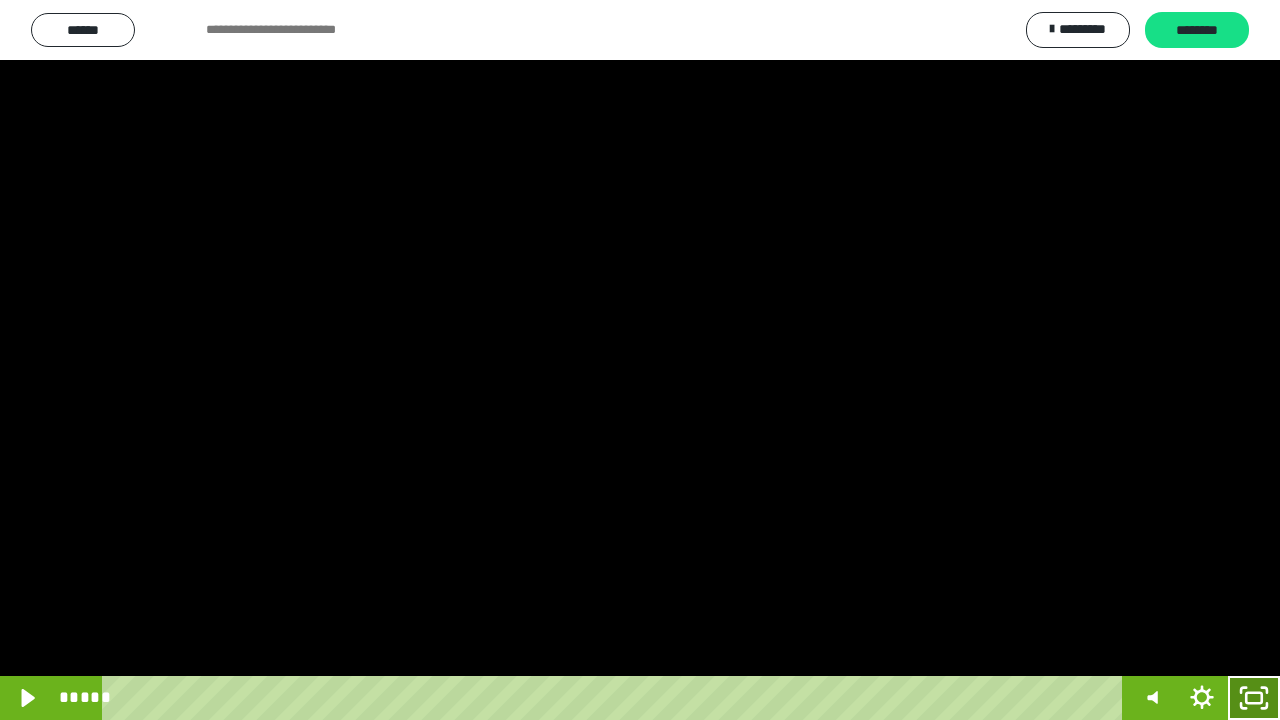 drag, startPoint x: 1246, startPoint y: 694, endPoint x: 1234, endPoint y: 571, distance: 123.58398 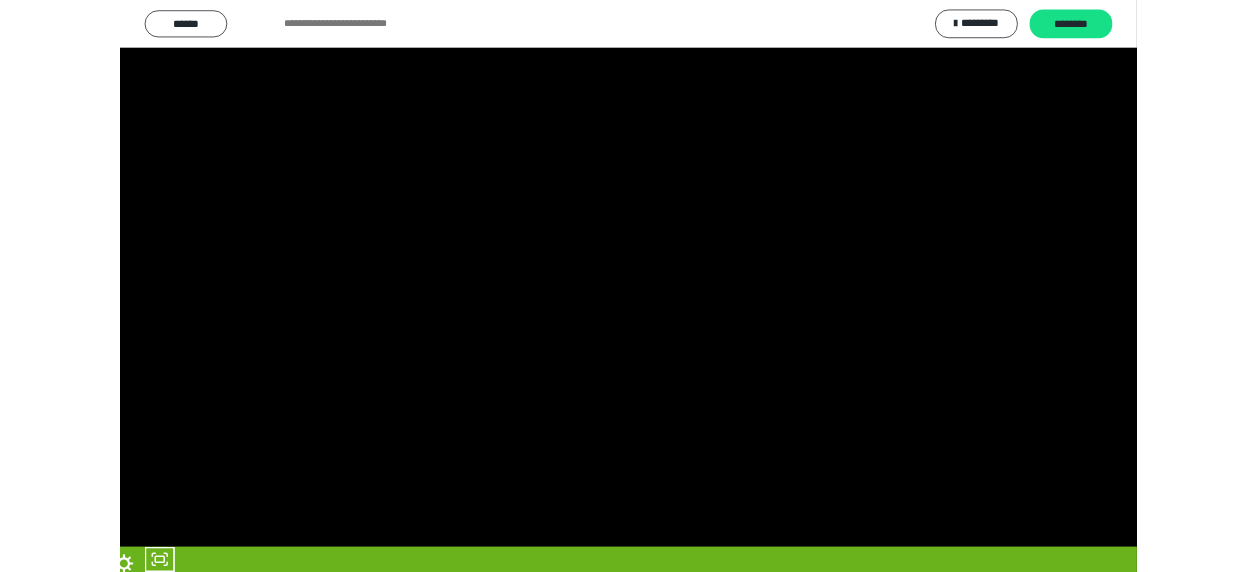 scroll, scrollTop: 374, scrollLeft: 0, axis: vertical 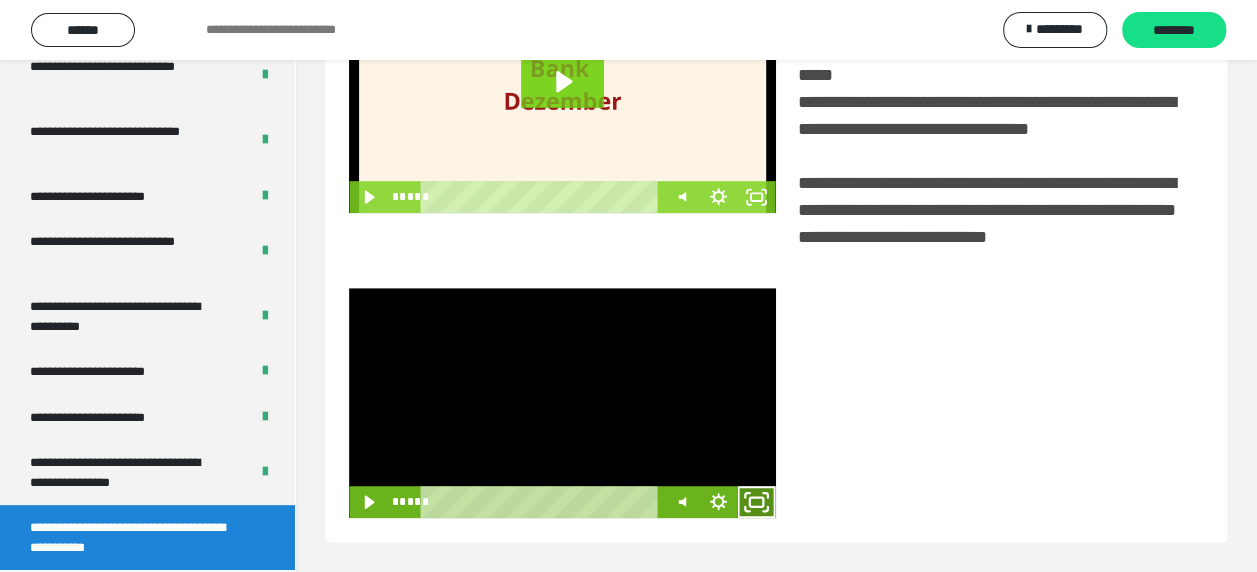 click 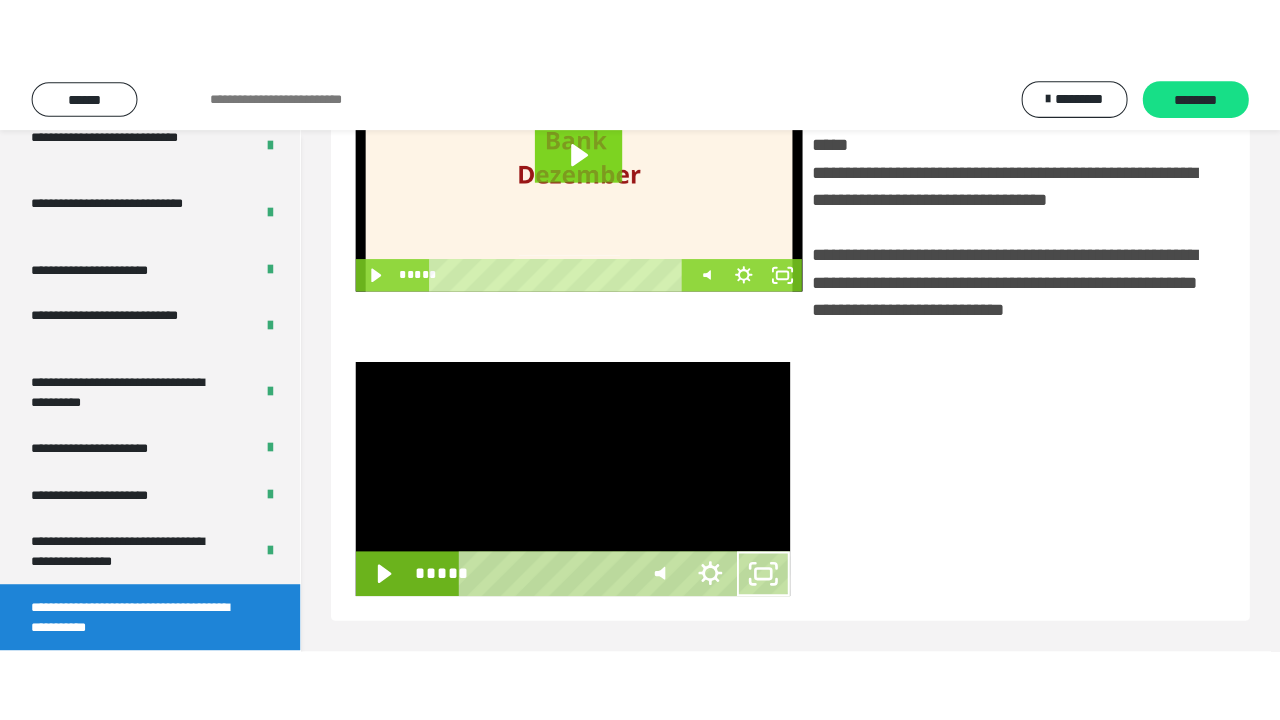 scroll, scrollTop: 382, scrollLeft: 0, axis: vertical 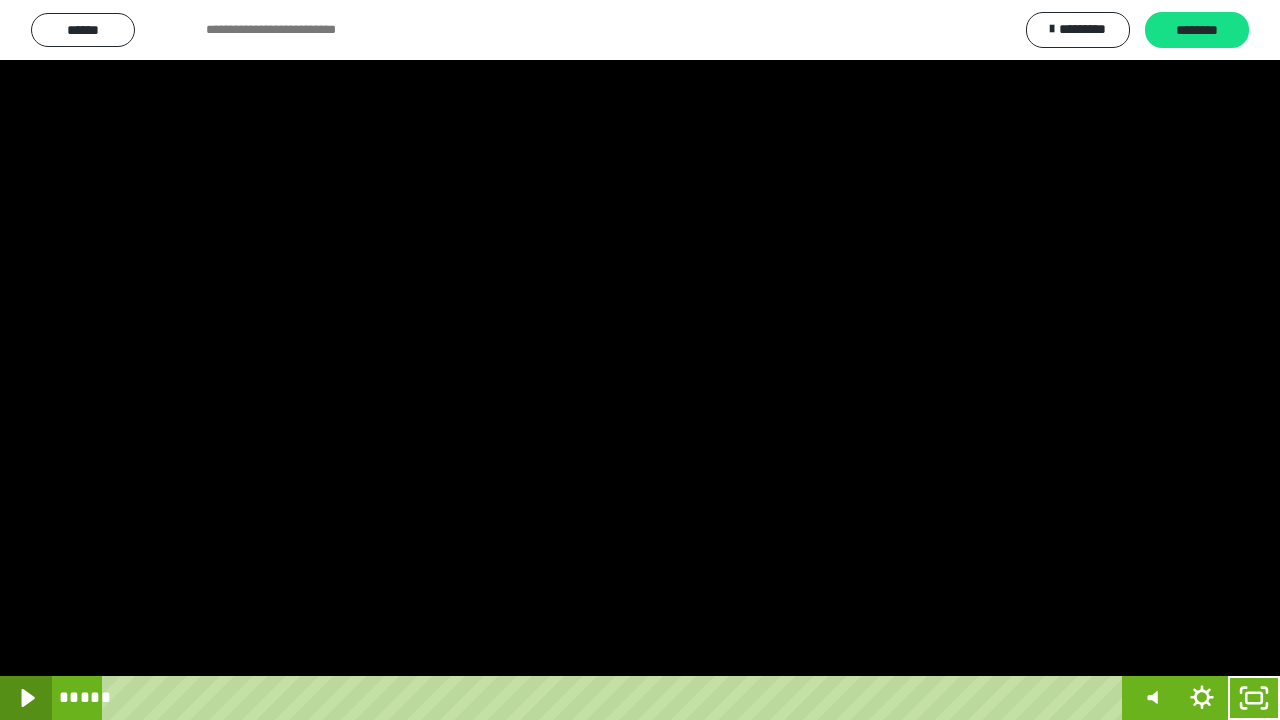 click 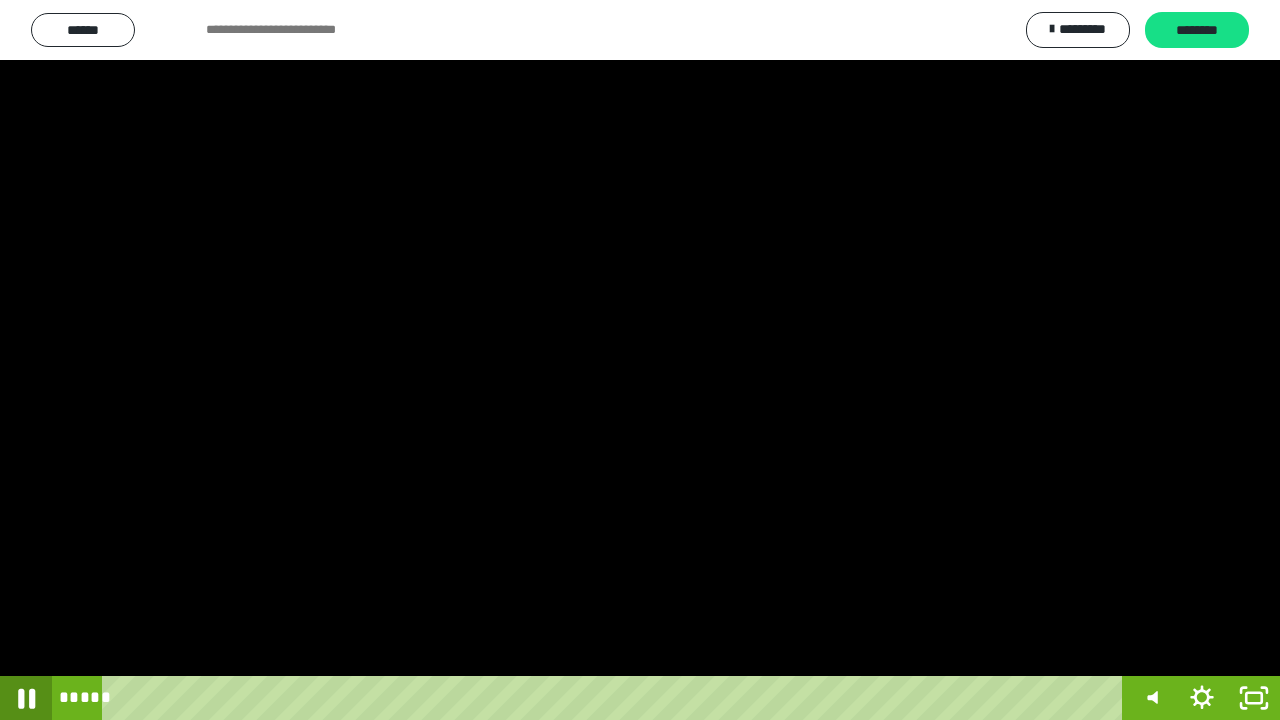 click 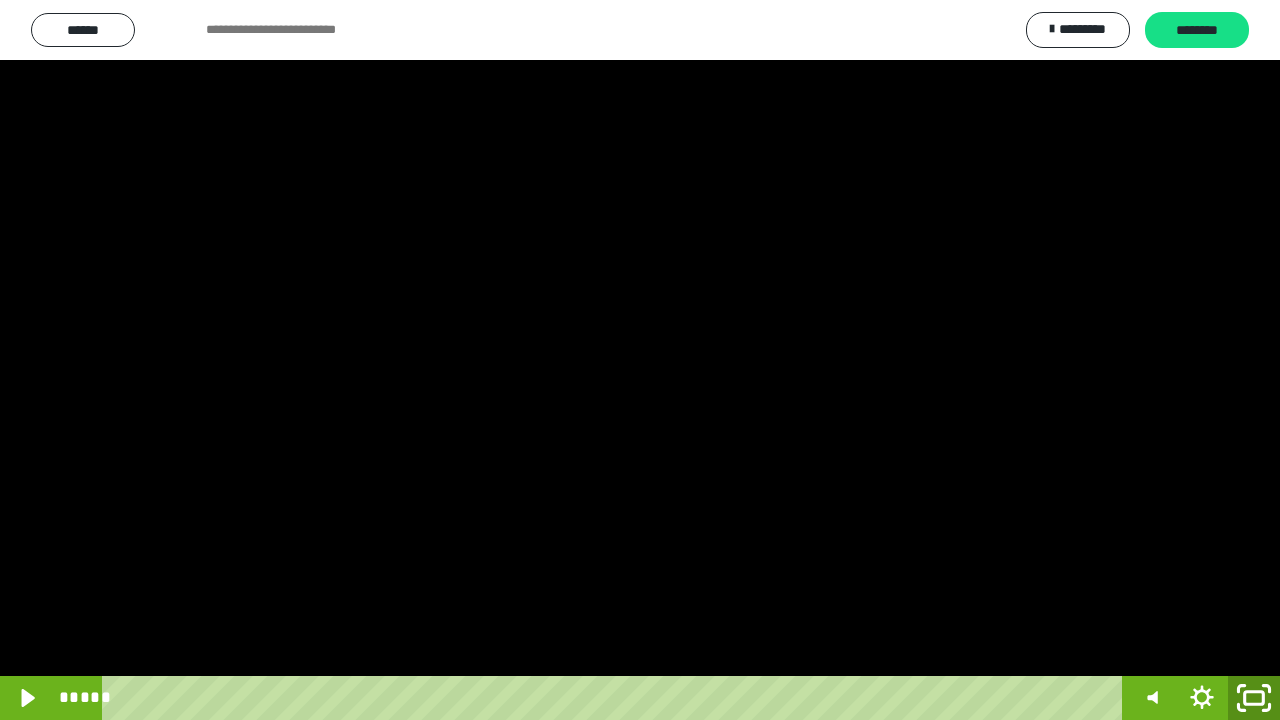 click 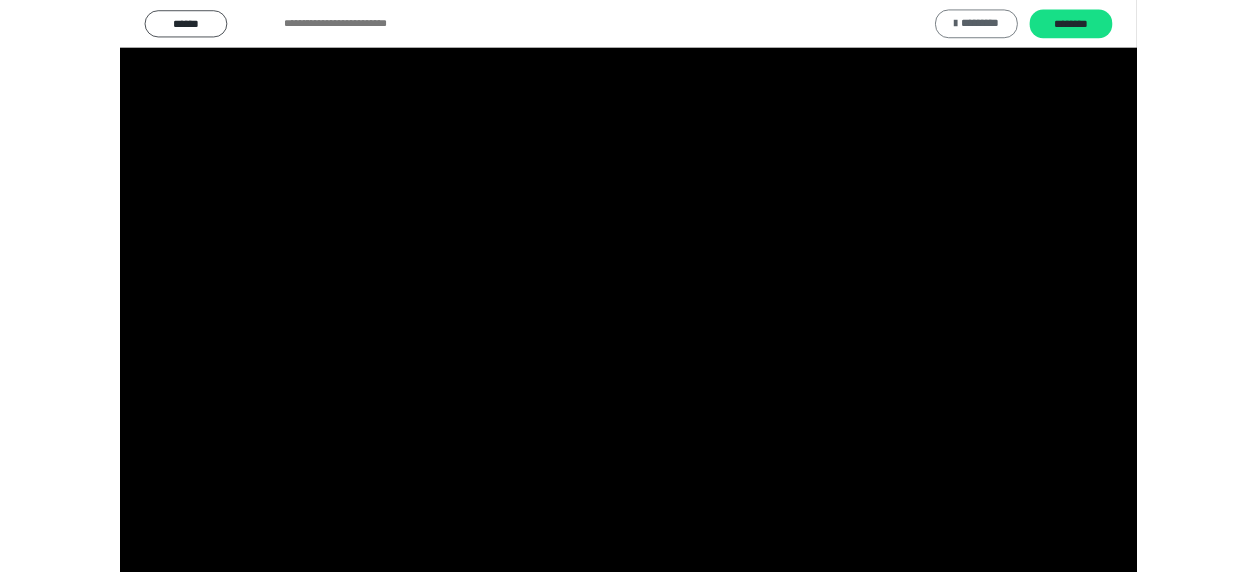 scroll, scrollTop: 374, scrollLeft: 0, axis: vertical 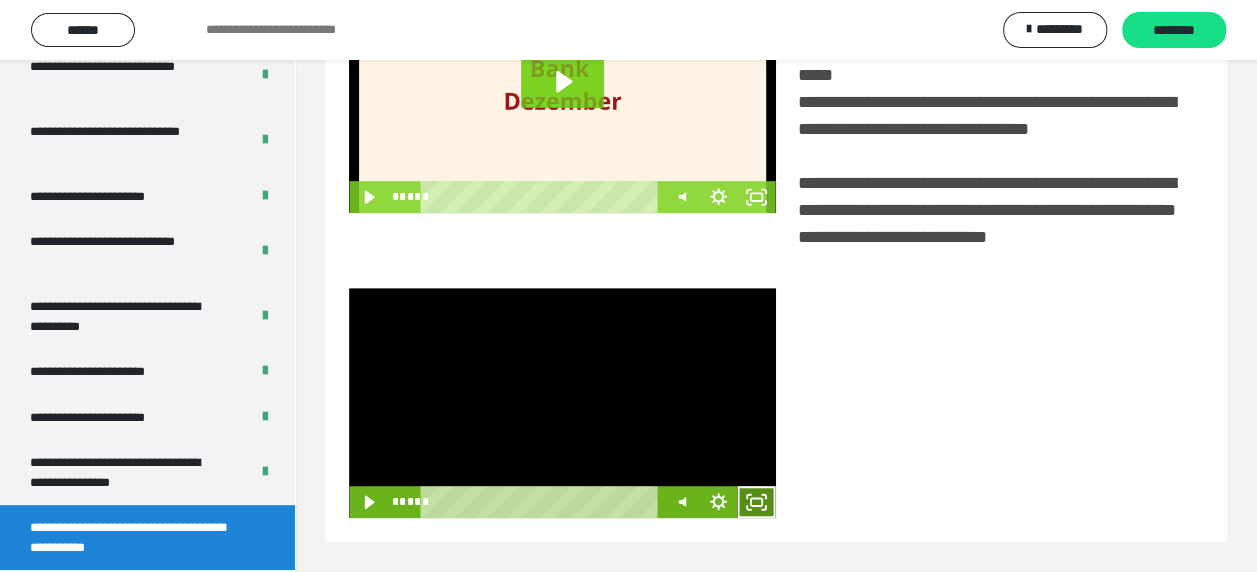 click 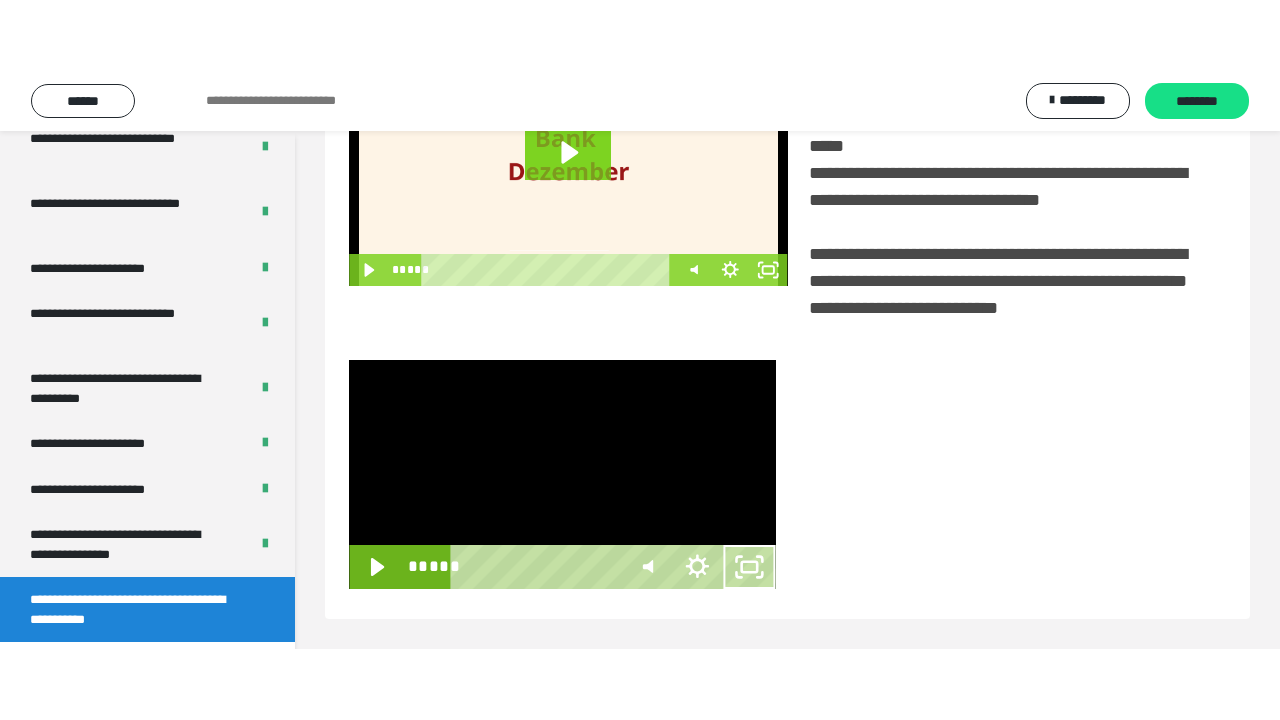 scroll, scrollTop: 382, scrollLeft: 0, axis: vertical 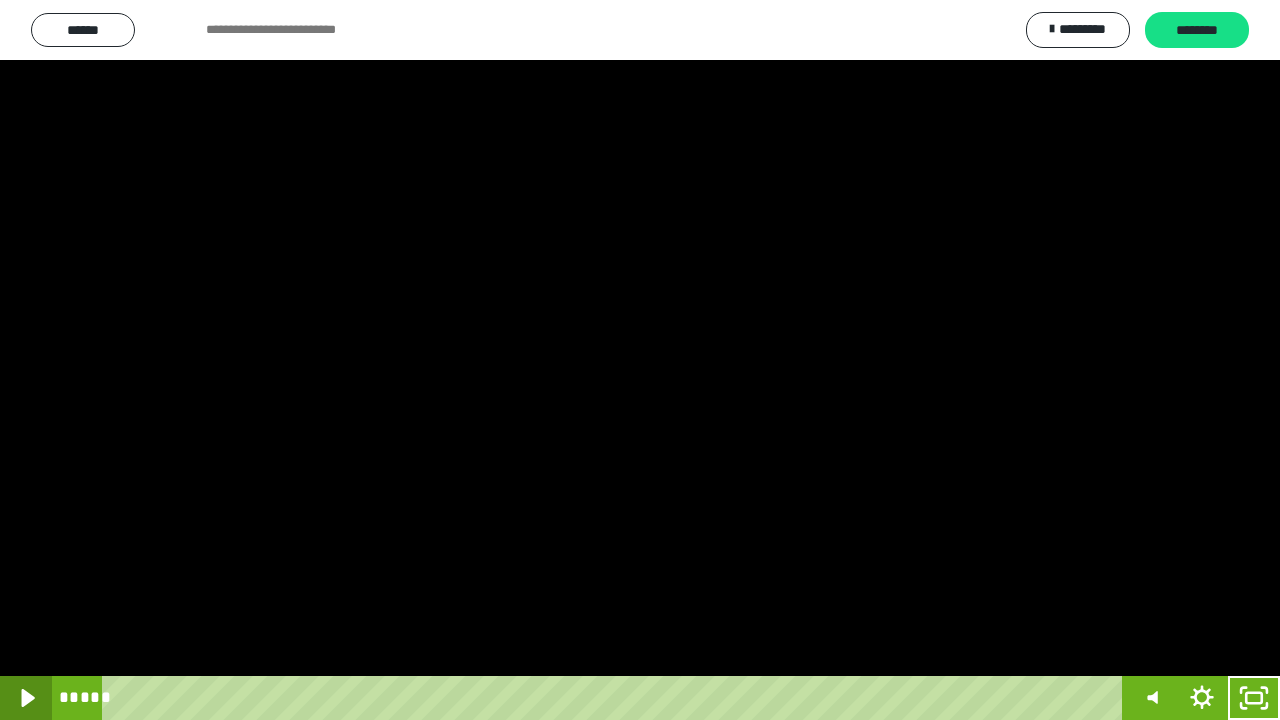click 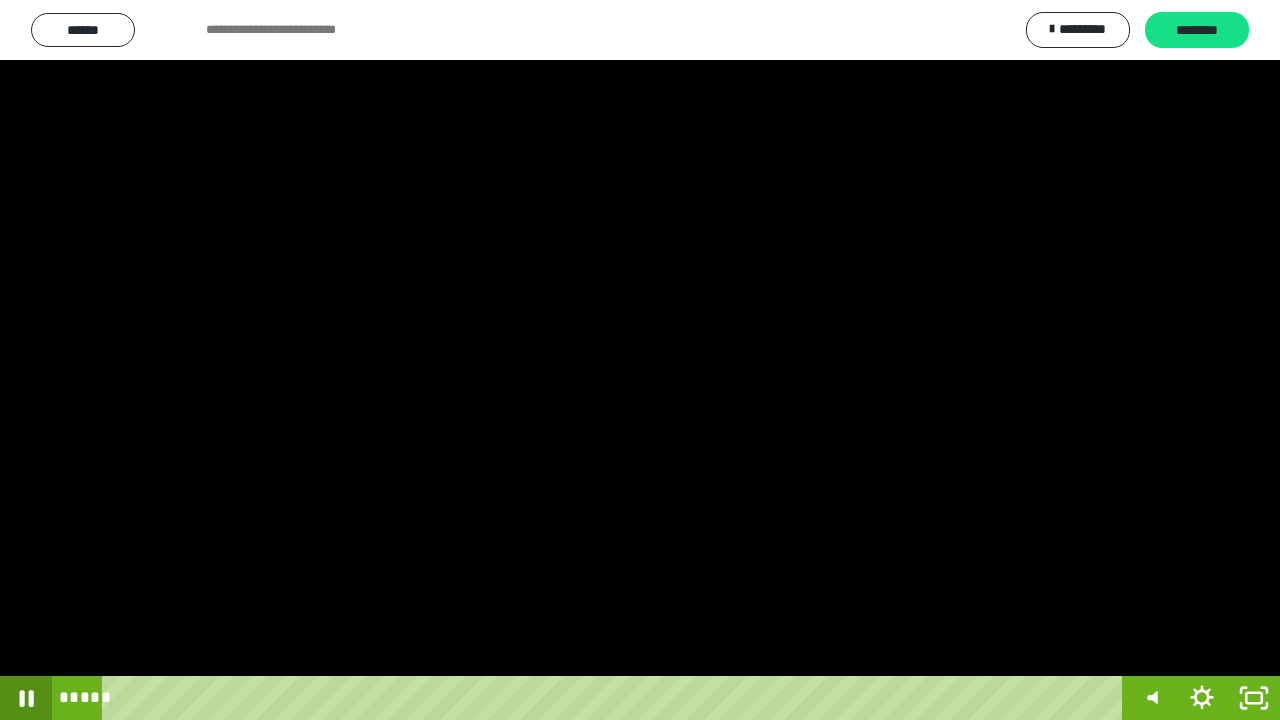 click 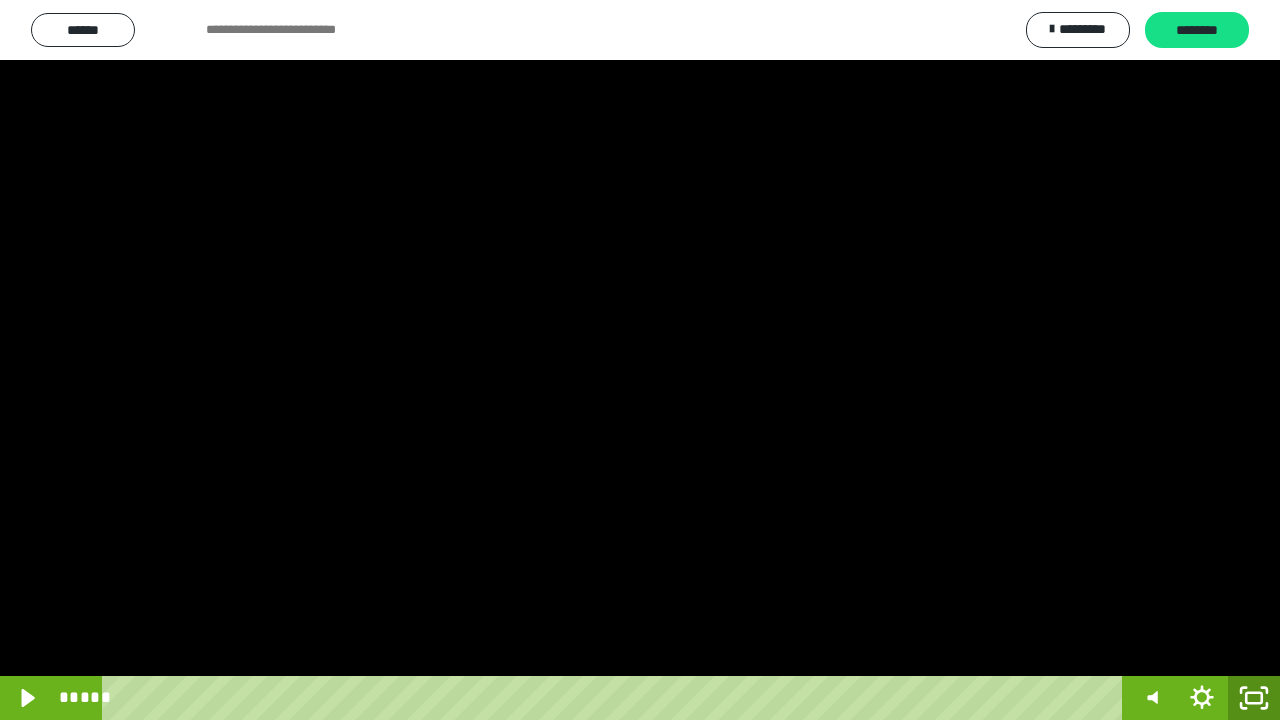 click 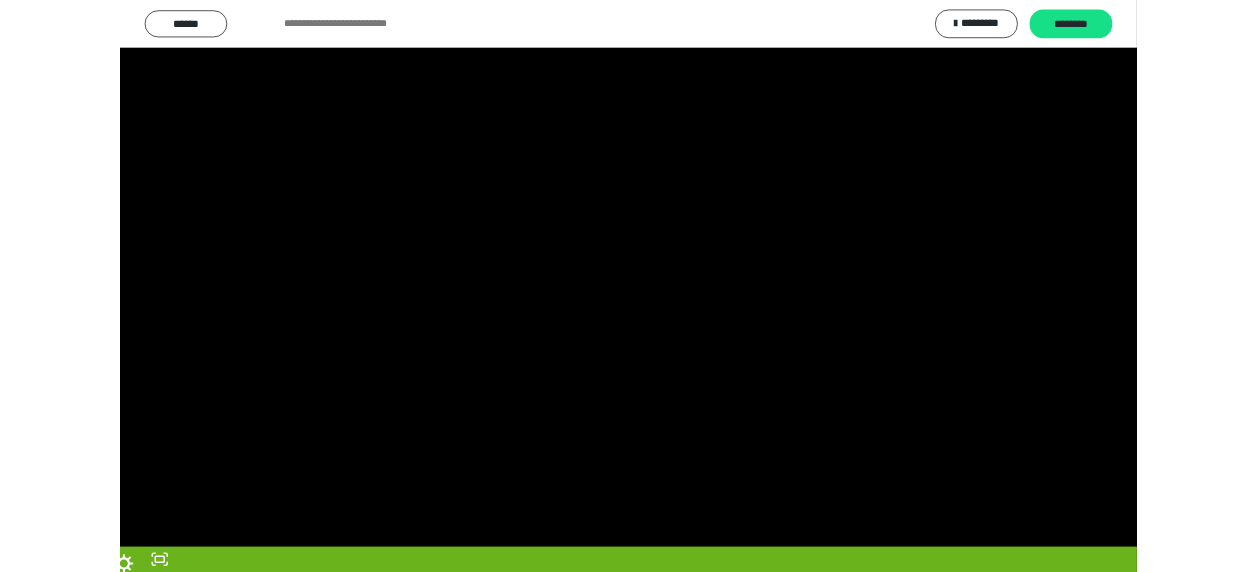 scroll, scrollTop: 374, scrollLeft: 0, axis: vertical 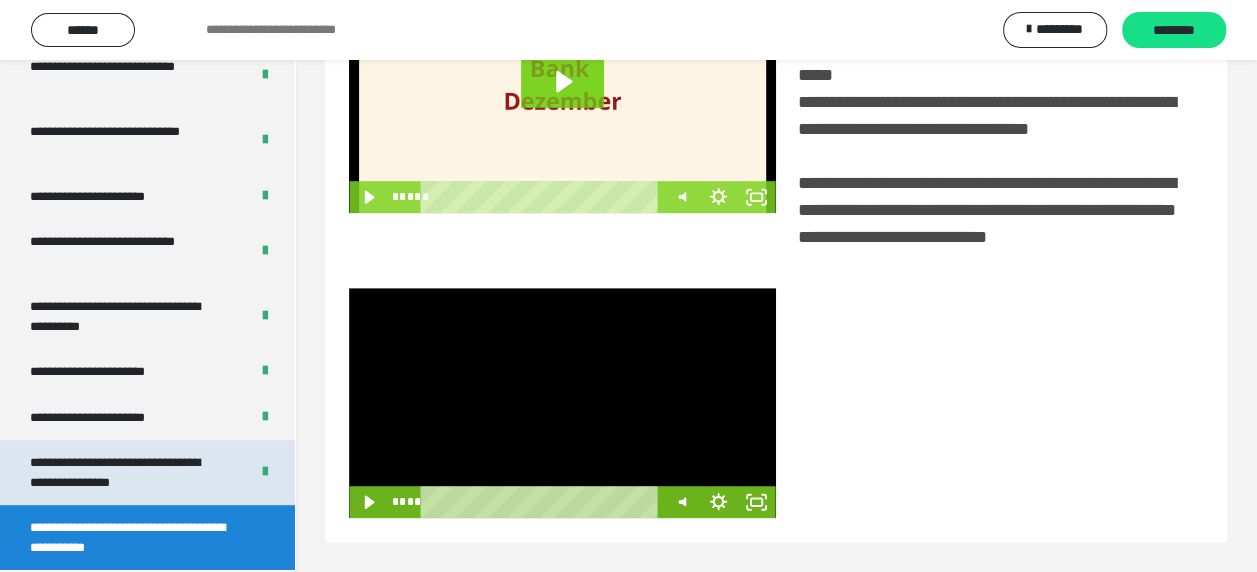 drag, startPoint x: 648, startPoint y: 500, endPoint x: 151, endPoint y: 490, distance: 497.1006 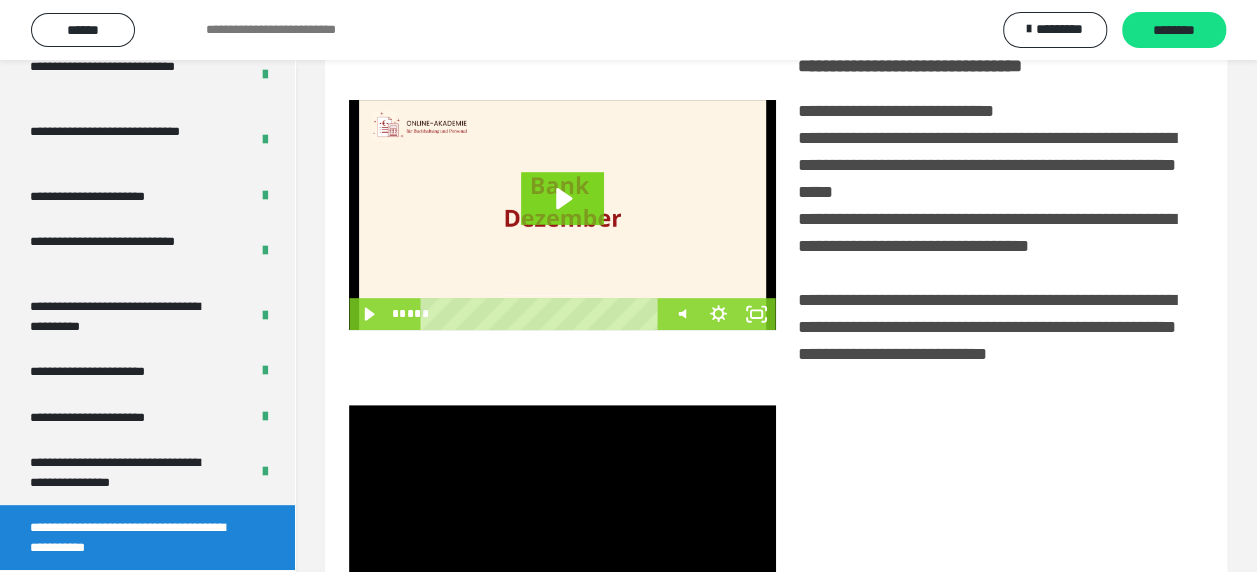 scroll, scrollTop: 216, scrollLeft: 0, axis: vertical 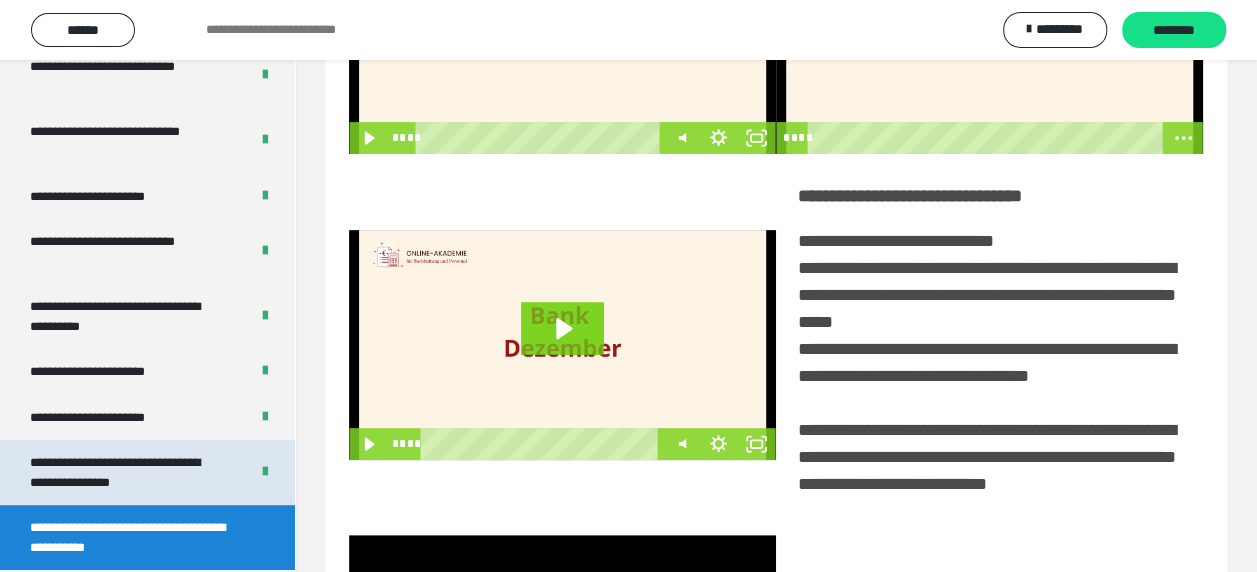 click on "**********" at bounding box center [628, 331] 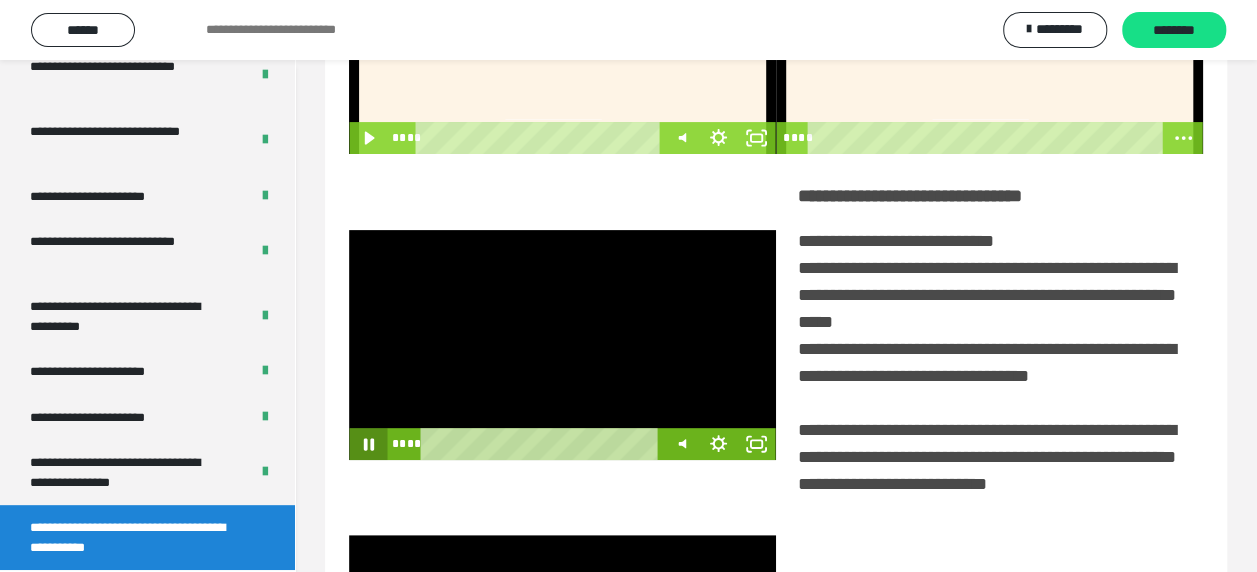 click 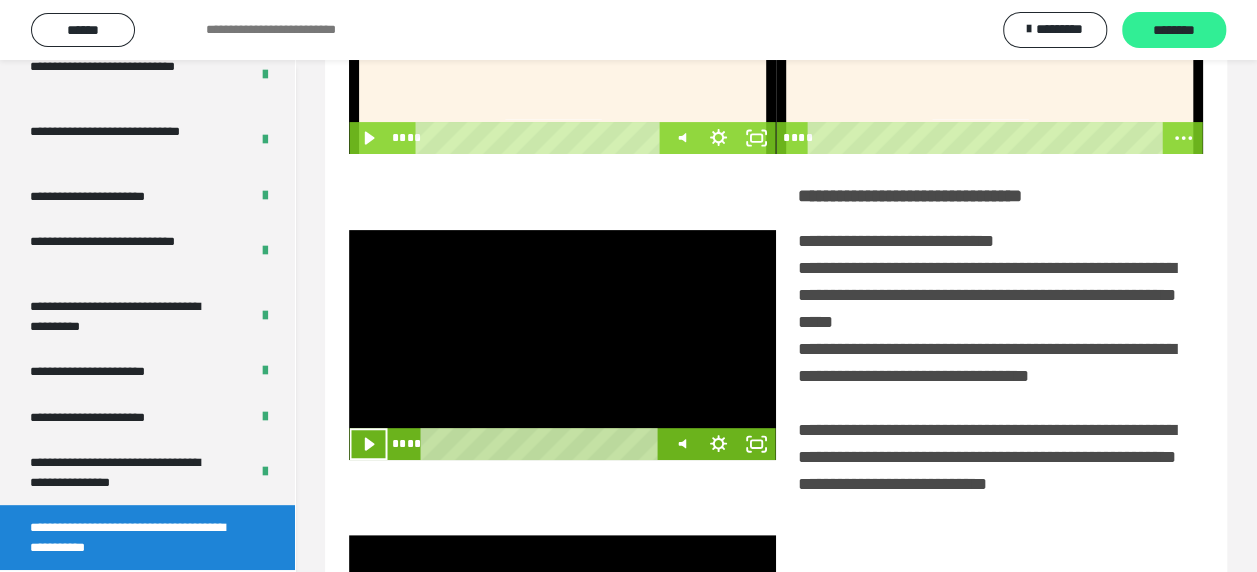 click on "********" at bounding box center (1174, 31) 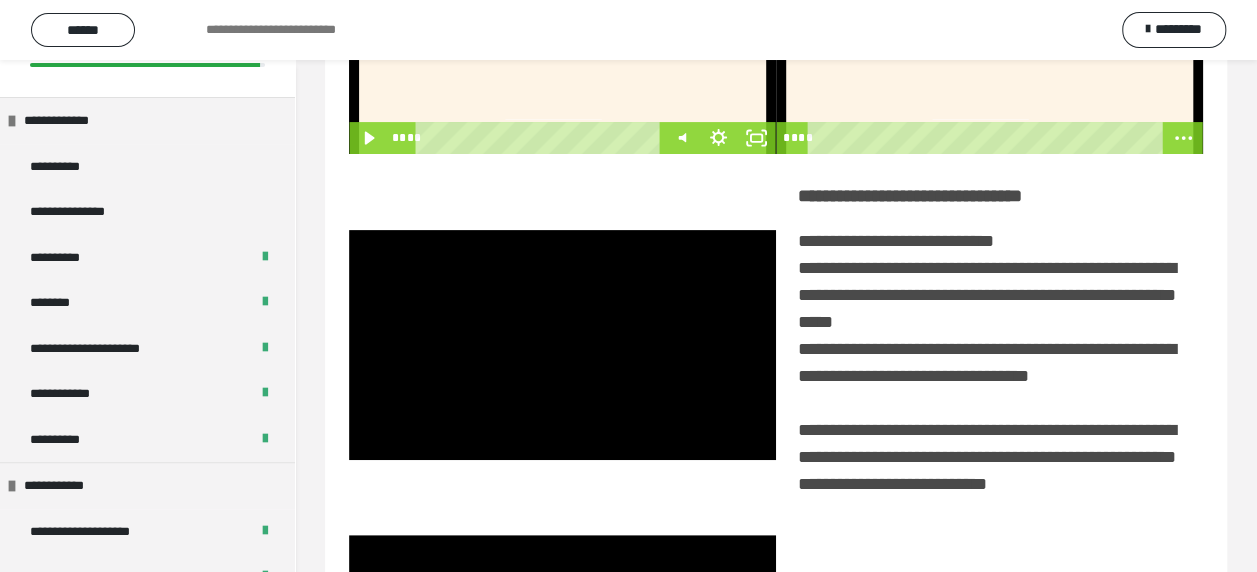 scroll, scrollTop: 0, scrollLeft: 0, axis: both 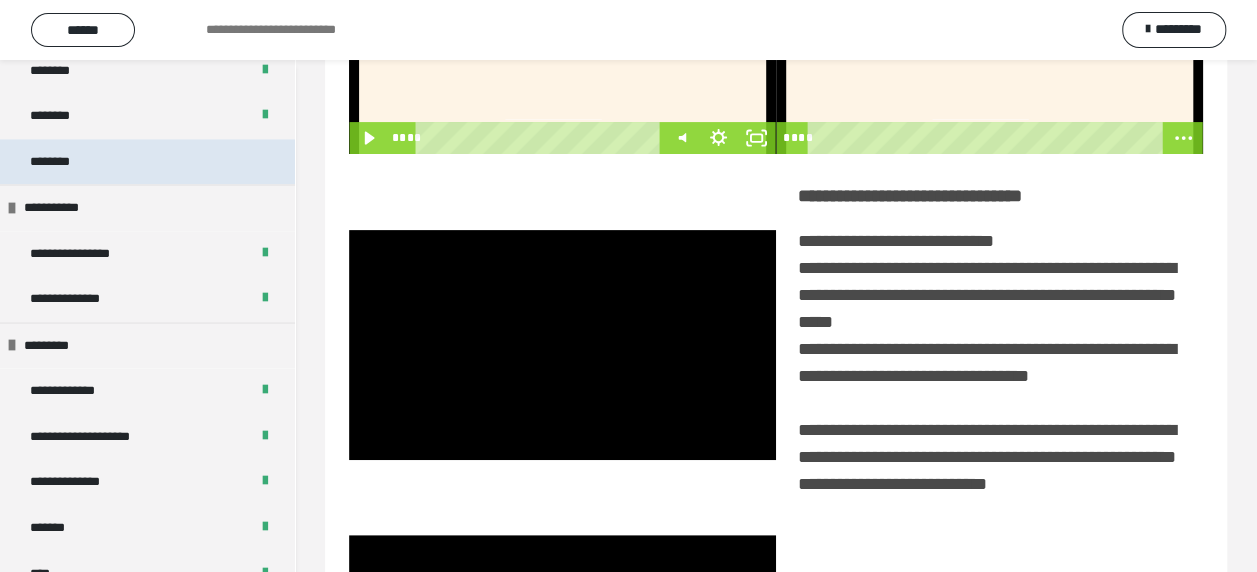 click on "********" at bounding box center (147, 162) 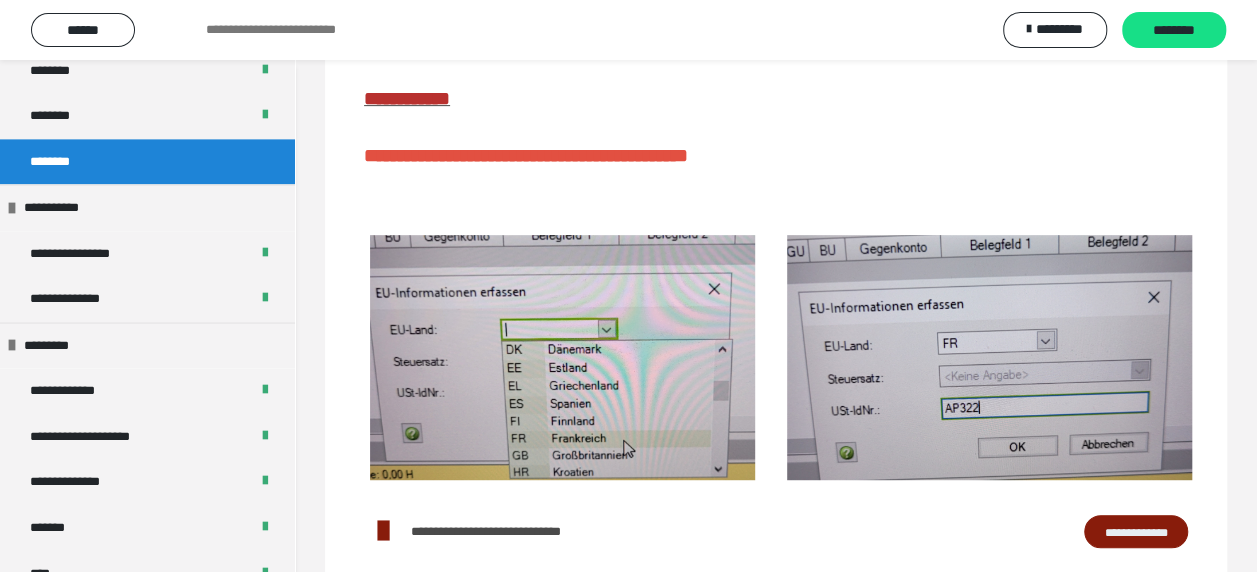 scroll, scrollTop: 421, scrollLeft: 0, axis: vertical 